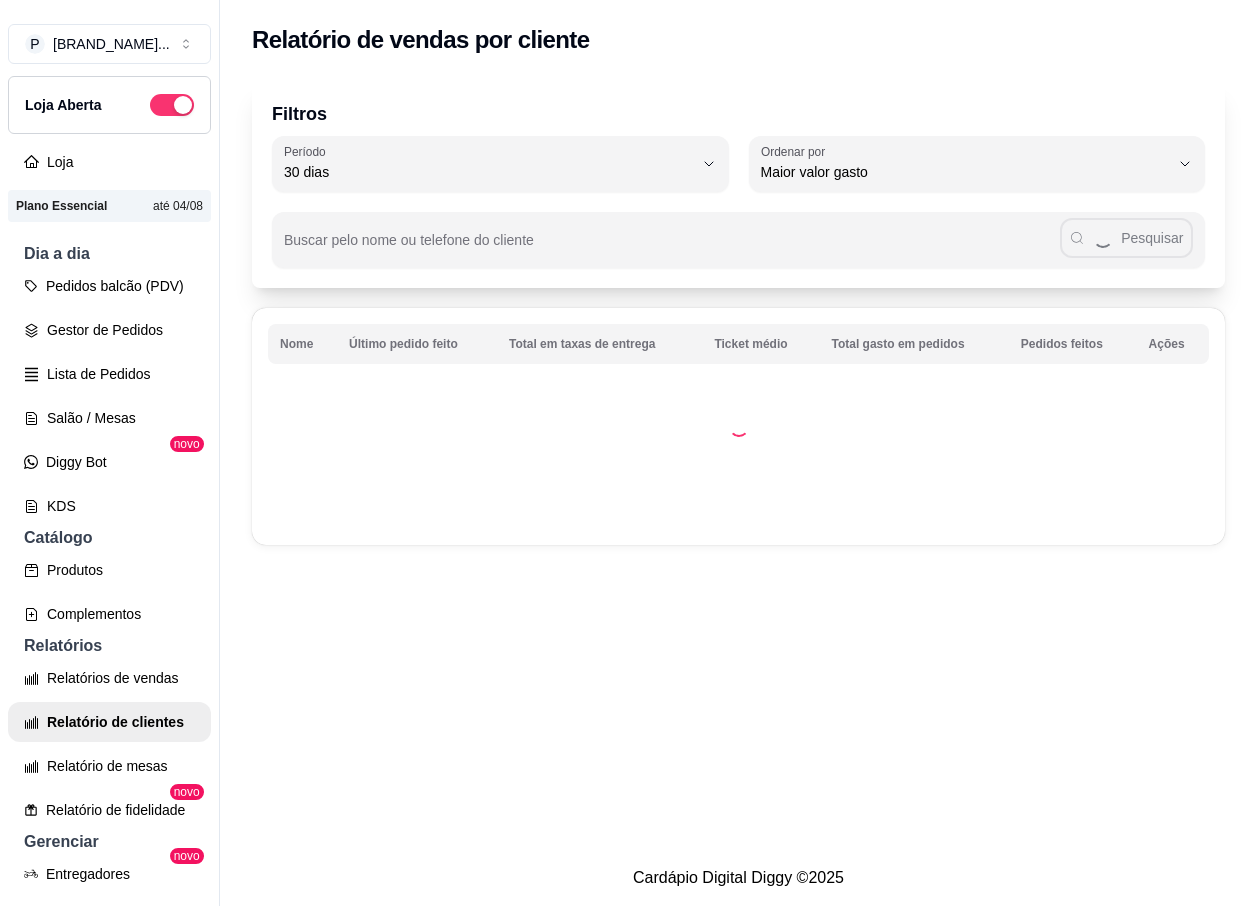 select on "30" 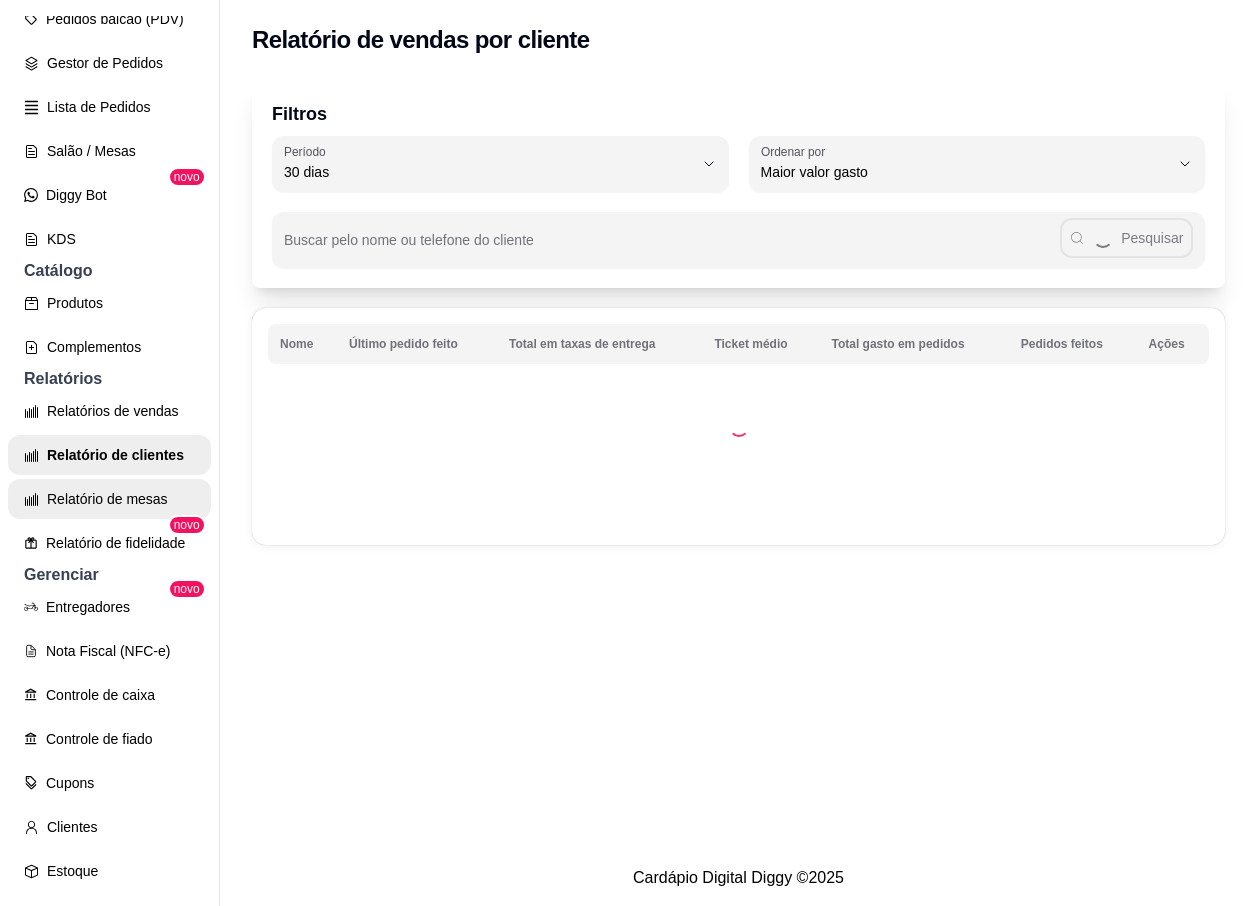 scroll, scrollTop: 400, scrollLeft: 0, axis: vertical 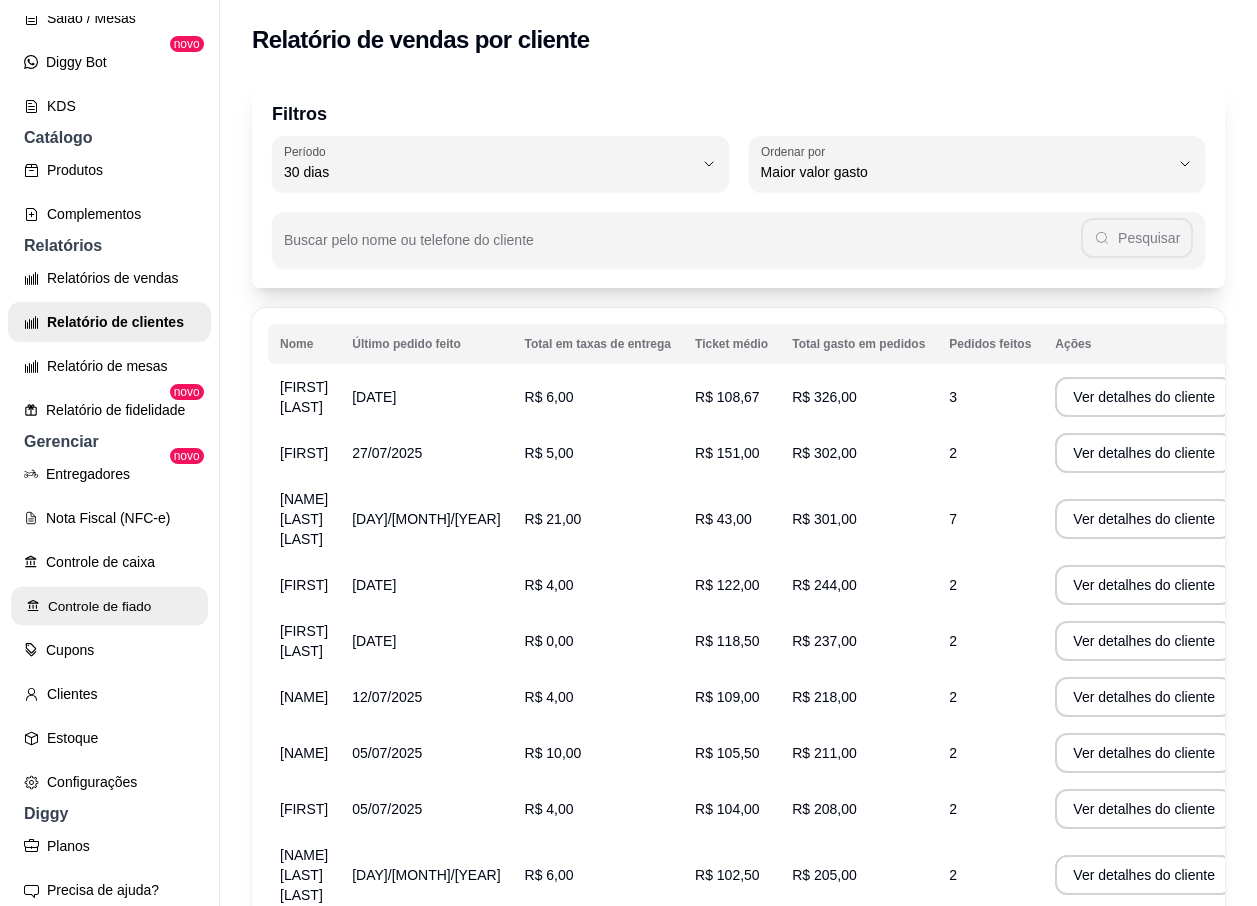 click on "Controle de fiado" at bounding box center [109, 606] 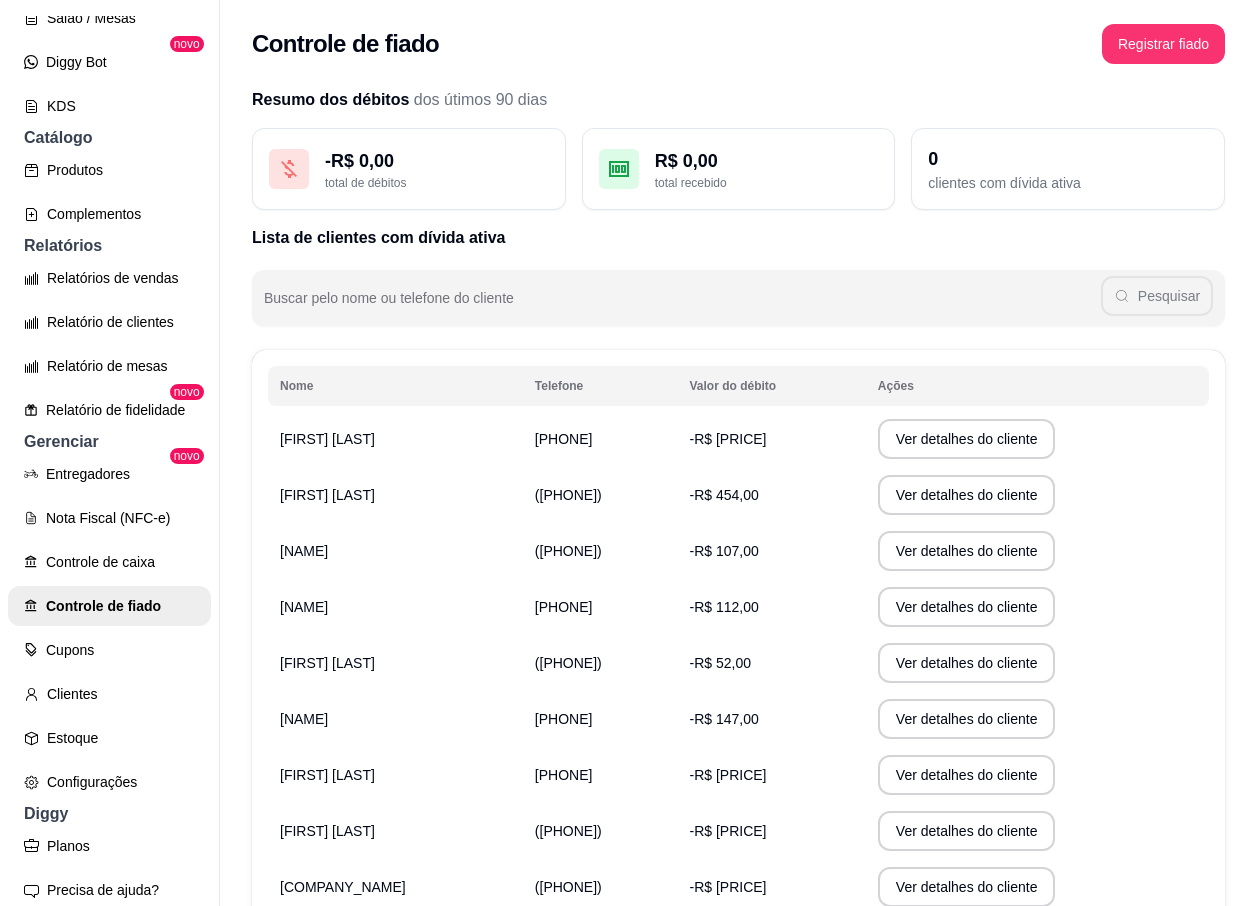 scroll, scrollTop: 200, scrollLeft: 0, axis: vertical 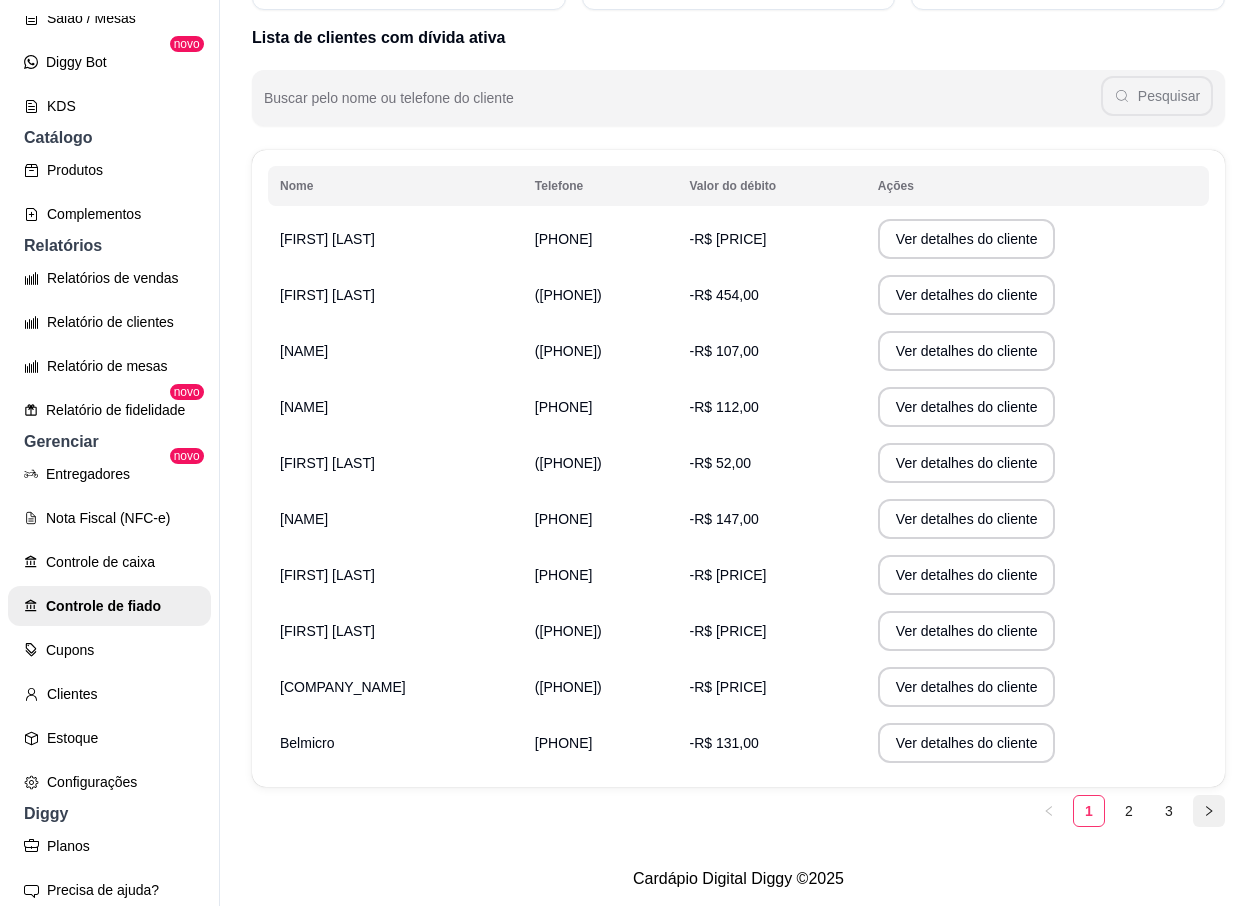 click at bounding box center (1209, 811) 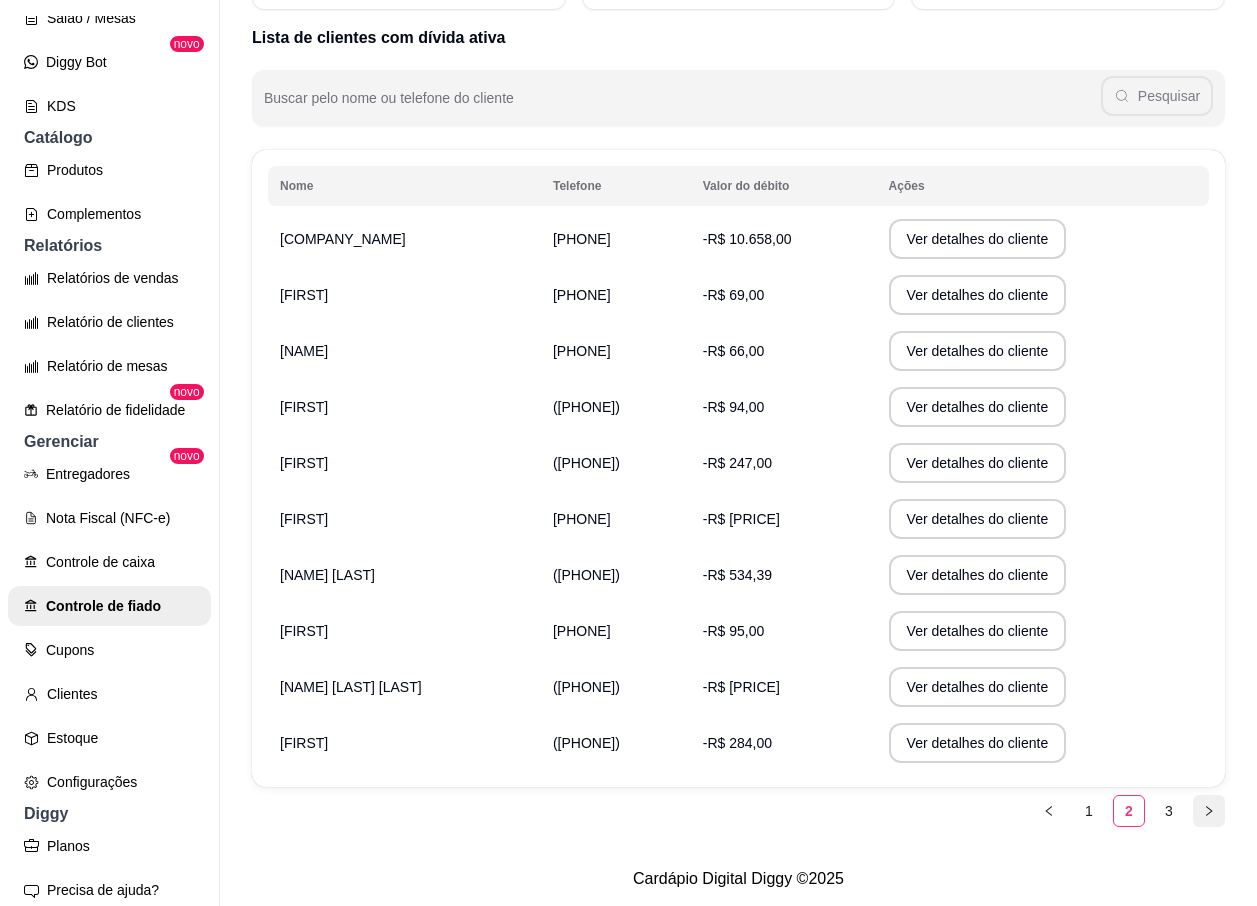 click at bounding box center [1209, 811] 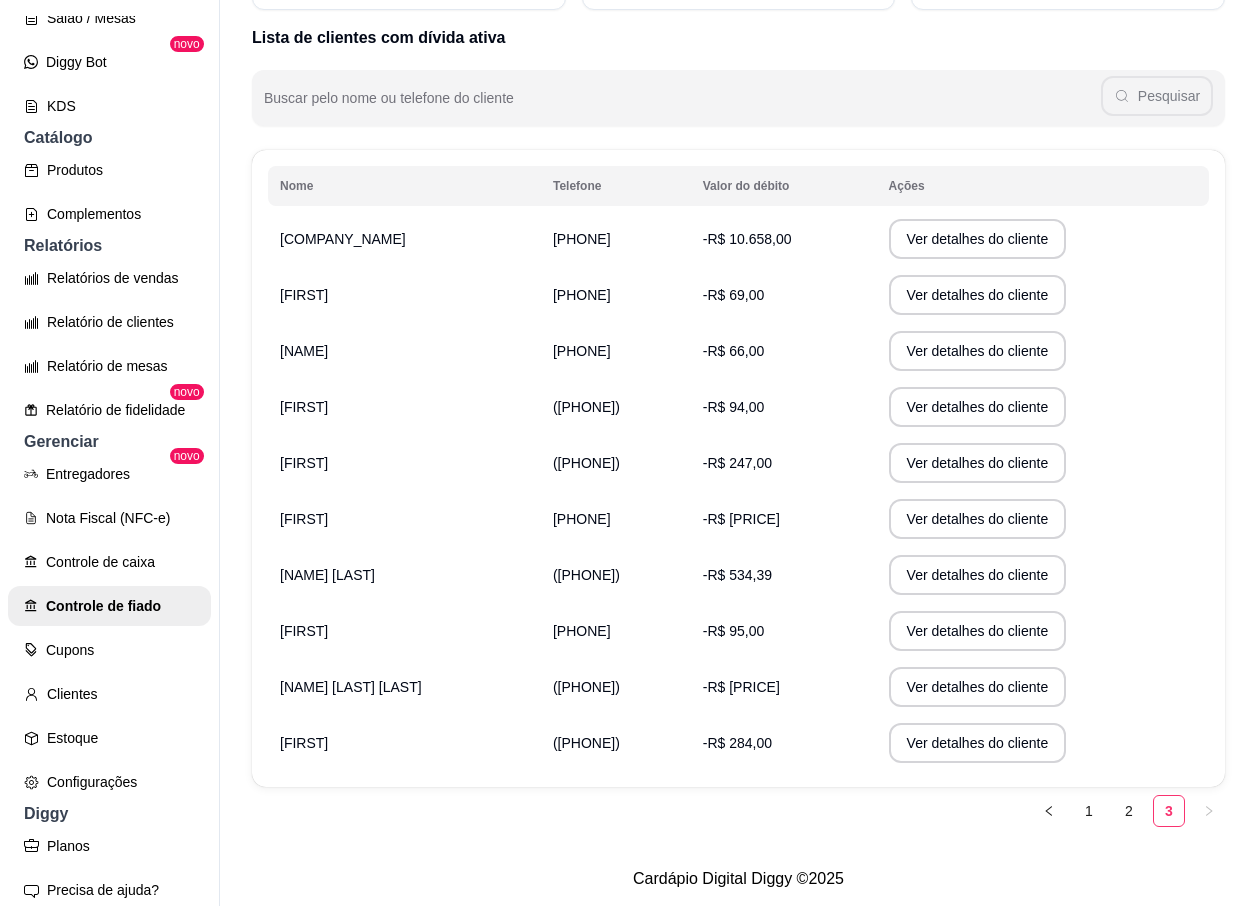 scroll, scrollTop: 0, scrollLeft: 0, axis: both 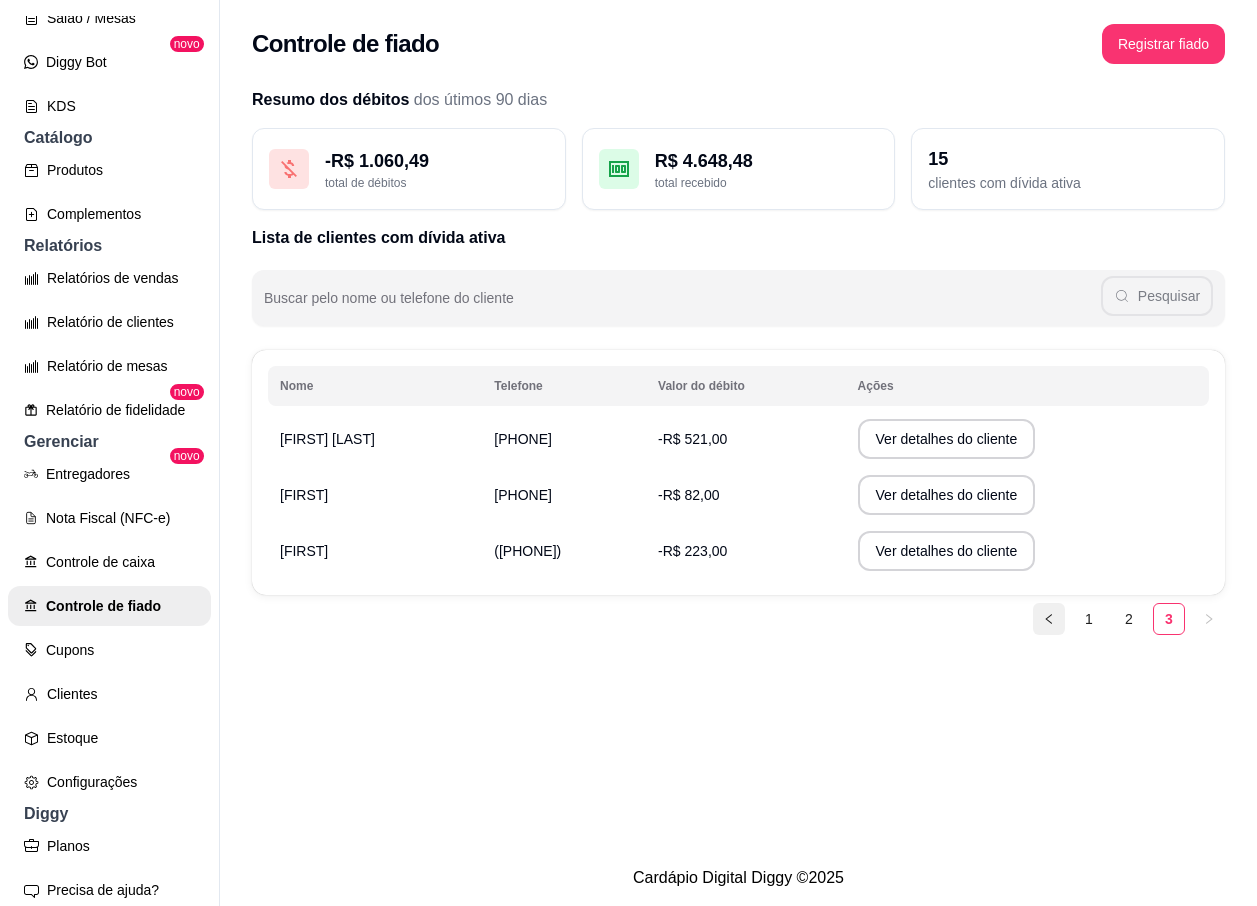 click 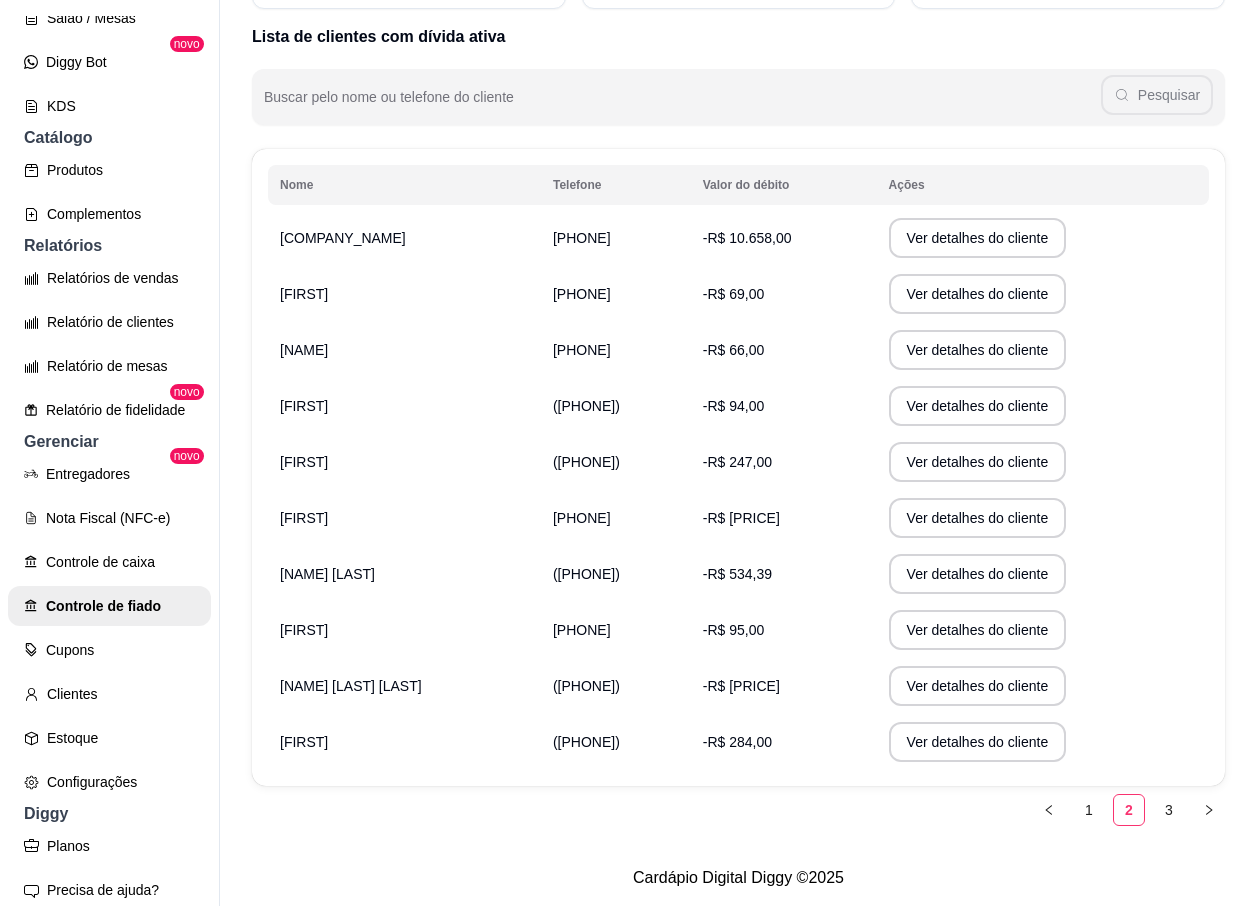 scroll, scrollTop: 216, scrollLeft: 0, axis: vertical 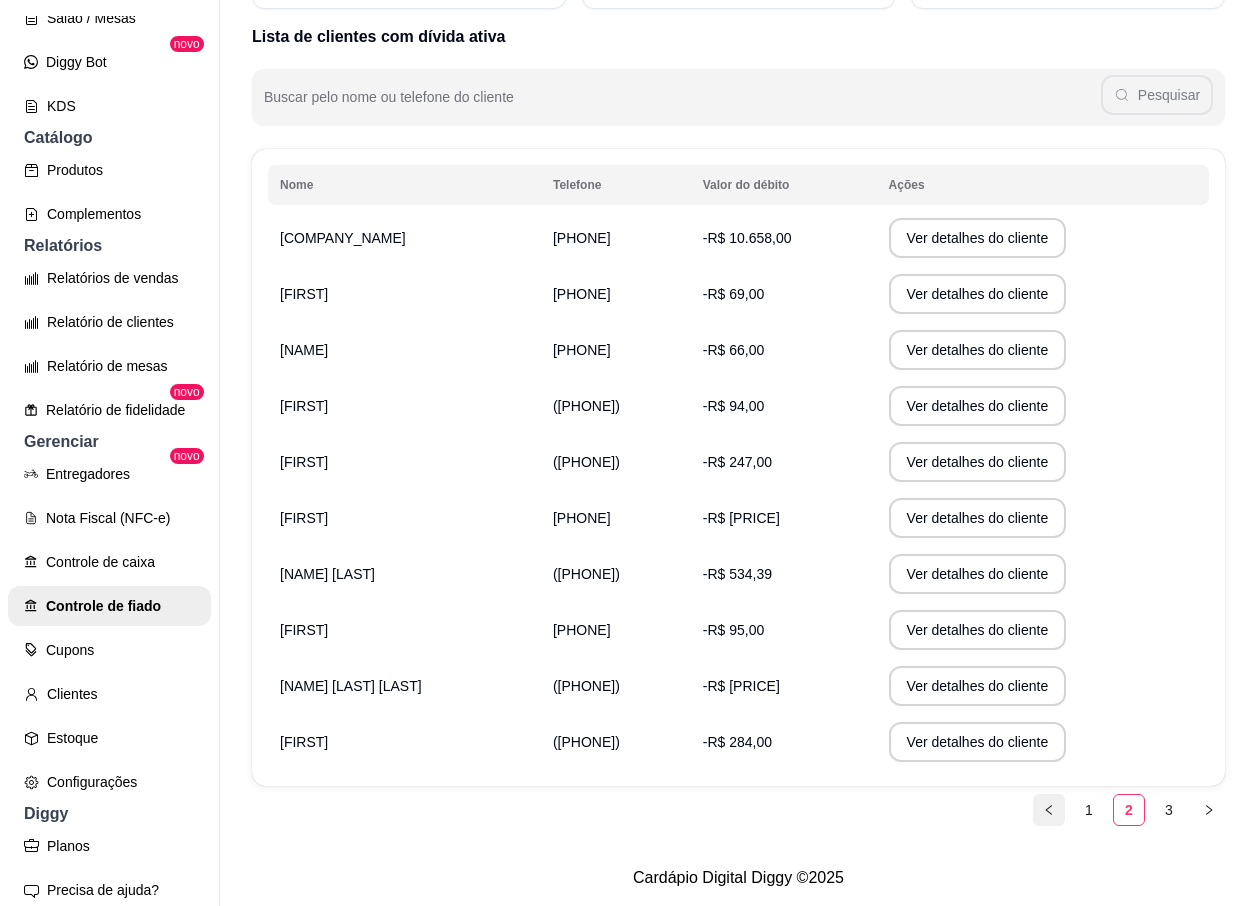 click at bounding box center (1049, 810) 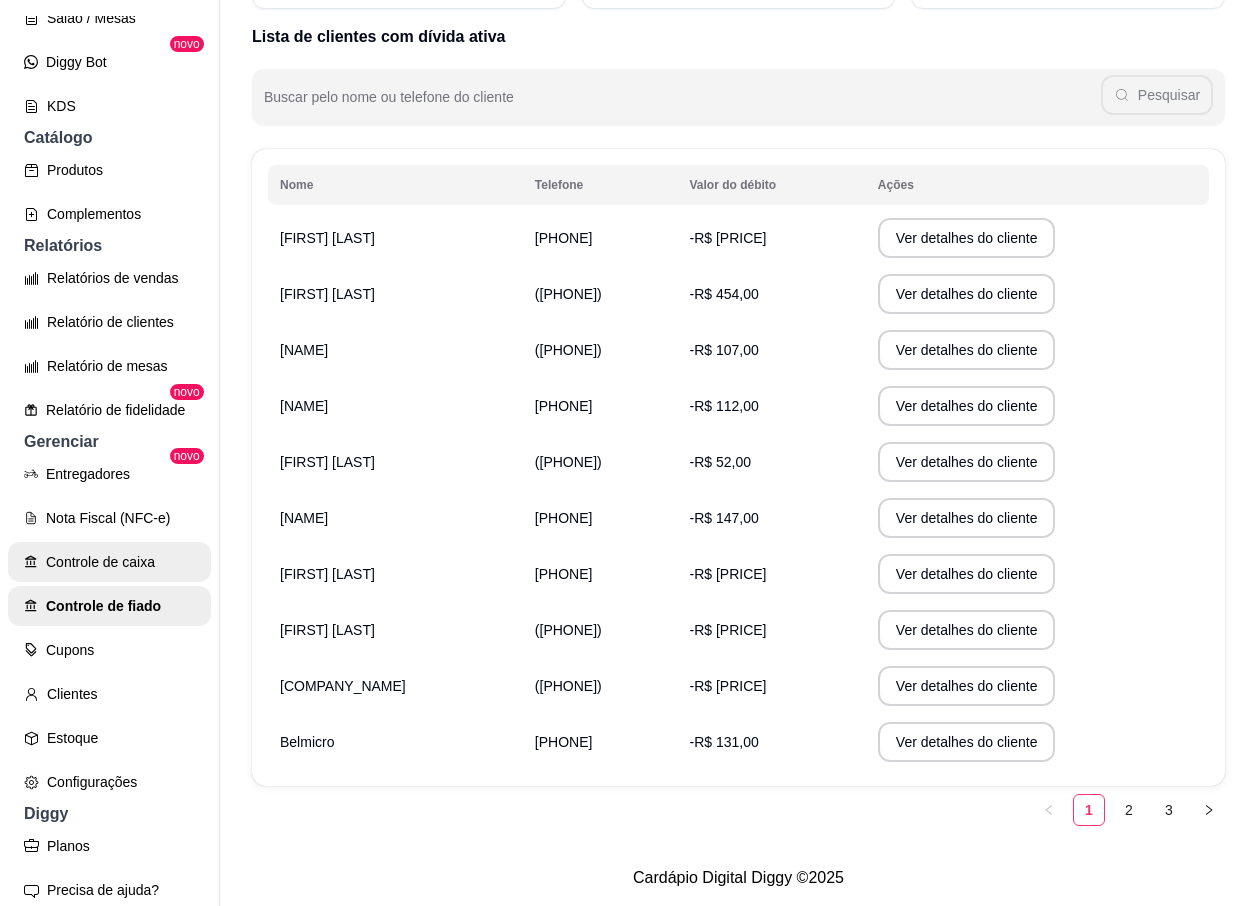 click on "Controle de caixa" at bounding box center [109, 562] 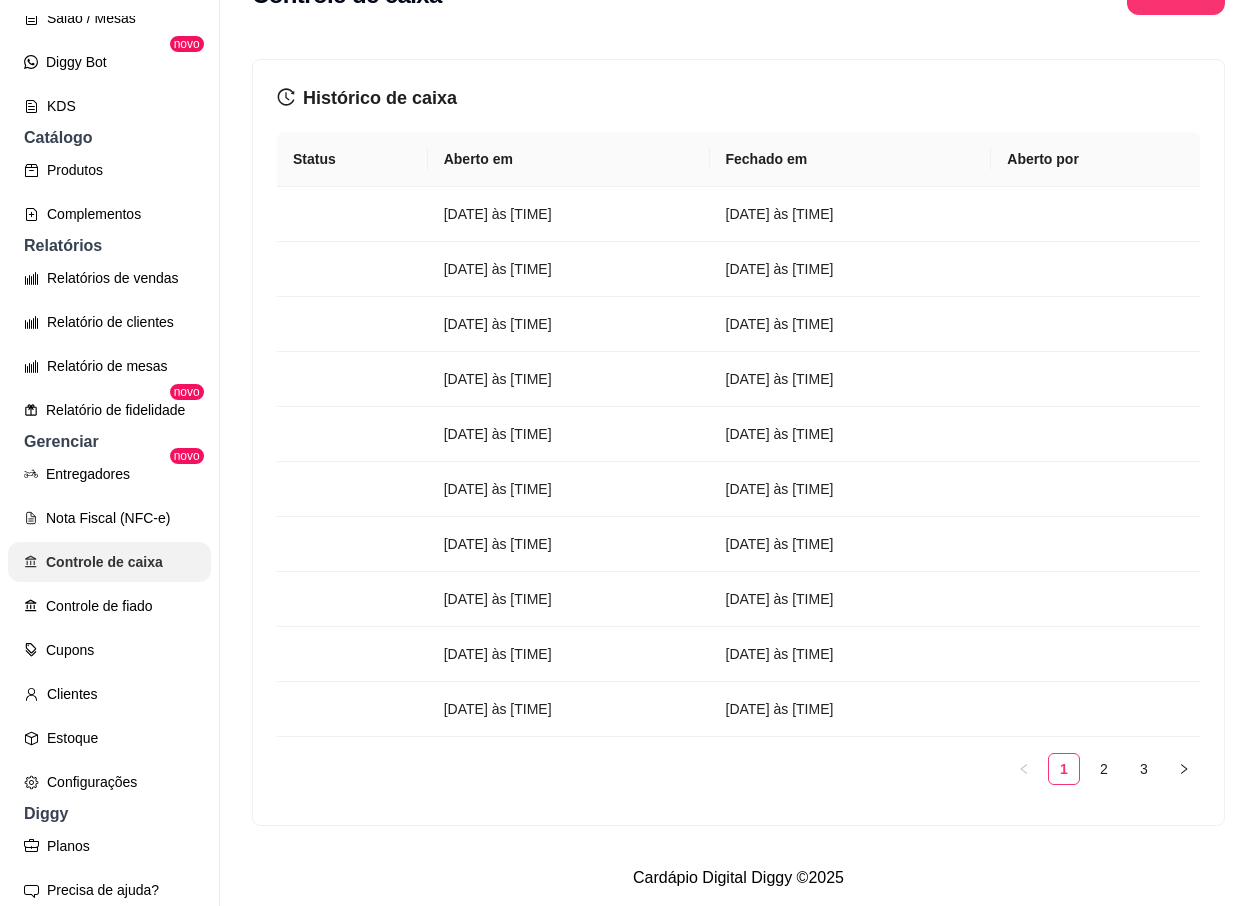 scroll, scrollTop: 0, scrollLeft: 0, axis: both 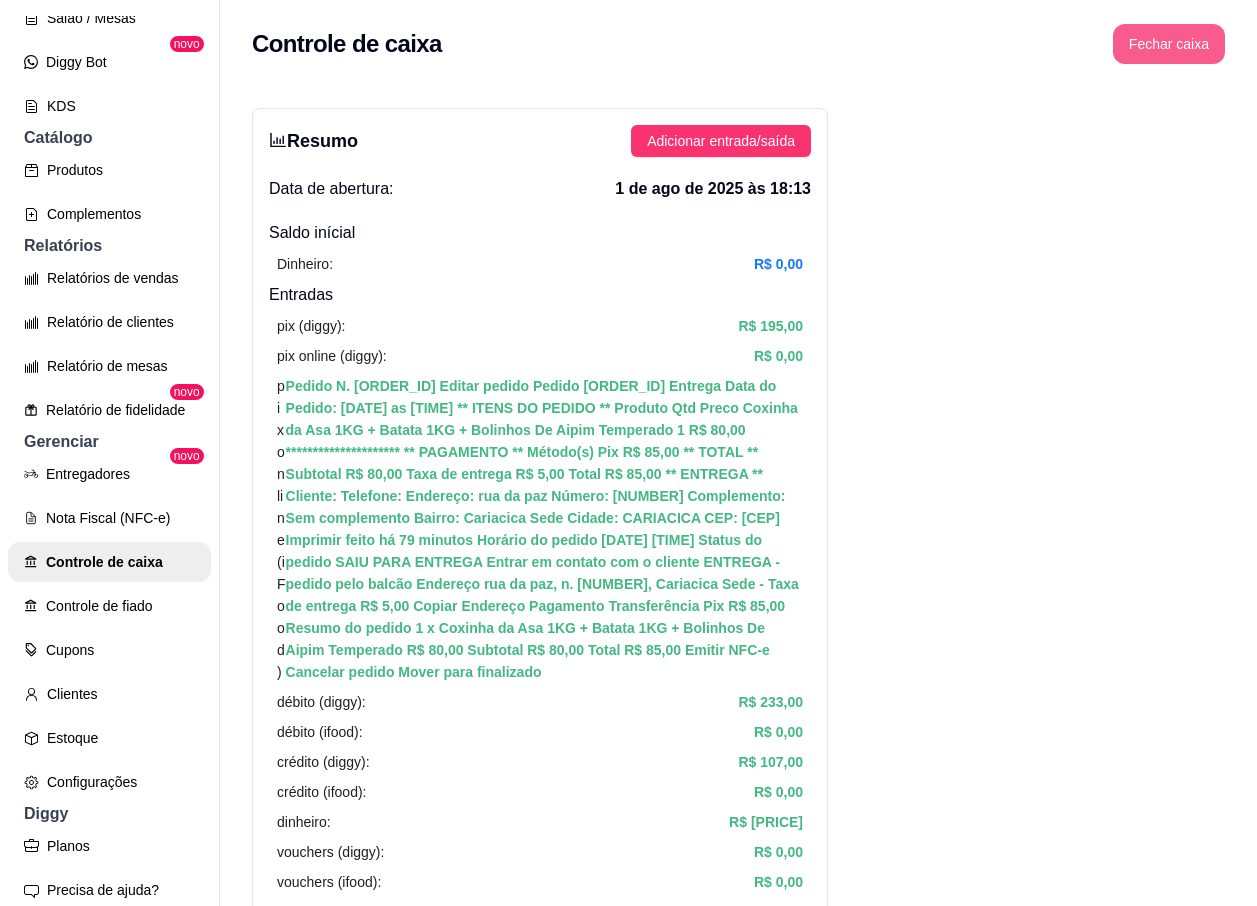 click on "Fechar caixa" at bounding box center (1169, 44) 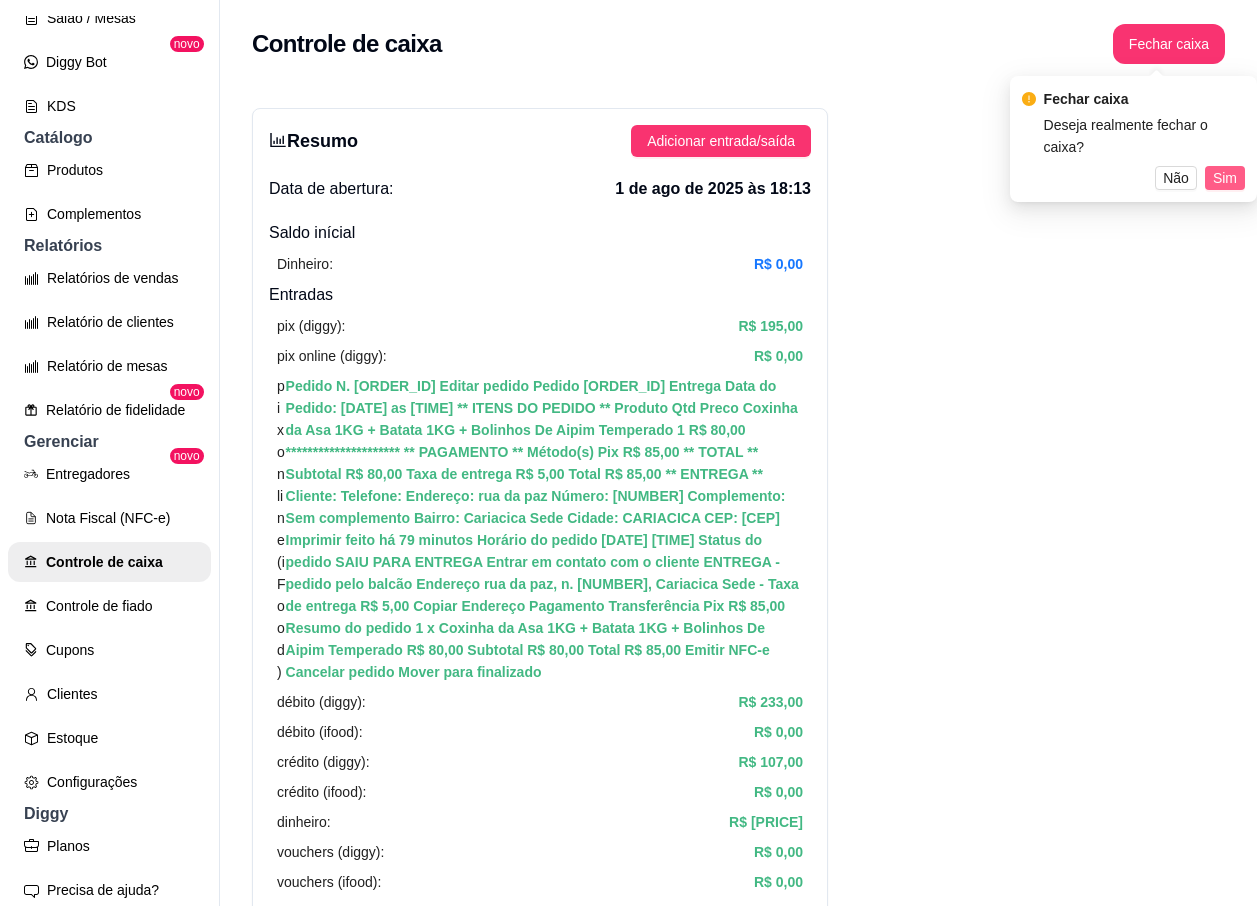 click on "Sim" at bounding box center [1225, 178] 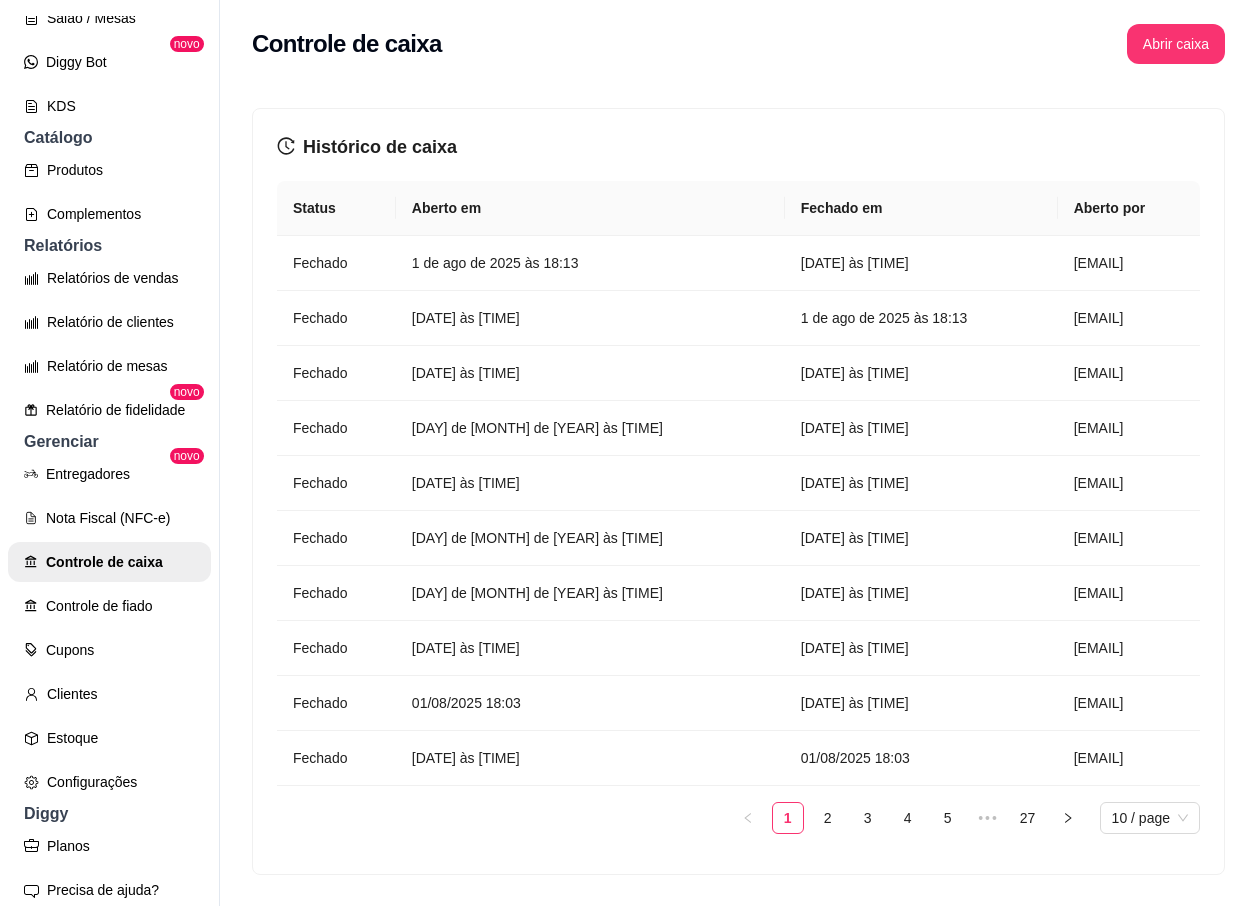 click on "Controle de caixa Abrir caixa" at bounding box center [738, 38] 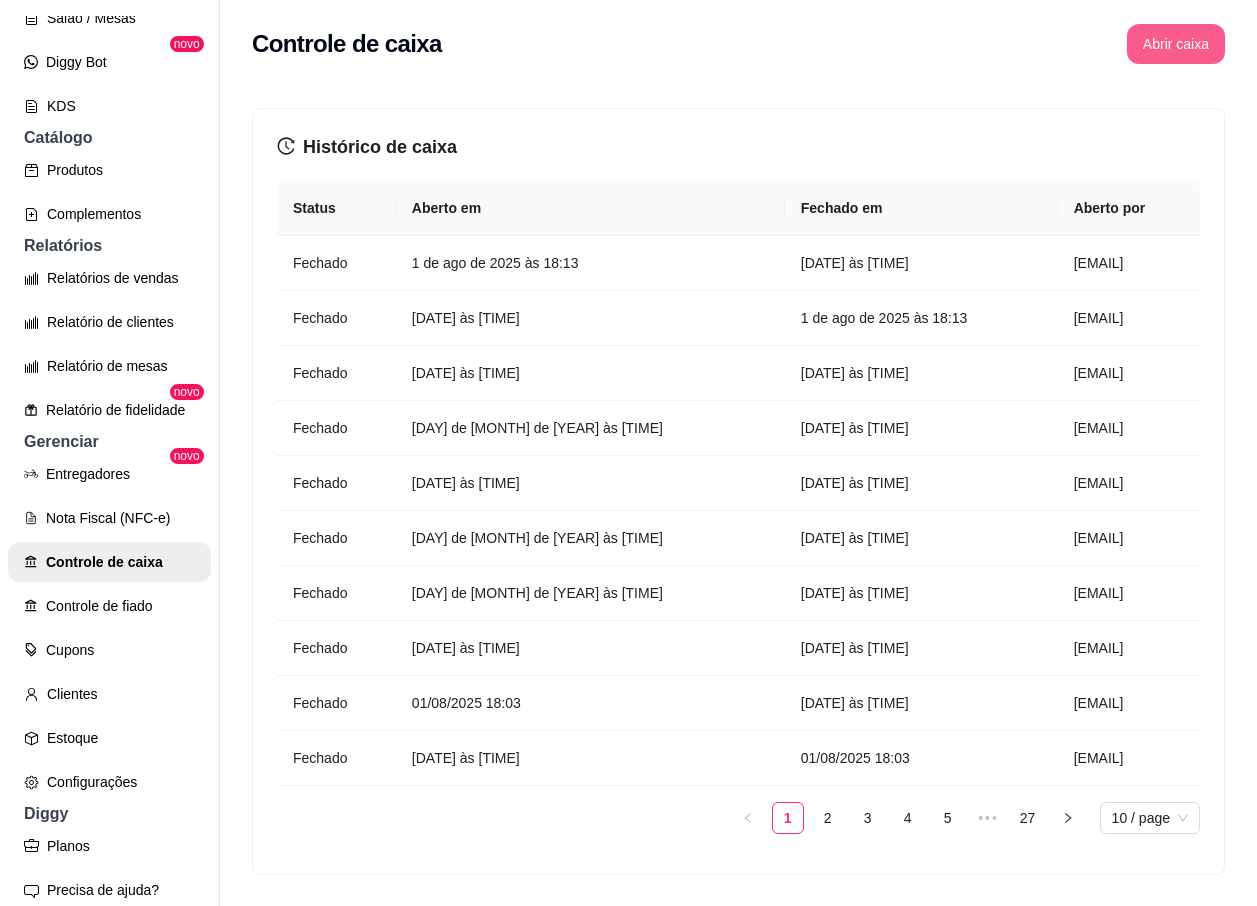 click on "Abrir caixa" at bounding box center [1176, 44] 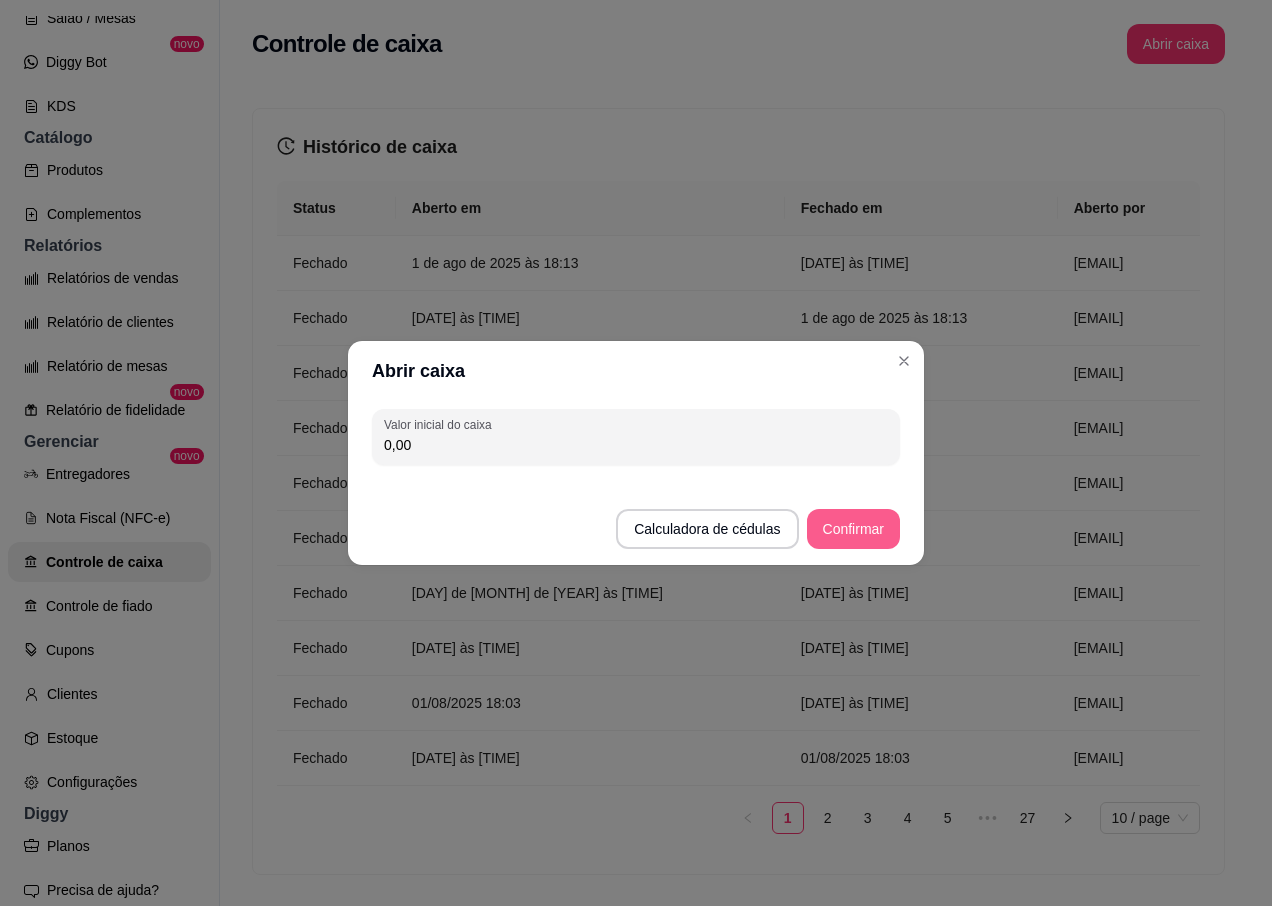 click on "Confirmar" at bounding box center [853, 529] 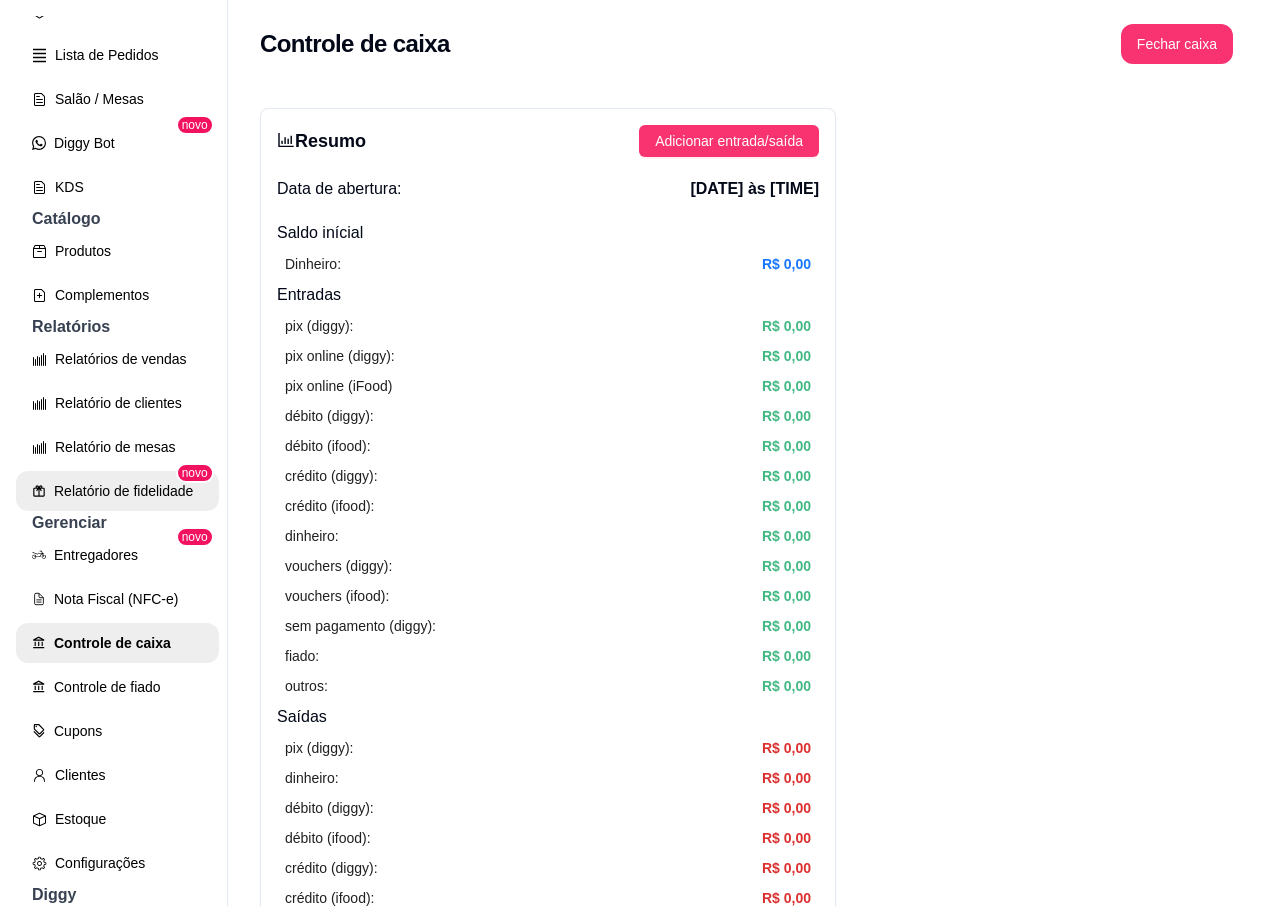 scroll, scrollTop: 0, scrollLeft: 0, axis: both 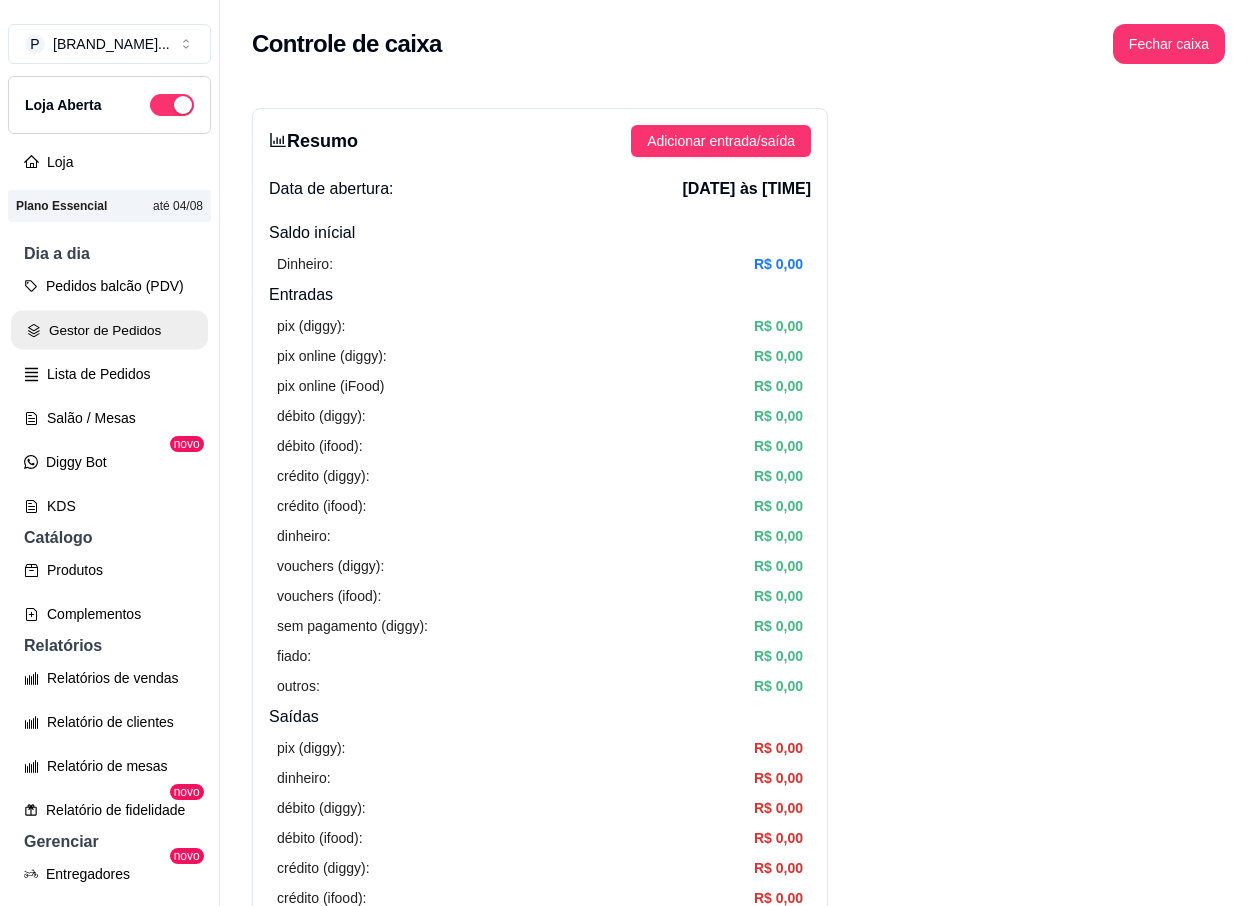 click on "Gestor de Pedidos" at bounding box center [109, 330] 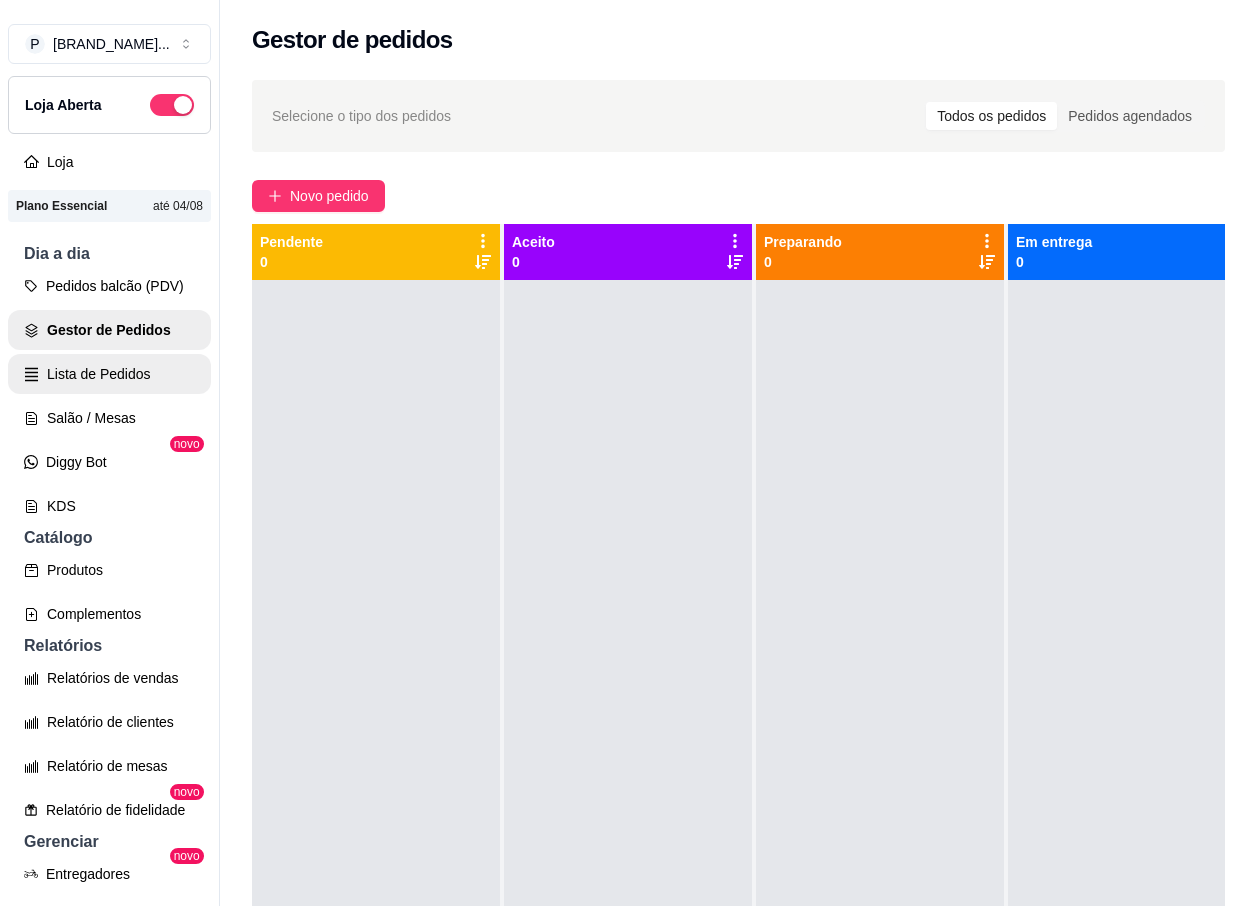 click on "Lista de Pedidos" at bounding box center [109, 374] 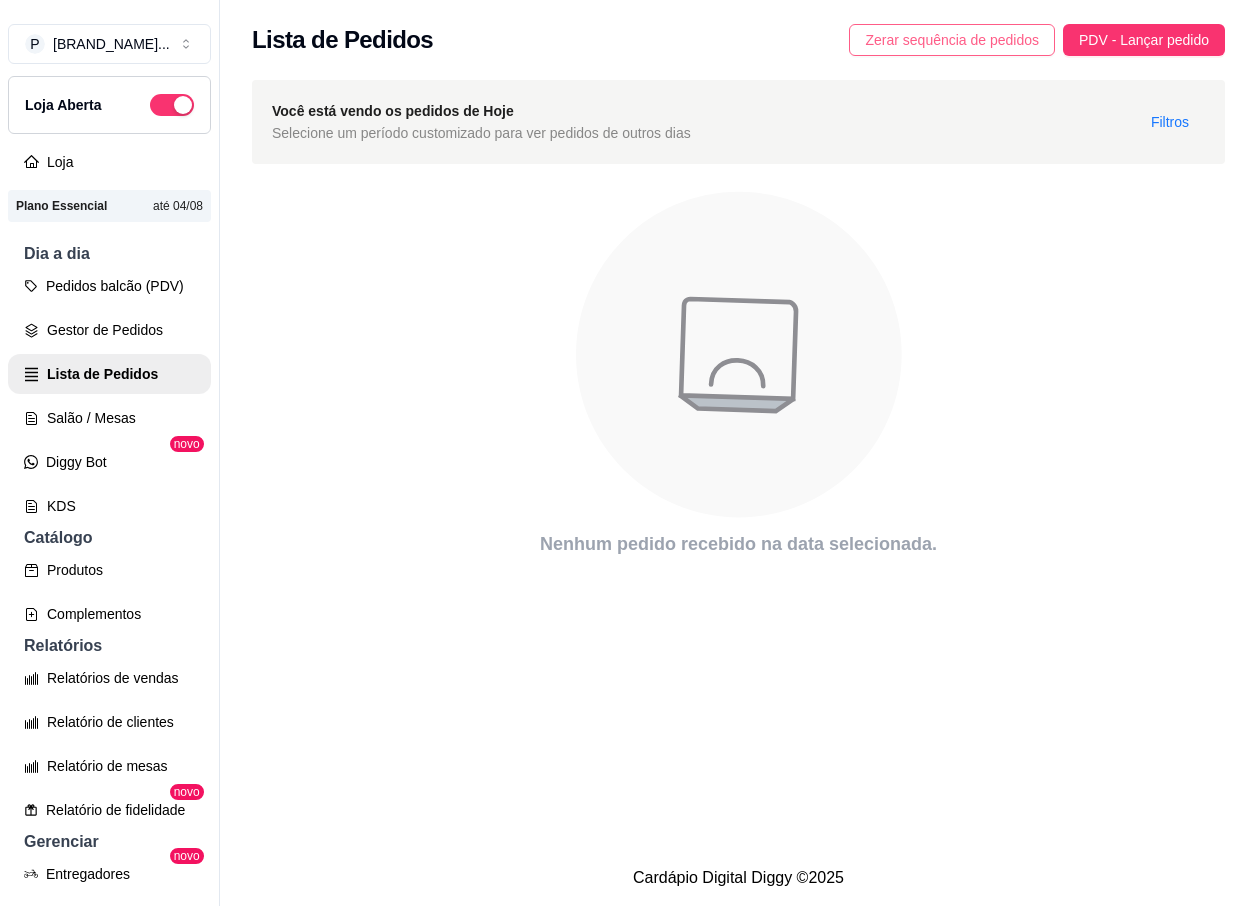 click on "Zerar sequência de pedidos" at bounding box center [952, 40] 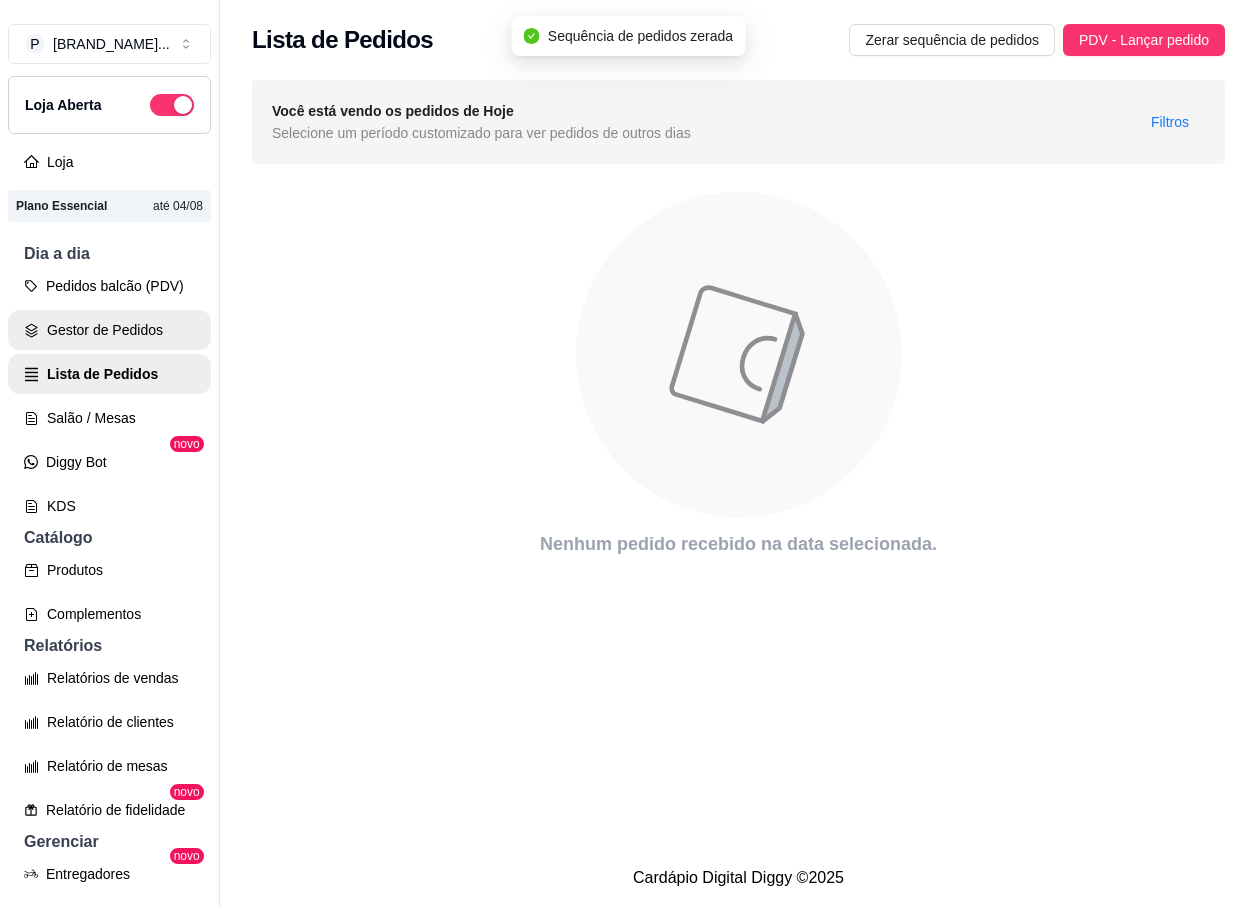 click on "Gestor de Pedidos" at bounding box center (109, 330) 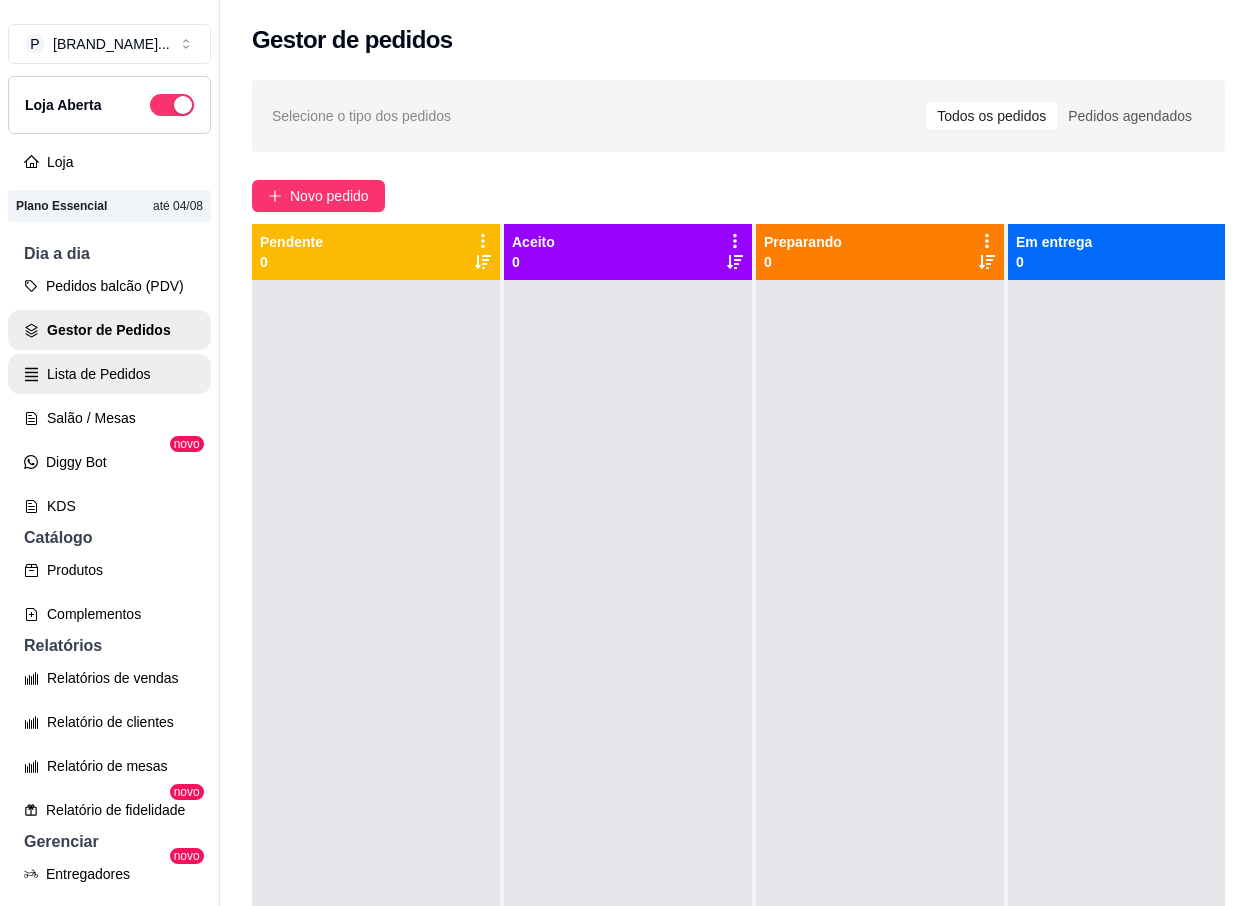 click on "Lista de Pedidos" at bounding box center [109, 374] 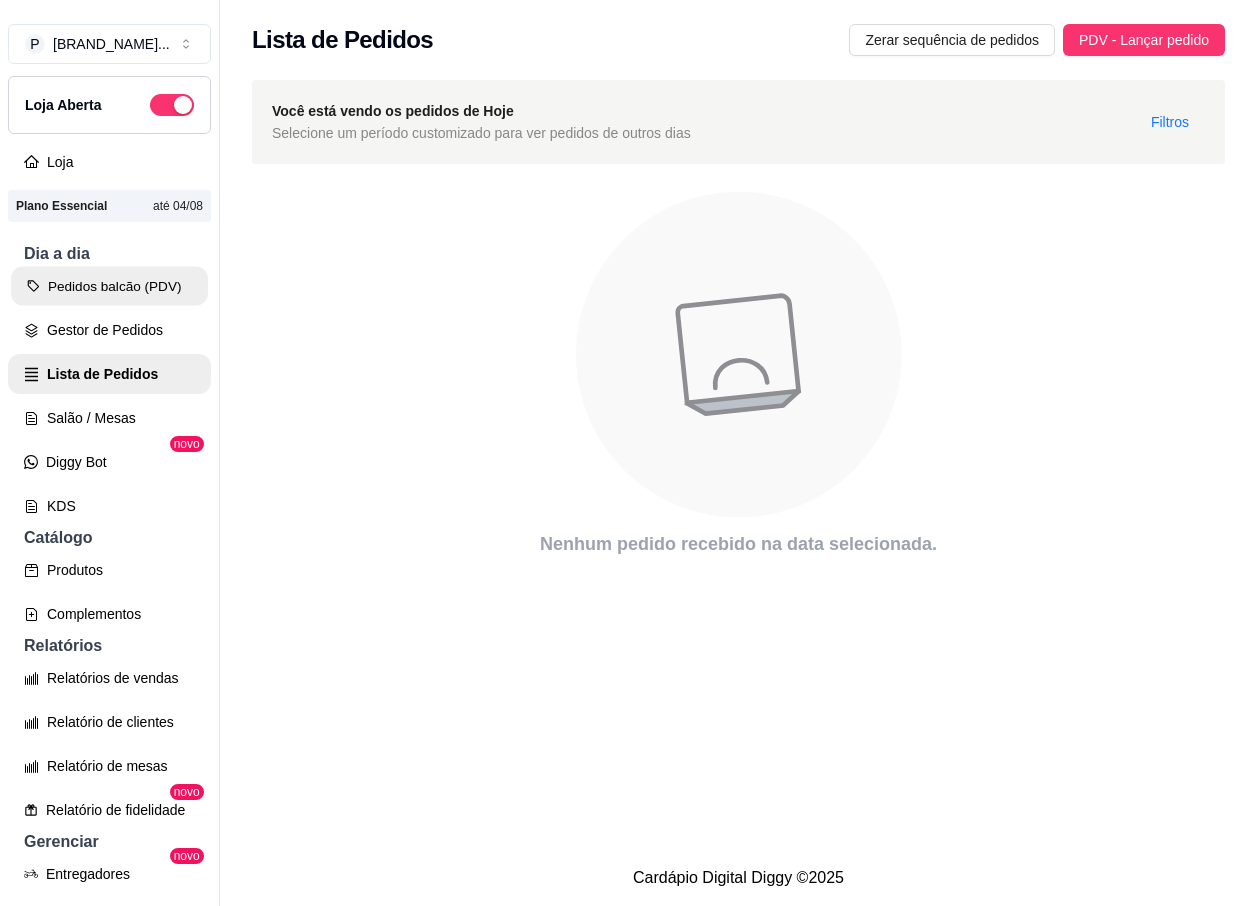 click on "Pedidos balcão (PDV)" at bounding box center [109, 286] 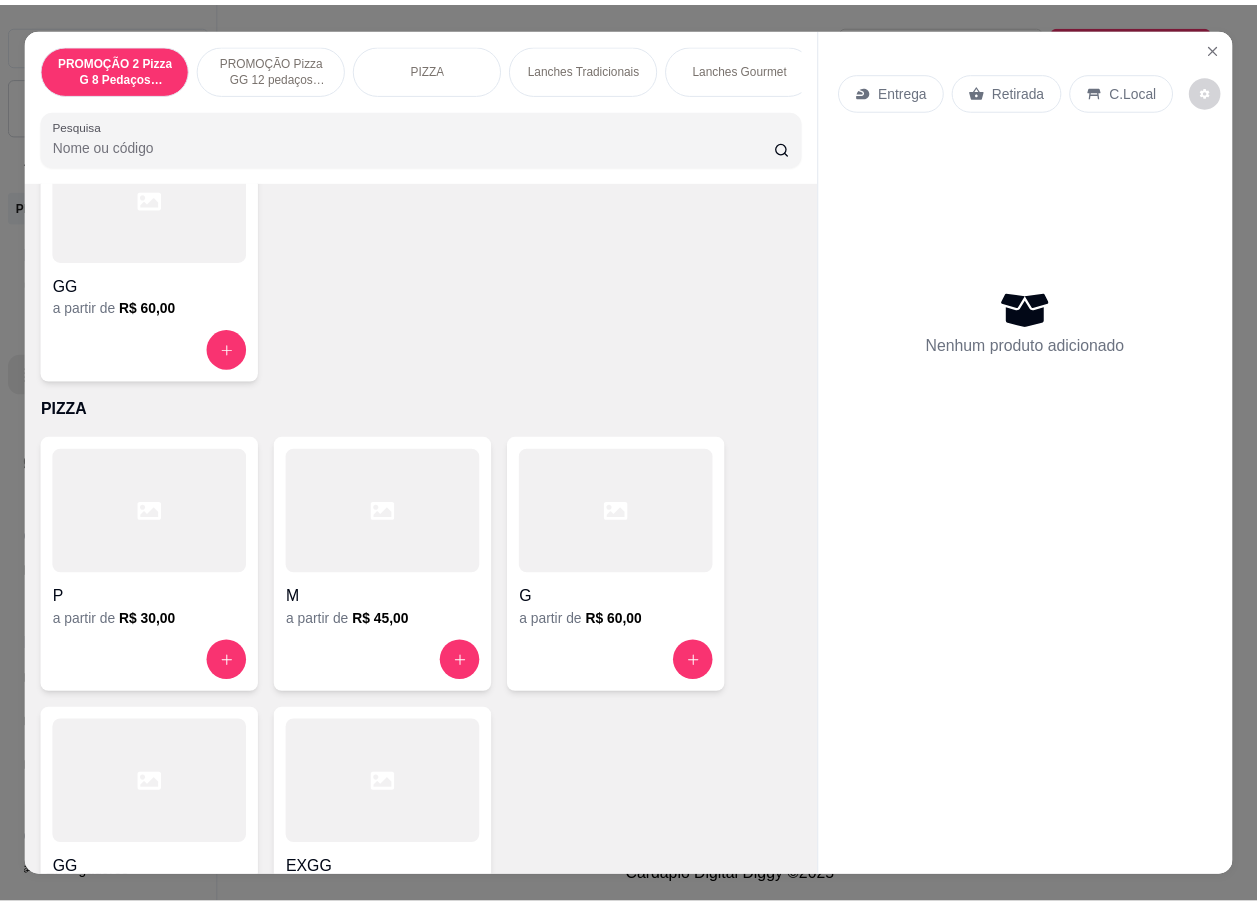 scroll, scrollTop: 0, scrollLeft: 0, axis: both 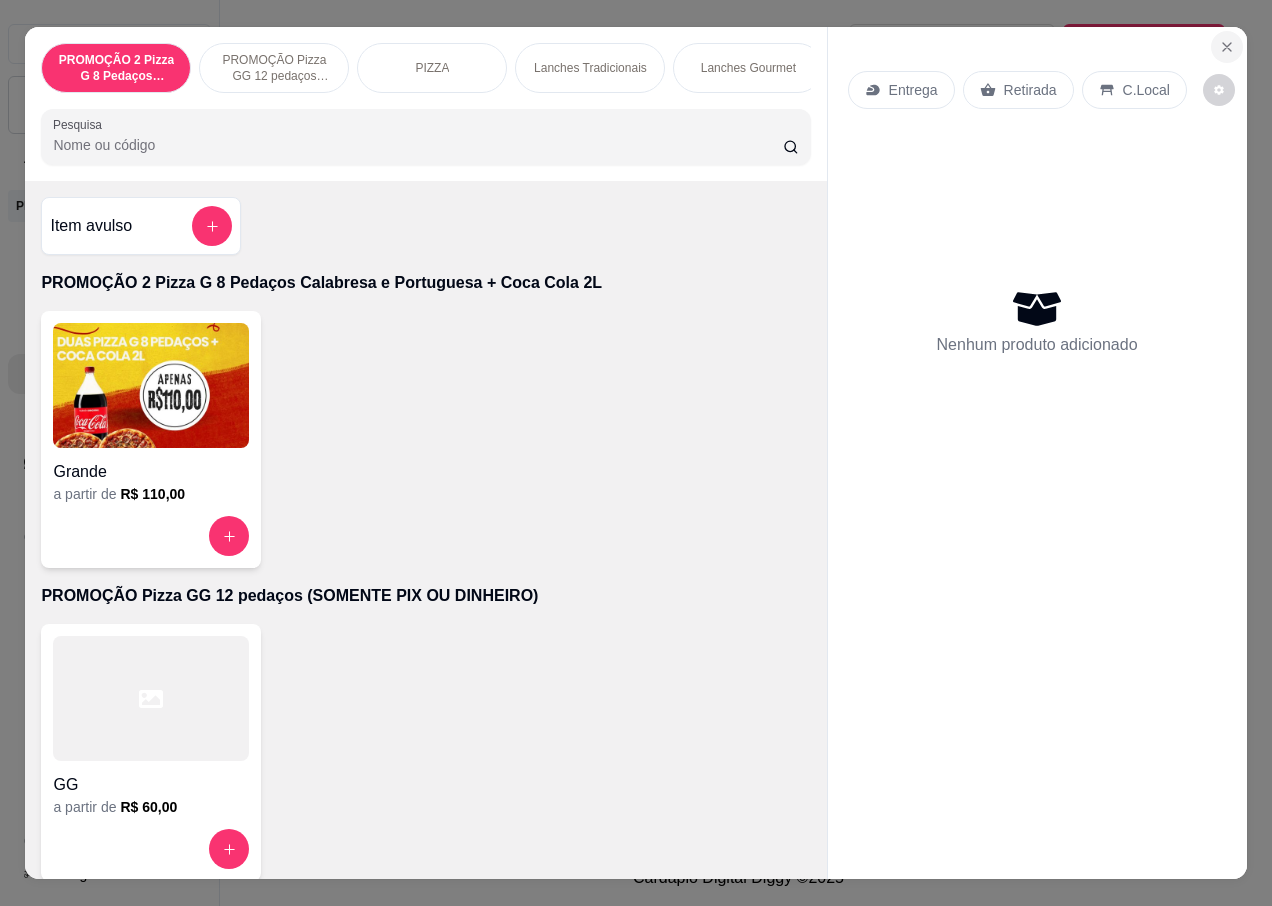 click 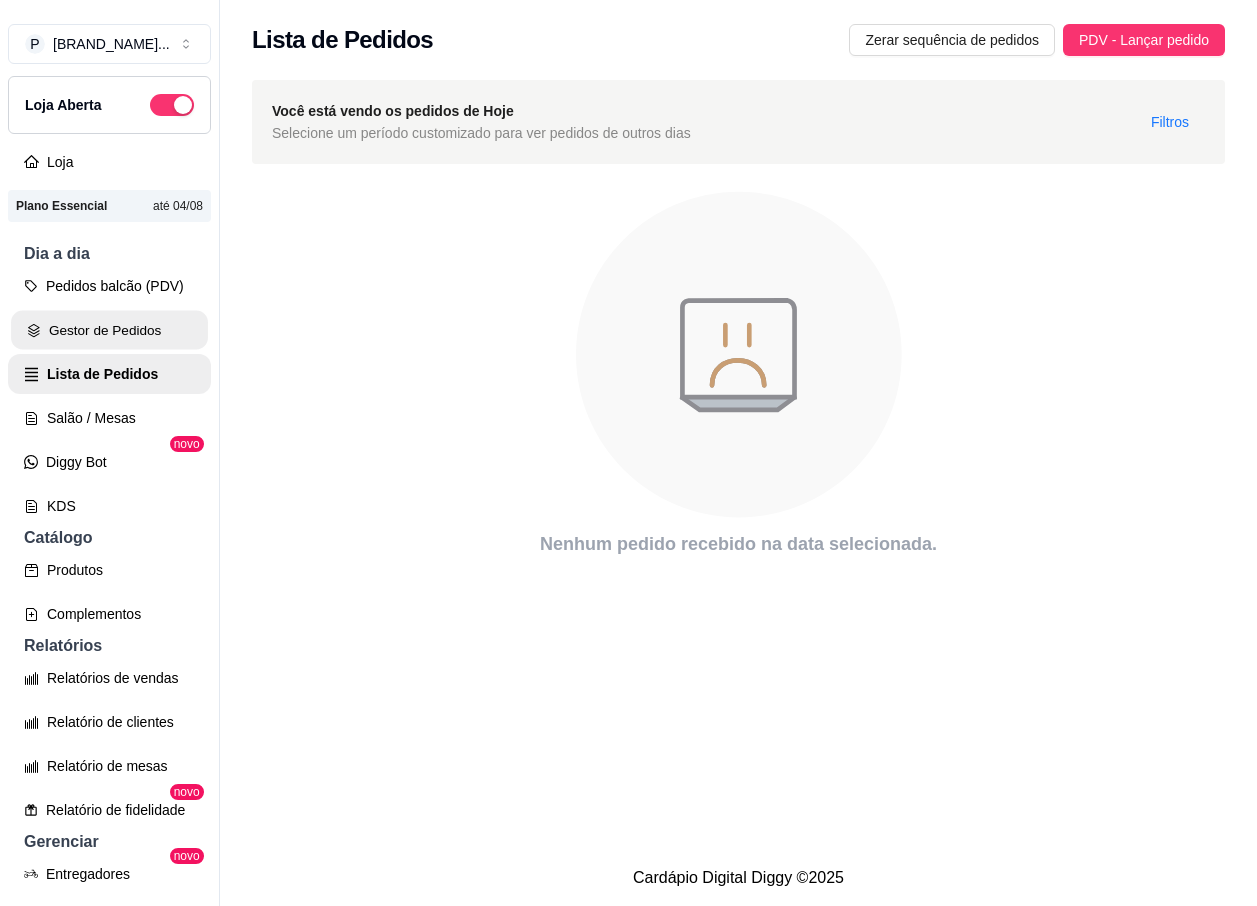 click on "Gestor de Pedidos" at bounding box center [109, 330] 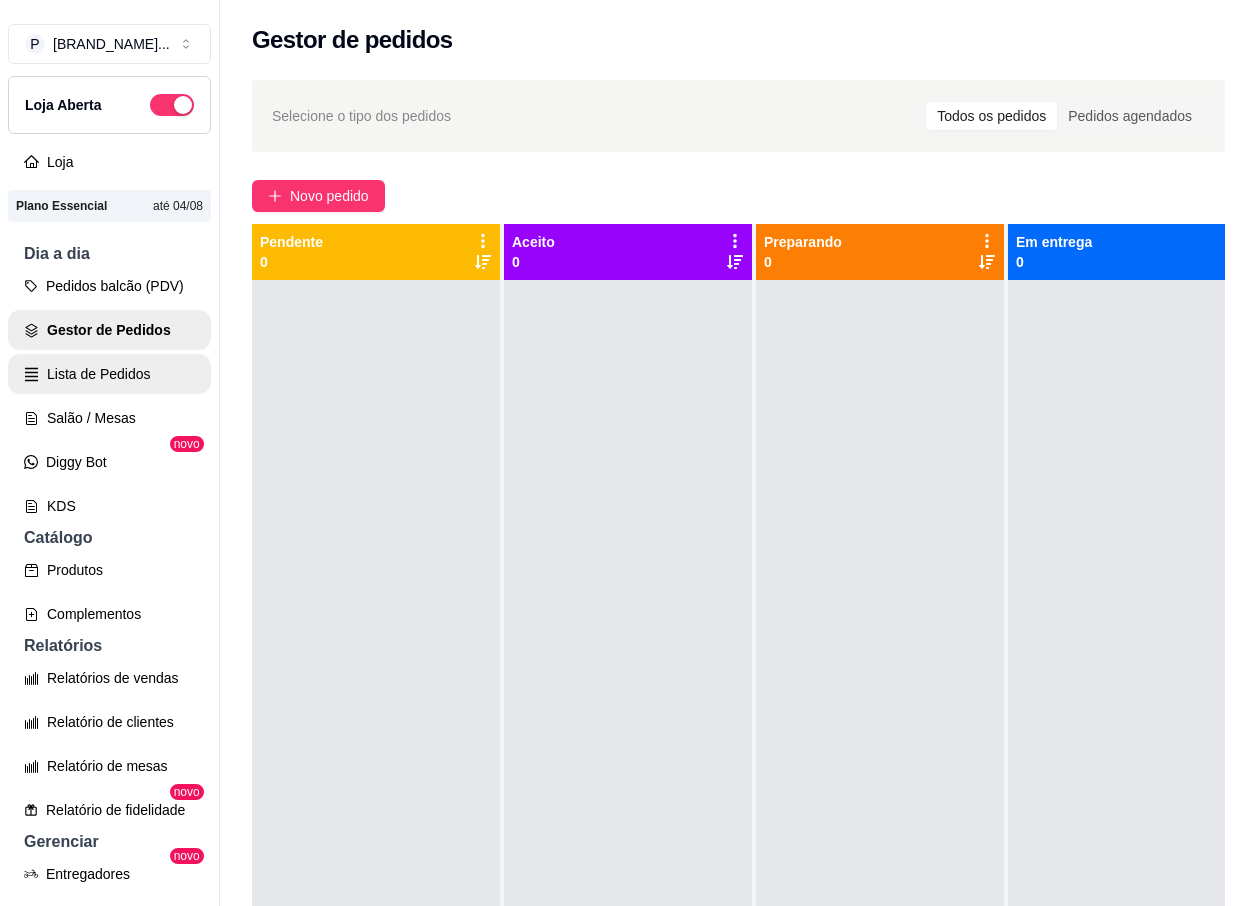 click on "Lista de Pedidos" at bounding box center [109, 374] 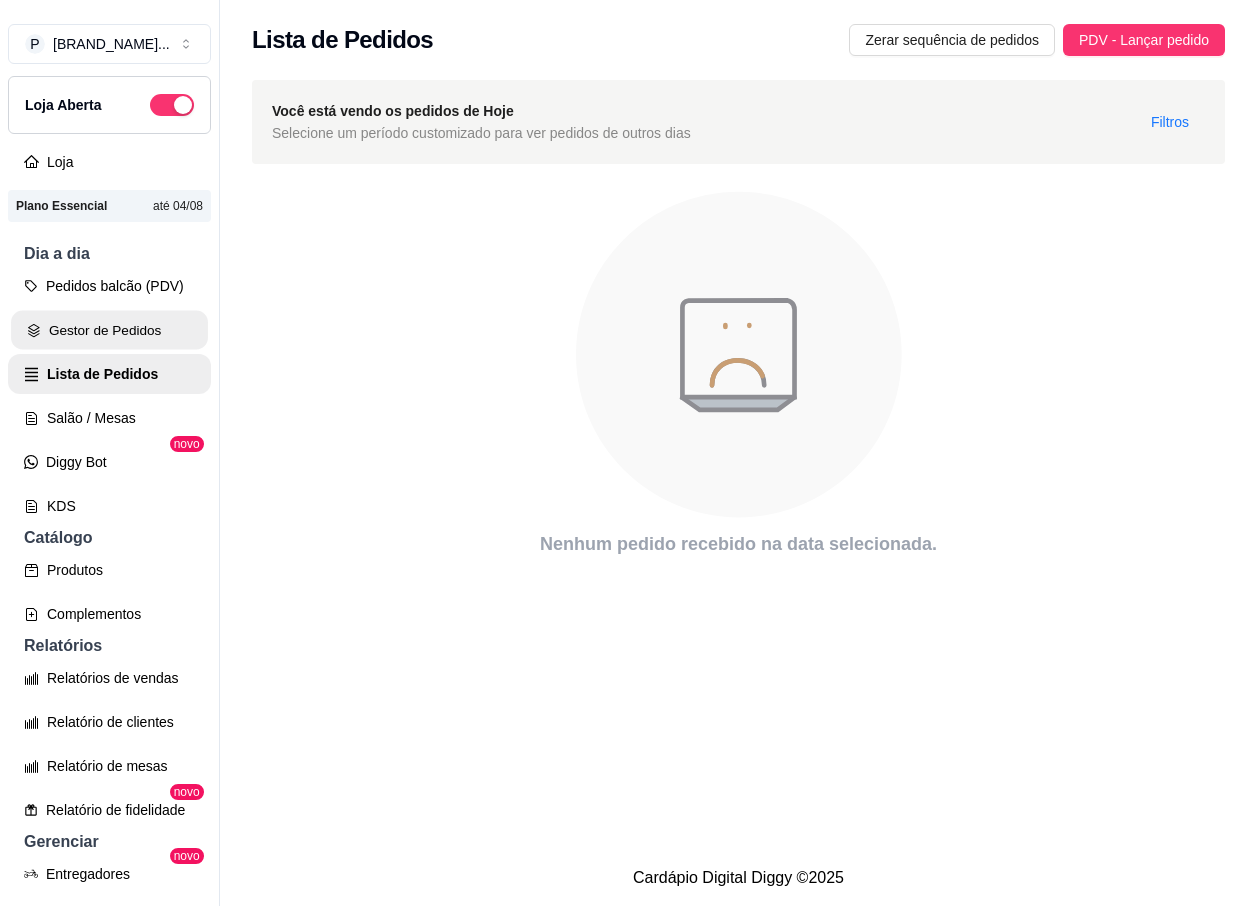 click on "Gestor de Pedidos" at bounding box center (109, 330) 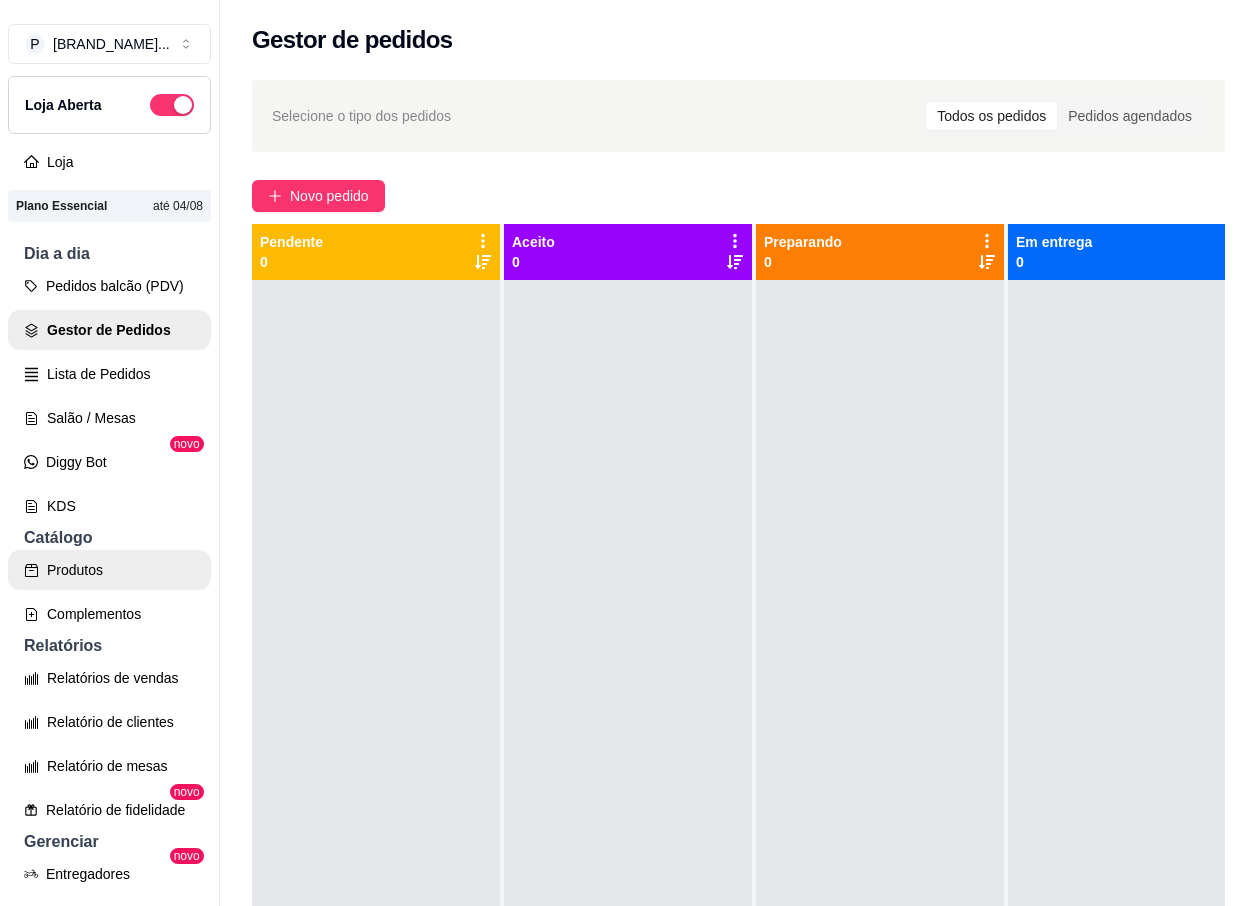 click on "Produtos" at bounding box center (109, 570) 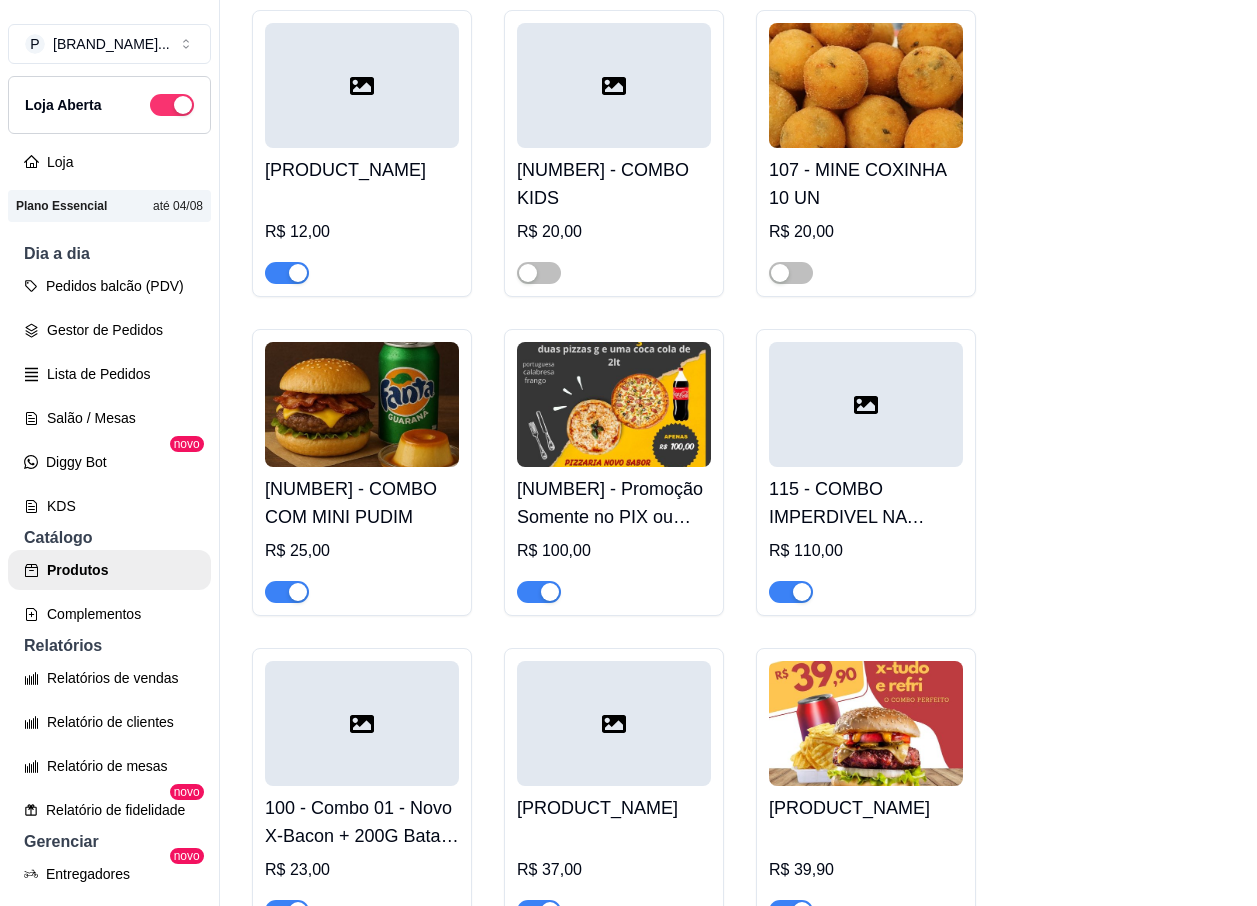 scroll, scrollTop: 5300, scrollLeft: 0, axis: vertical 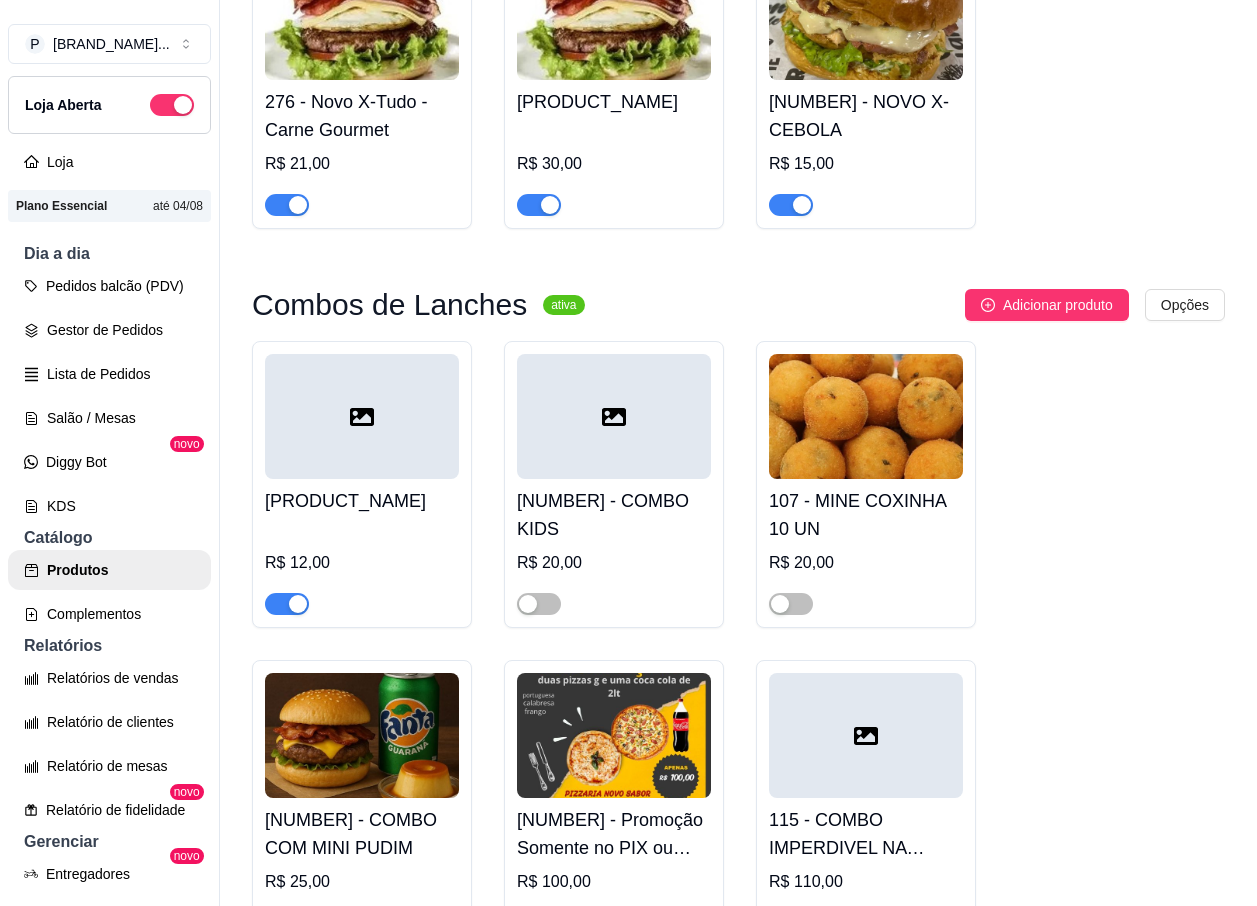 click at bounding box center [550, 923] 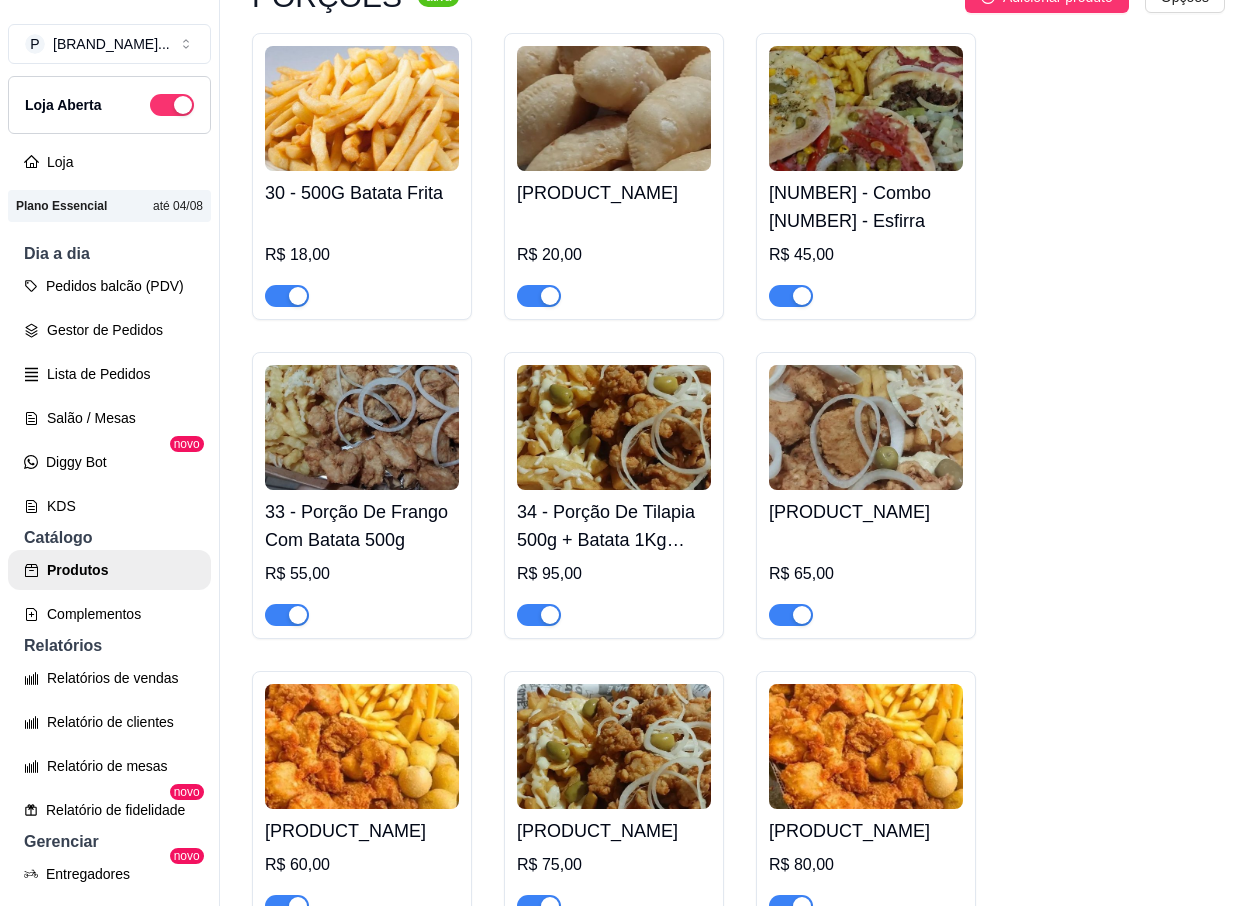 scroll, scrollTop: 8600, scrollLeft: 0, axis: vertical 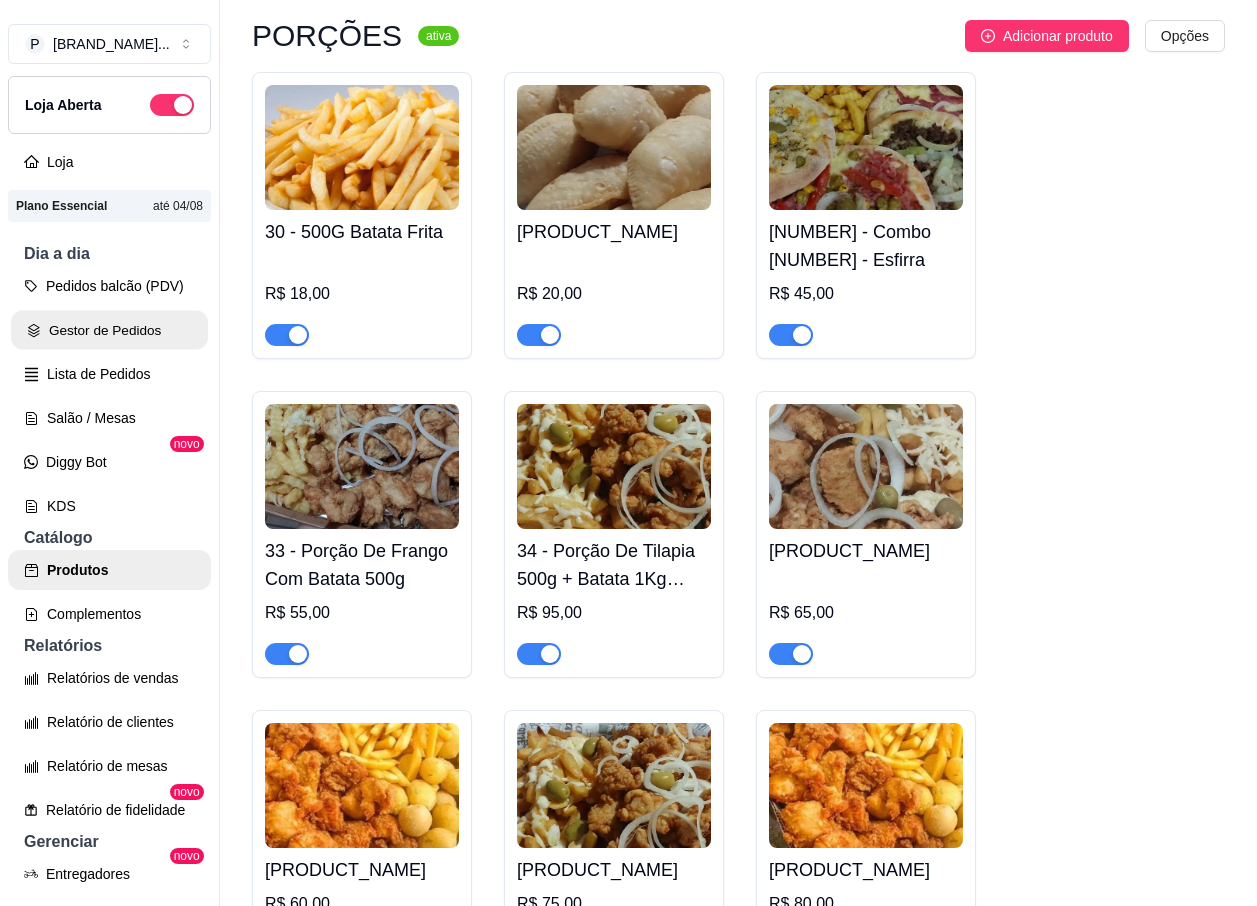 click on "Gestor de Pedidos" at bounding box center (109, 330) 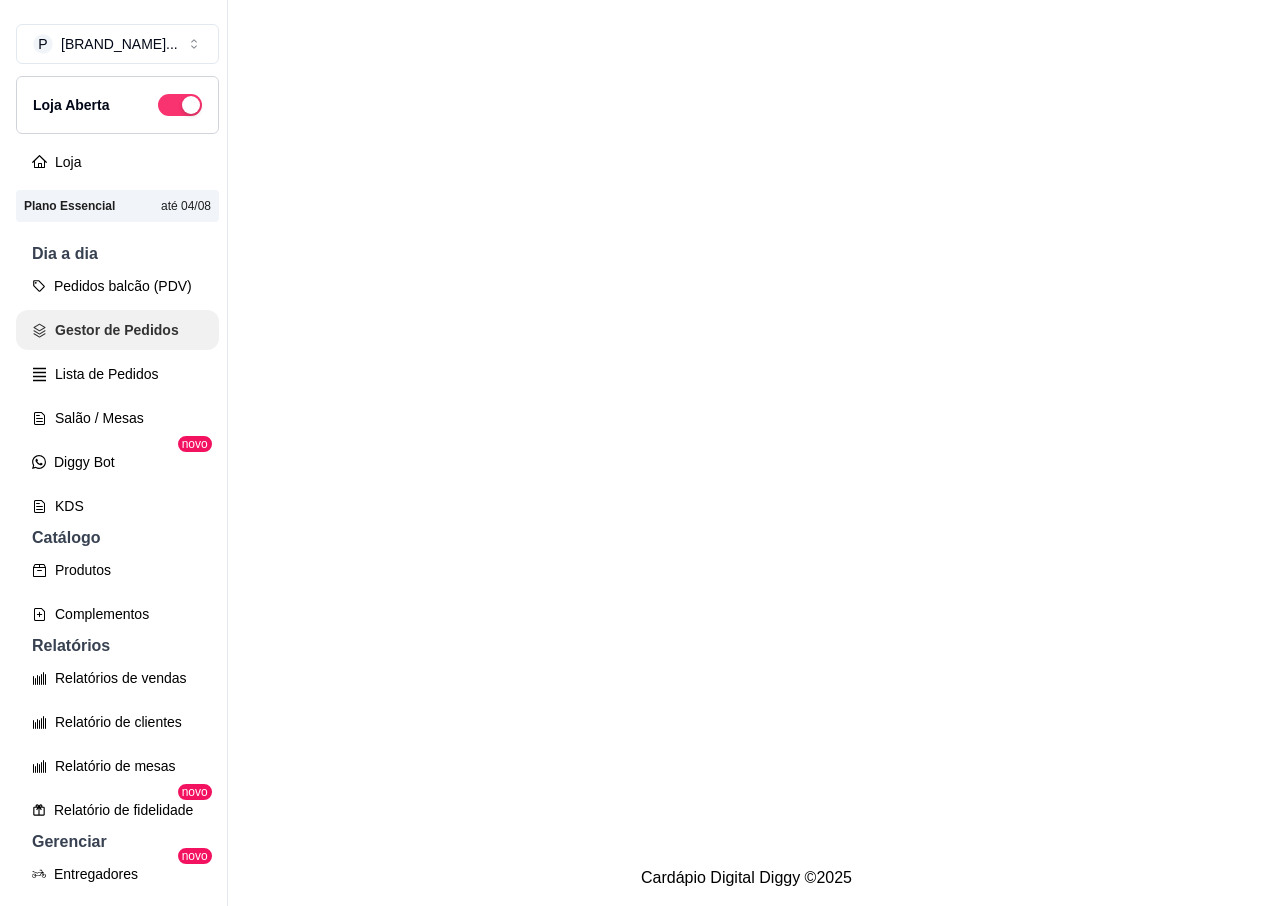scroll, scrollTop: 0, scrollLeft: 0, axis: both 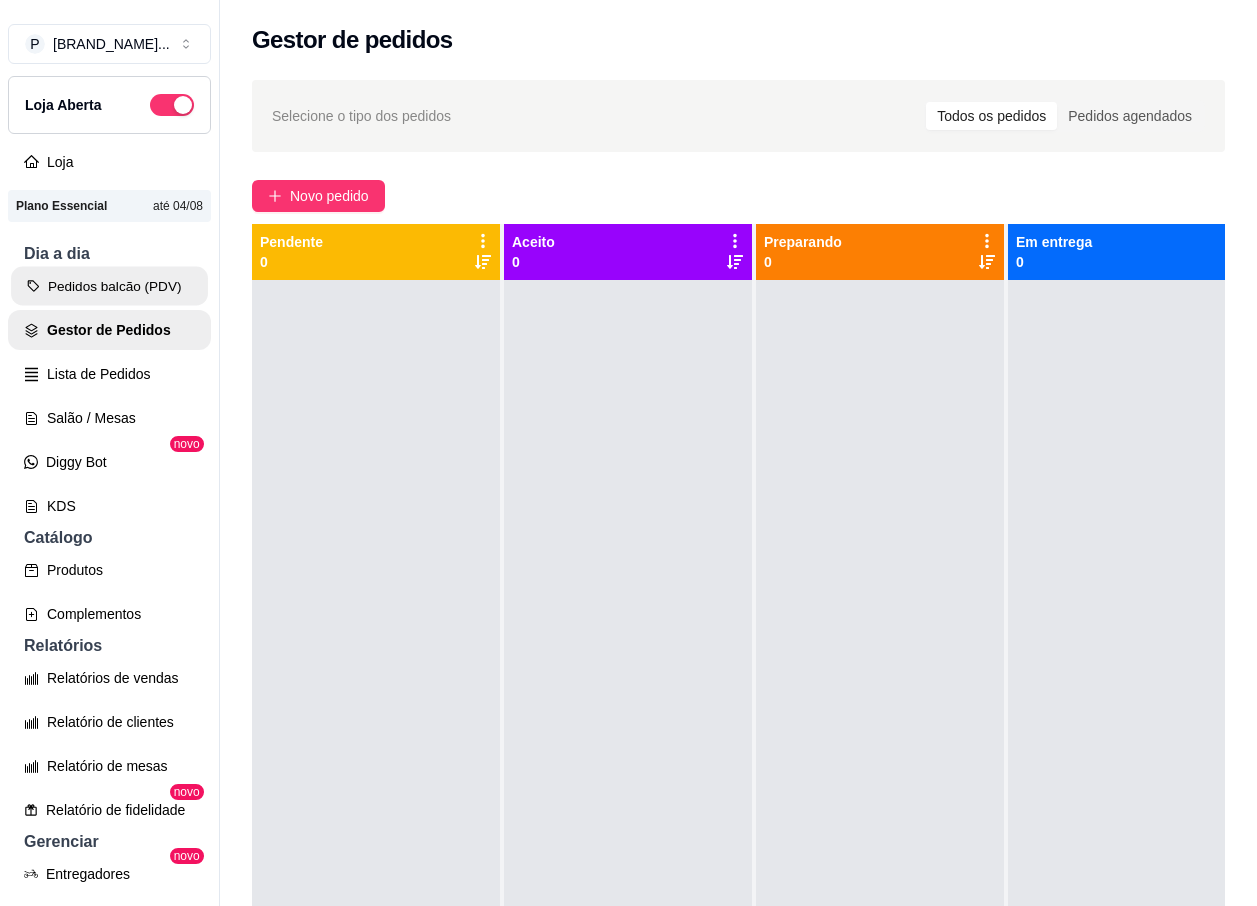 click on "Pedidos balcão (PDV)" at bounding box center [109, 286] 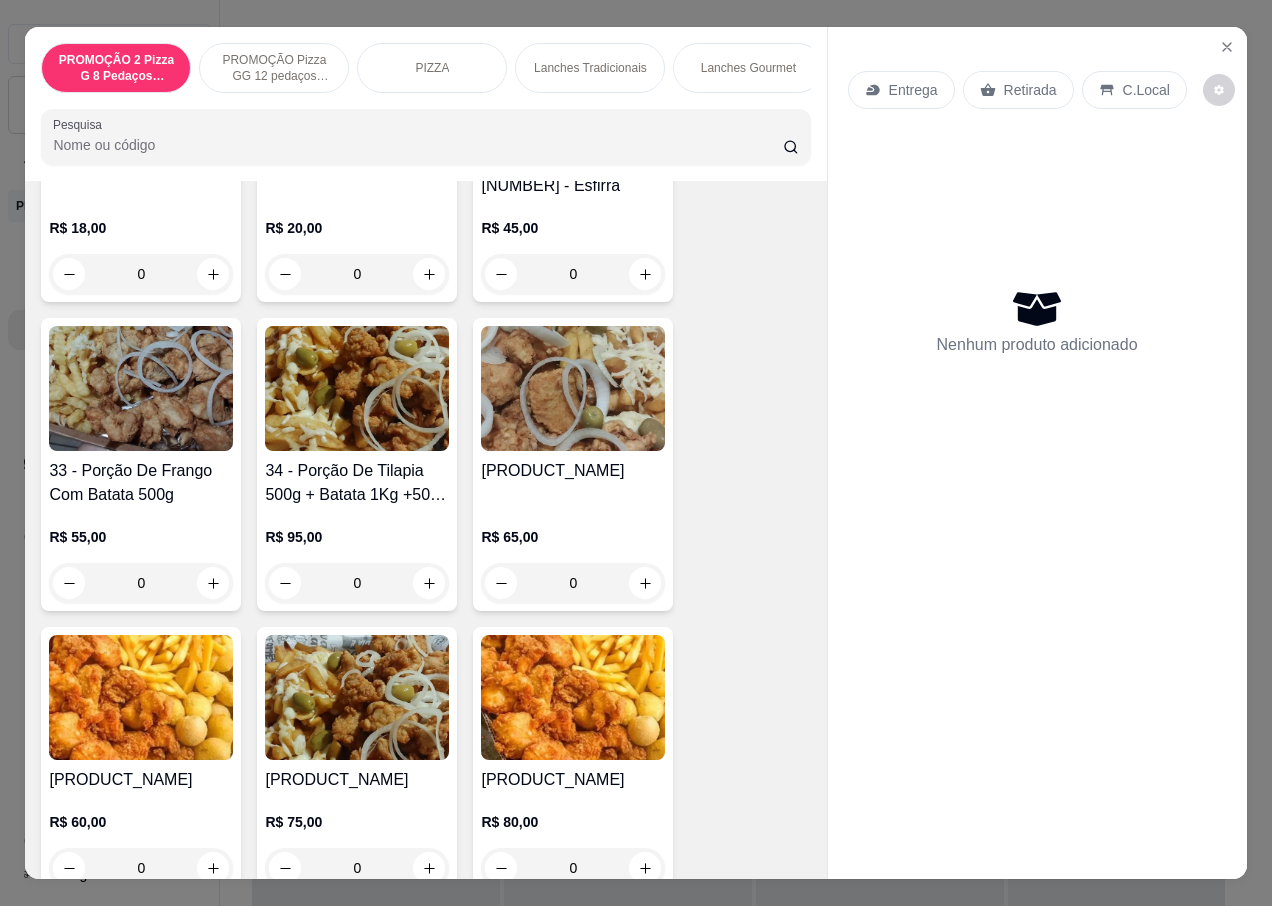 scroll, scrollTop: 5500, scrollLeft: 0, axis: vertical 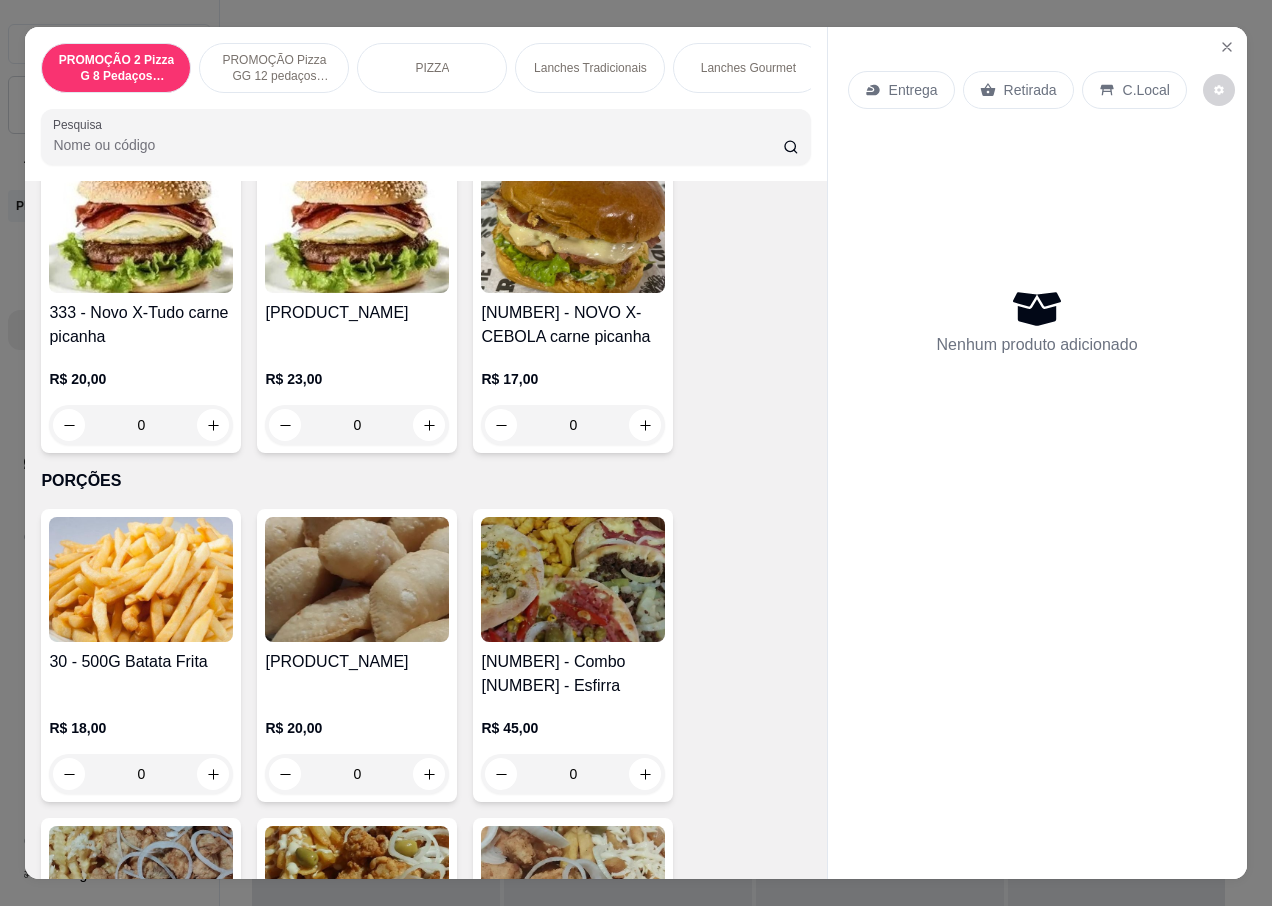 click on "0" at bounding box center [573, 774] 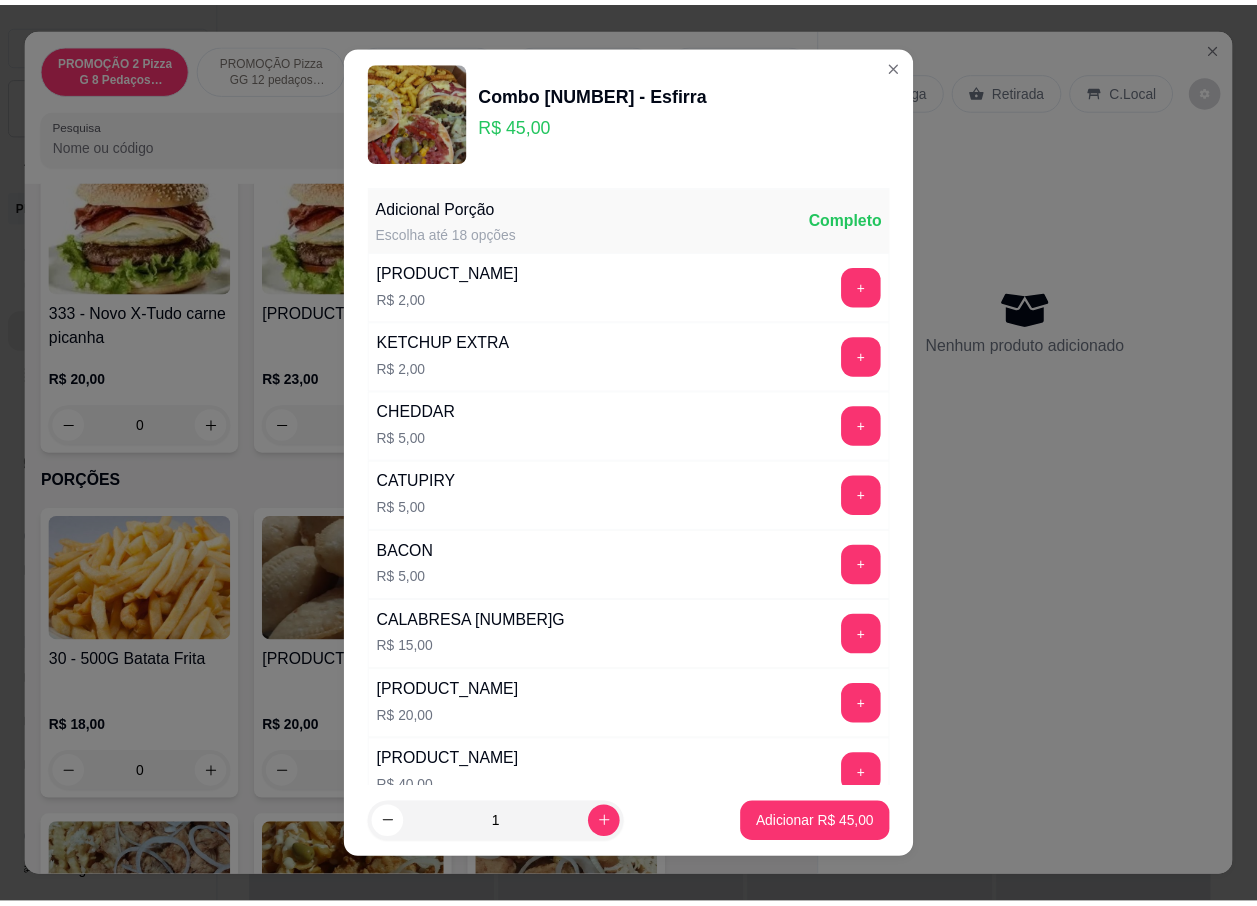 scroll, scrollTop: 172, scrollLeft: 0, axis: vertical 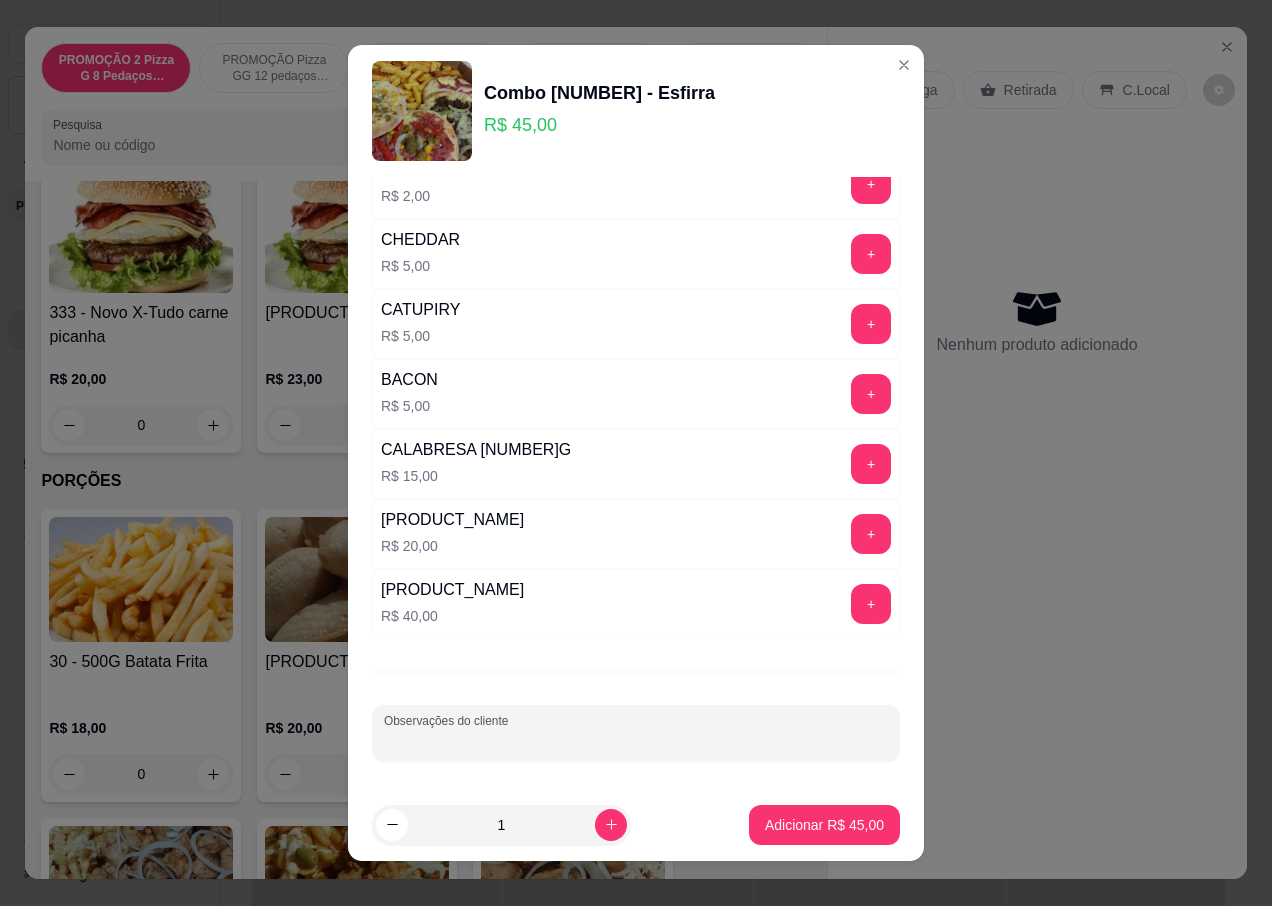 click on "Observações do cliente" at bounding box center (636, 741) 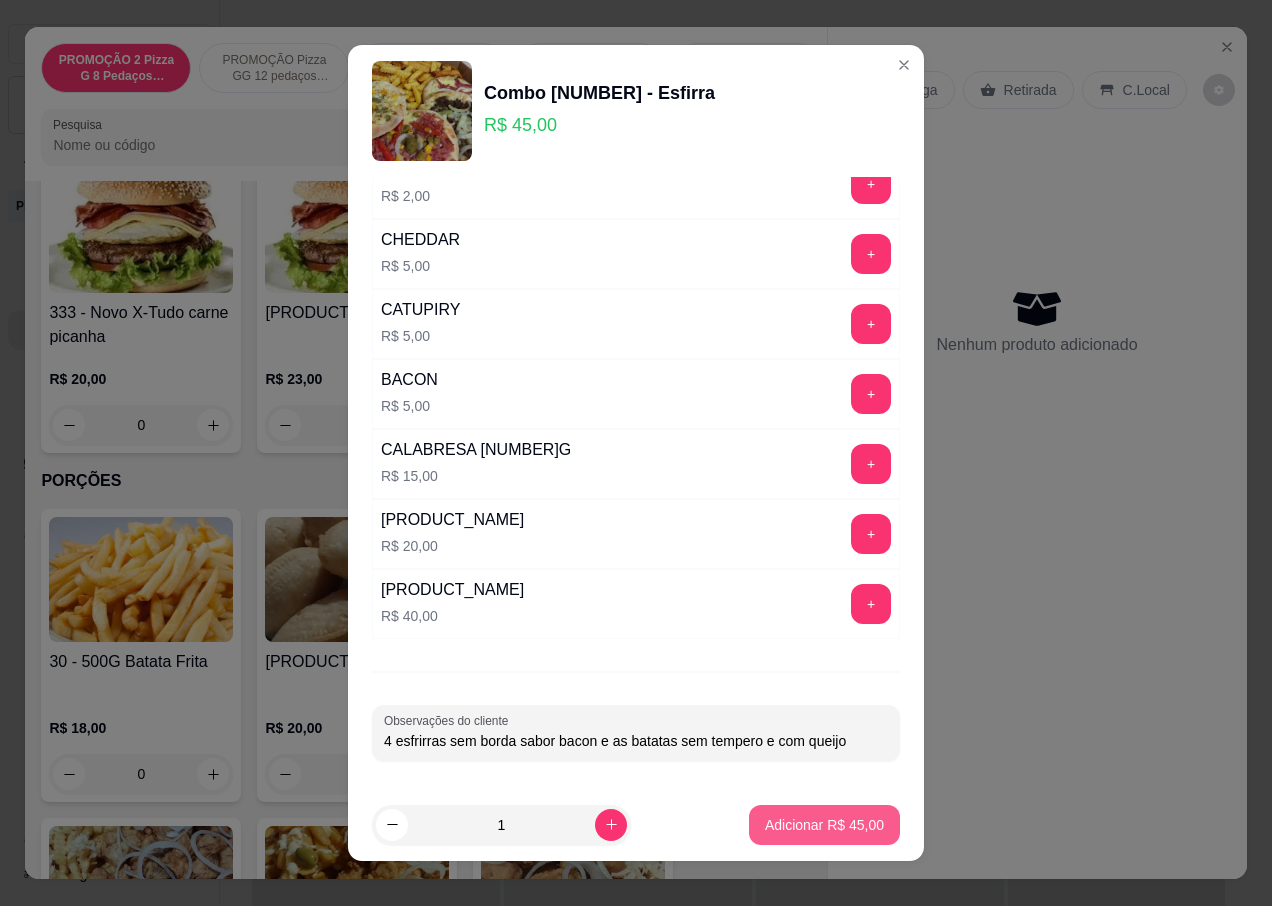 type on "4 esfrirras sem borda sabor bacon e as batatas sem tempero e com queijo" 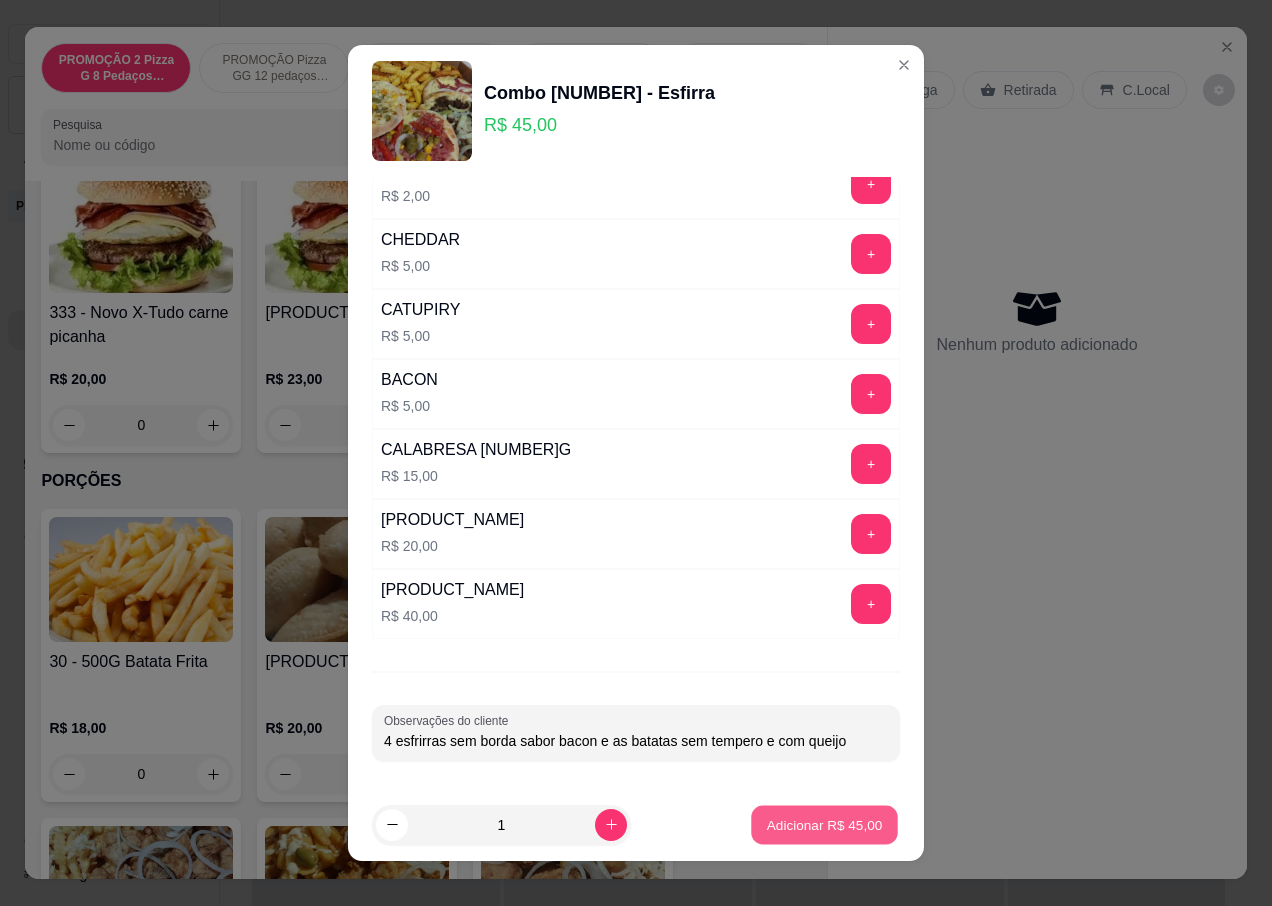click on "Adicionar   R$ 45,00" at bounding box center (824, 824) 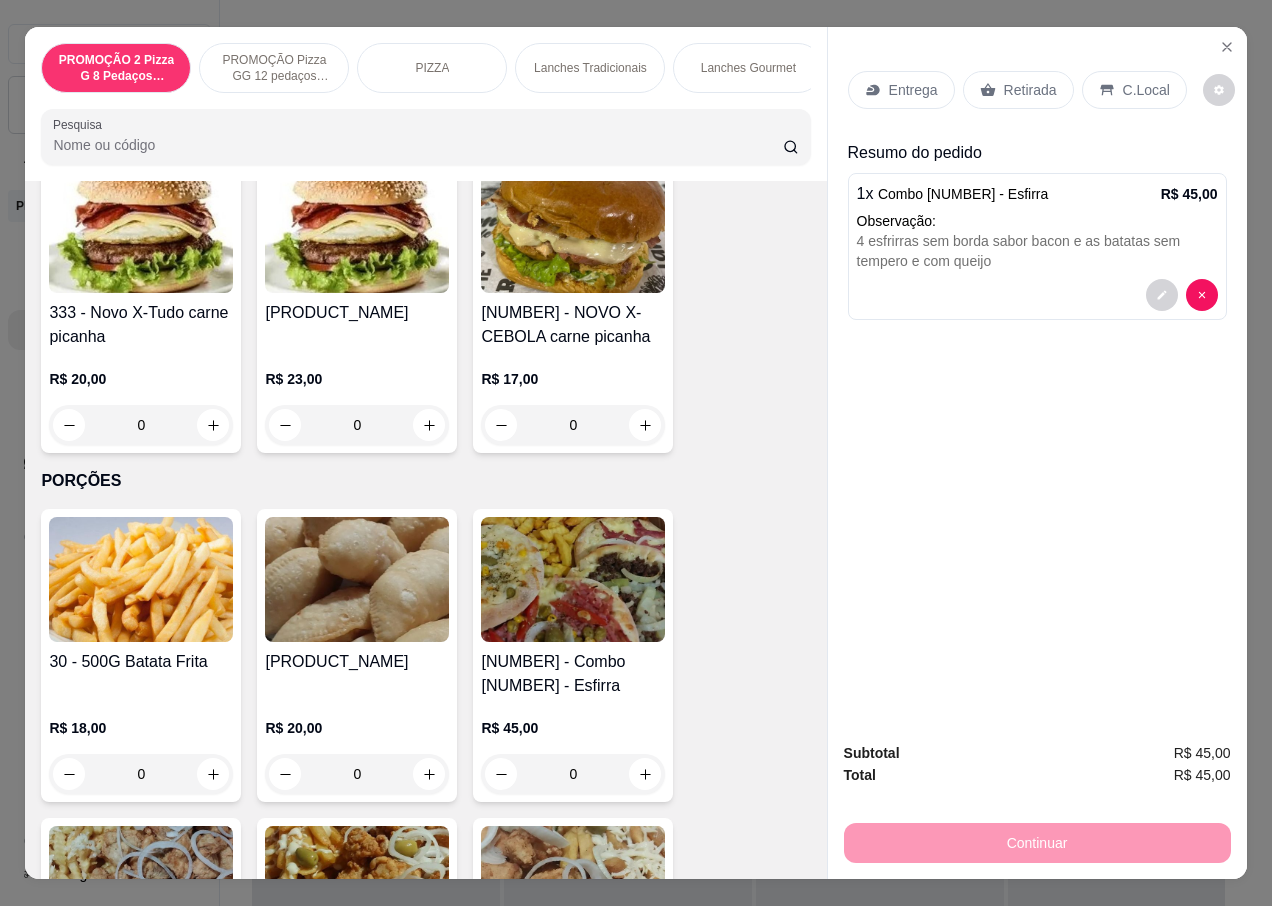 click on "Retirada" at bounding box center [1030, 90] 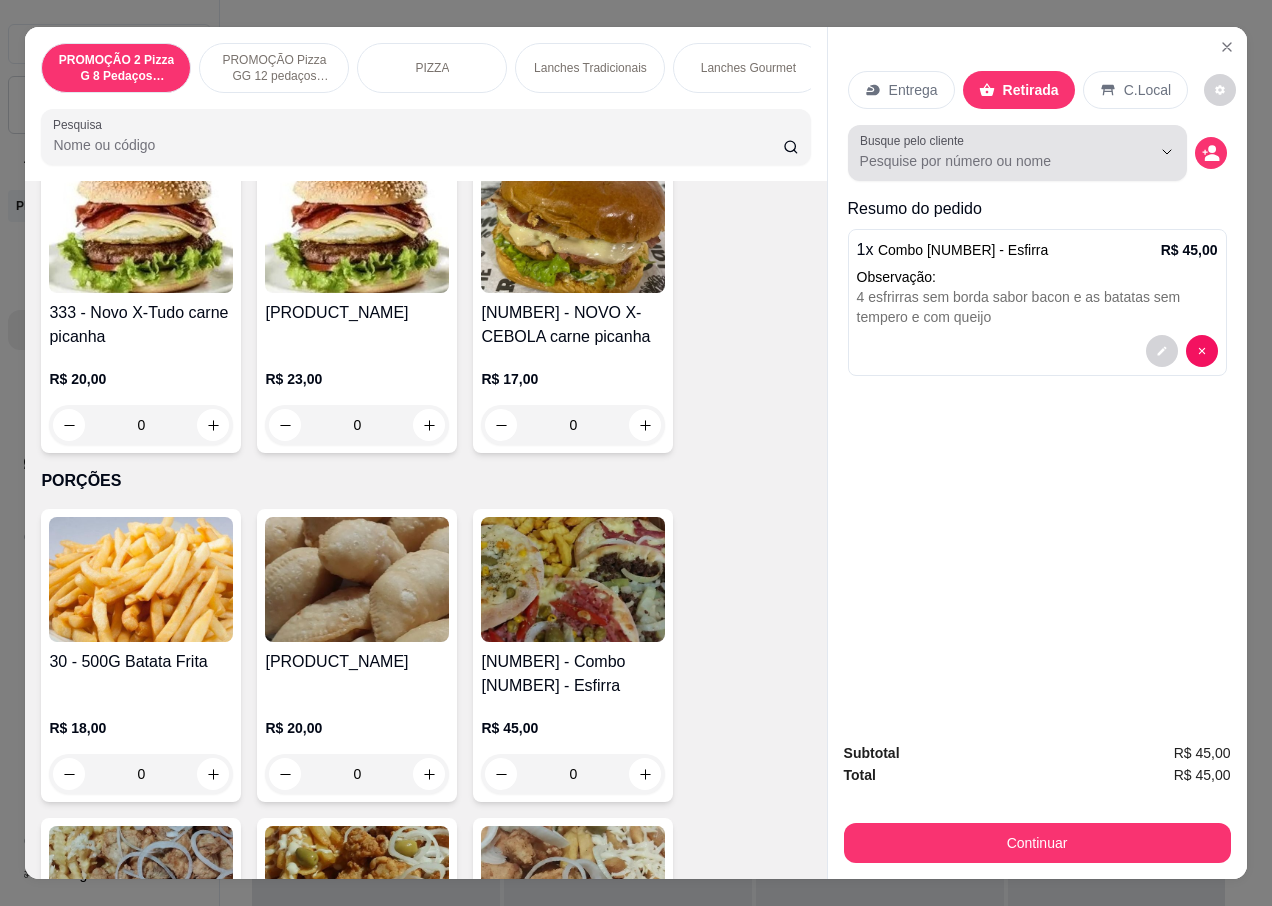 click on "Busque pelo cliente" at bounding box center (989, 161) 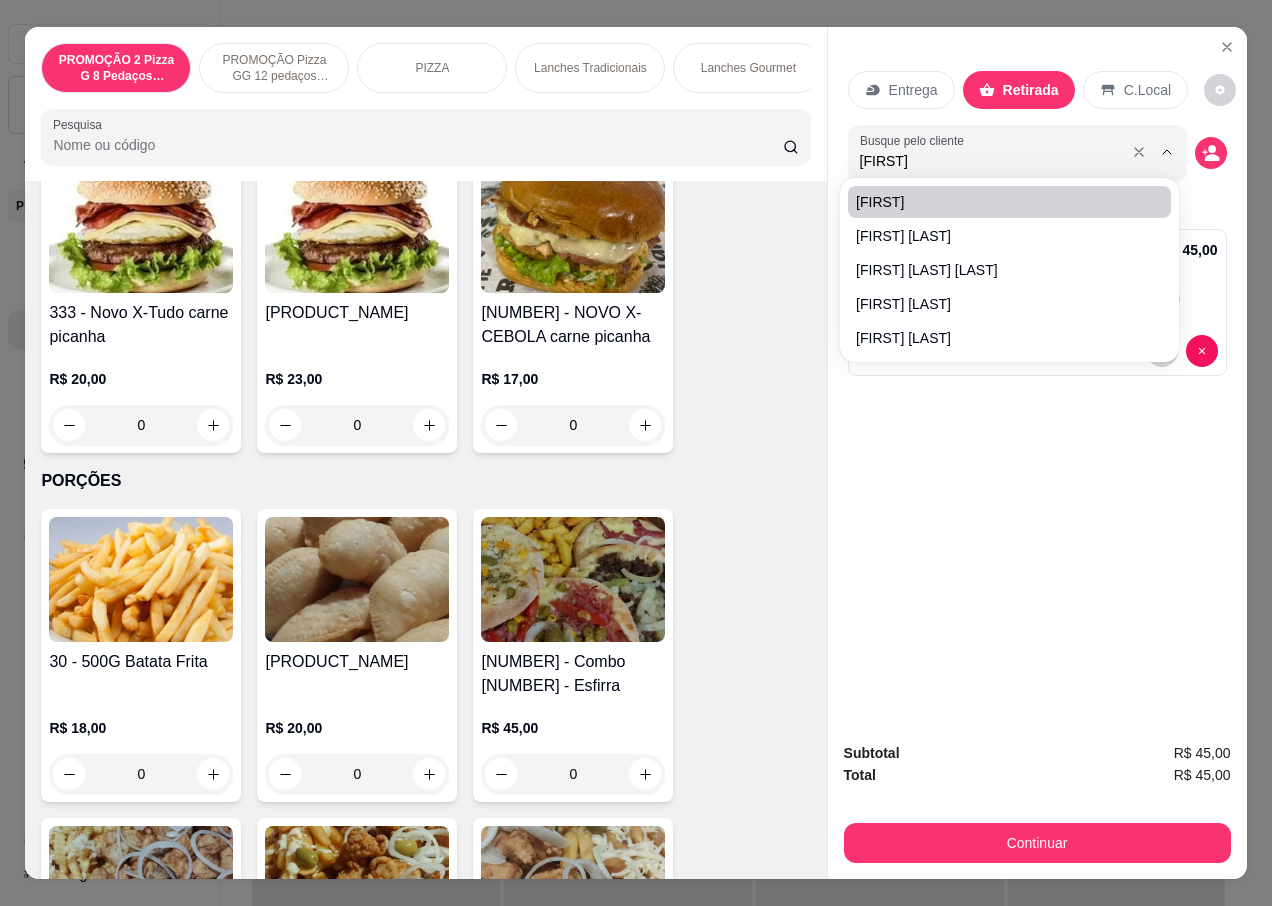 type on "[FIRST]" 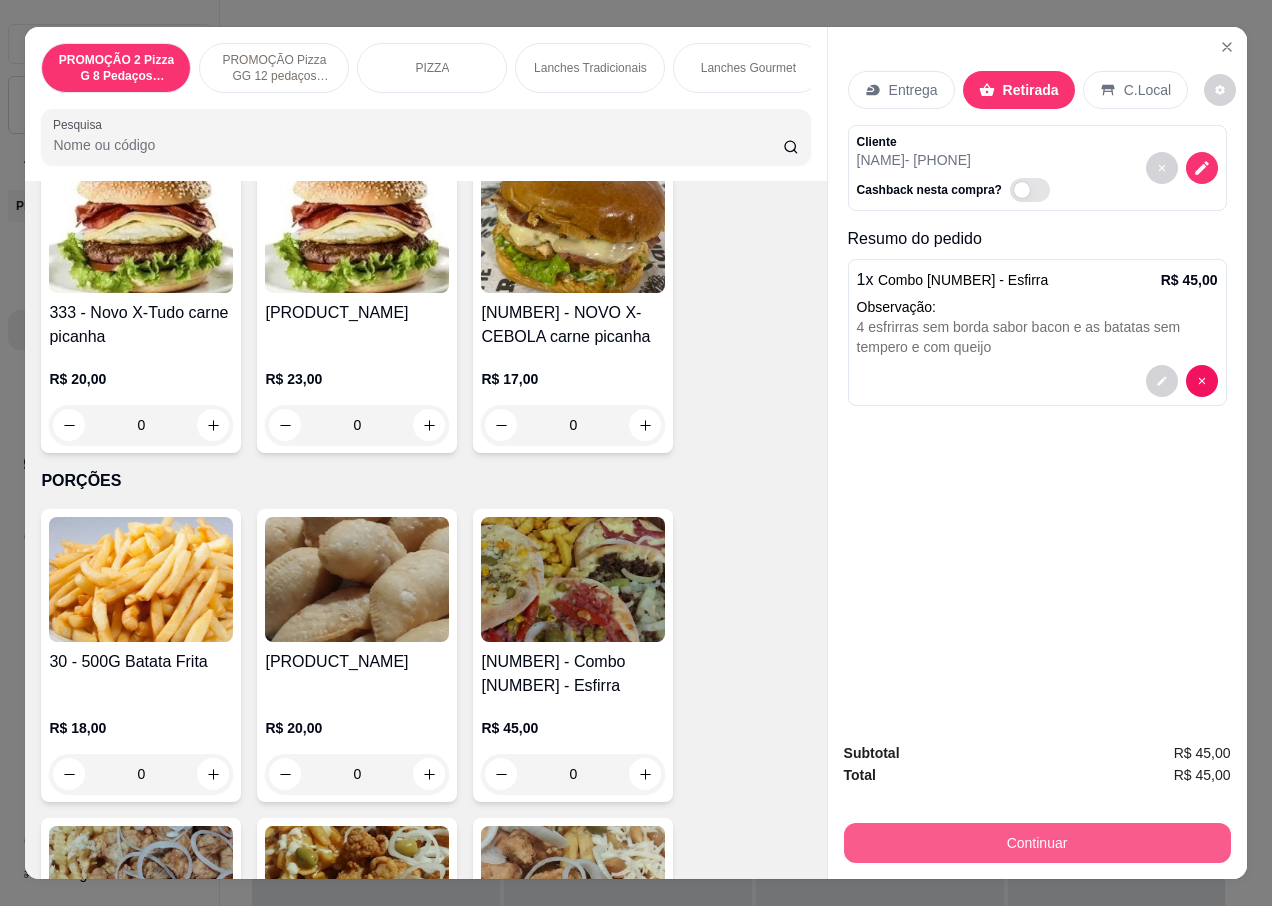 click on "Continuar" at bounding box center [1037, 843] 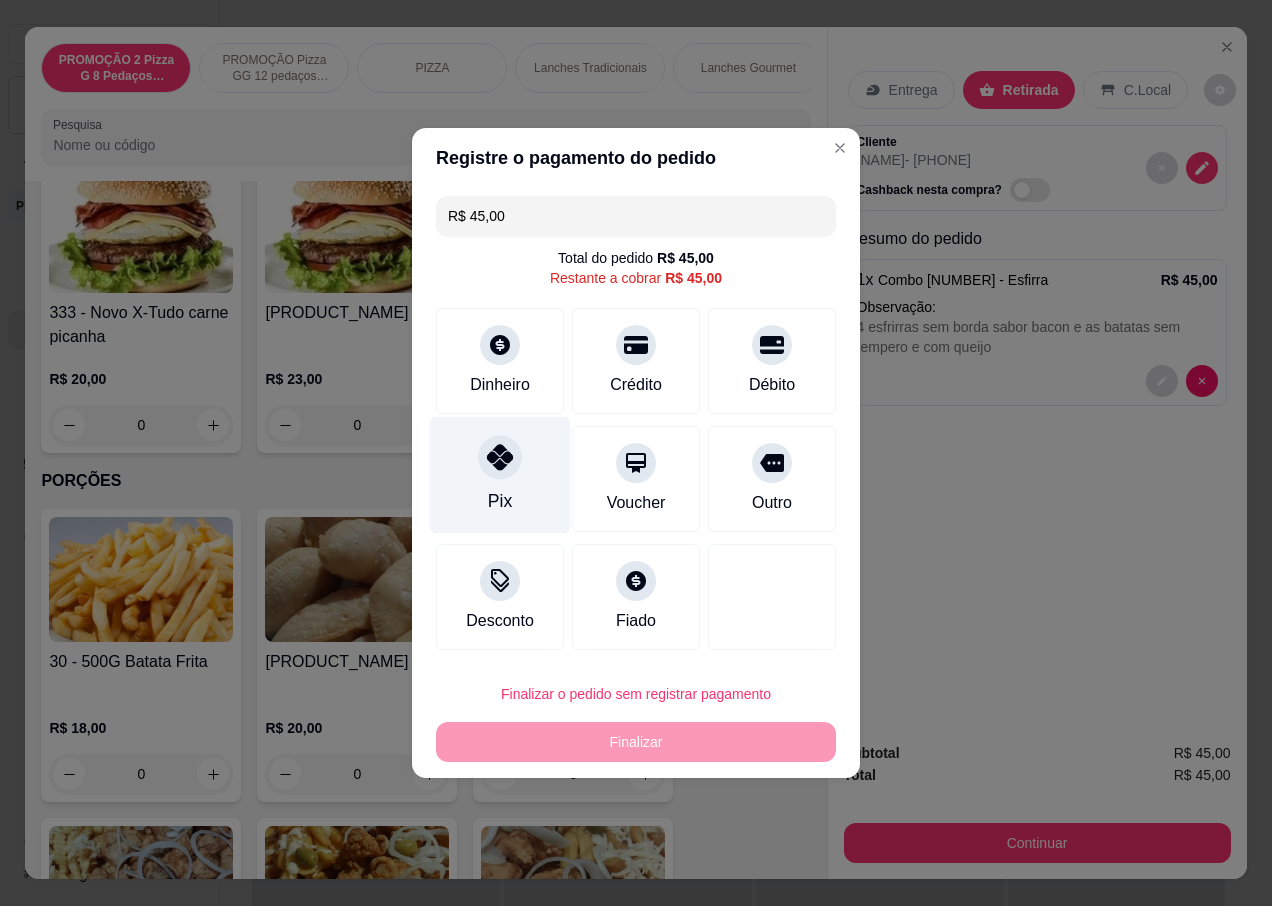 click on "Pix" at bounding box center [500, 475] 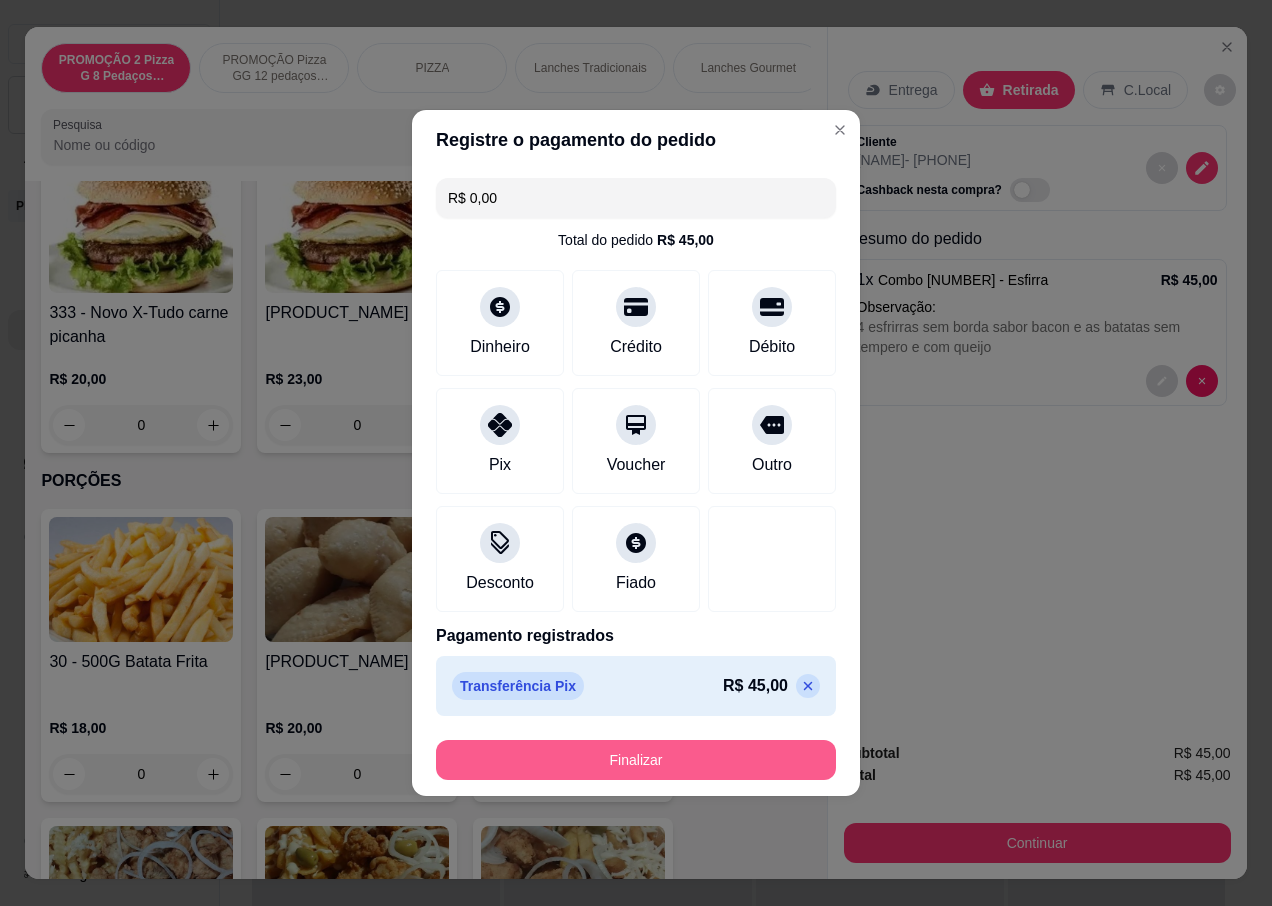 click on "Finalizar" at bounding box center (636, 760) 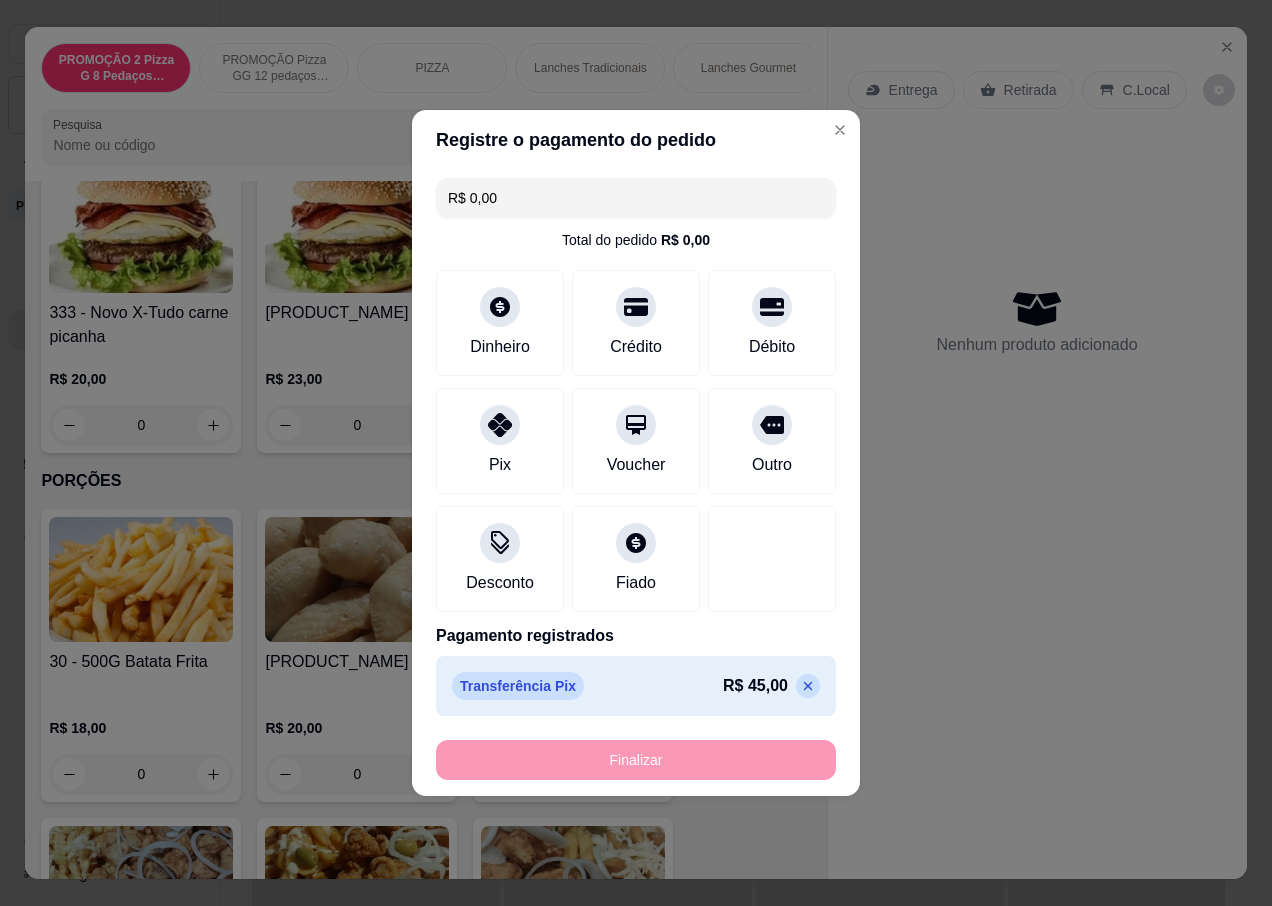 type on "-R$ 45,00" 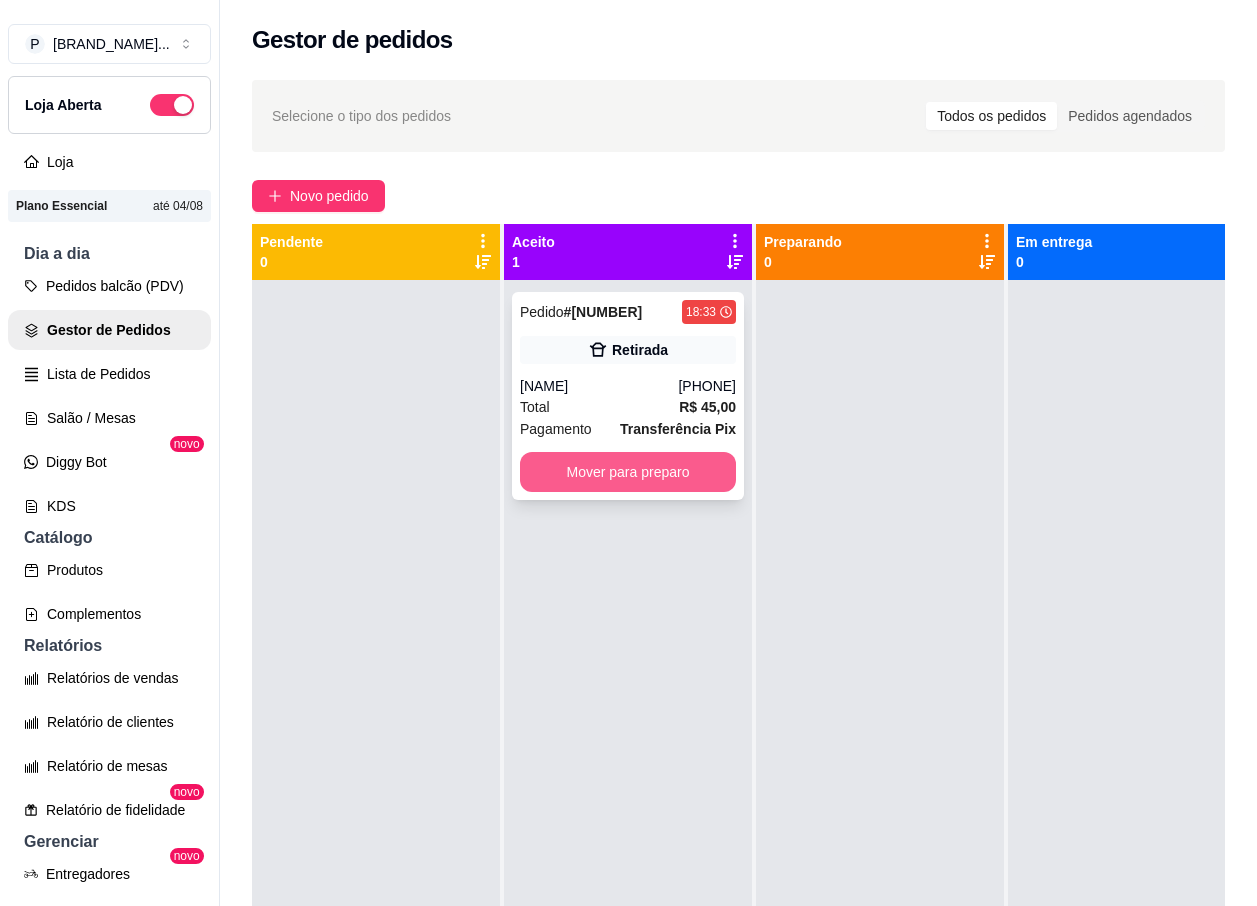 click on "Mover para preparo" at bounding box center (628, 472) 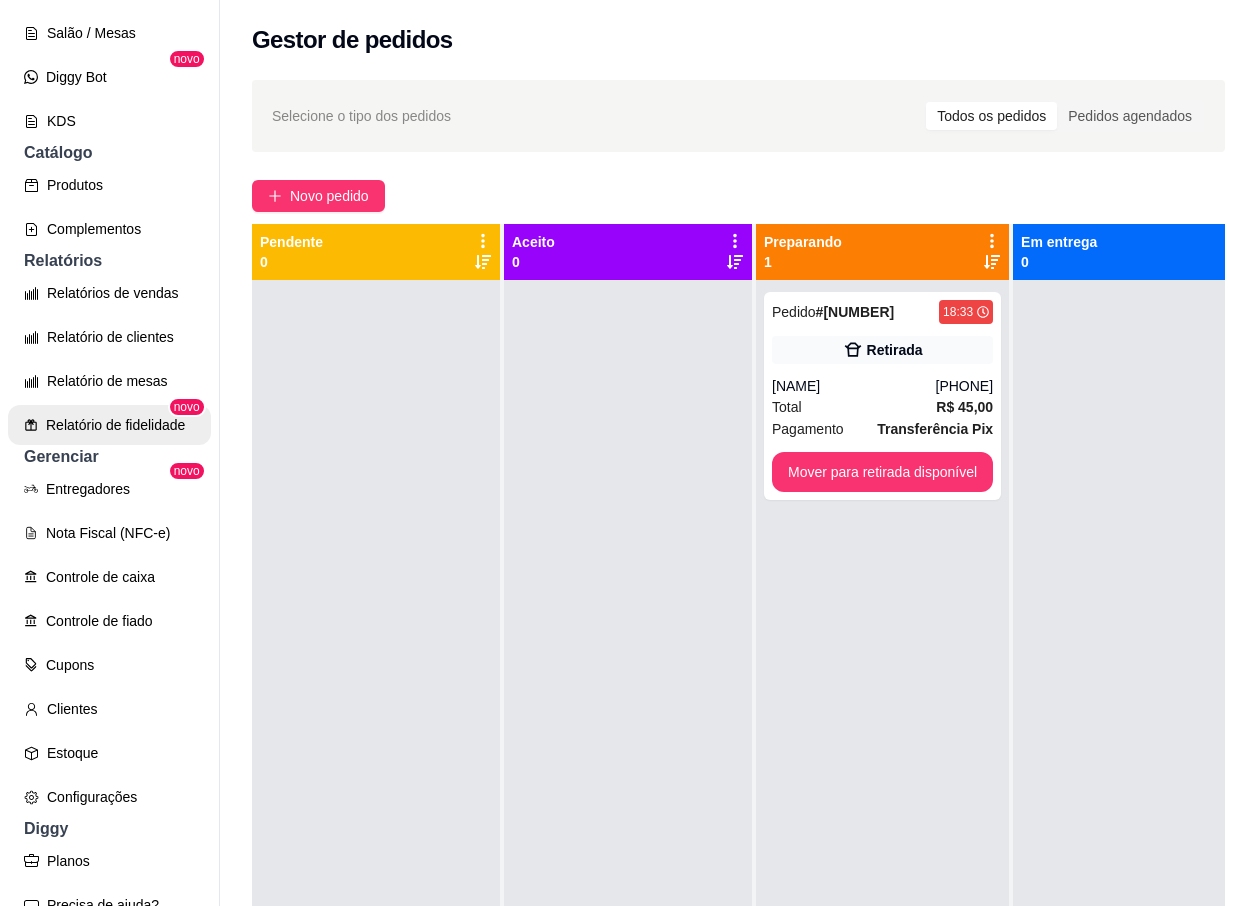 scroll, scrollTop: 400, scrollLeft: 0, axis: vertical 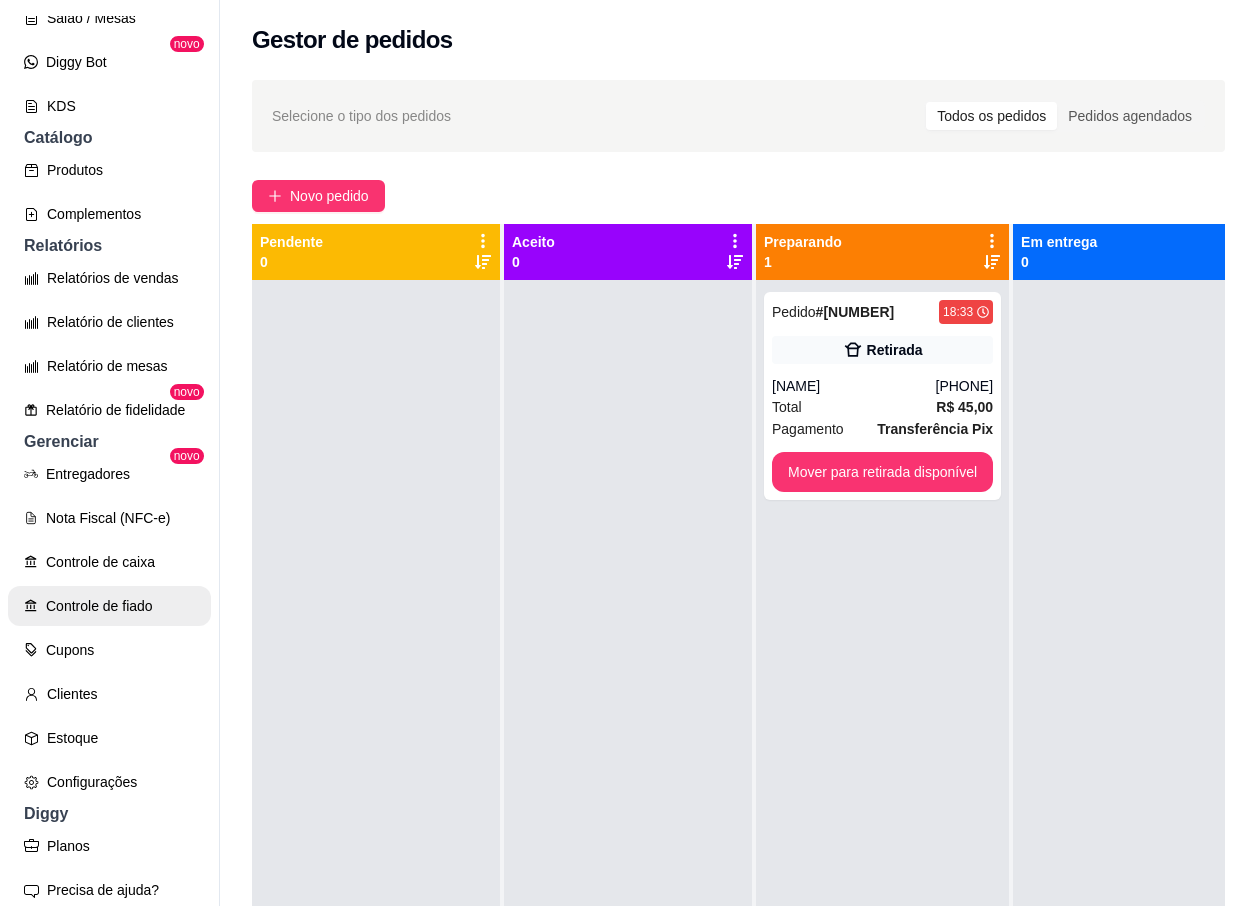click on "Controle de fiado" at bounding box center [109, 606] 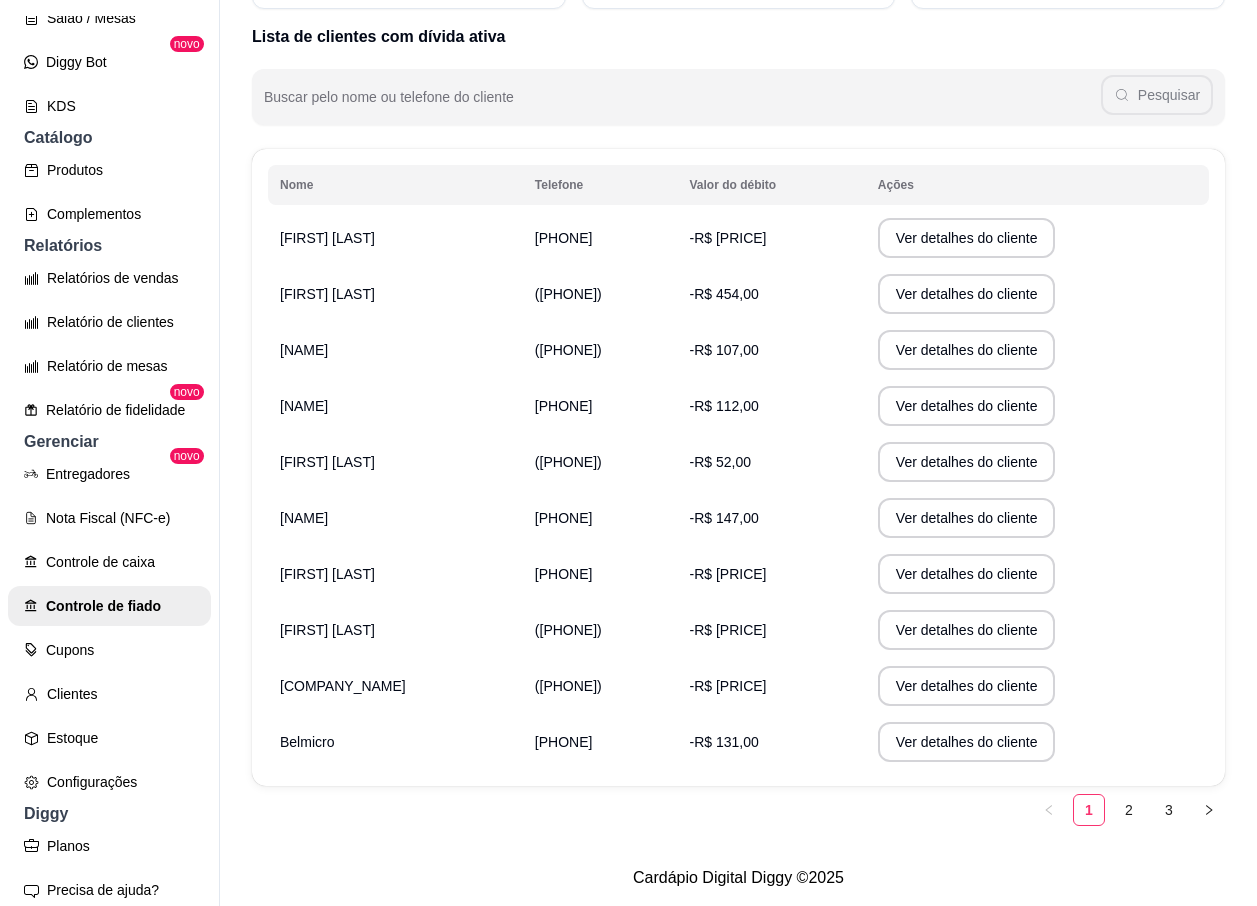 scroll, scrollTop: 216, scrollLeft: 0, axis: vertical 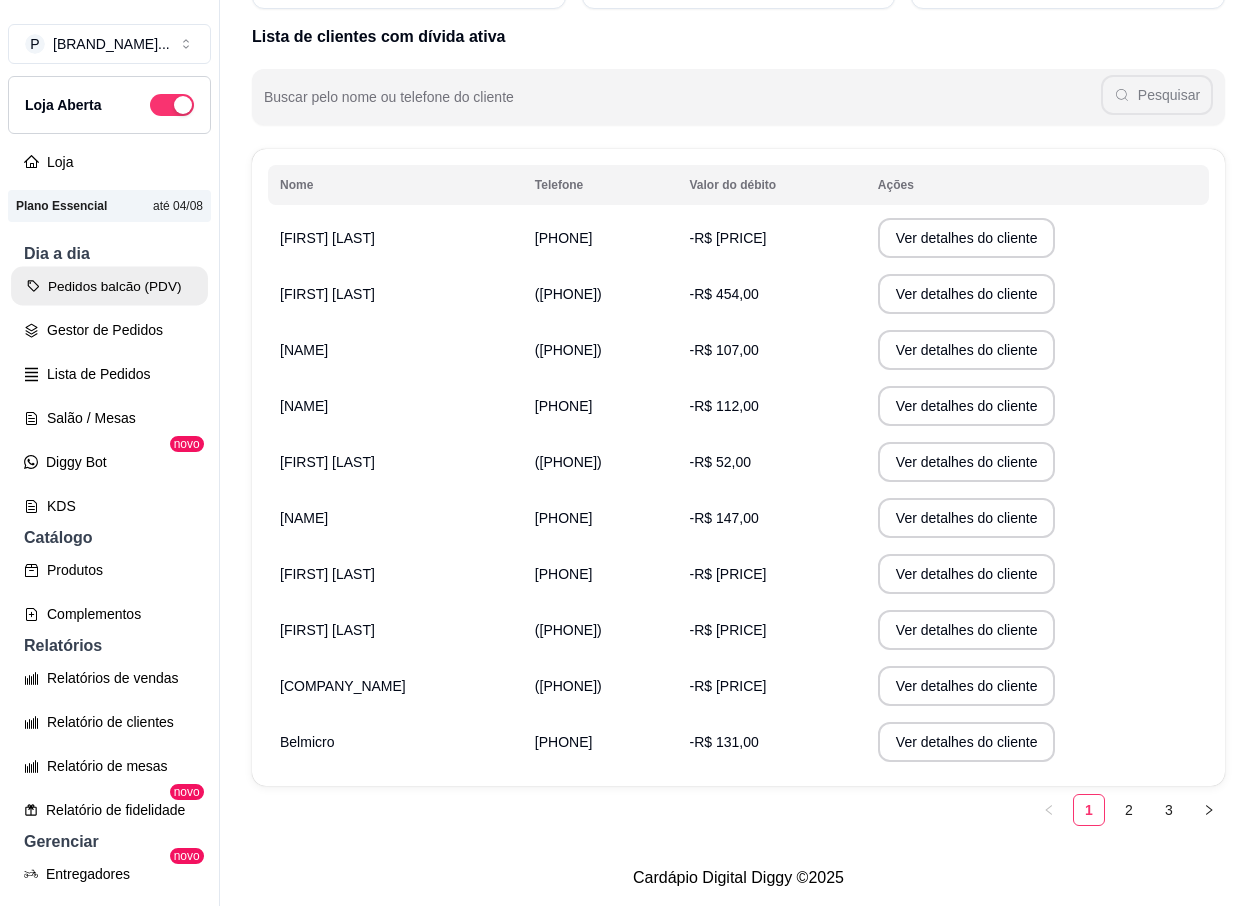 click on "Pedidos balcão (PDV)" at bounding box center [109, 286] 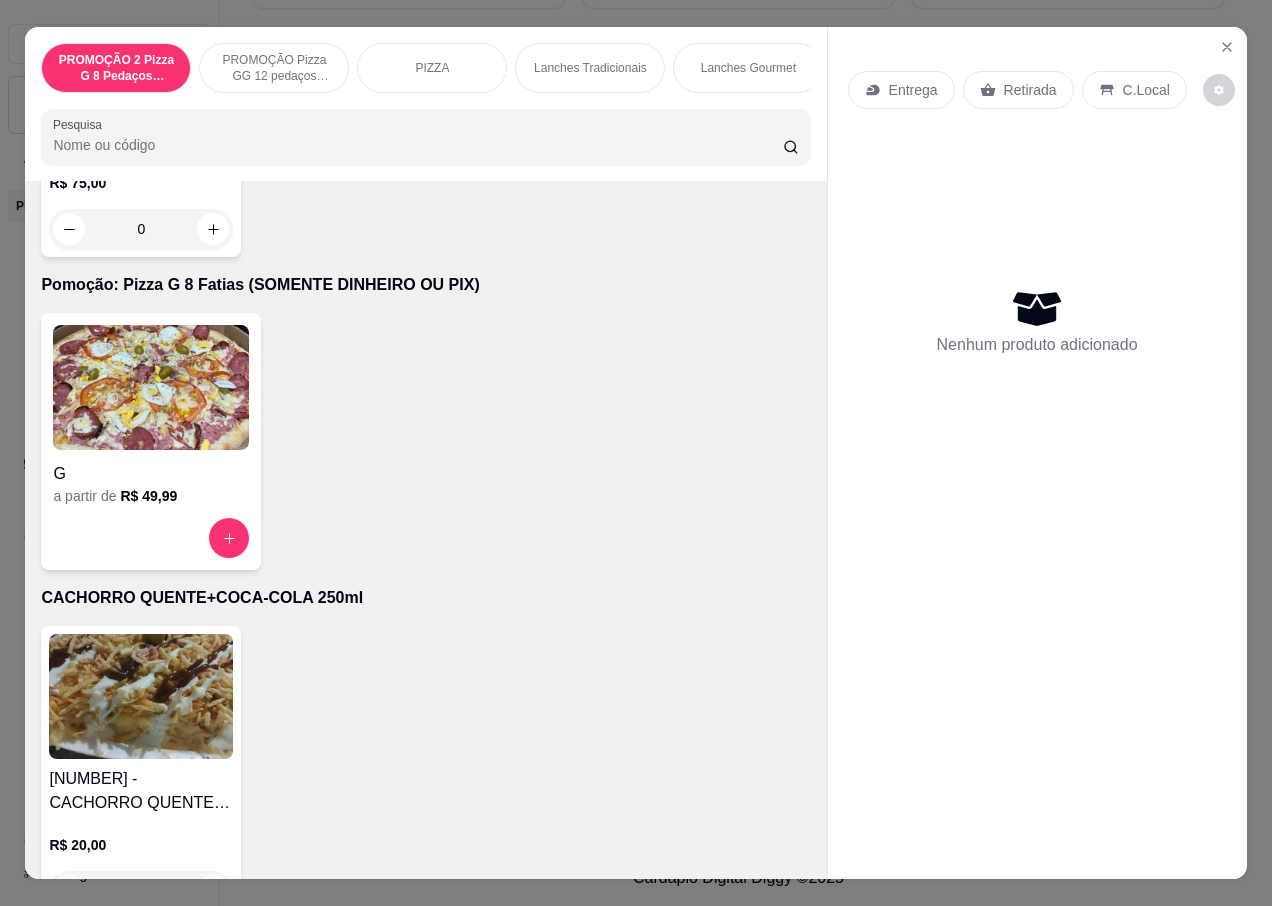 scroll, scrollTop: 7800, scrollLeft: 0, axis: vertical 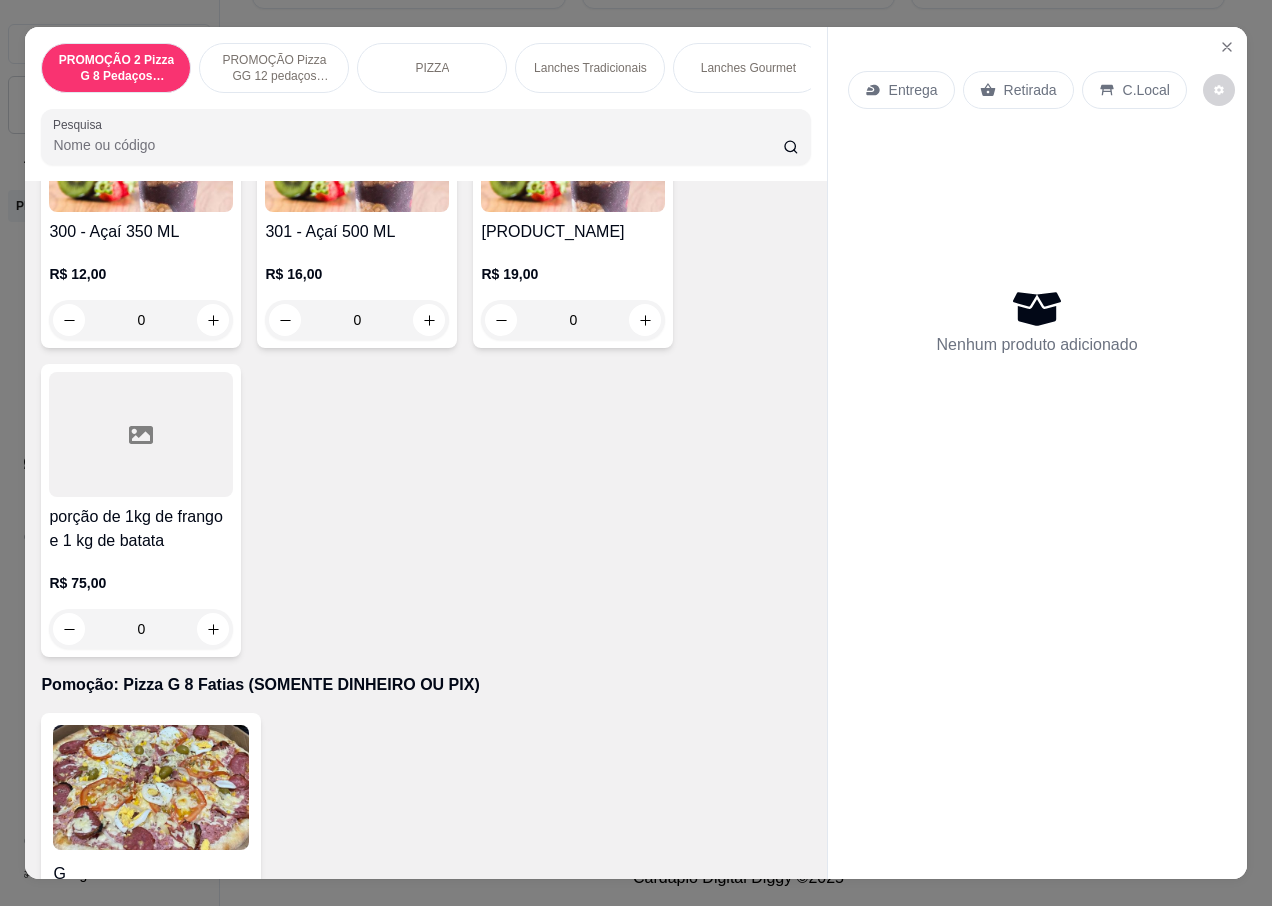 click on "0" at bounding box center (573, 320) 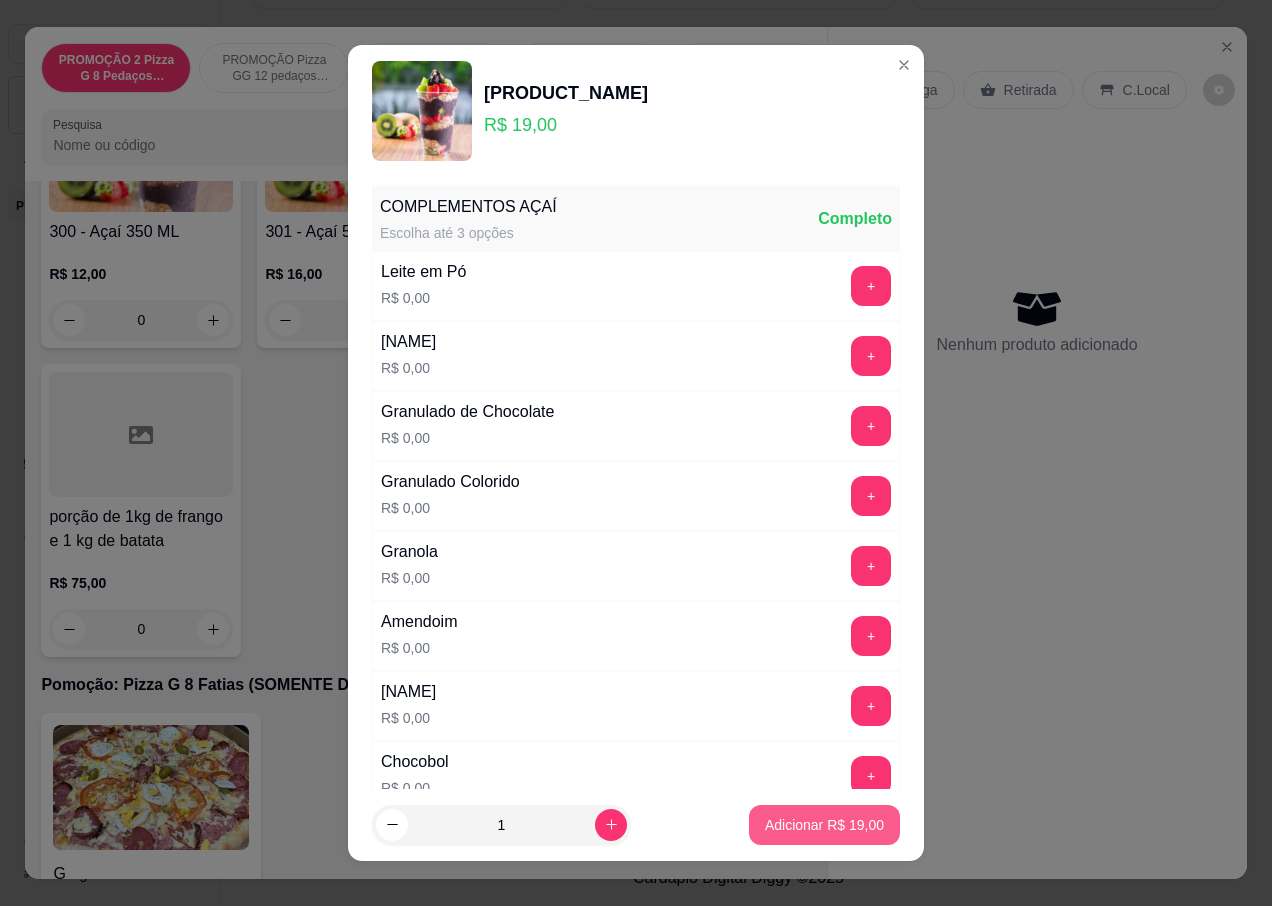 click on "Adicionar   R$ 19,00" at bounding box center [824, 825] 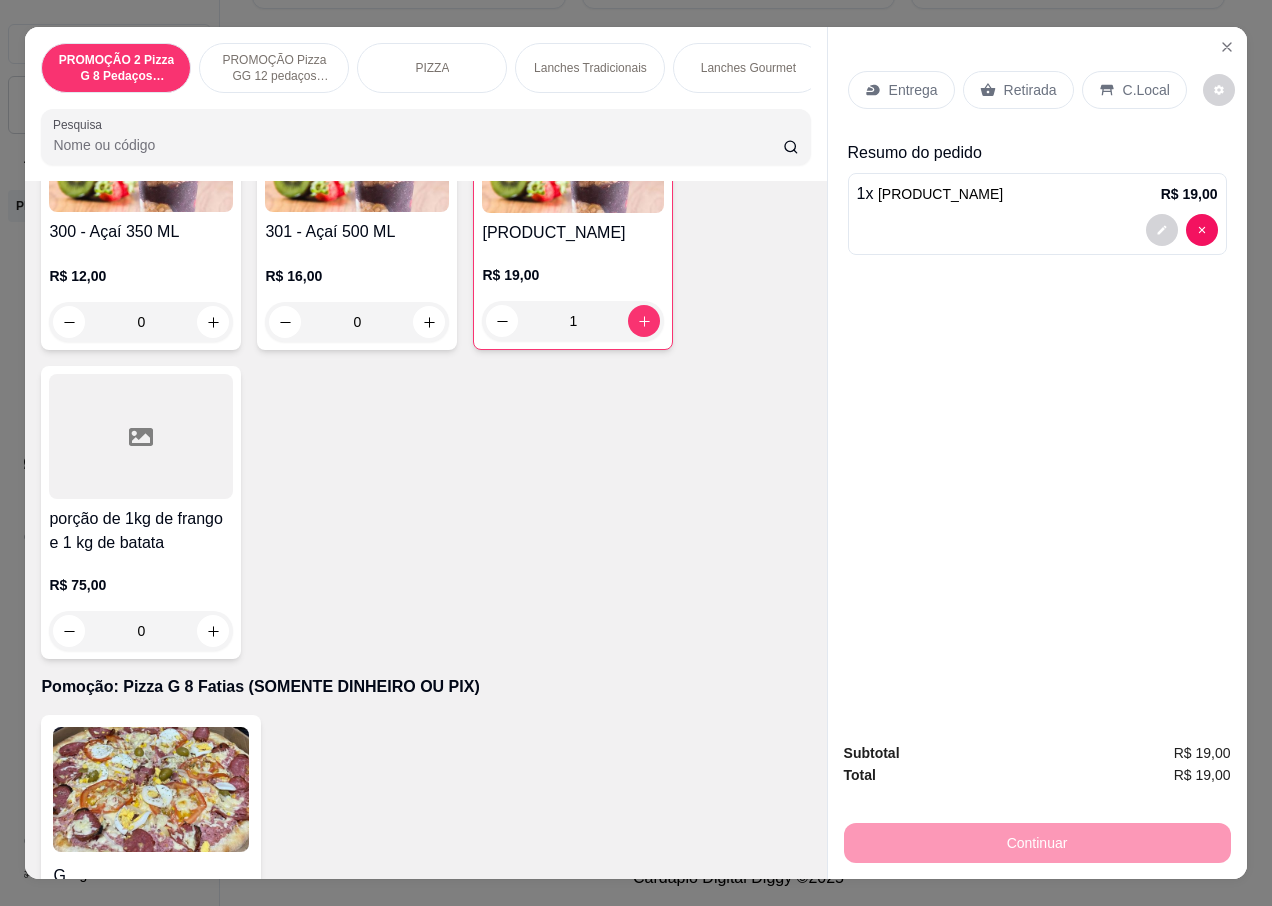 type on "1" 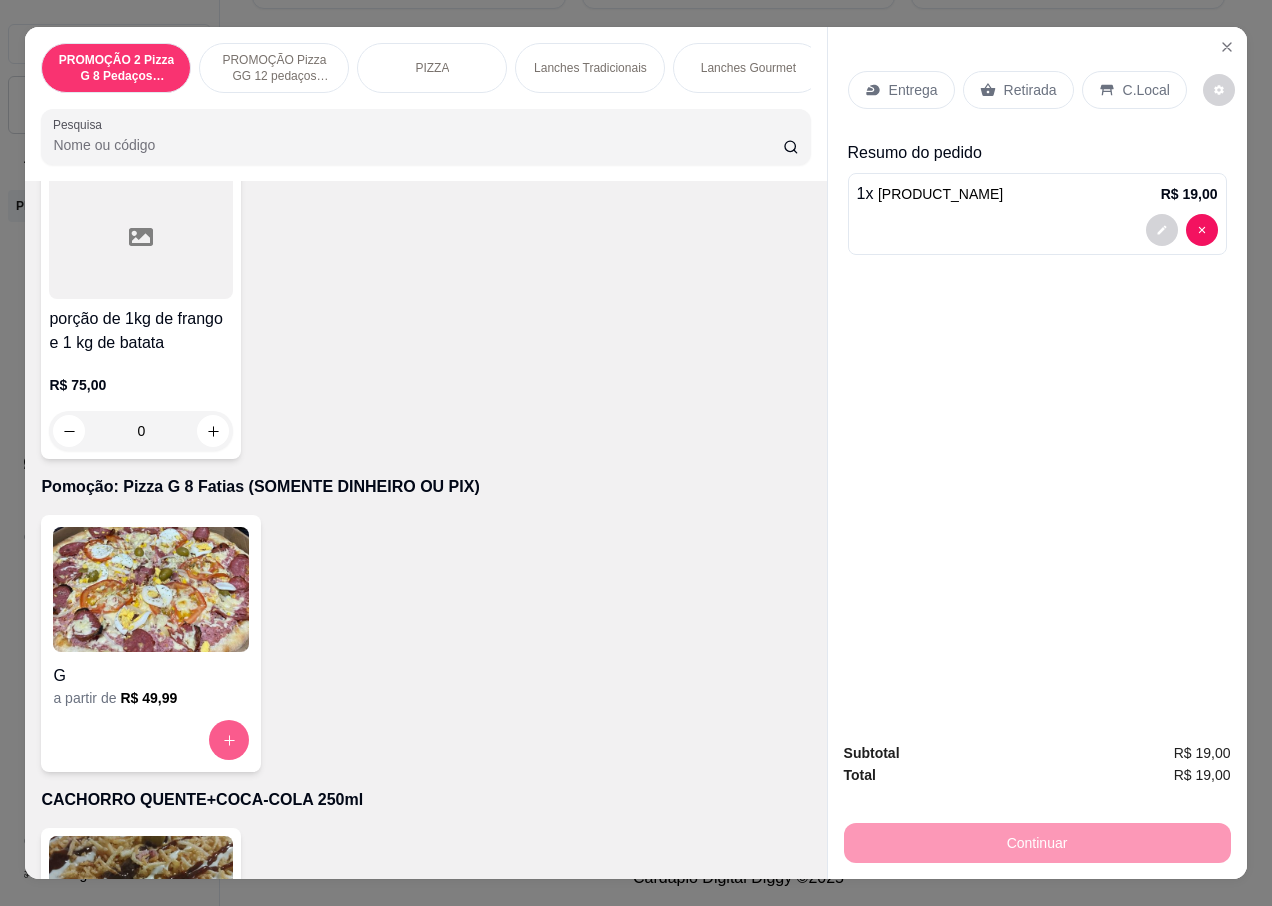 click at bounding box center [229, 740] 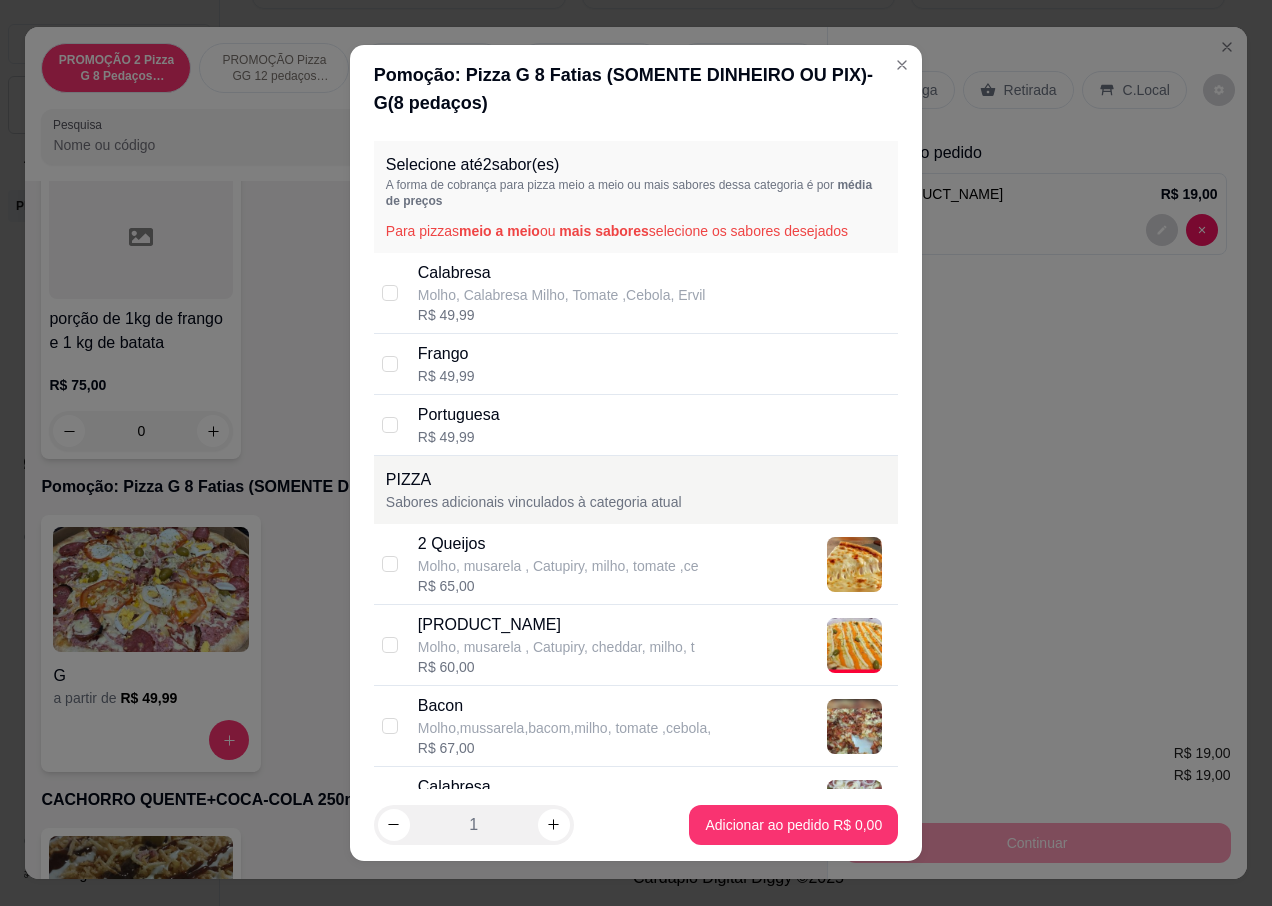 click on "R$ 49,99" at bounding box center [562, 315] 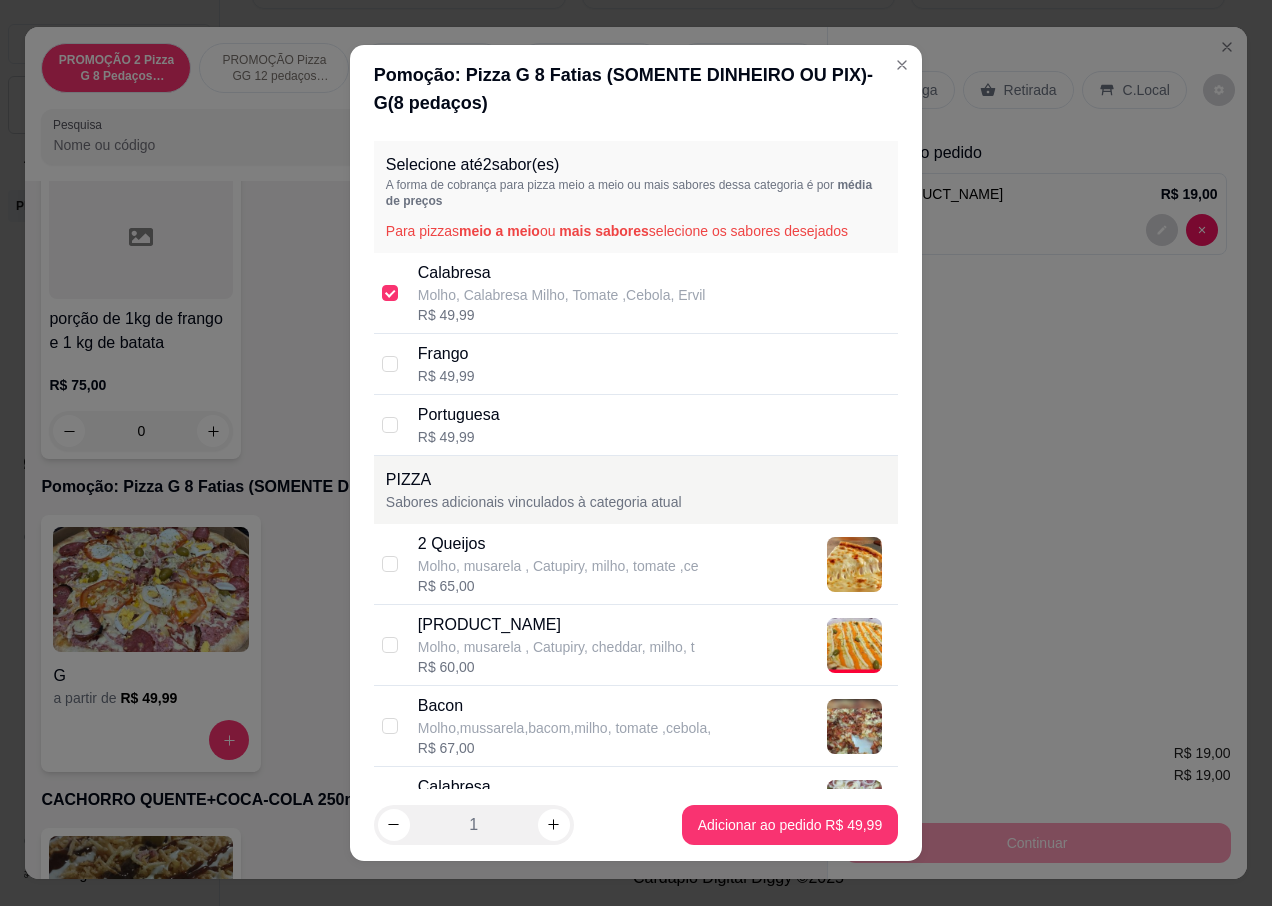 click on "Portuguesa  R$ 49,99" at bounding box center [654, 425] 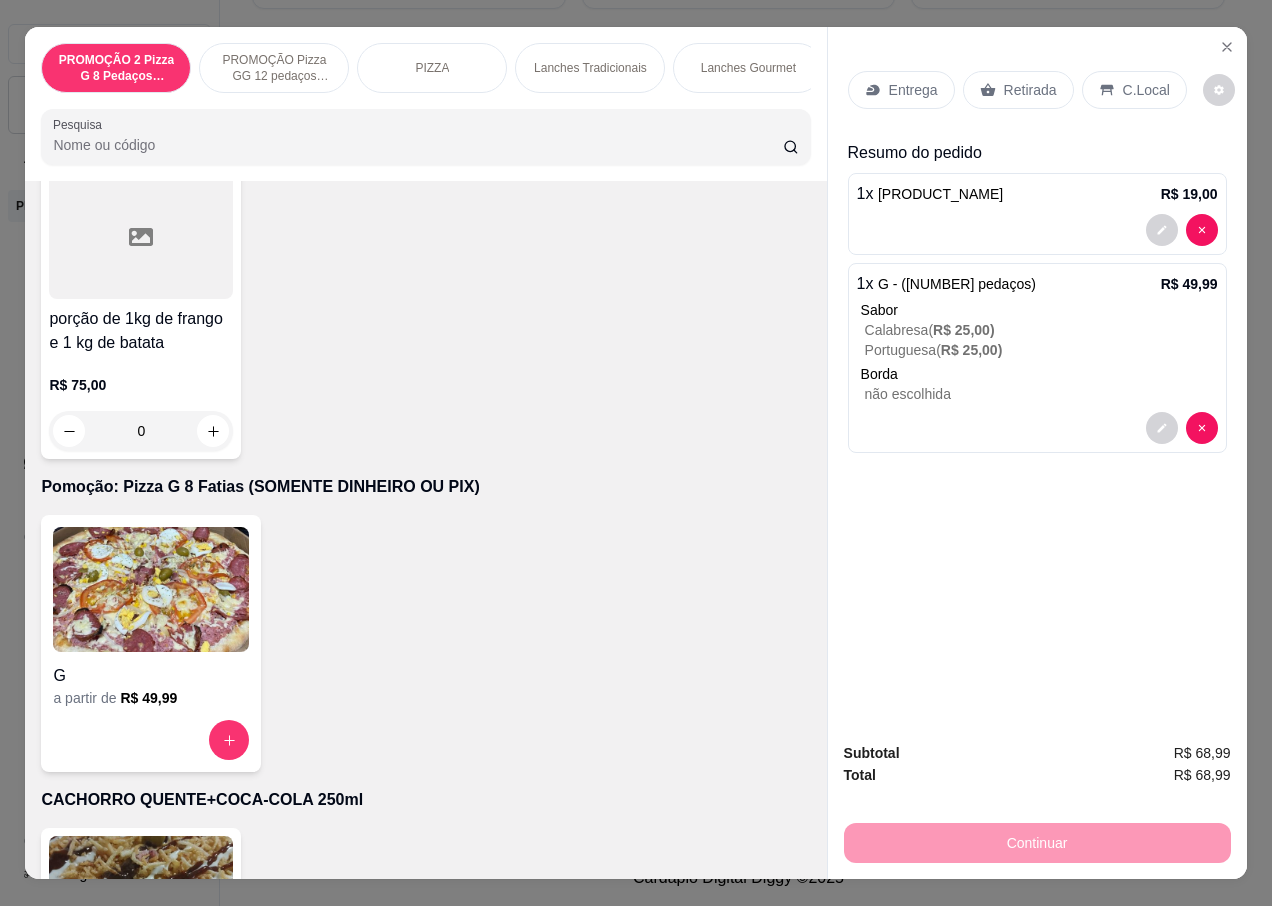click on "Entrega" at bounding box center [901, 90] 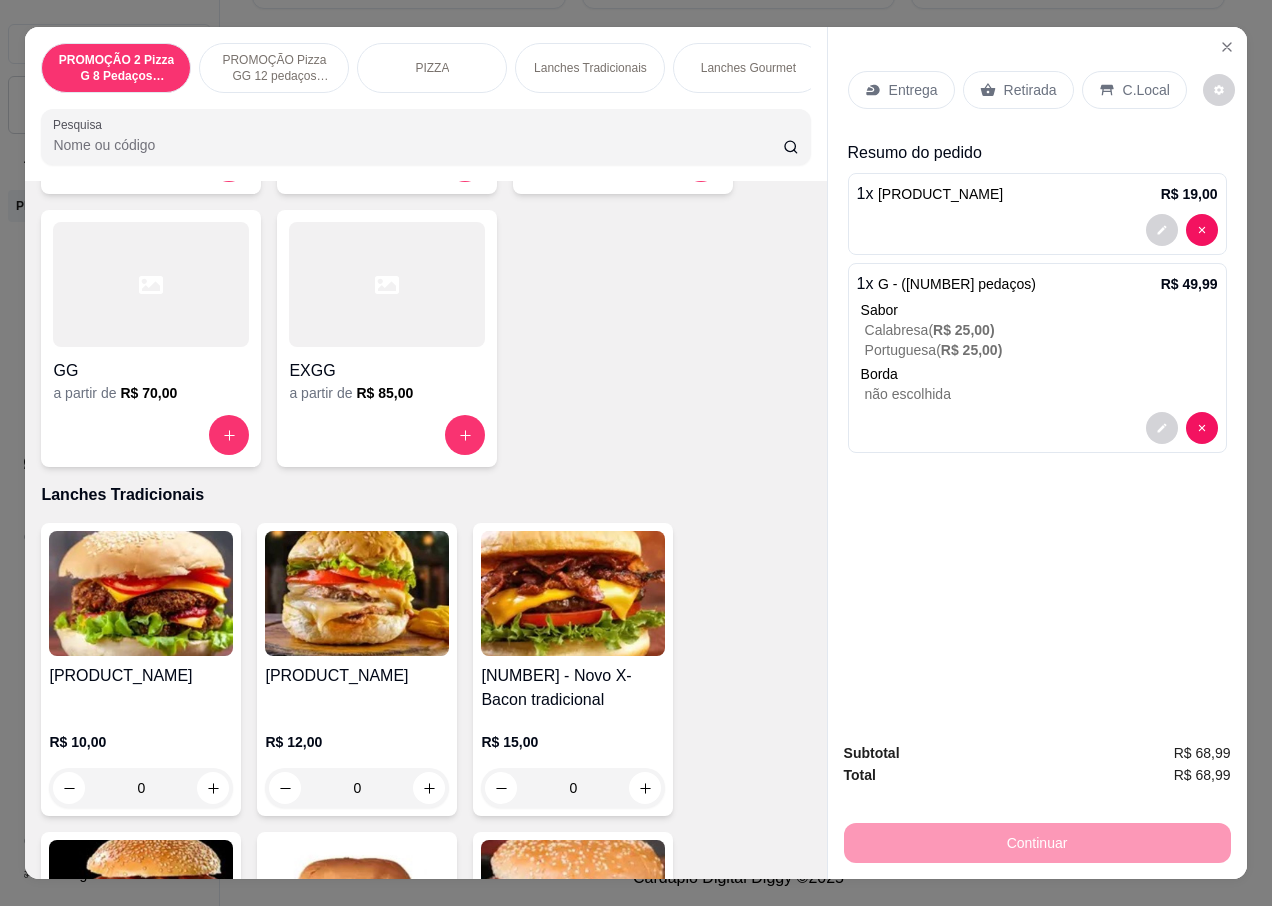 scroll, scrollTop: 500, scrollLeft: 0, axis: vertical 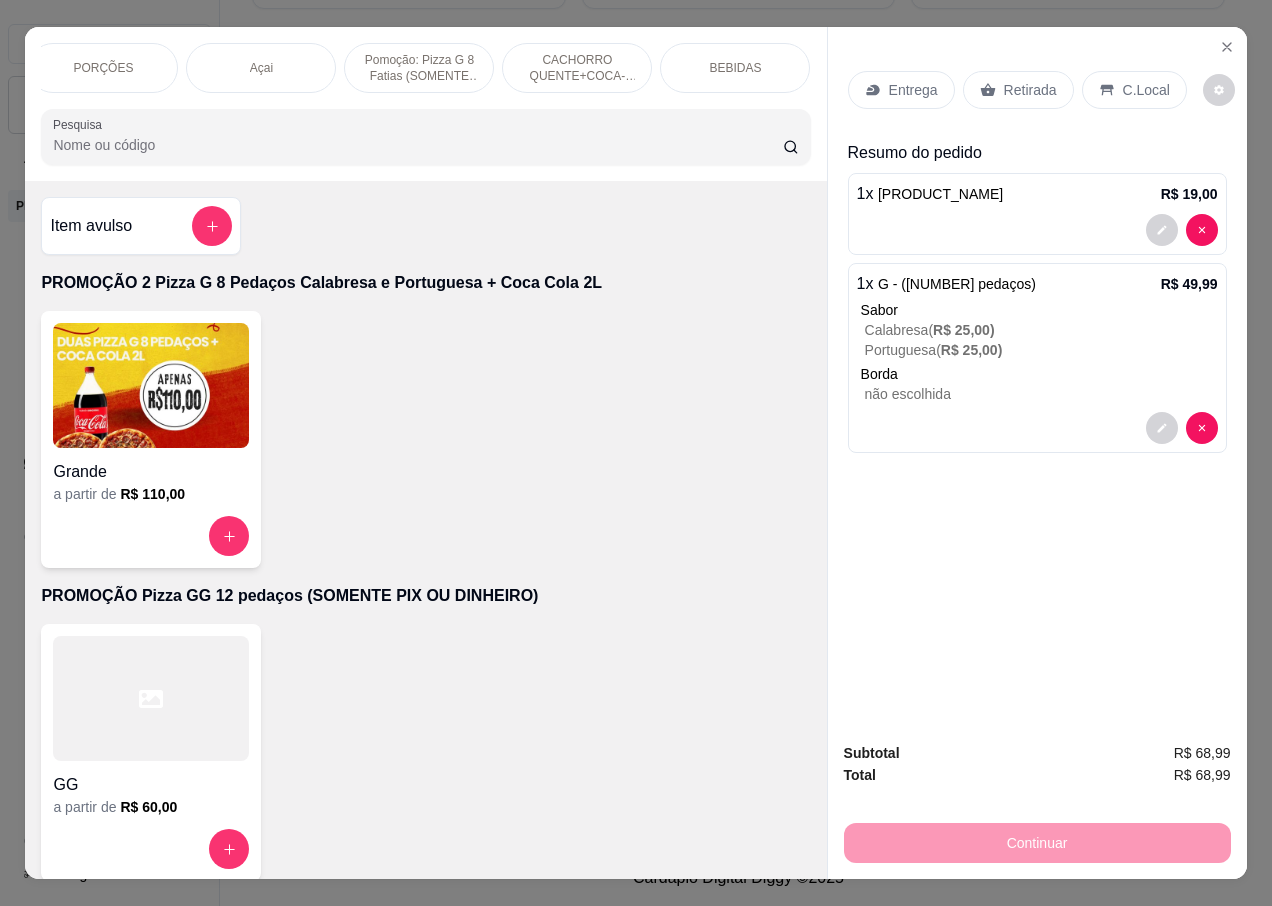 click on "BEBIDAS" at bounding box center [735, 68] 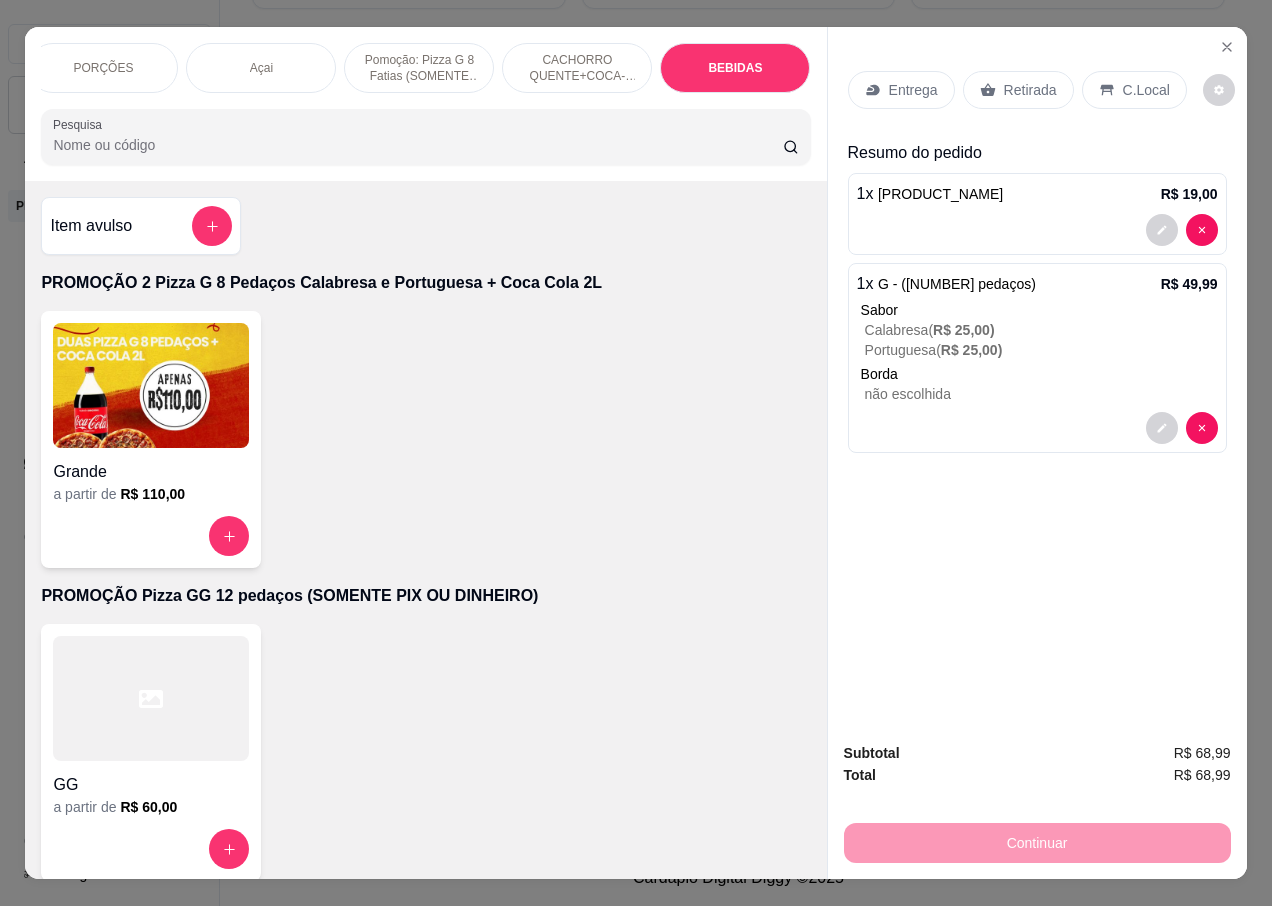 scroll, scrollTop: 8980, scrollLeft: 0, axis: vertical 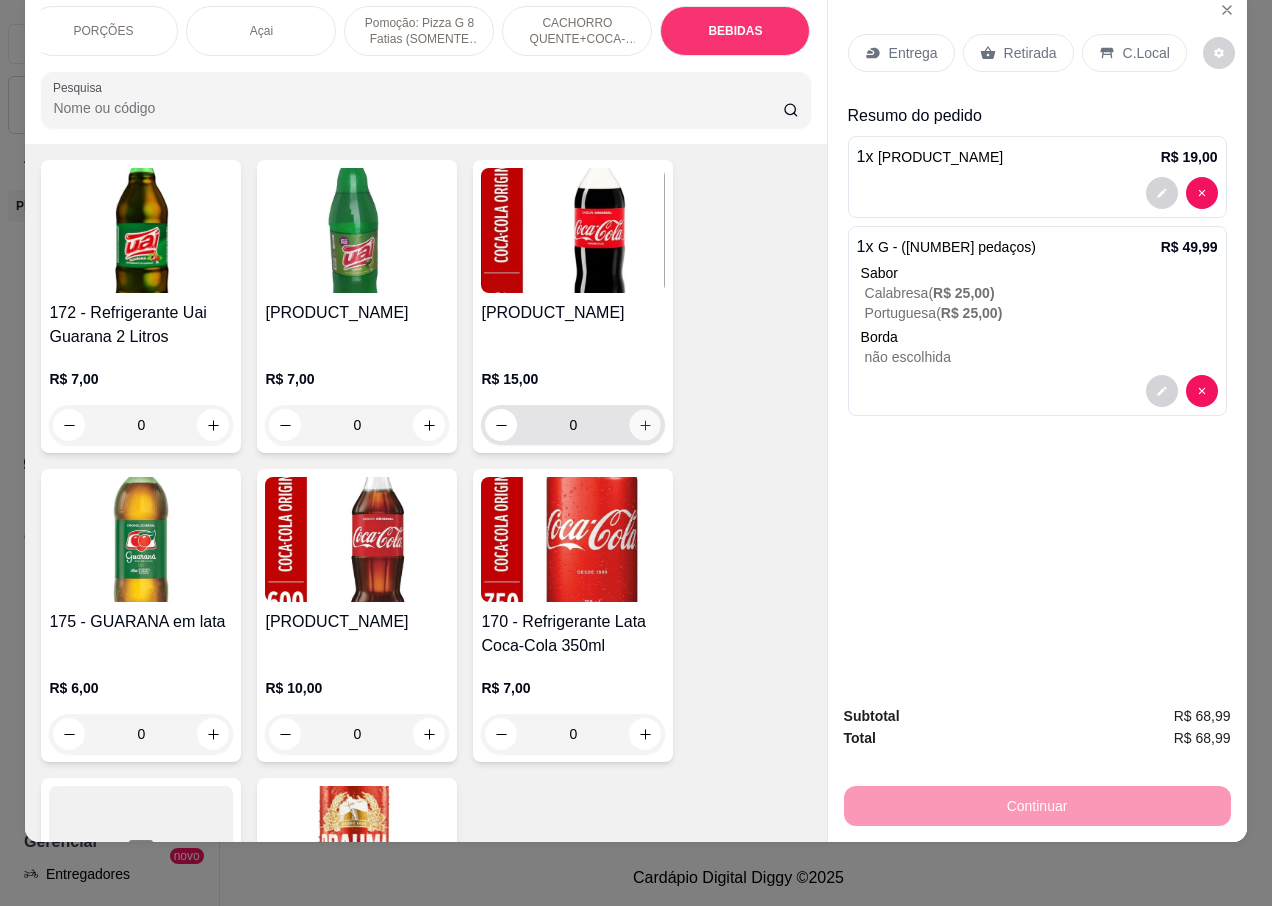 click 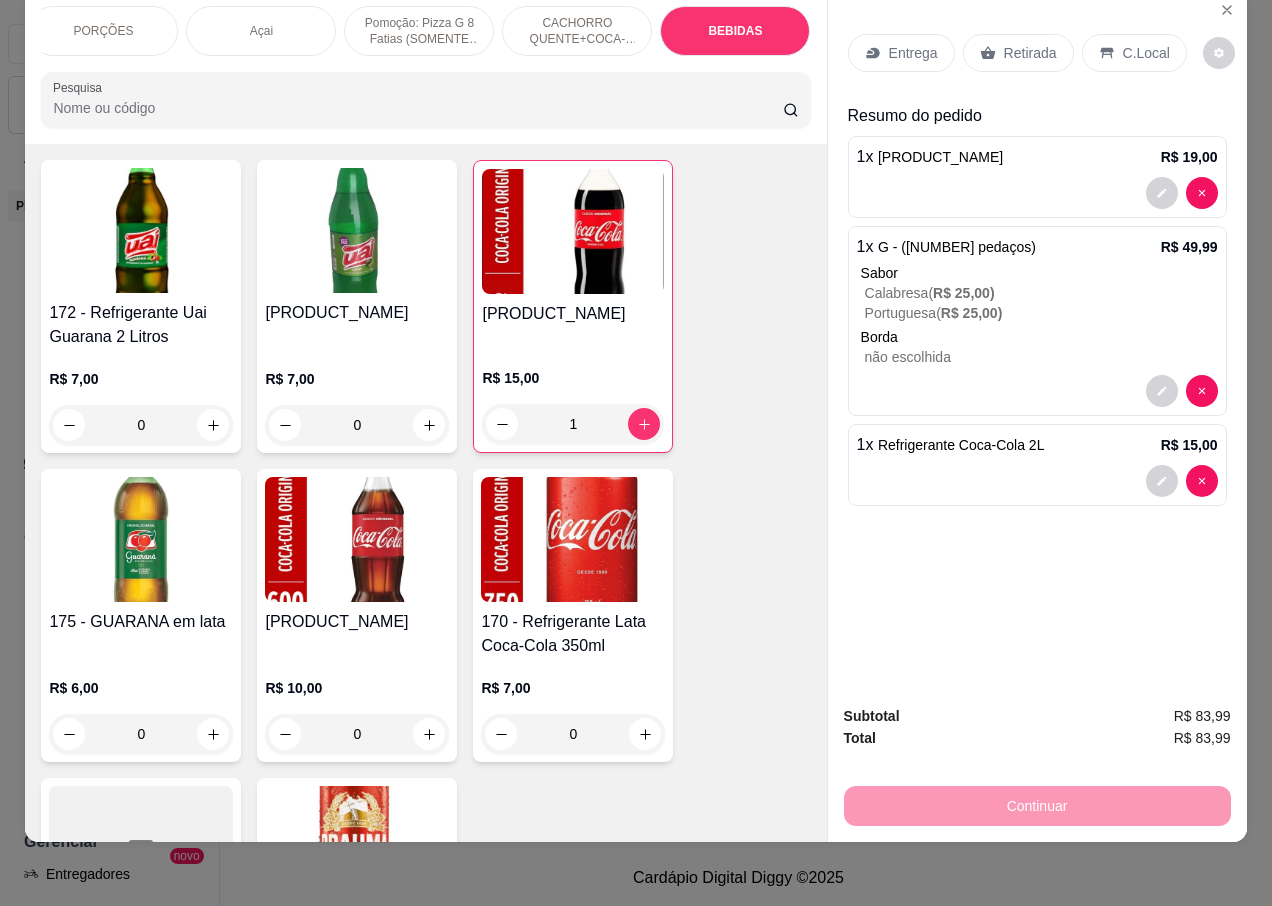 click on "Entrega" at bounding box center [913, 53] 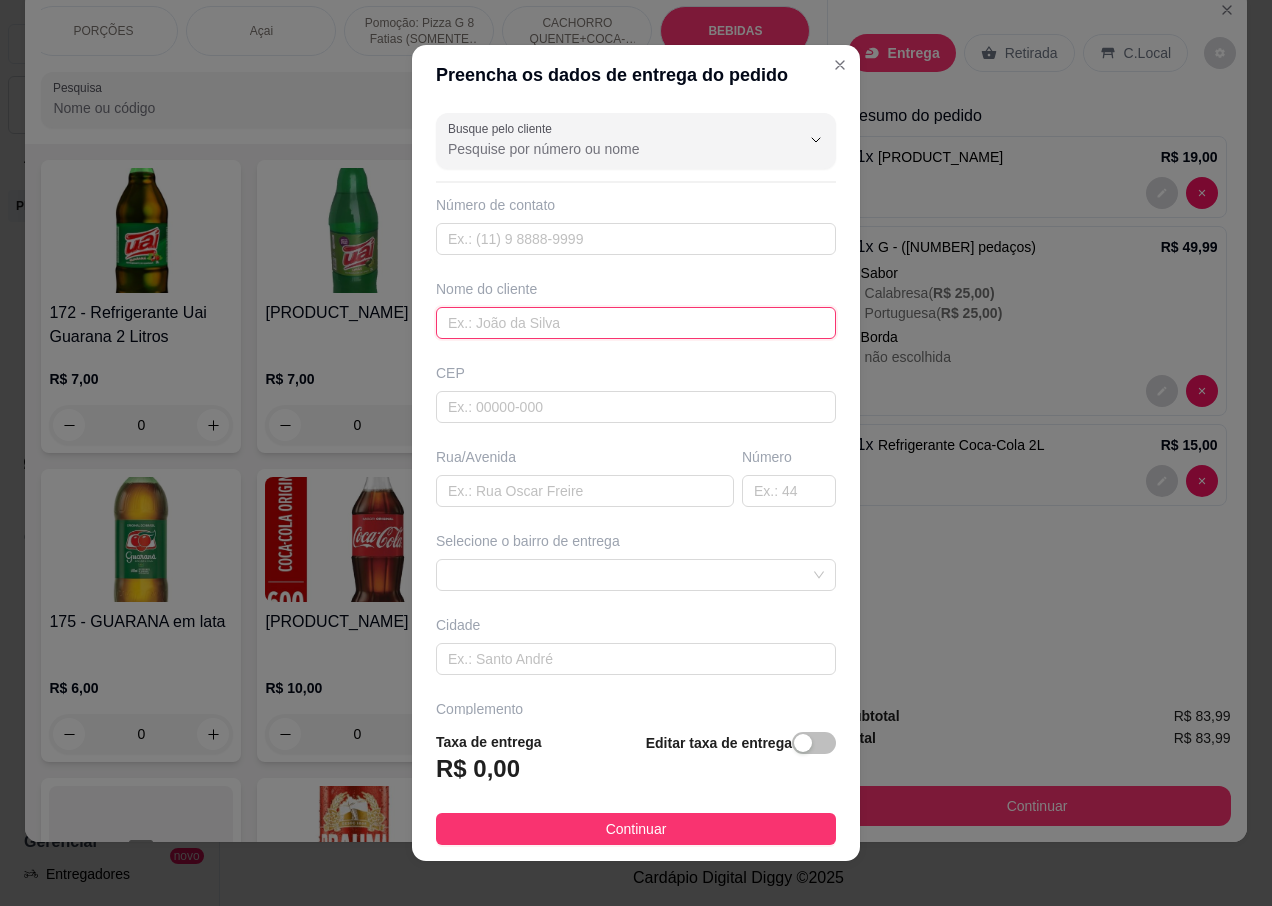 click at bounding box center (636, 323) 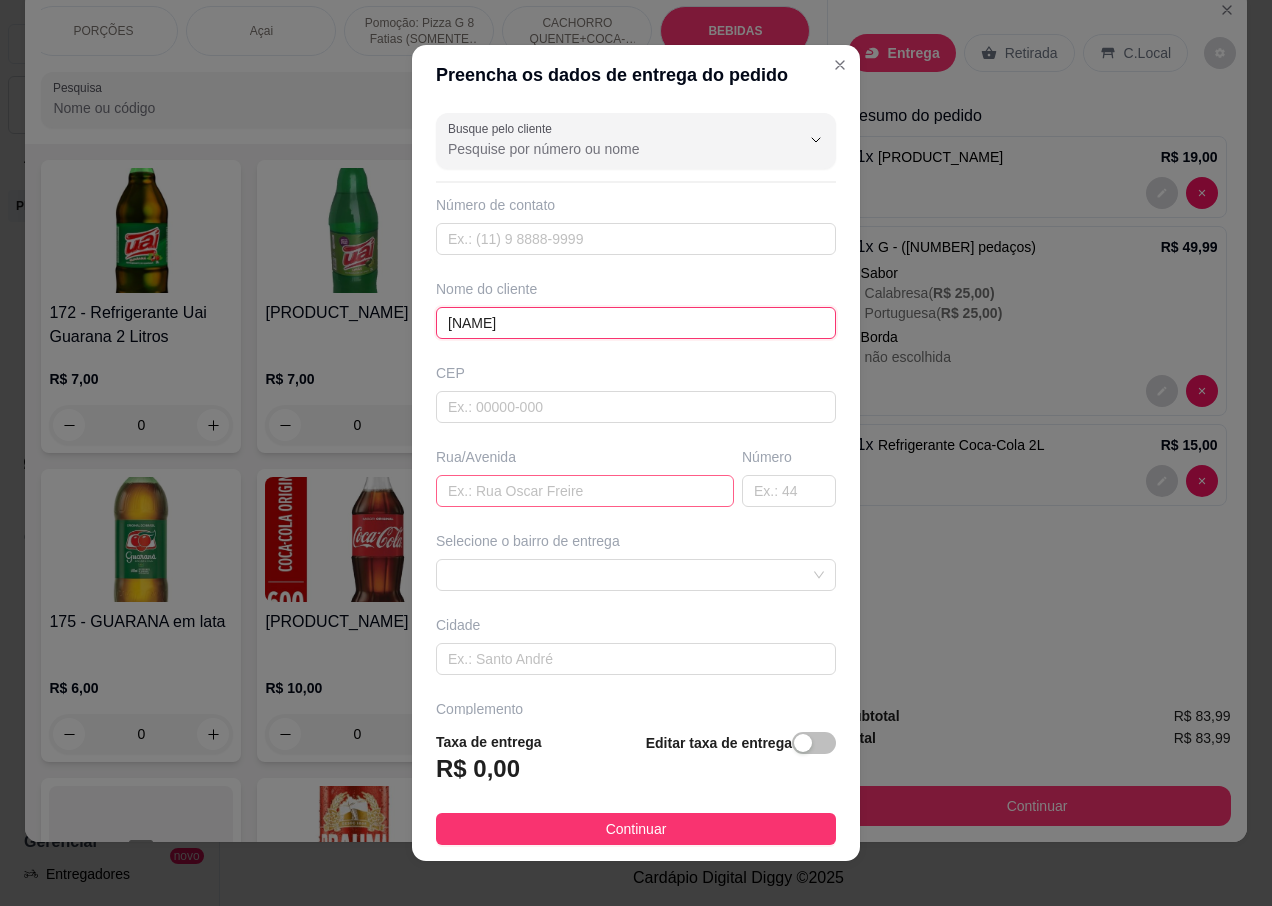 type on "[NAME]" 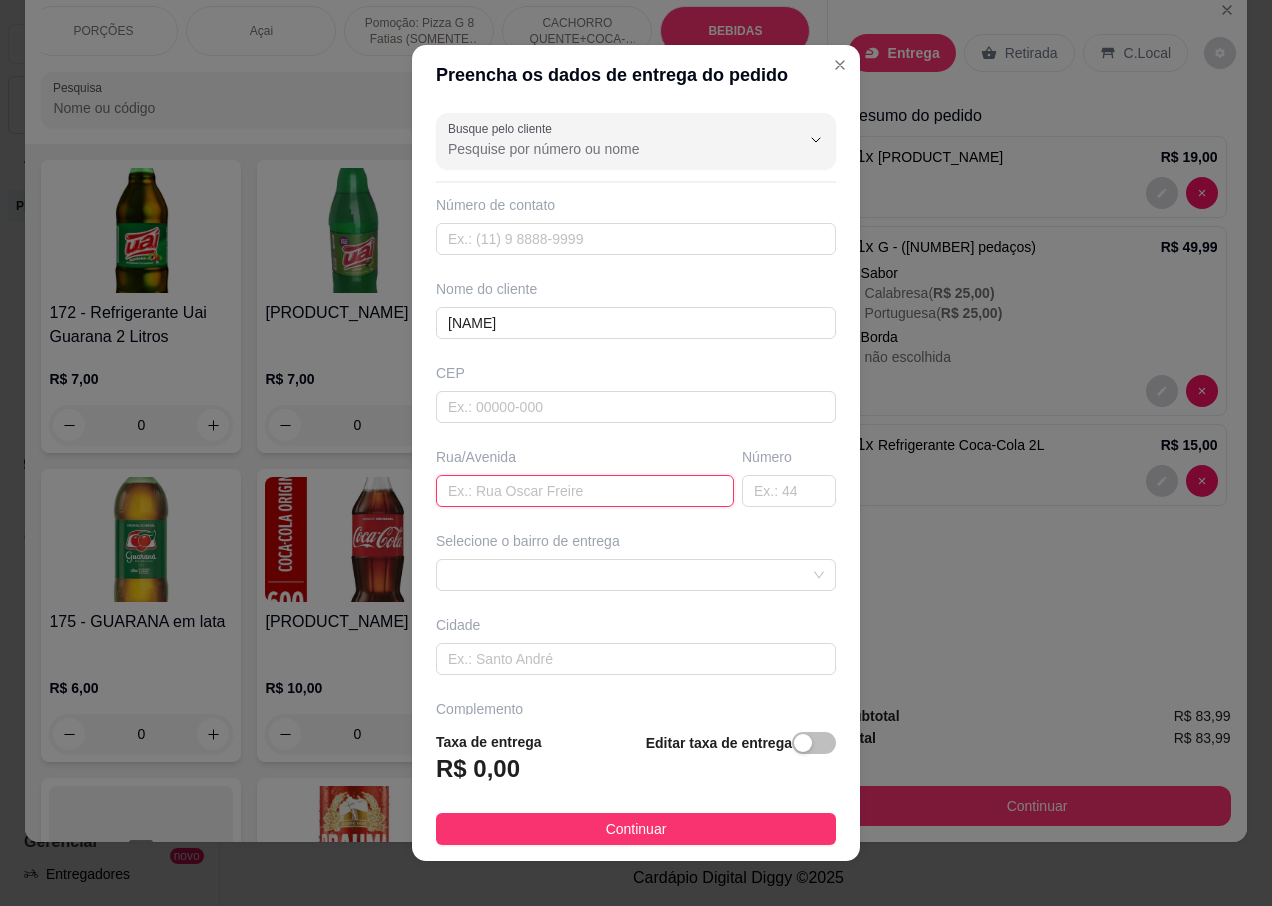 click at bounding box center (585, 491) 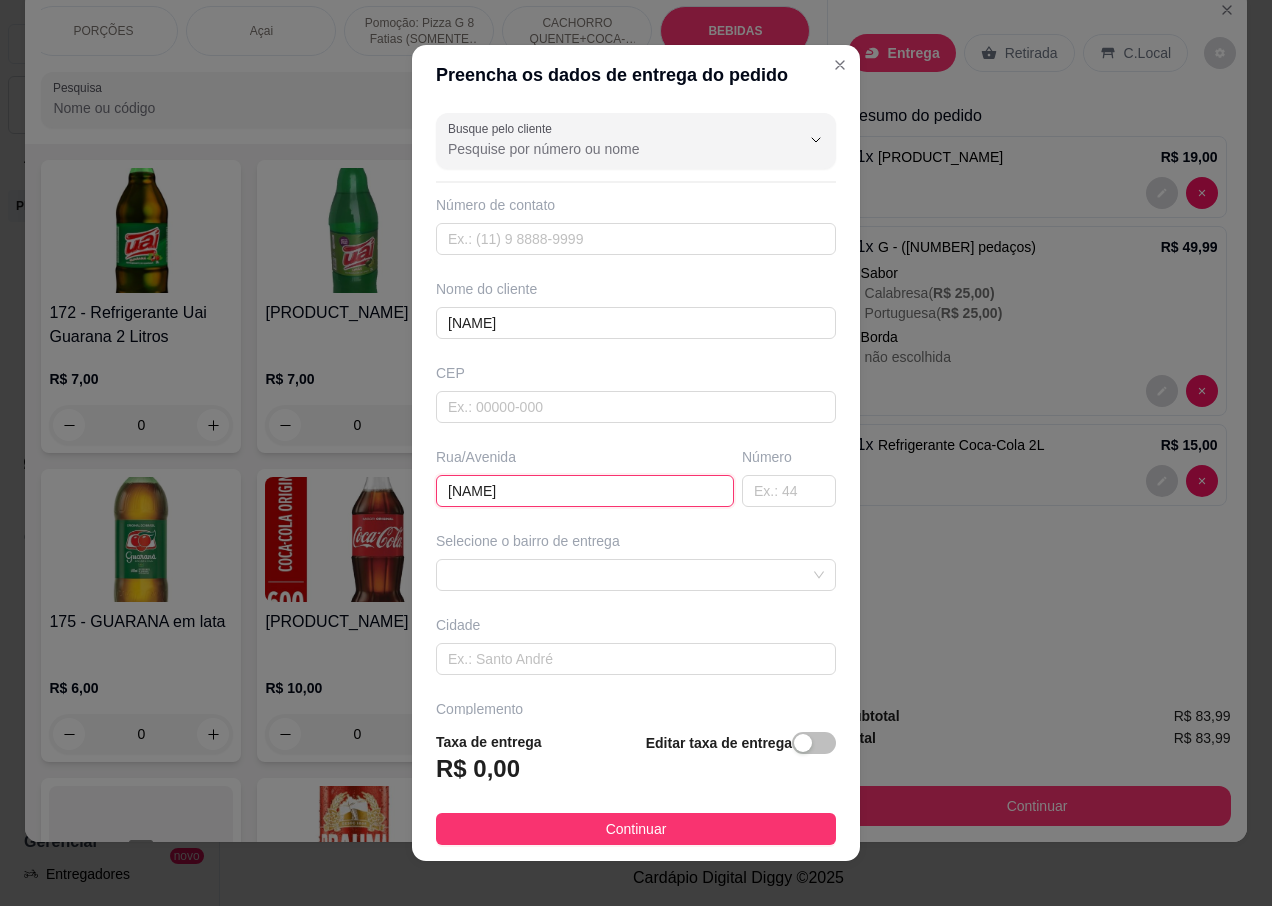 type on "e" 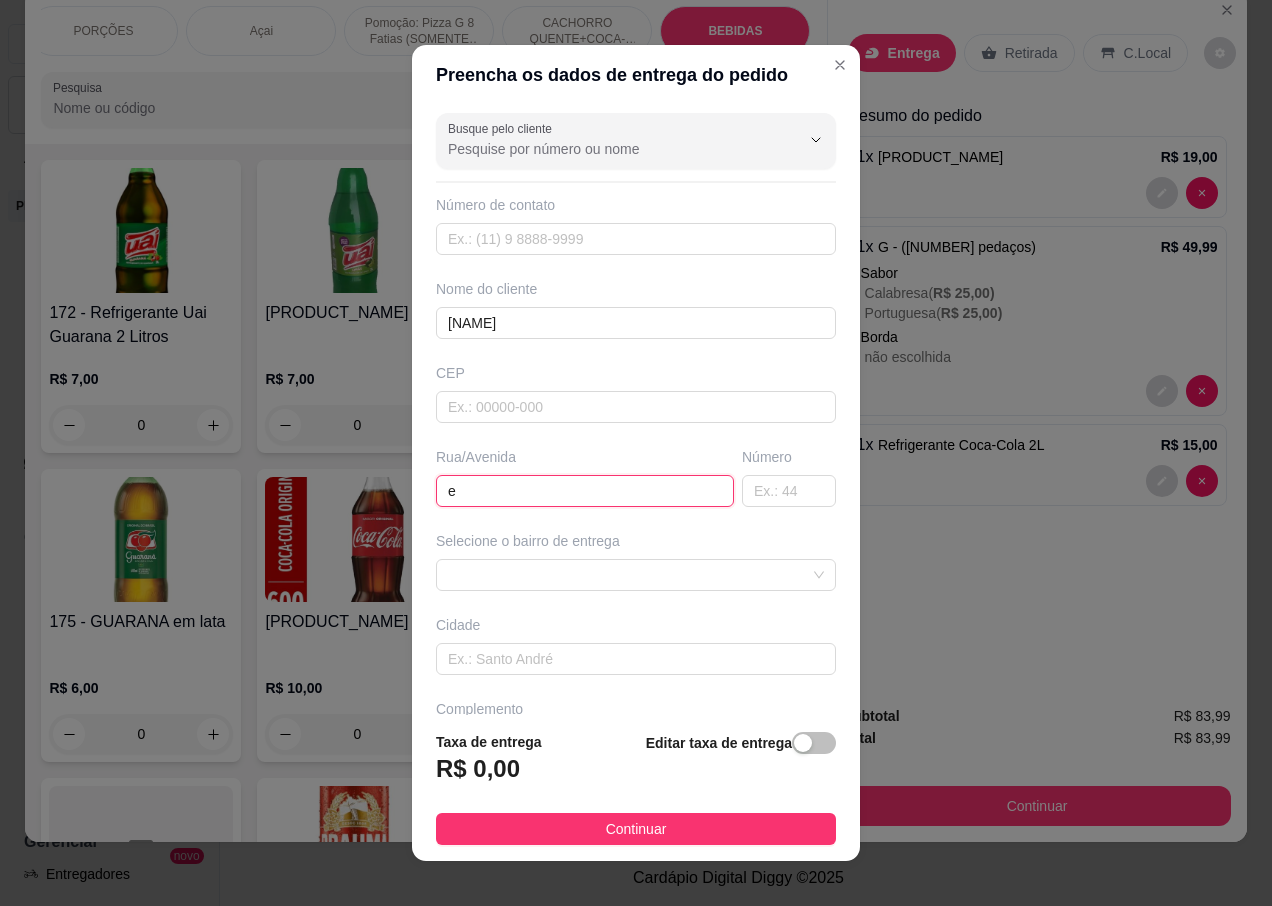 type 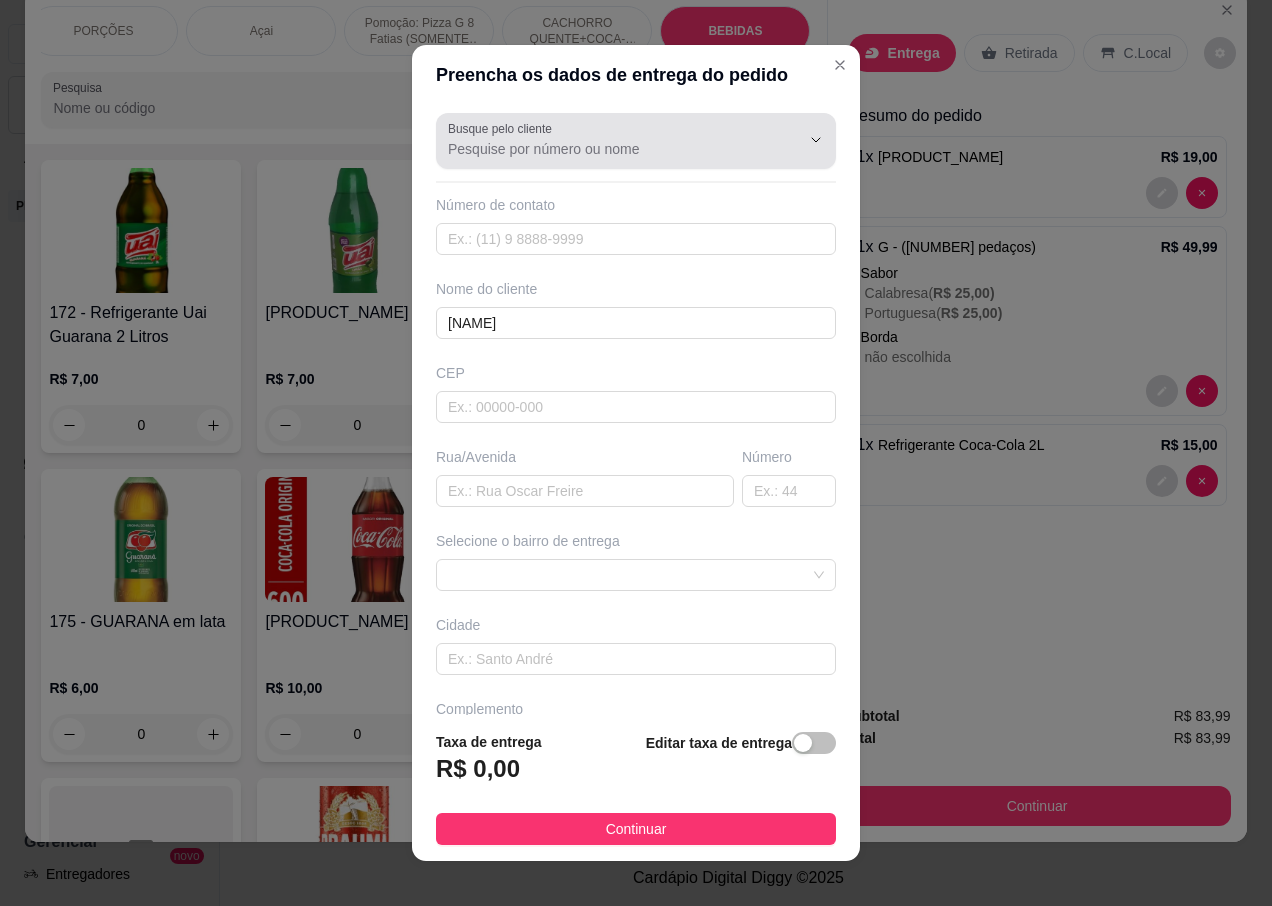 click on "Busque pelo cliente" at bounding box center [608, 149] 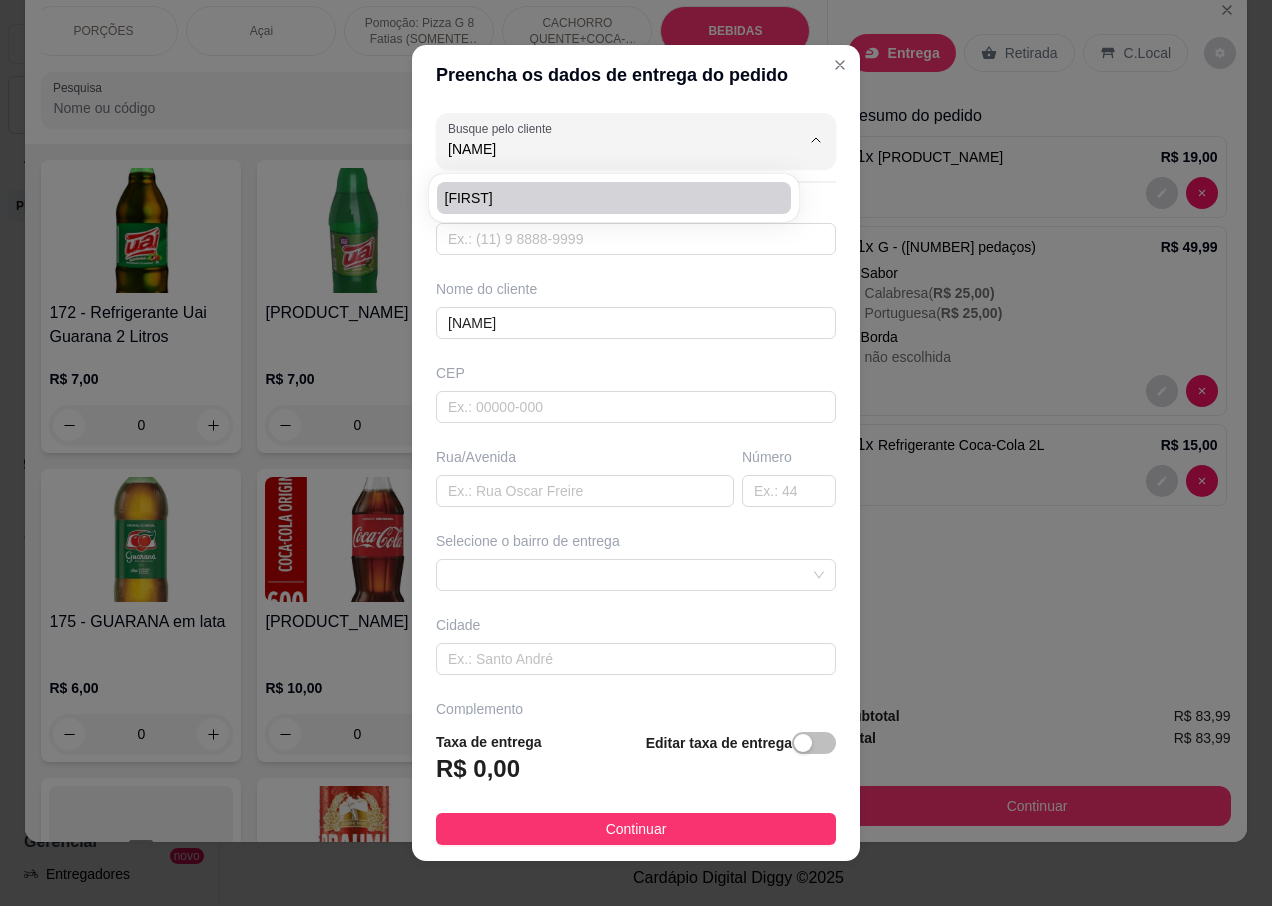 click on "[FIRST]" at bounding box center [604, 198] 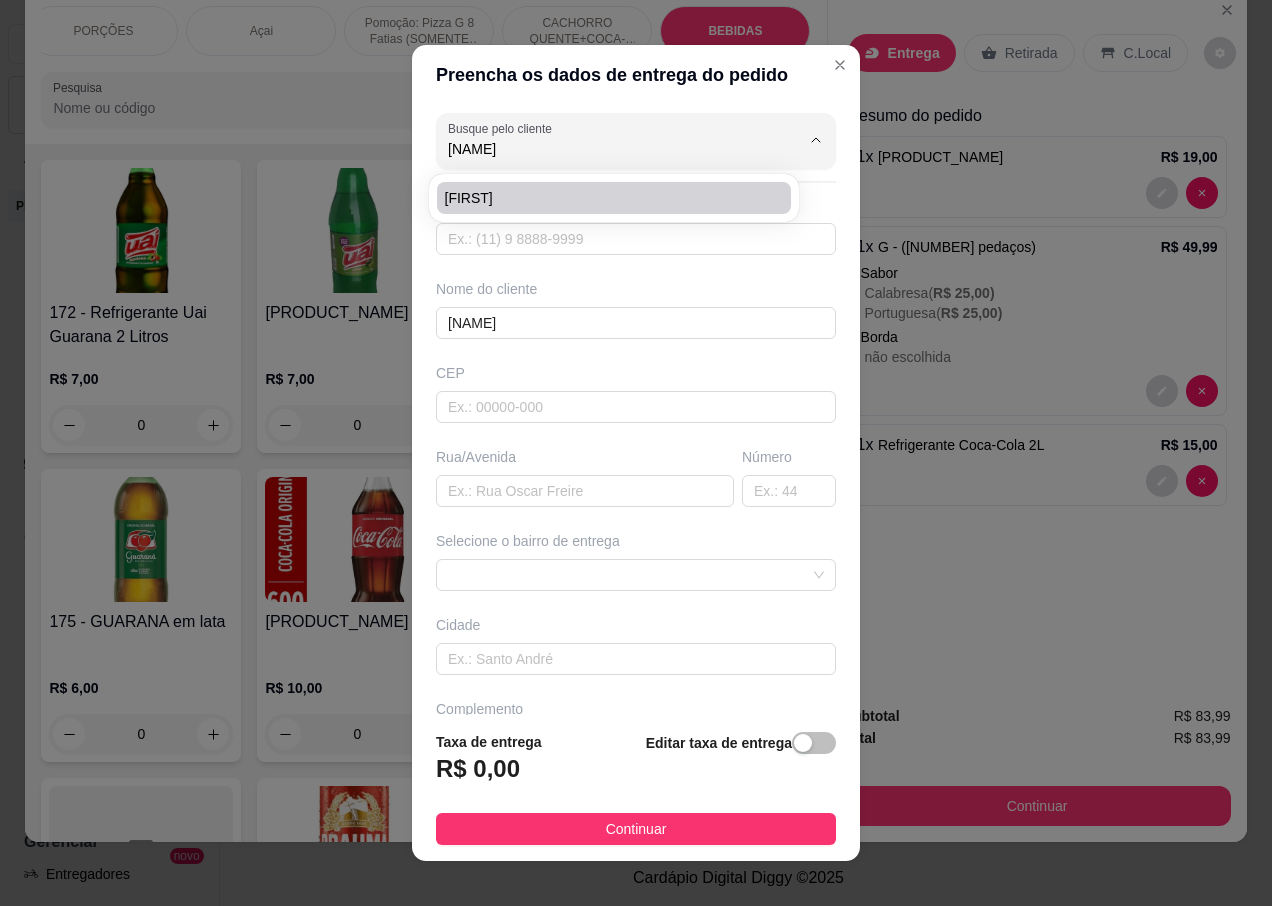 type on "[FIRST]" 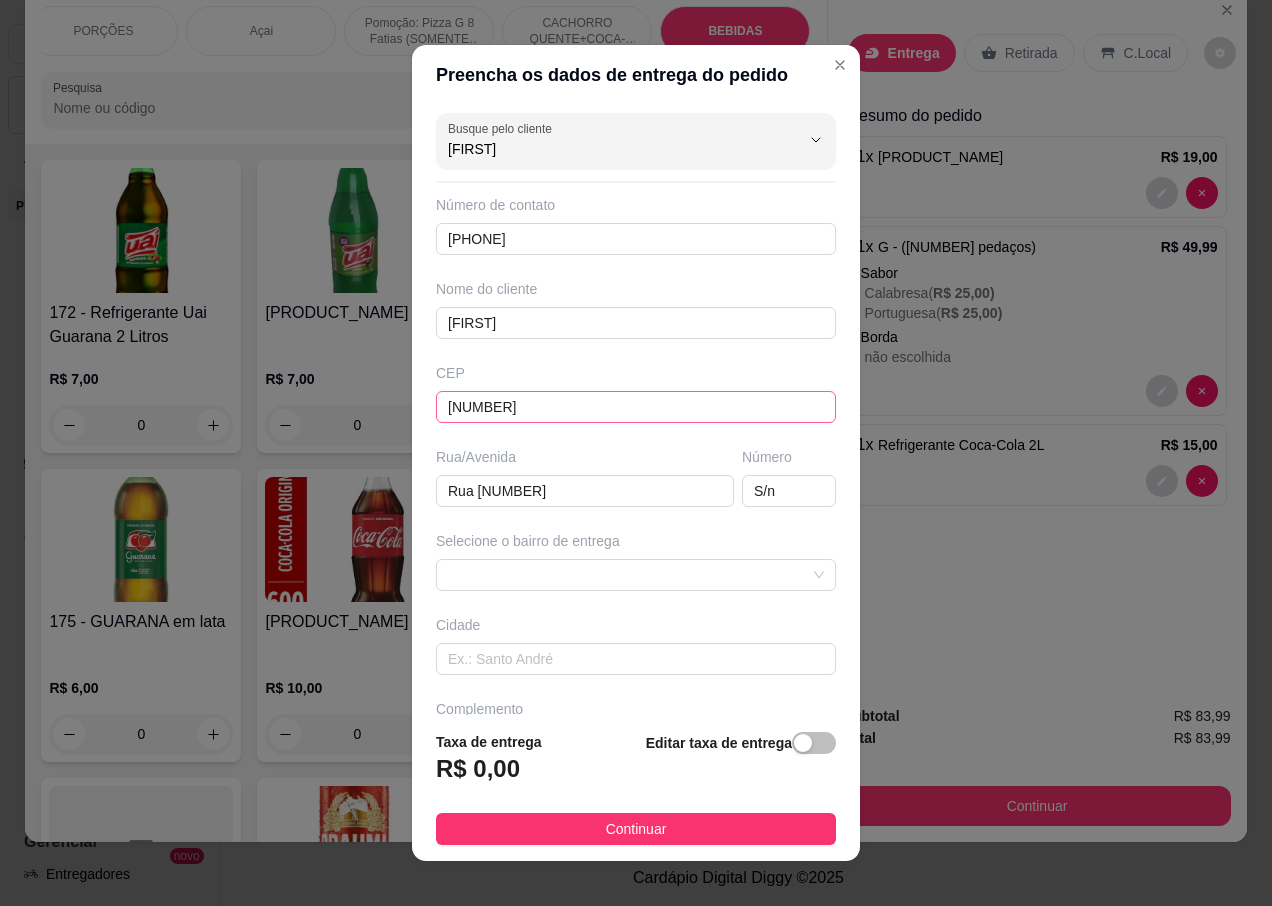 type on "[FIRST]" 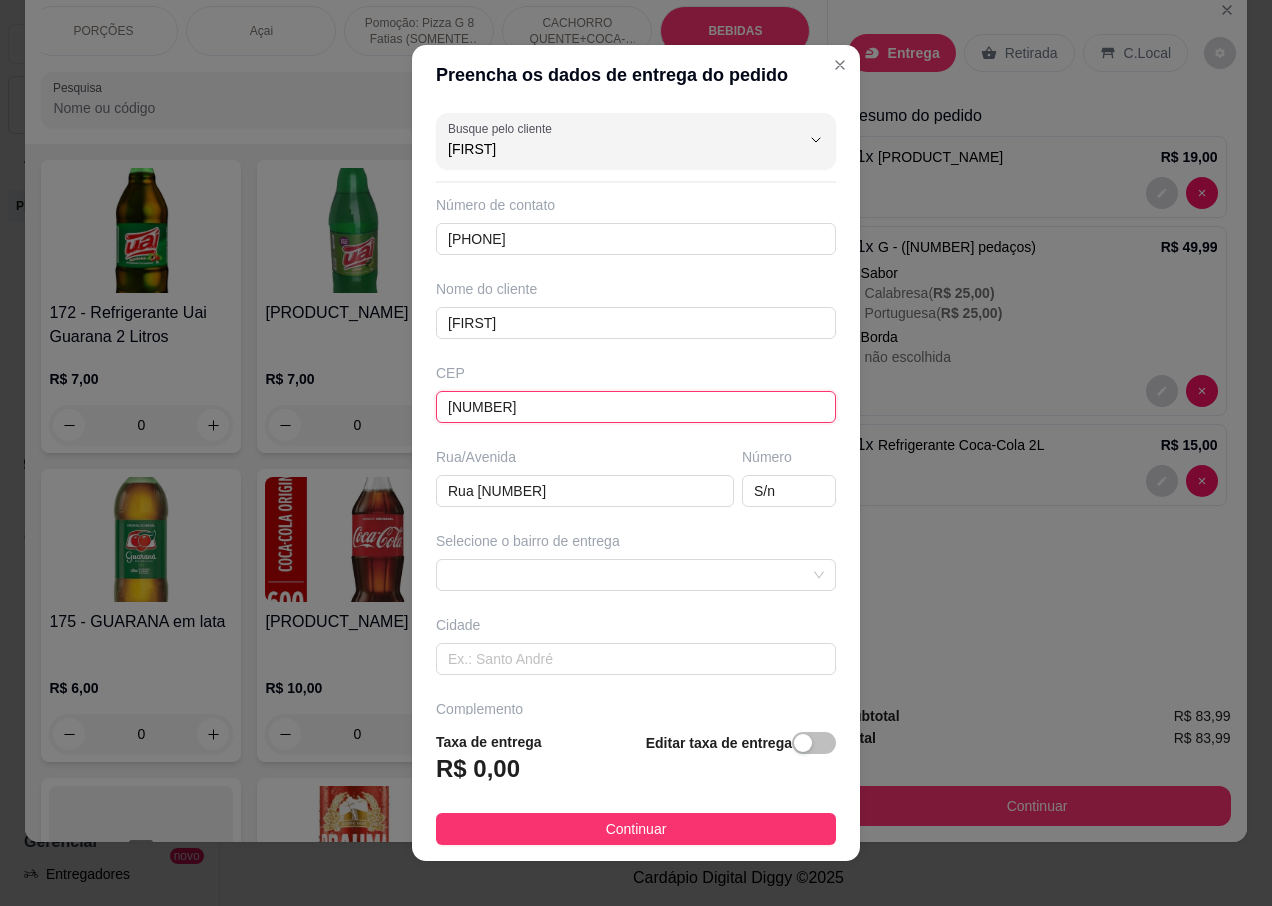 click on "[NUMBER]" at bounding box center [636, 407] 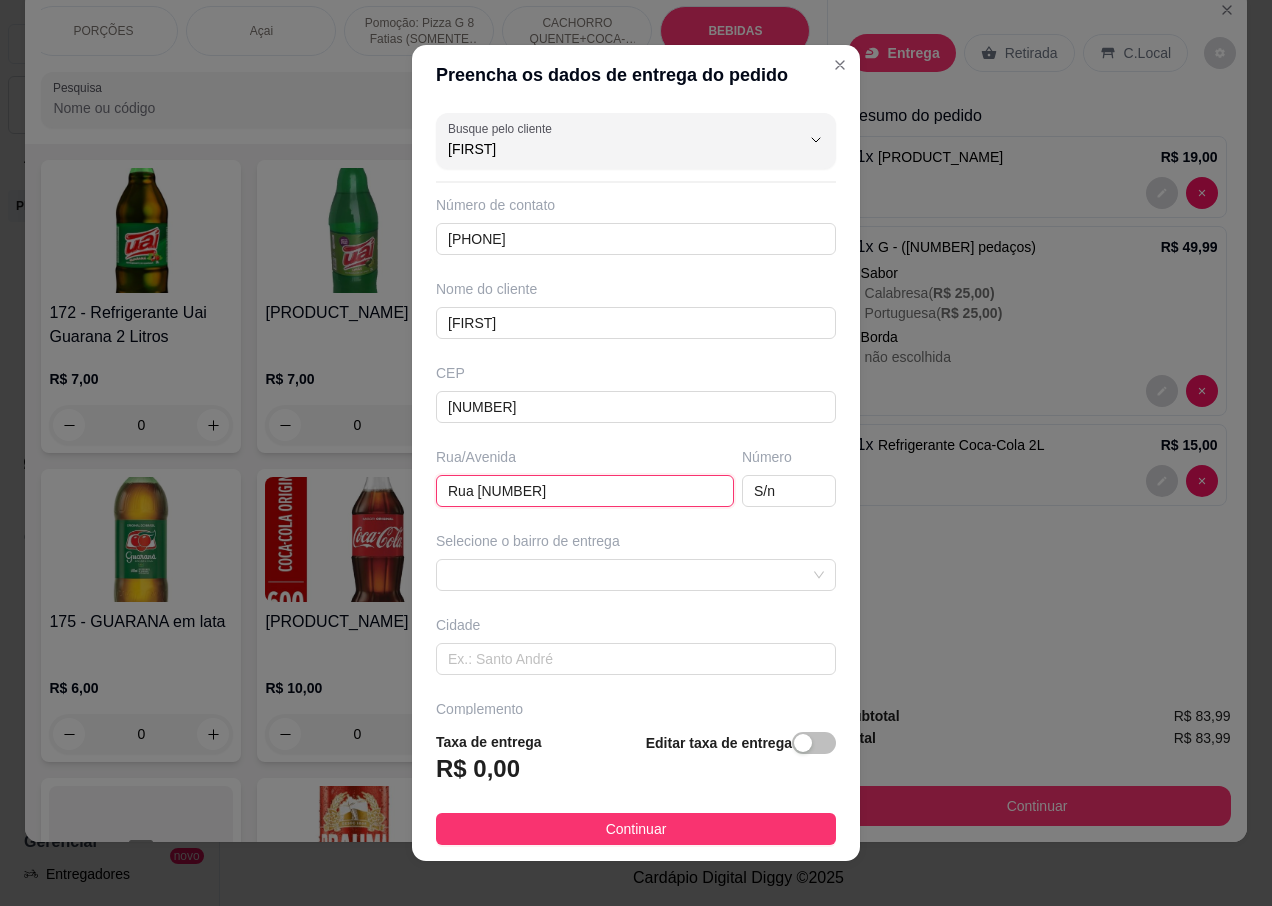click on "Rua [NUMBER]" at bounding box center (585, 491) 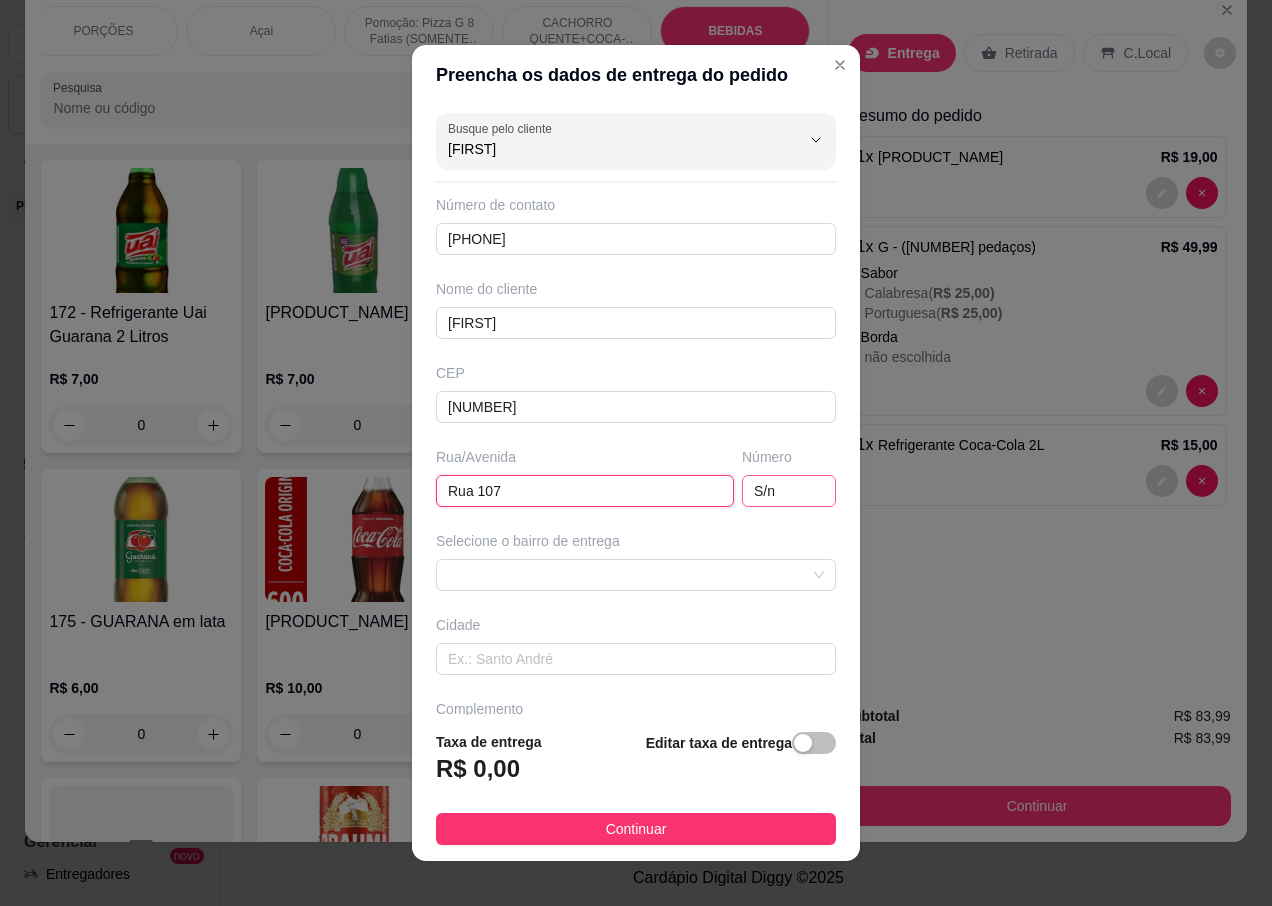 type on "Rua 107" 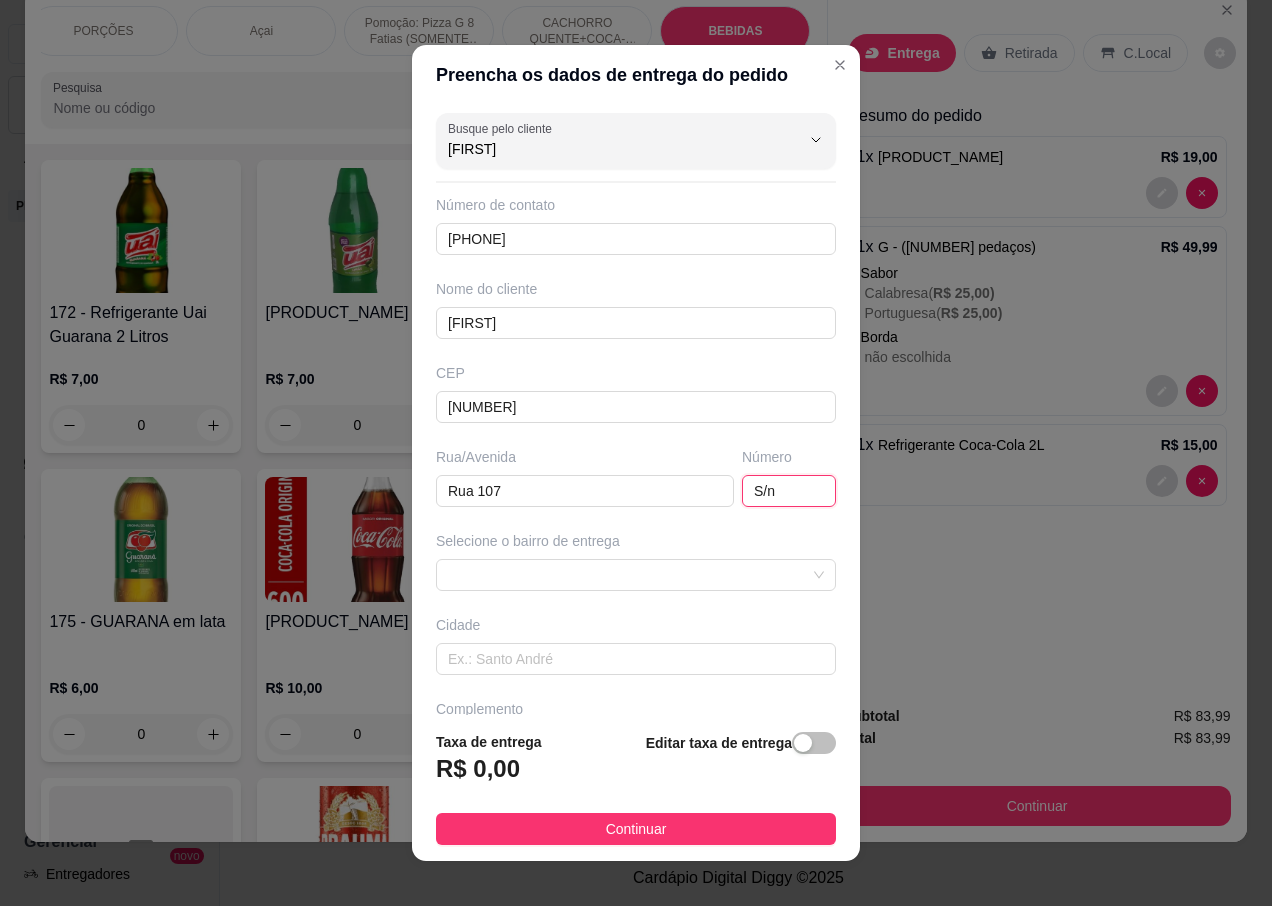 click on "S/n" at bounding box center (789, 491) 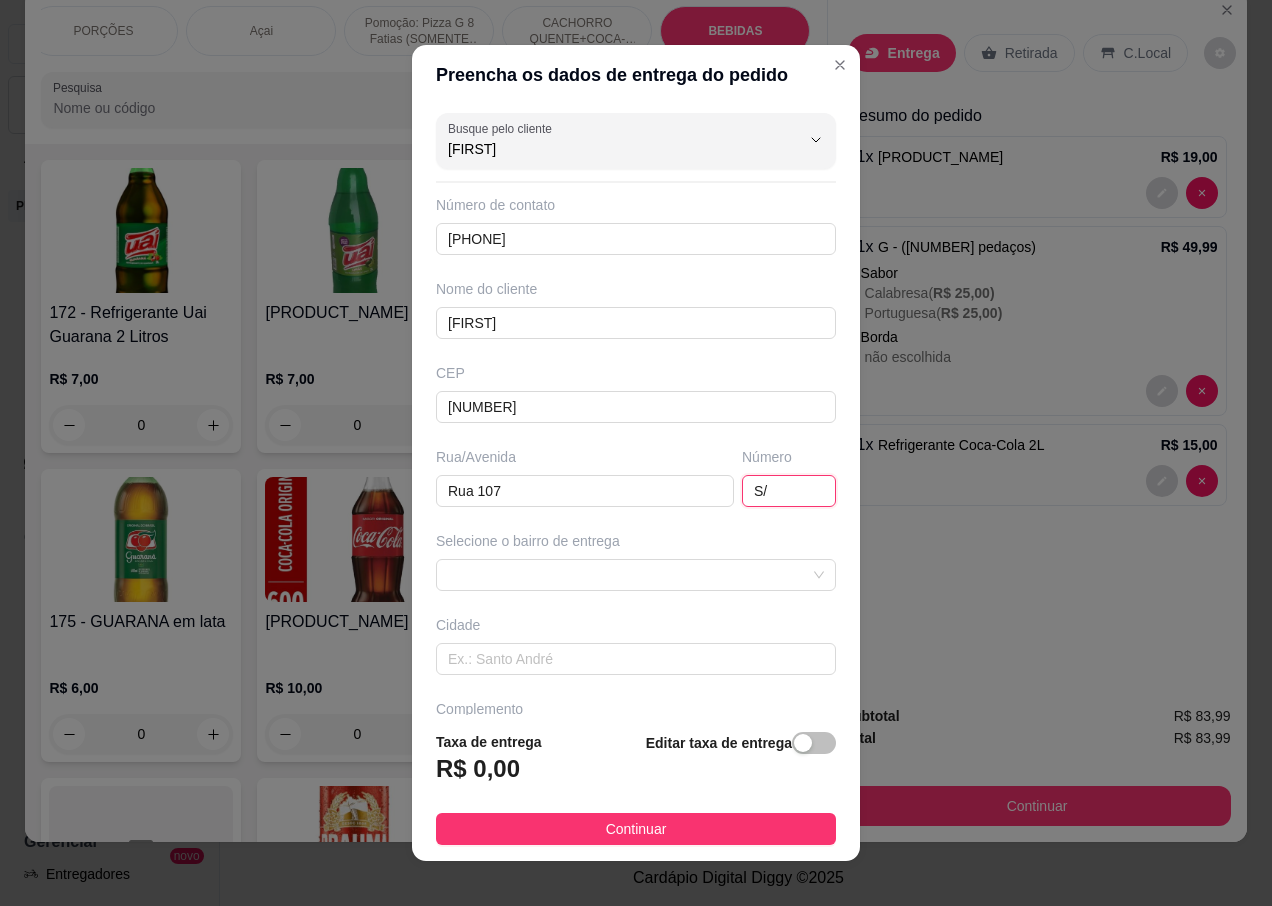 type on "S" 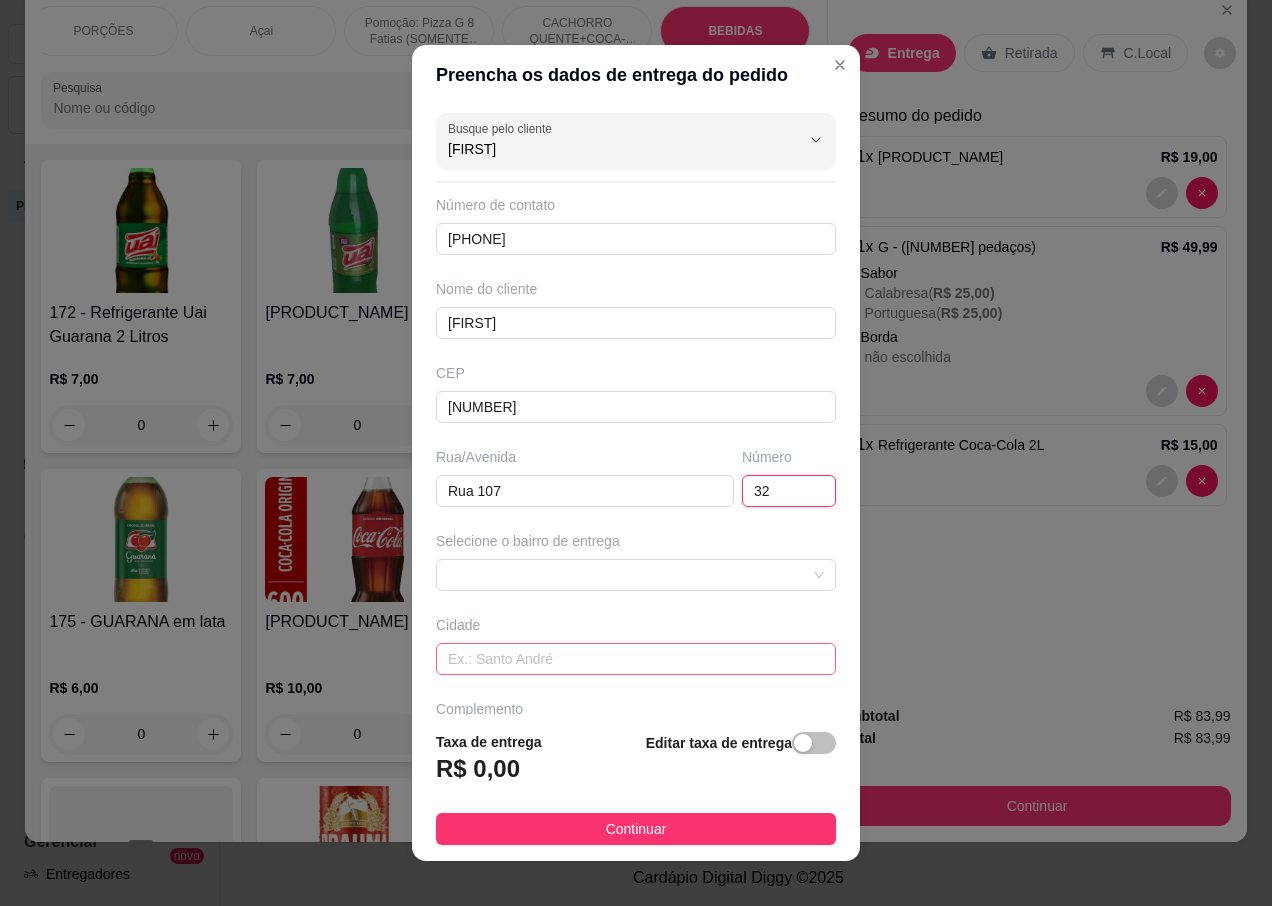 type on "32" 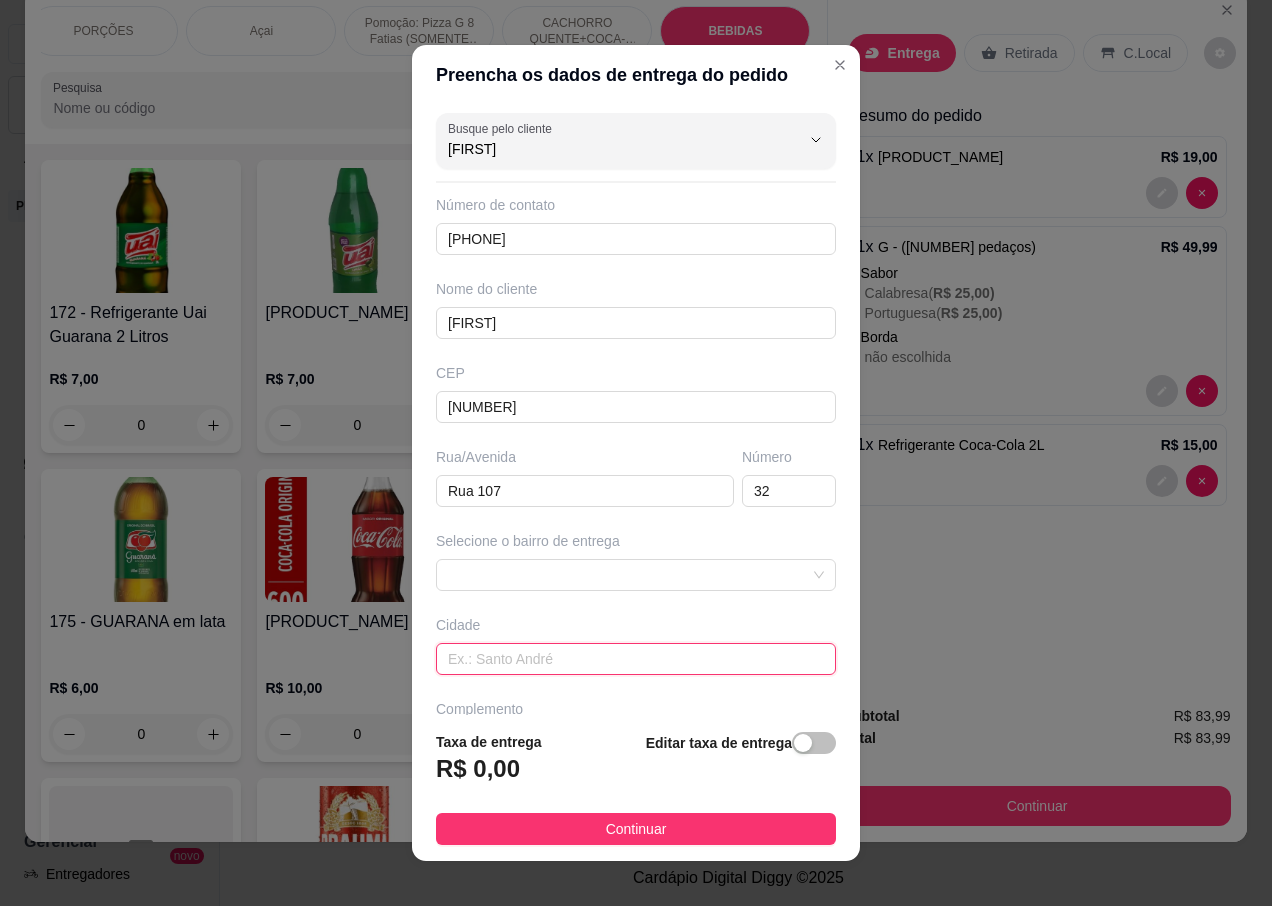 click at bounding box center [636, 659] 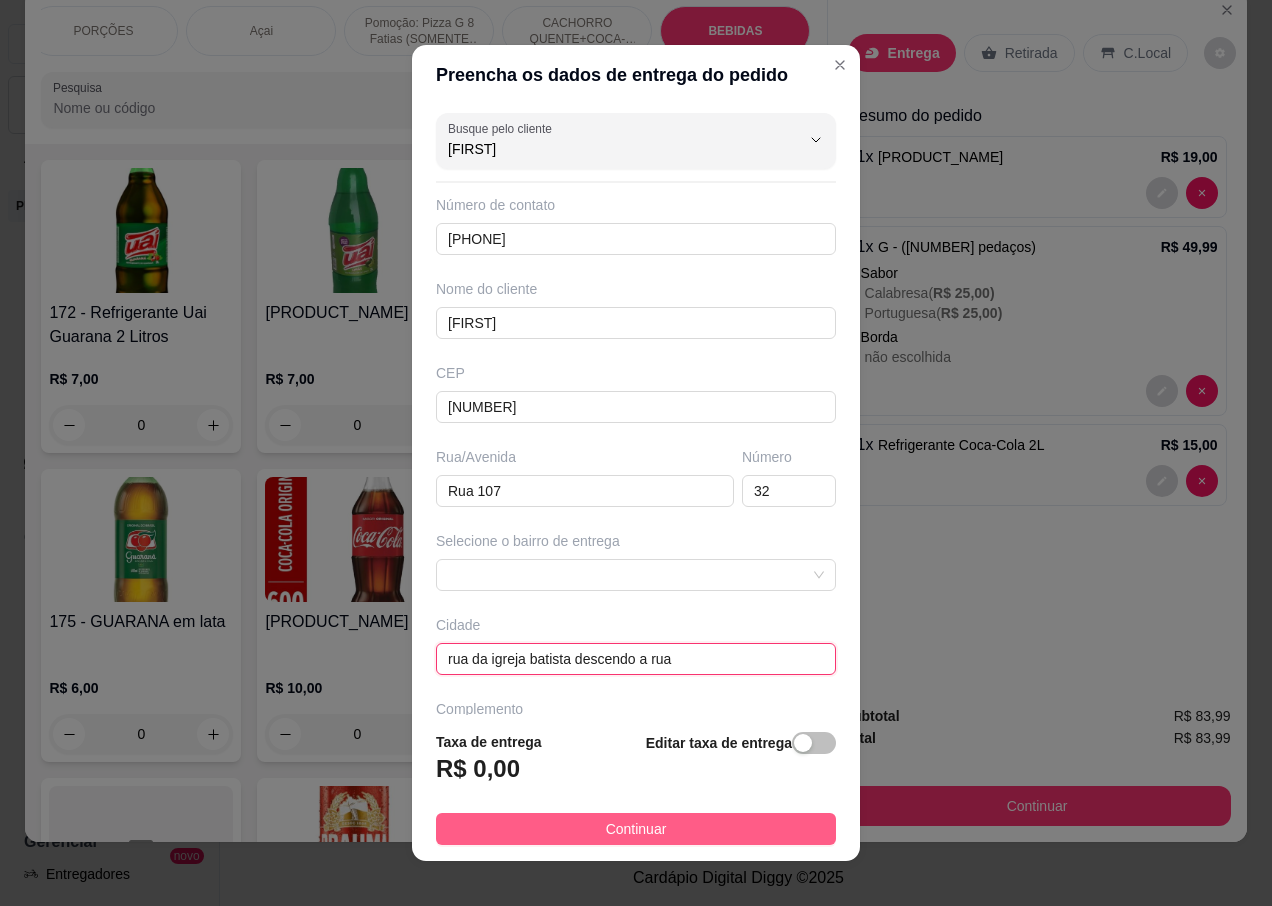 type on "rua da igreja batista descendo a rua" 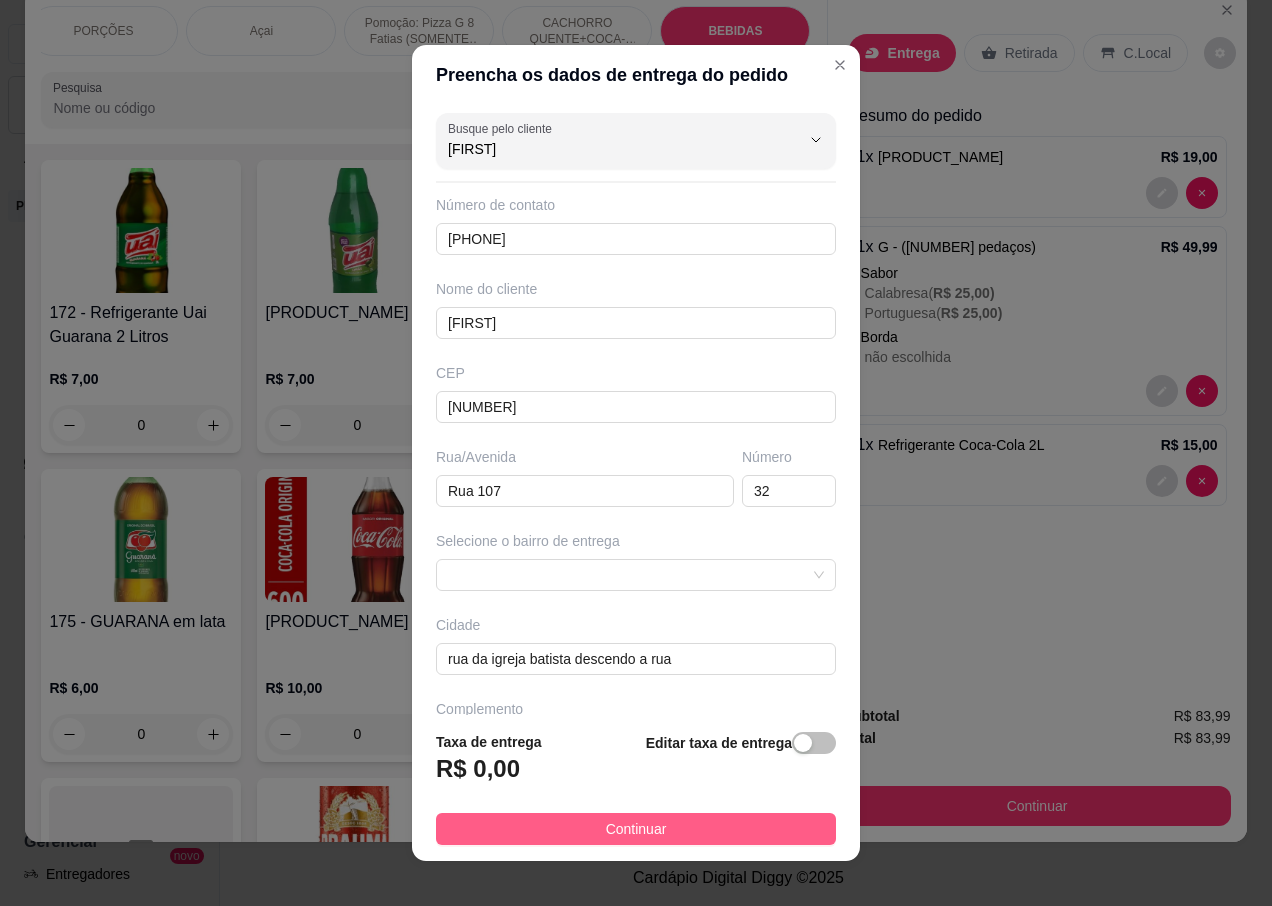 click on "Continuar" at bounding box center (636, 829) 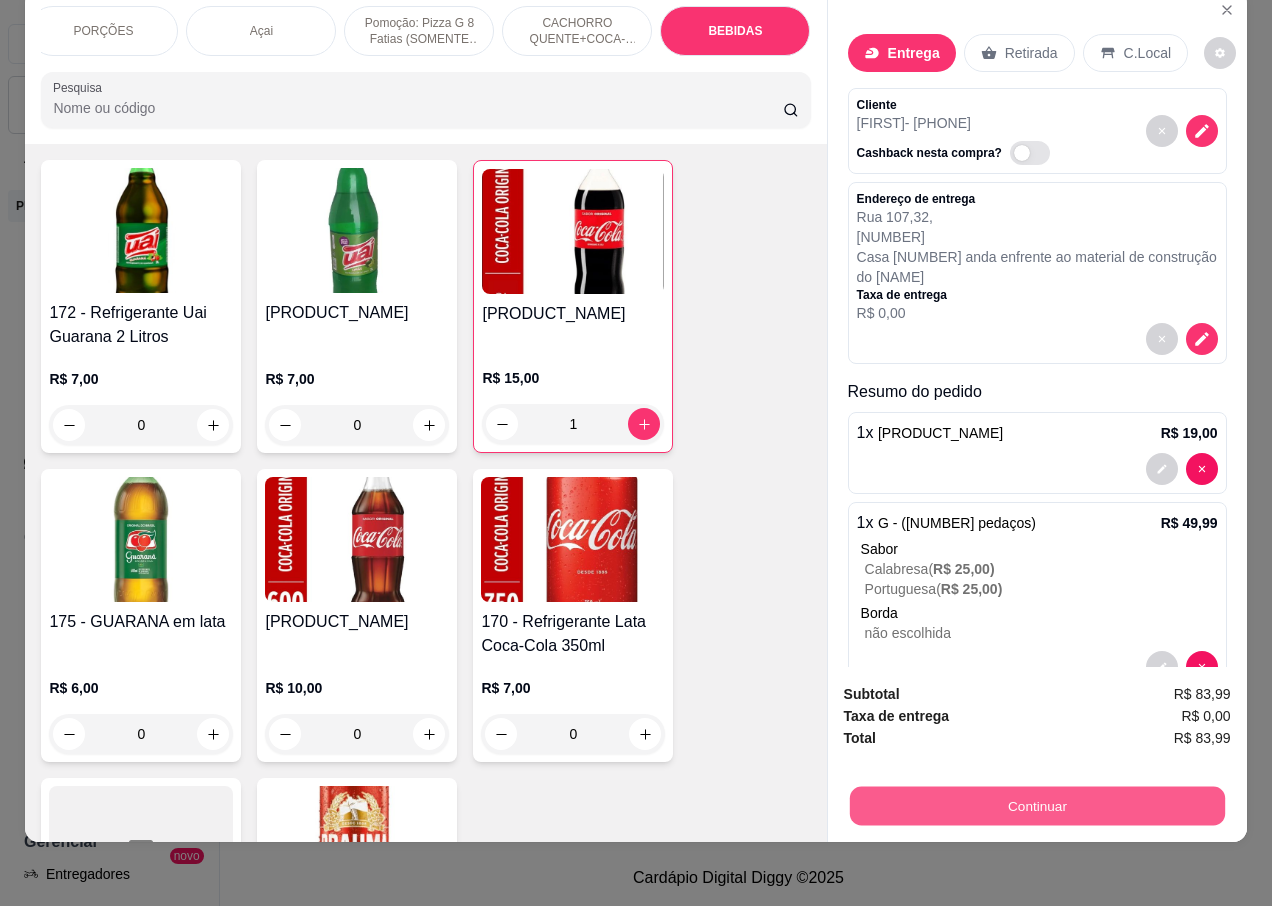 click on "Continuar" at bounding box center (1036, 805) 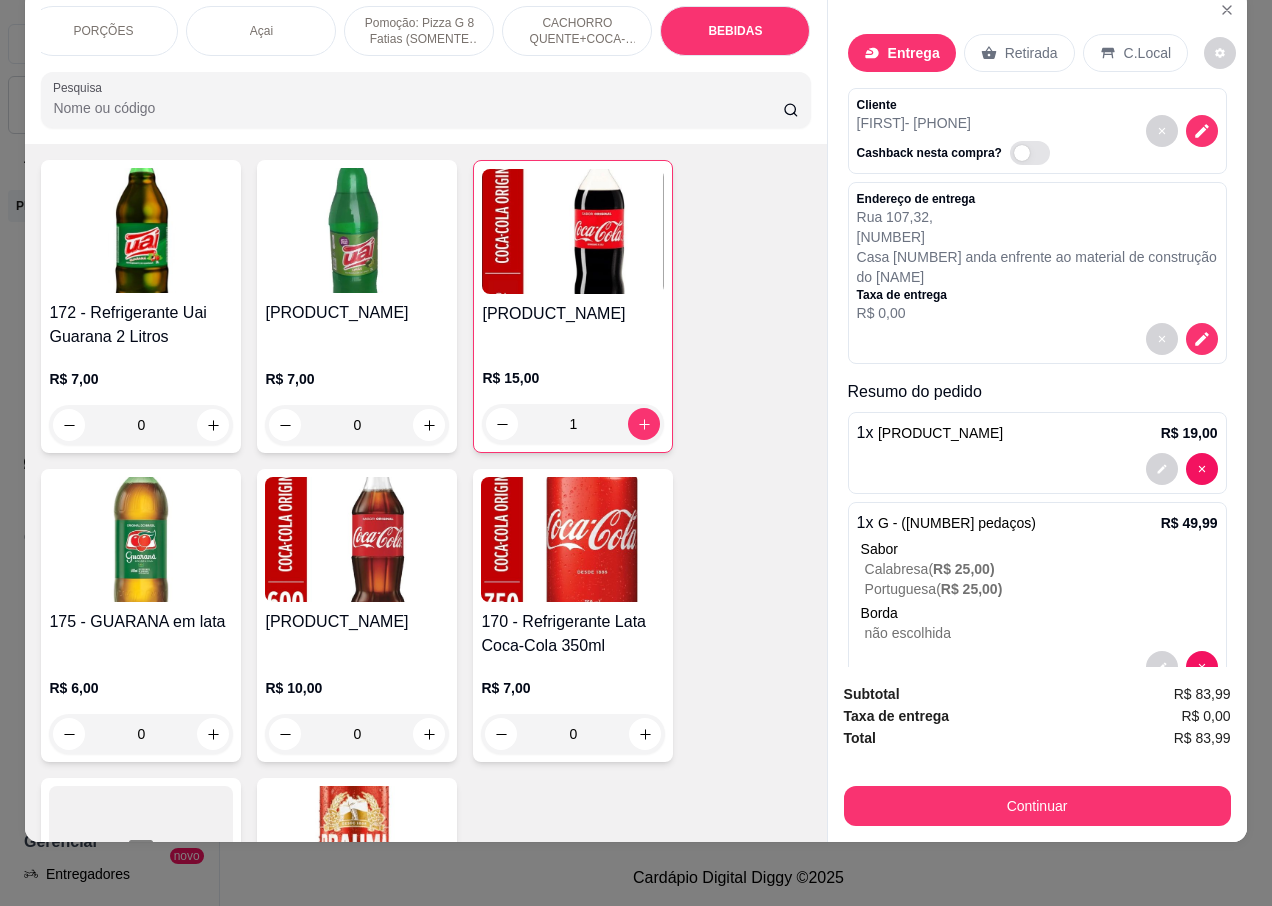 click on "Rua [NUMBER] ,  [NUMBER] ," at bounding box center (1037, 217) 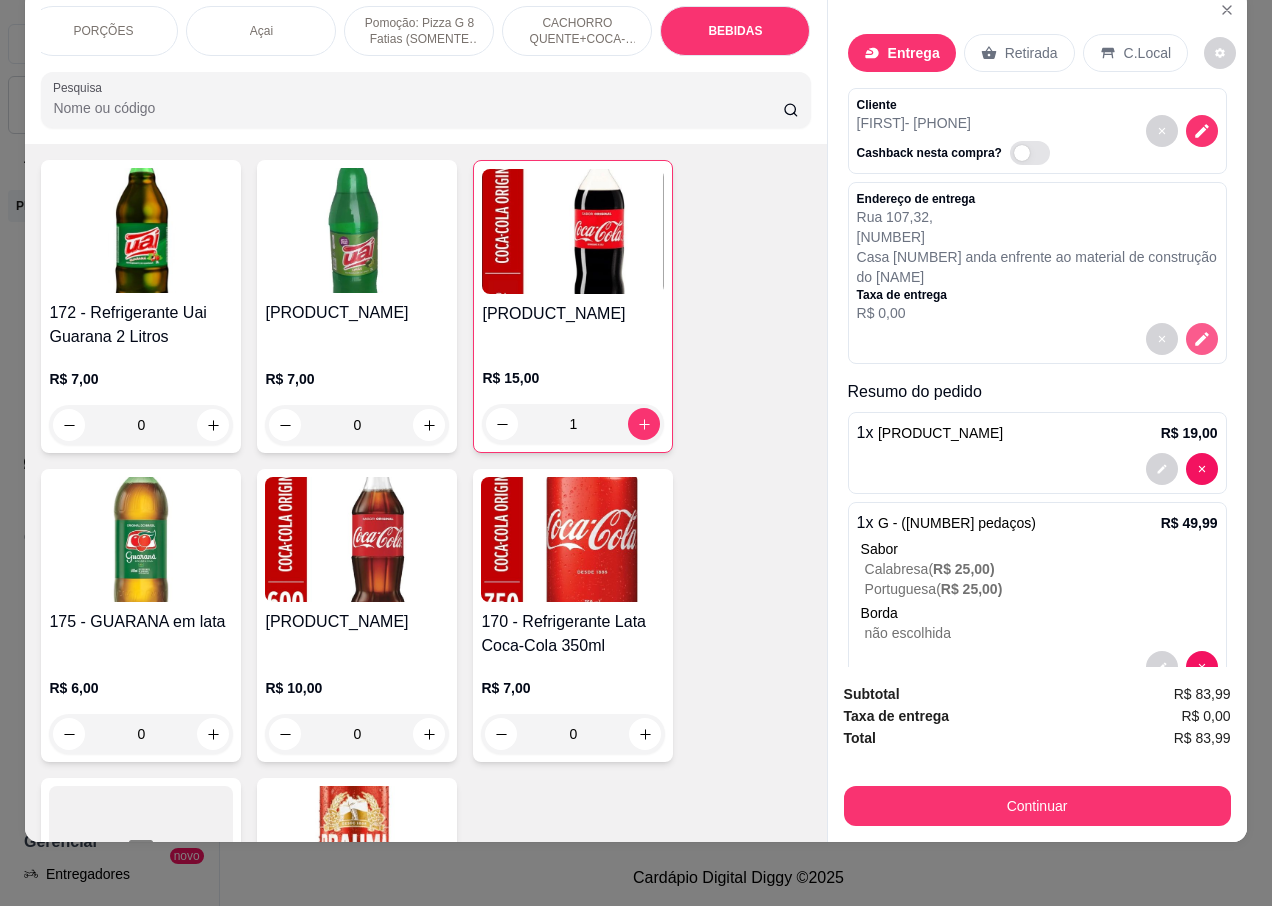 click at bounding box center (1202, 339) 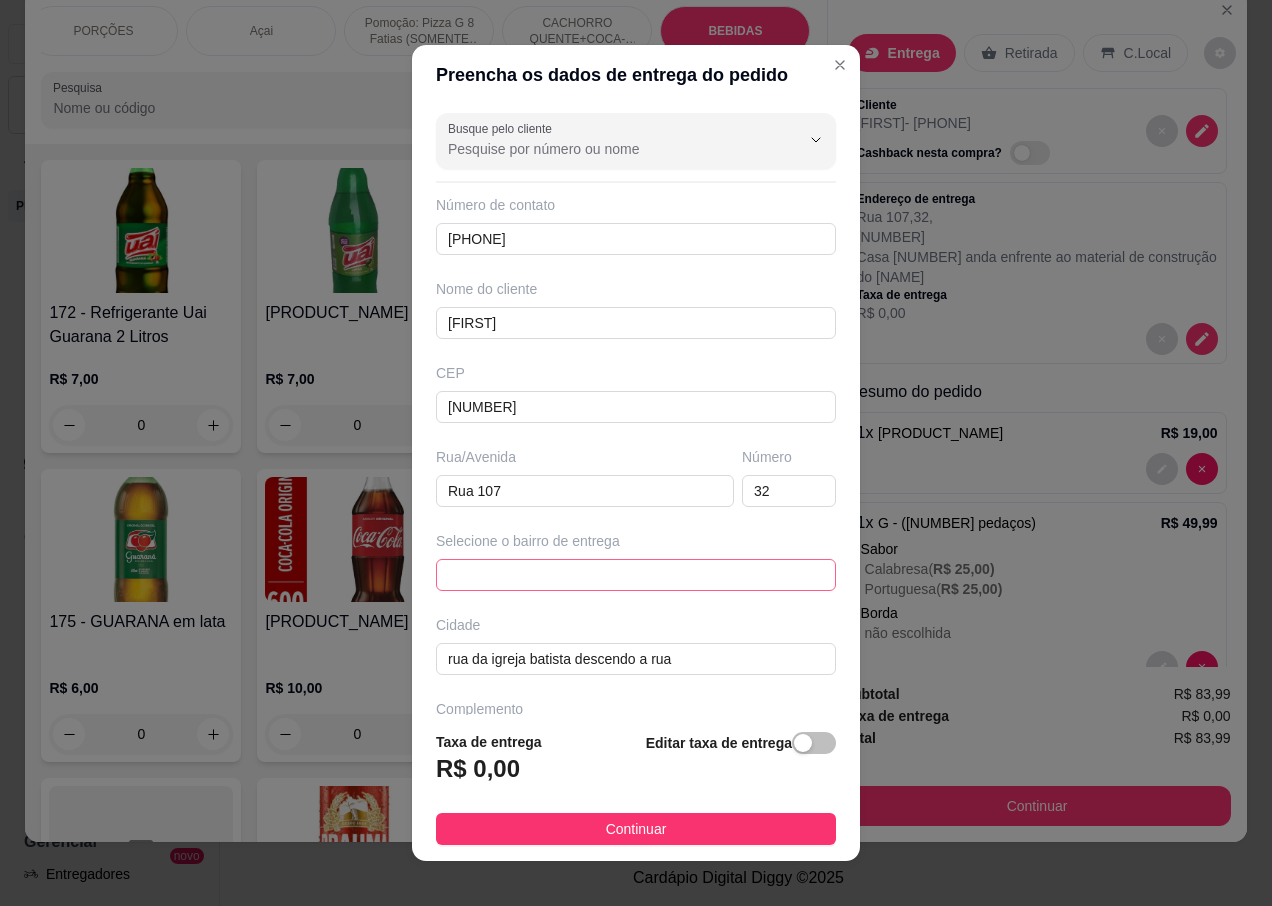 click at bounding box center [636, 575] 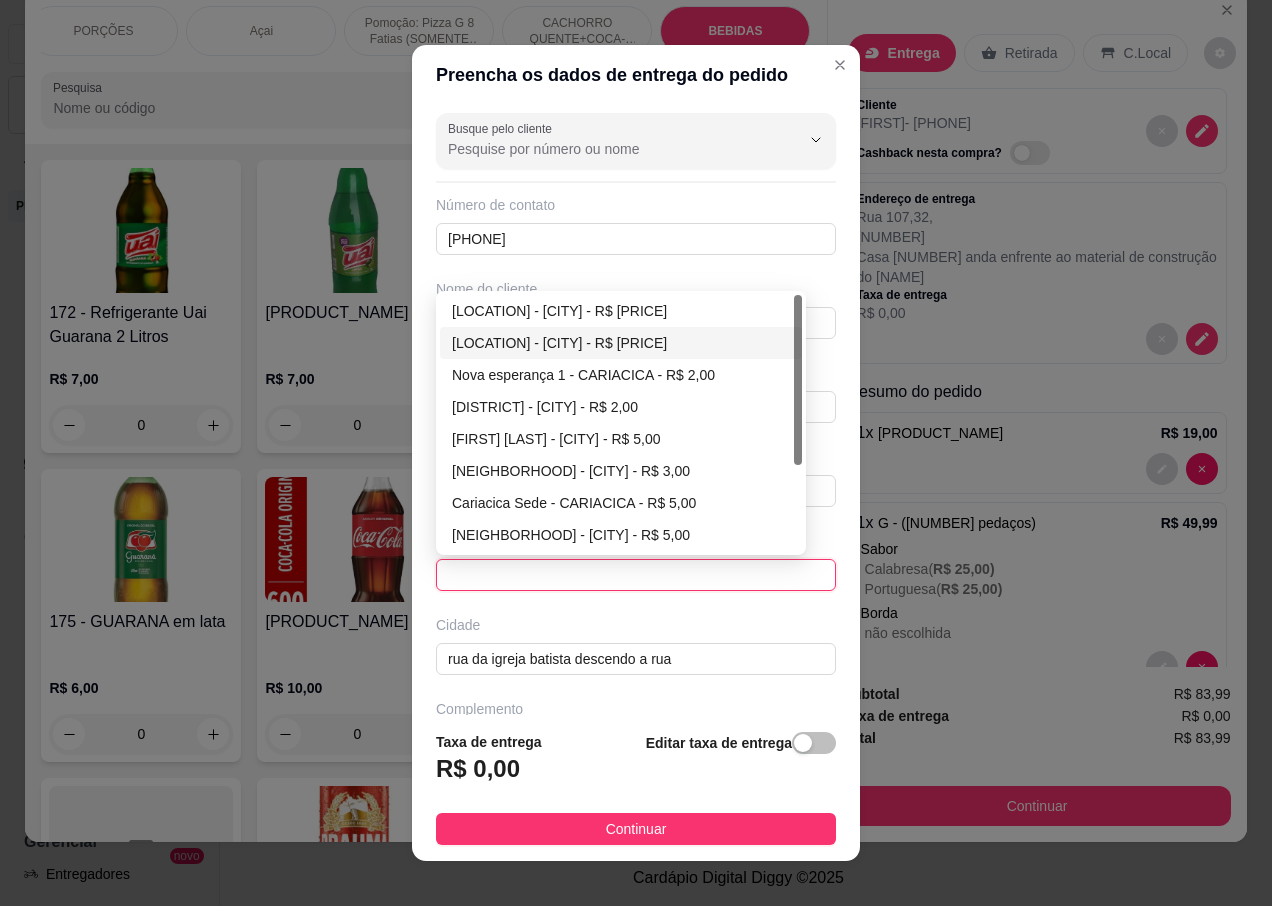 click on "[LOCATION] - [CITY] -  R$ [PRICE]" at bounding box center (621, 343) 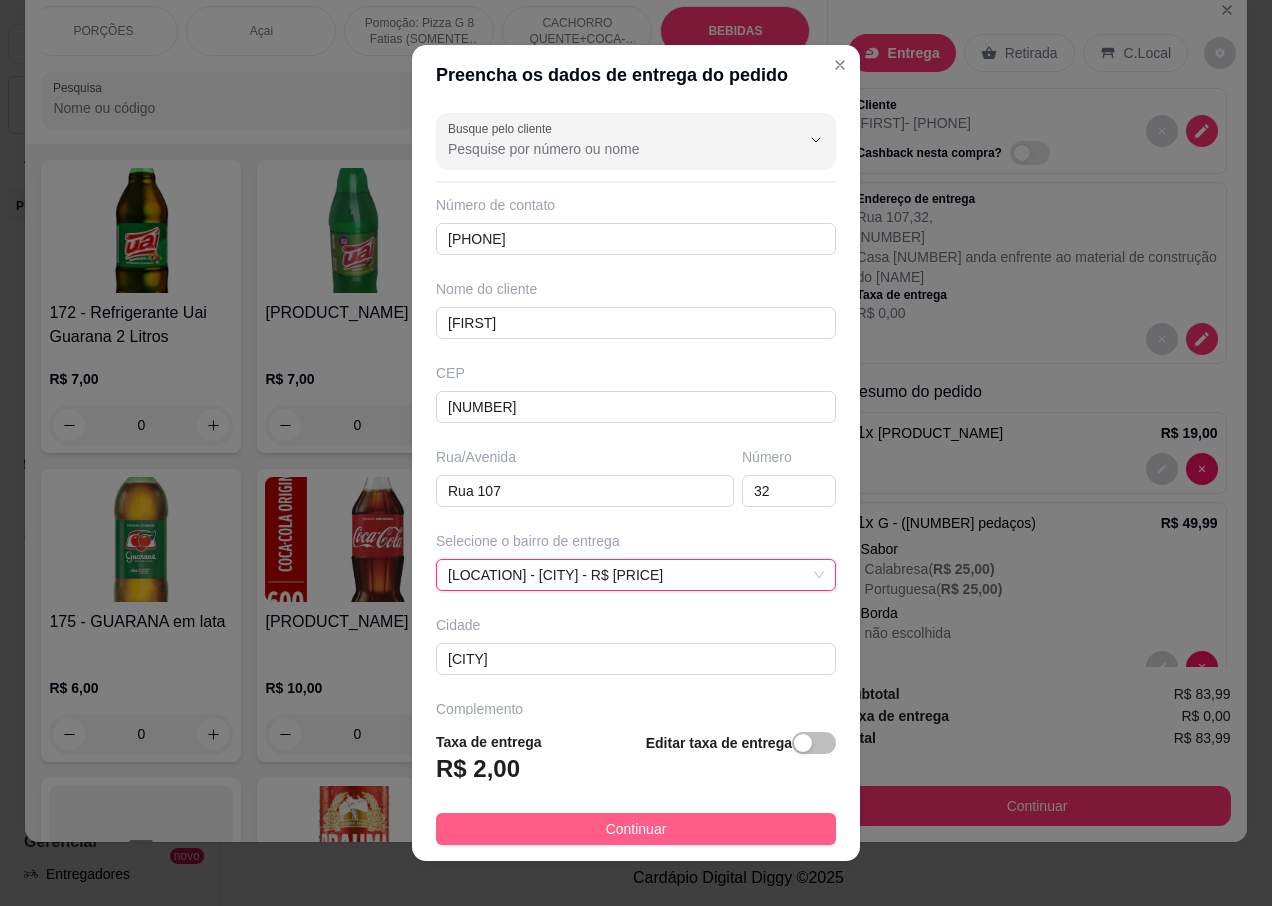 click on "Continuar" at bounding box center [636, 829] 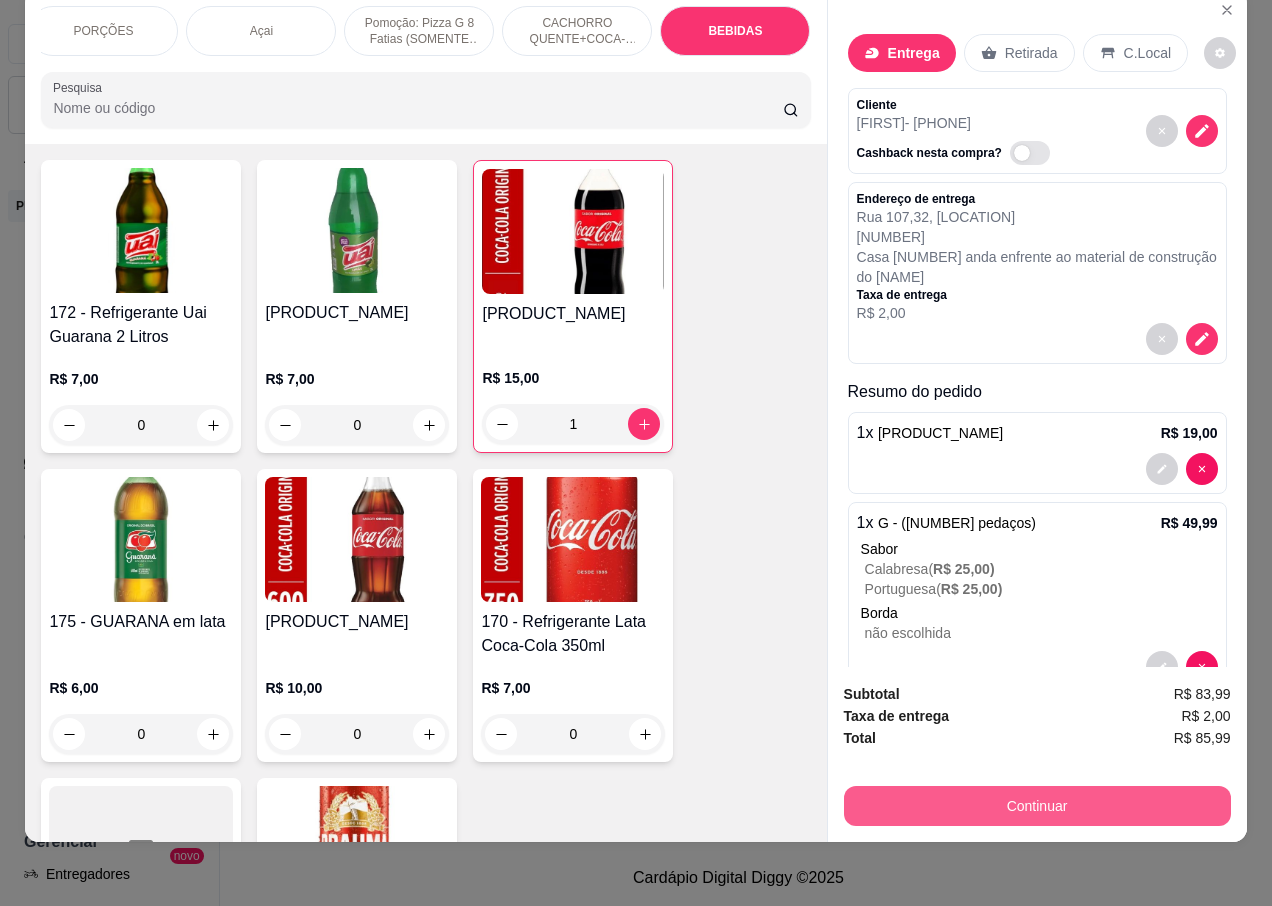 click on "Continuar" at bounding box center [1037, 806] 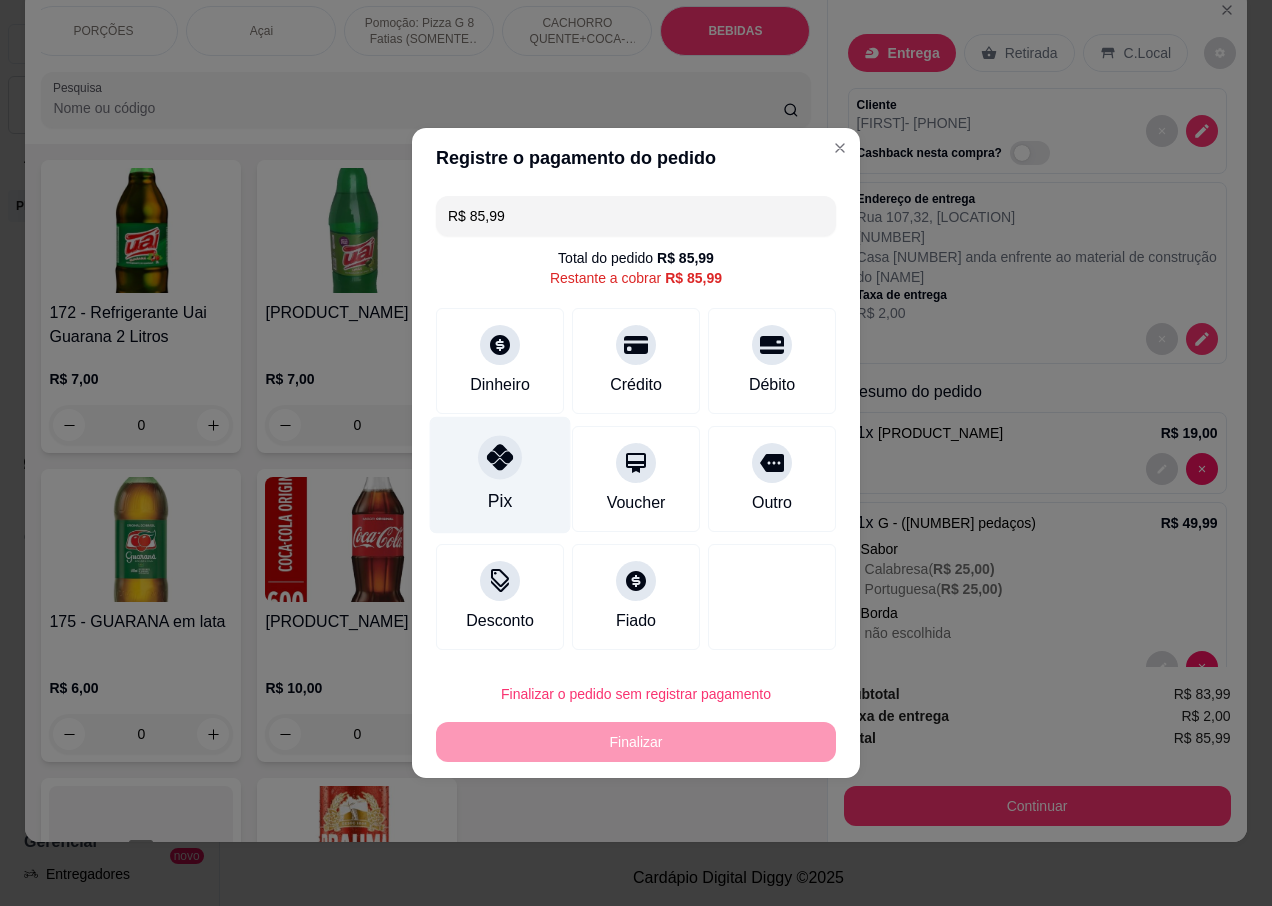 click at bounding box center (500, 457) 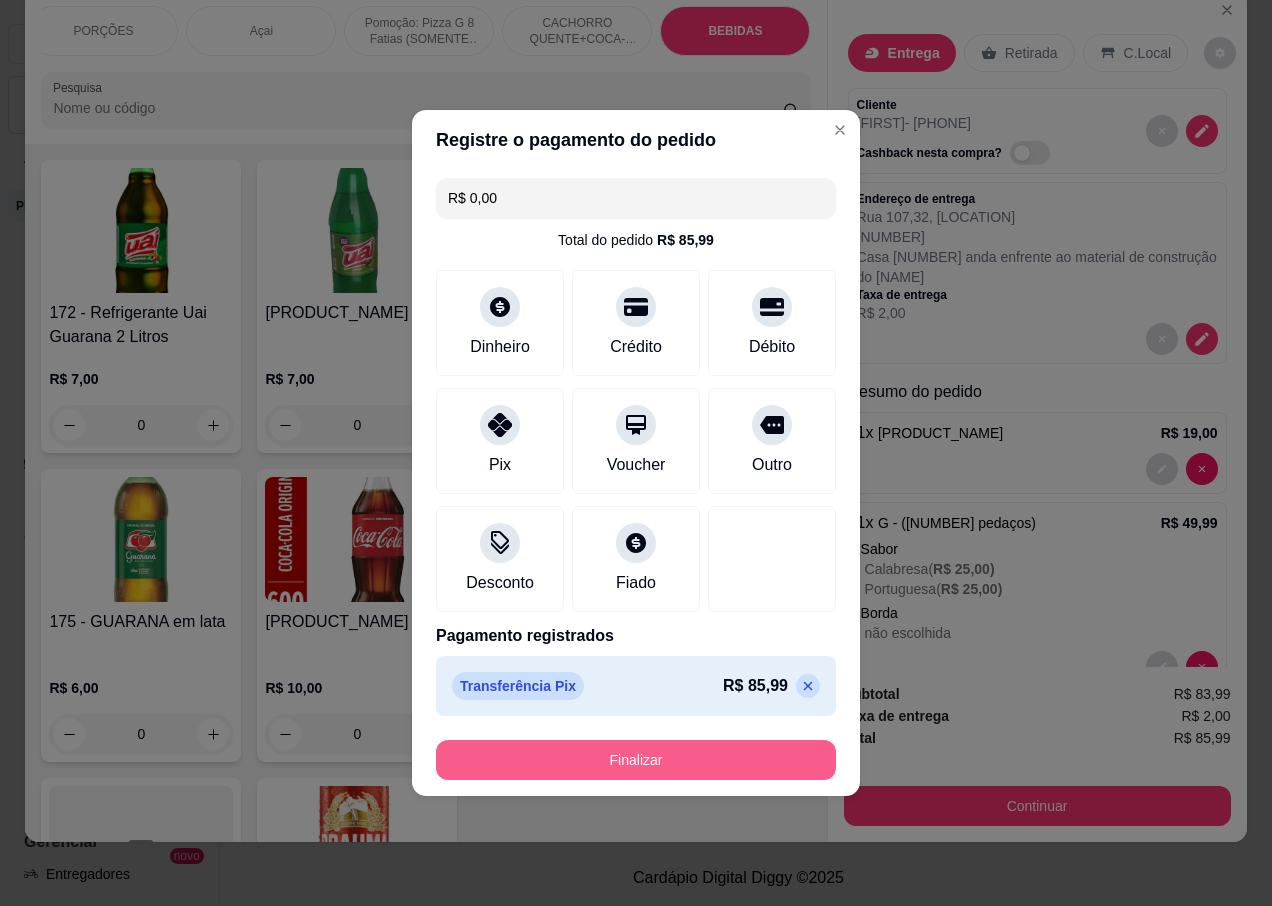 click on "Finalizar" at bounding box center [636, 760] 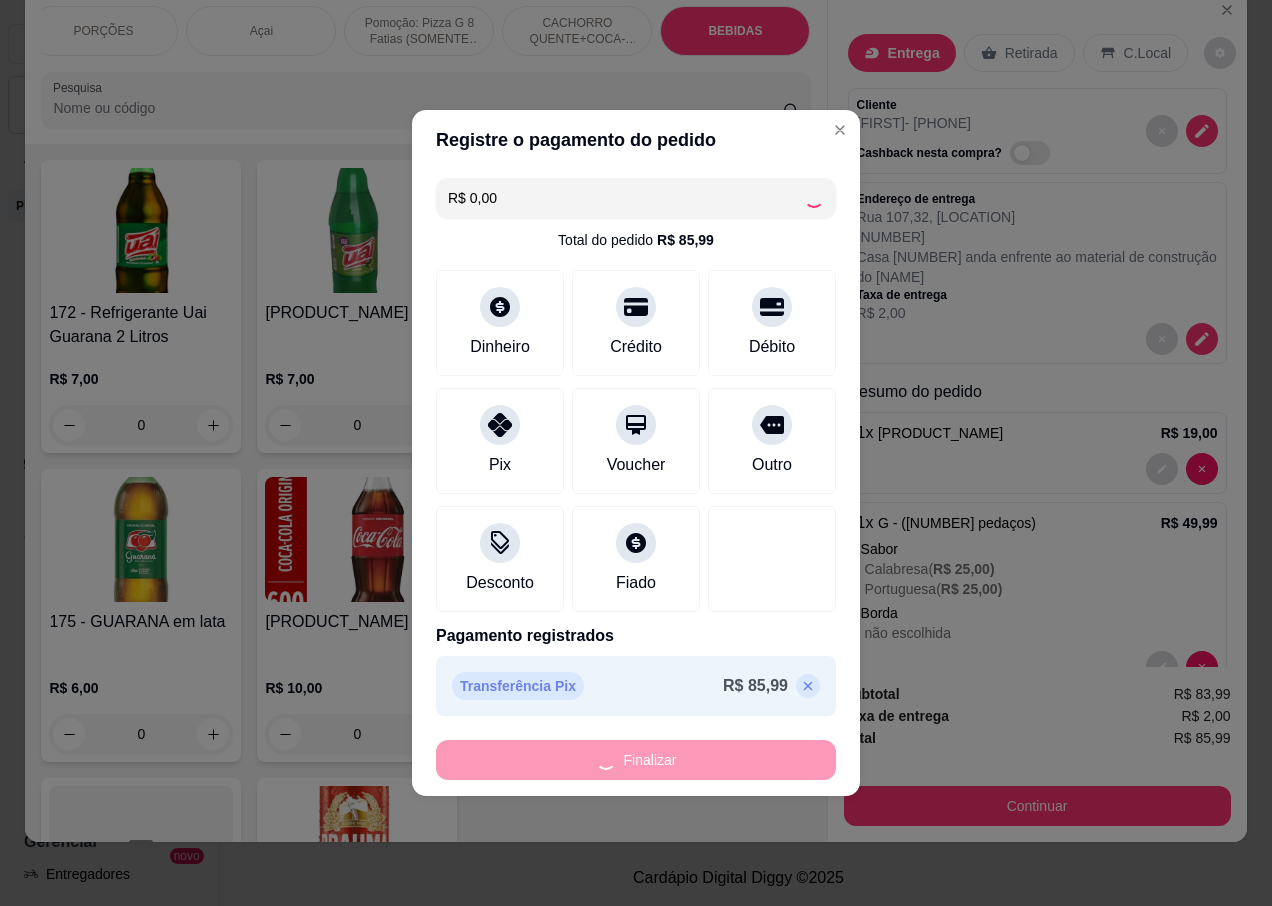 type on "0" 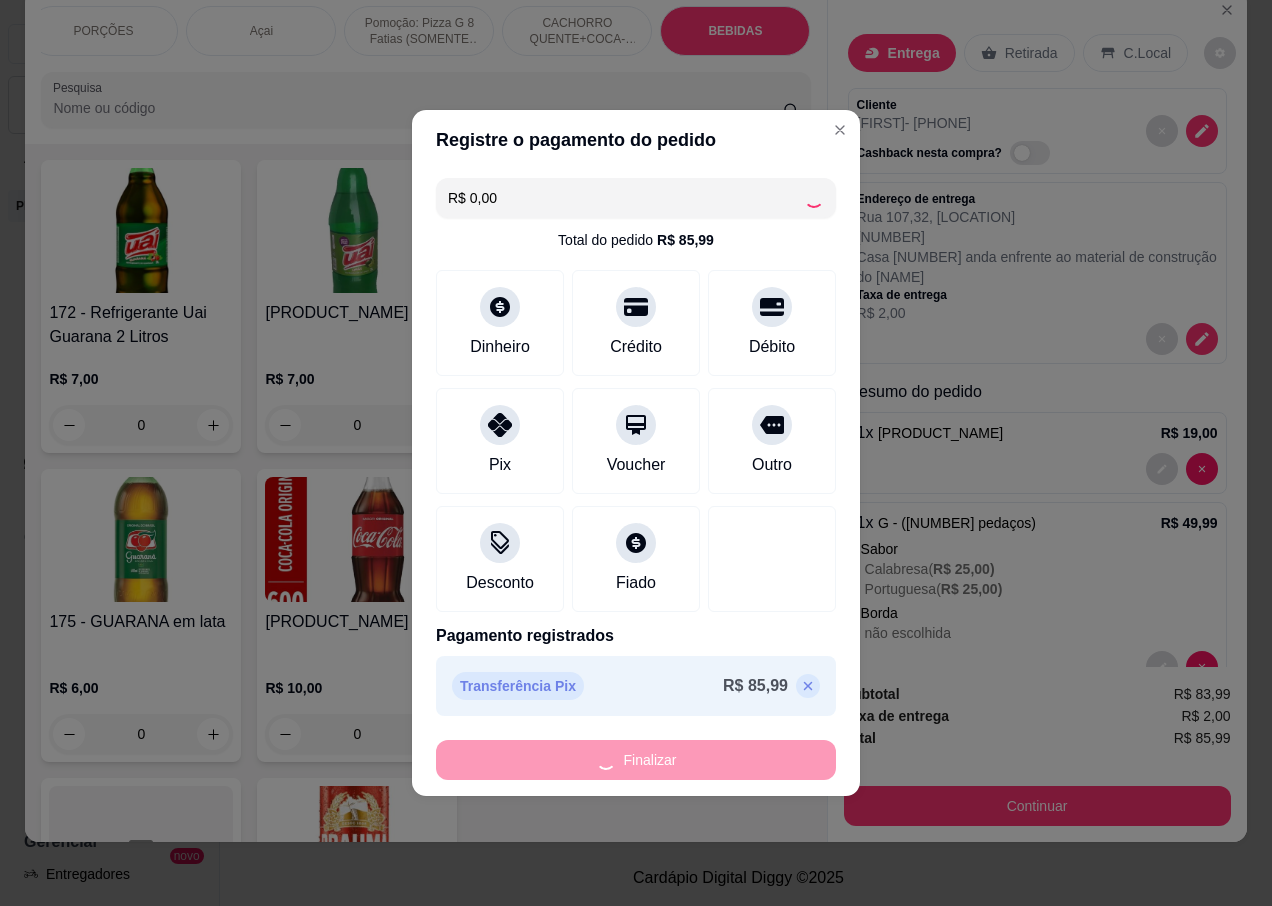 type on "0" 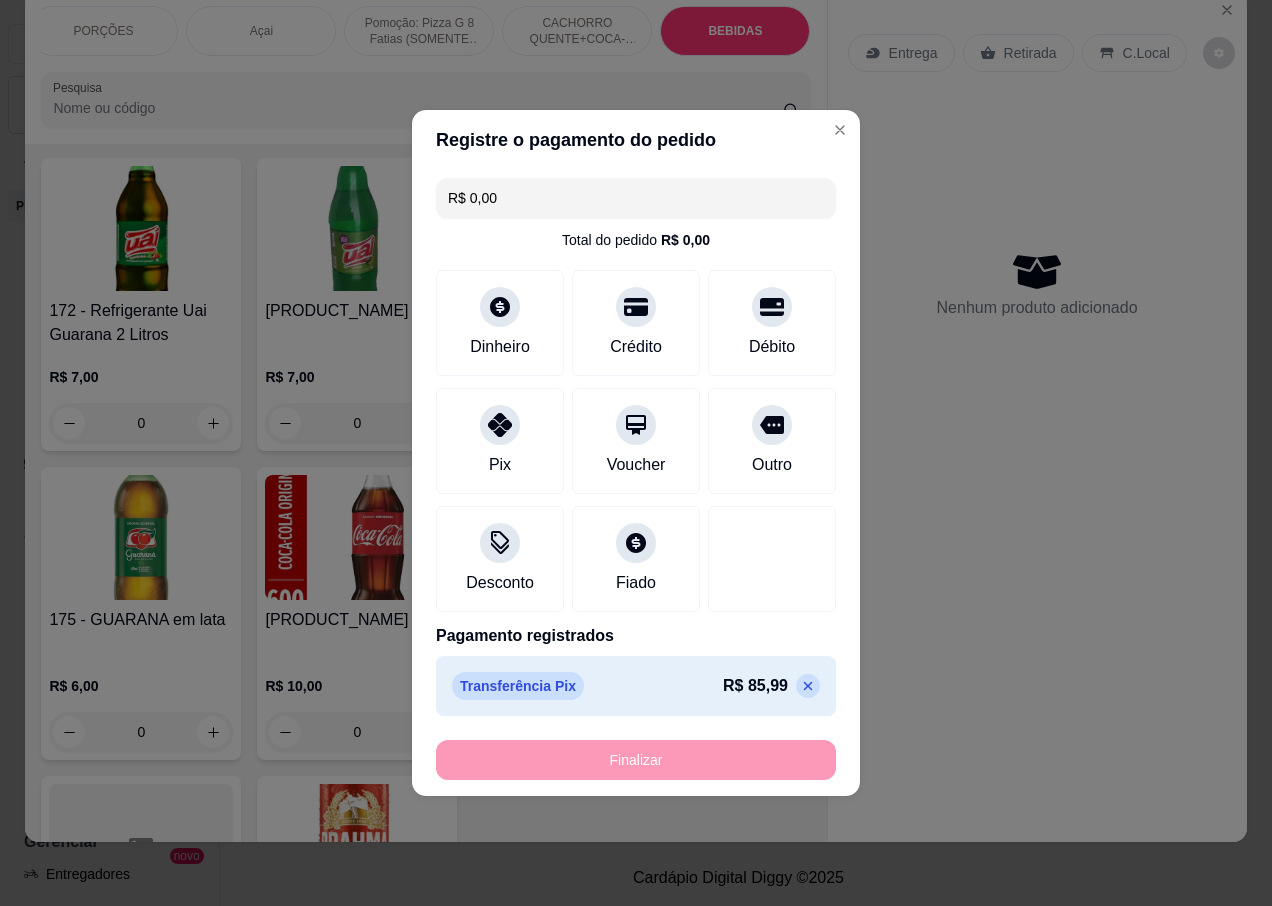 type on "-R$ [PRICE]" 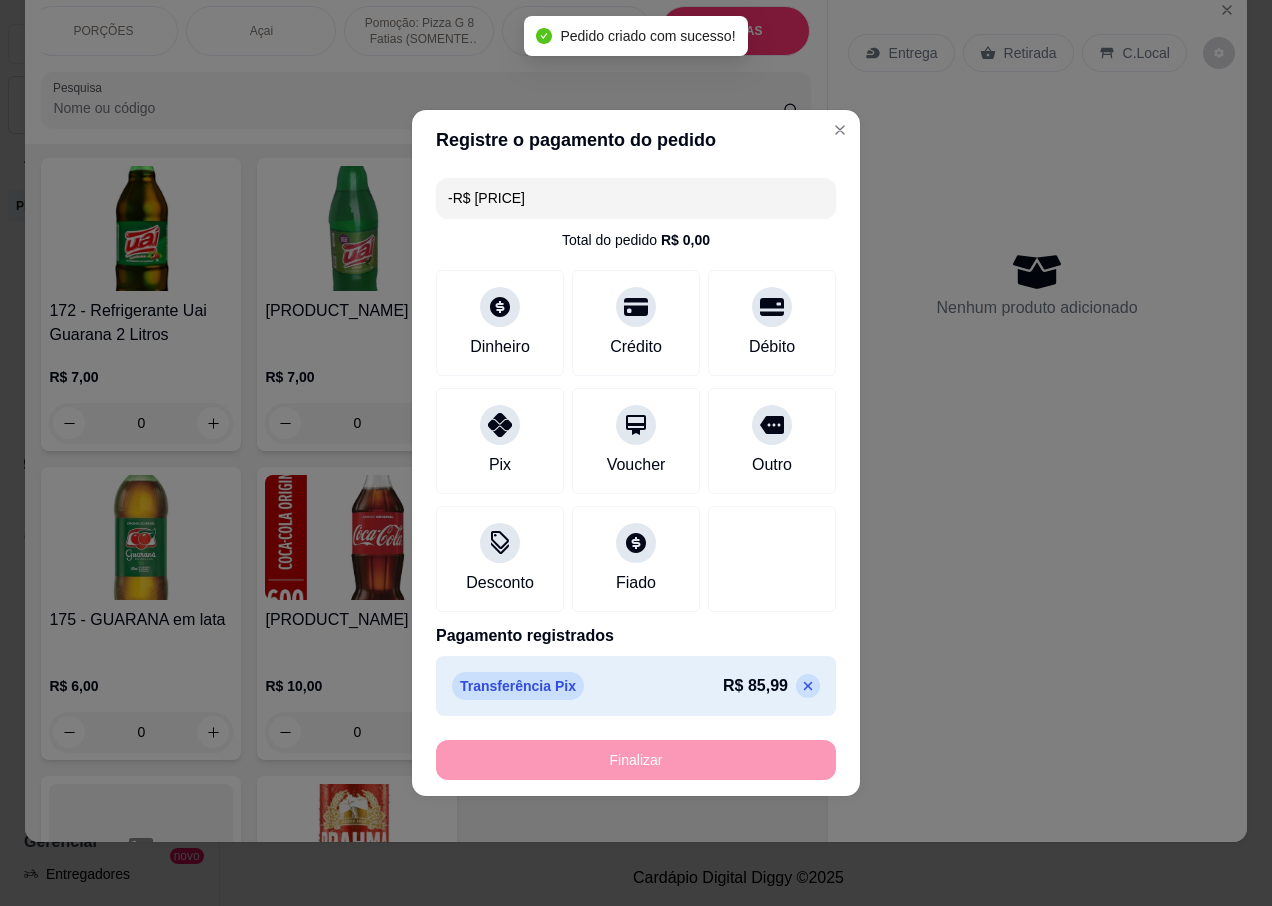 scroll, scrollTop: 8978, scrollLeft: 0, axis: vertical 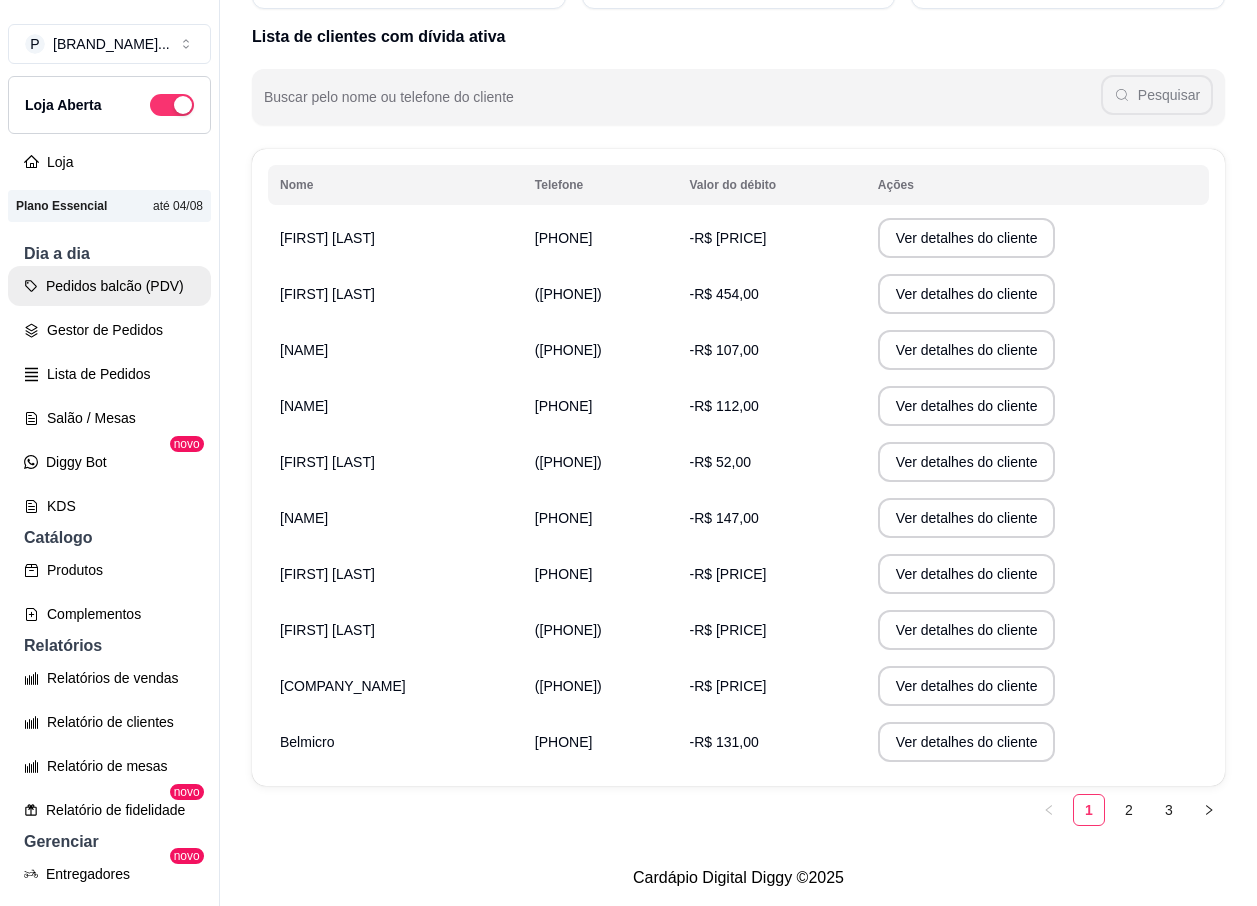 click on "Pedidos balcão (PDV)" at bounding box center [109, 286] 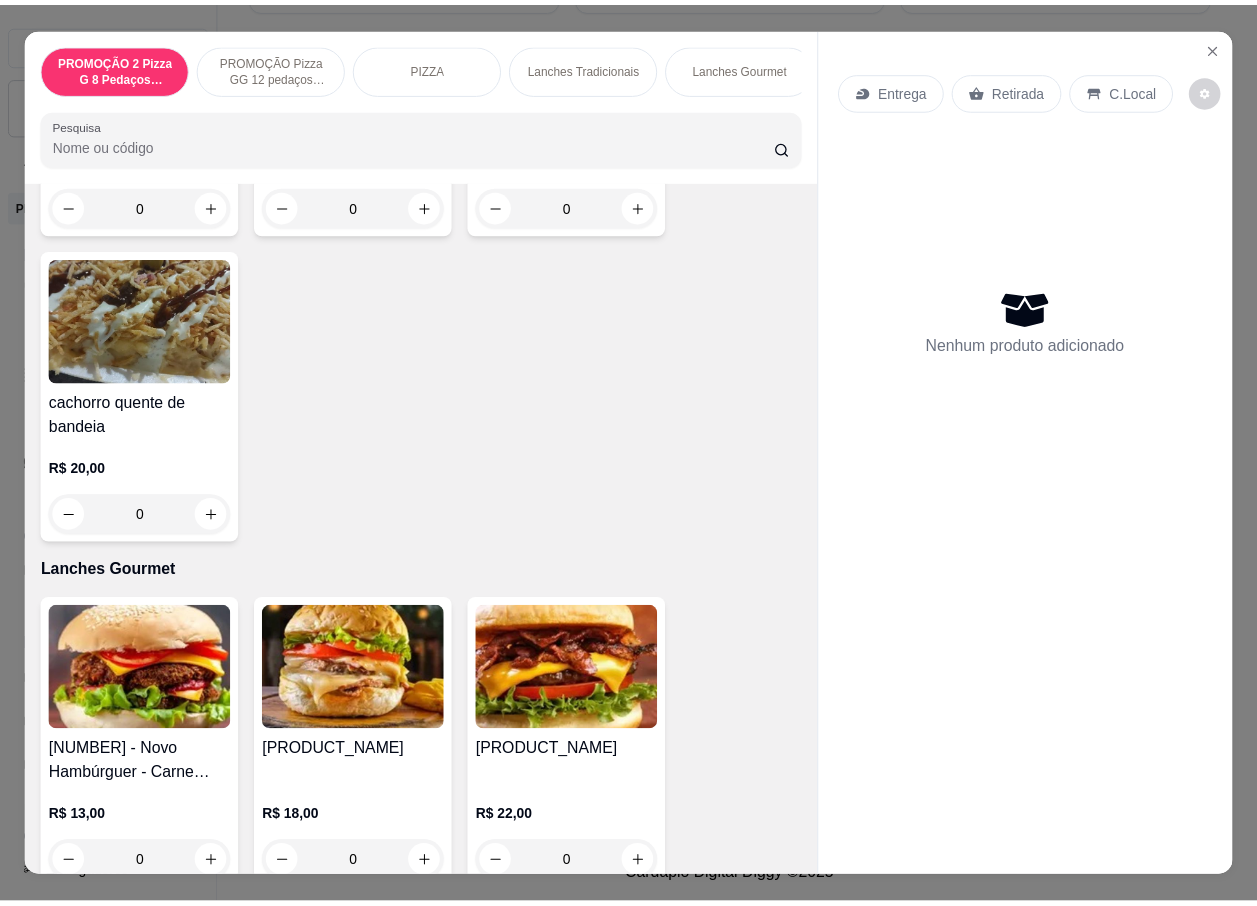 scroll, scrollTop: 2800, scrollLeft: 0, axis: vertical 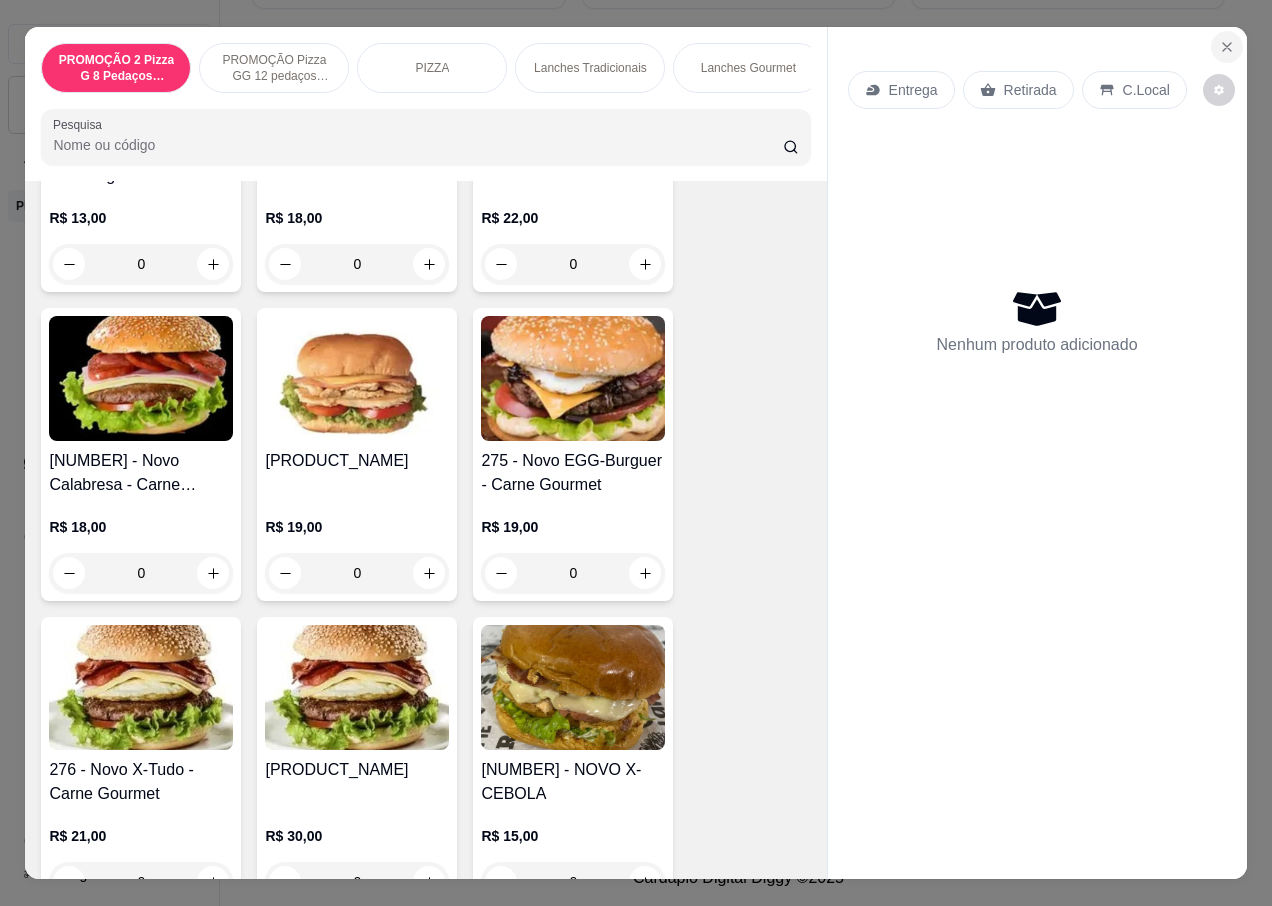 click at bounding box center (1227, 47) 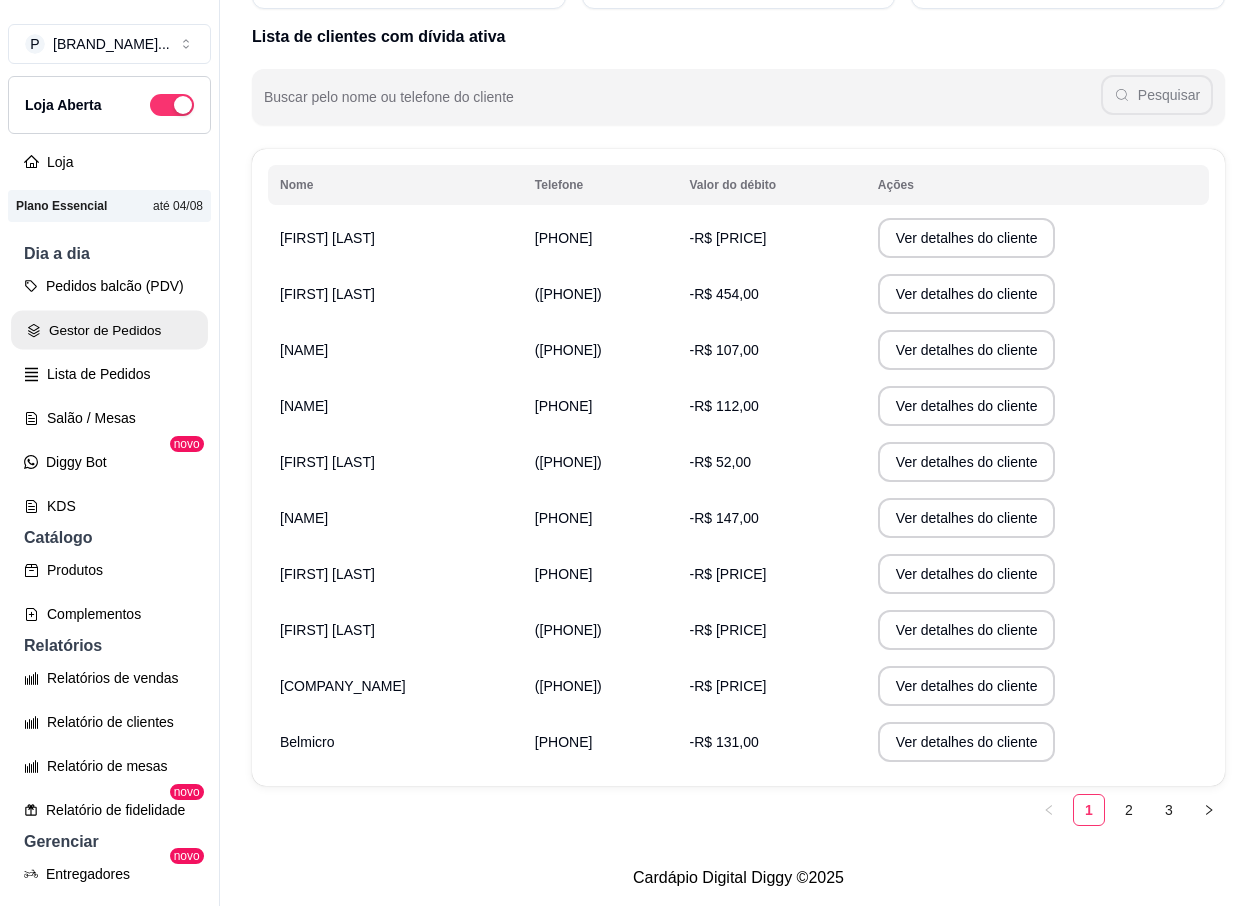 click on "Gestor de Pedidos" at bounding box center [109, 330] 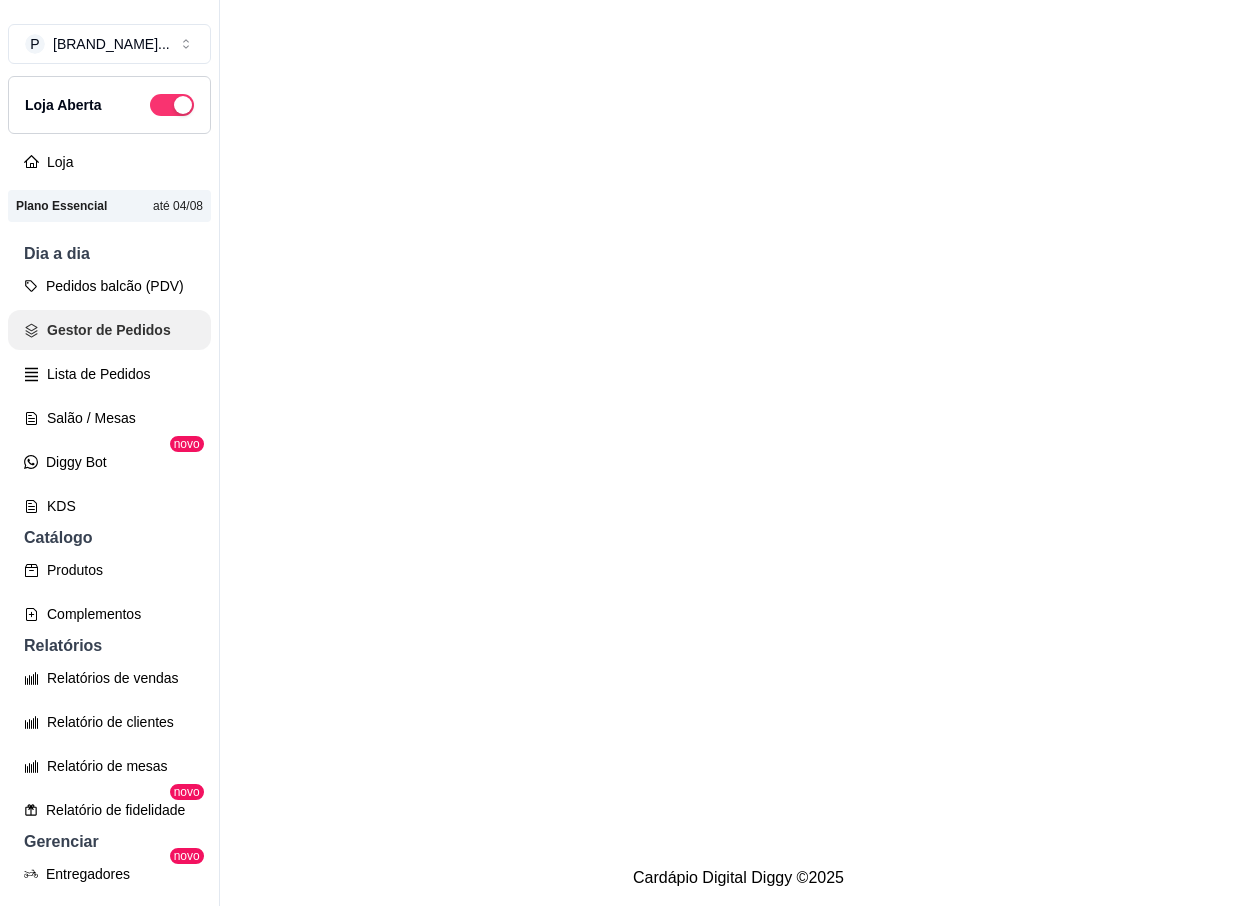scroll, scrollTop: 0, scrollLeft: 0, axis: both 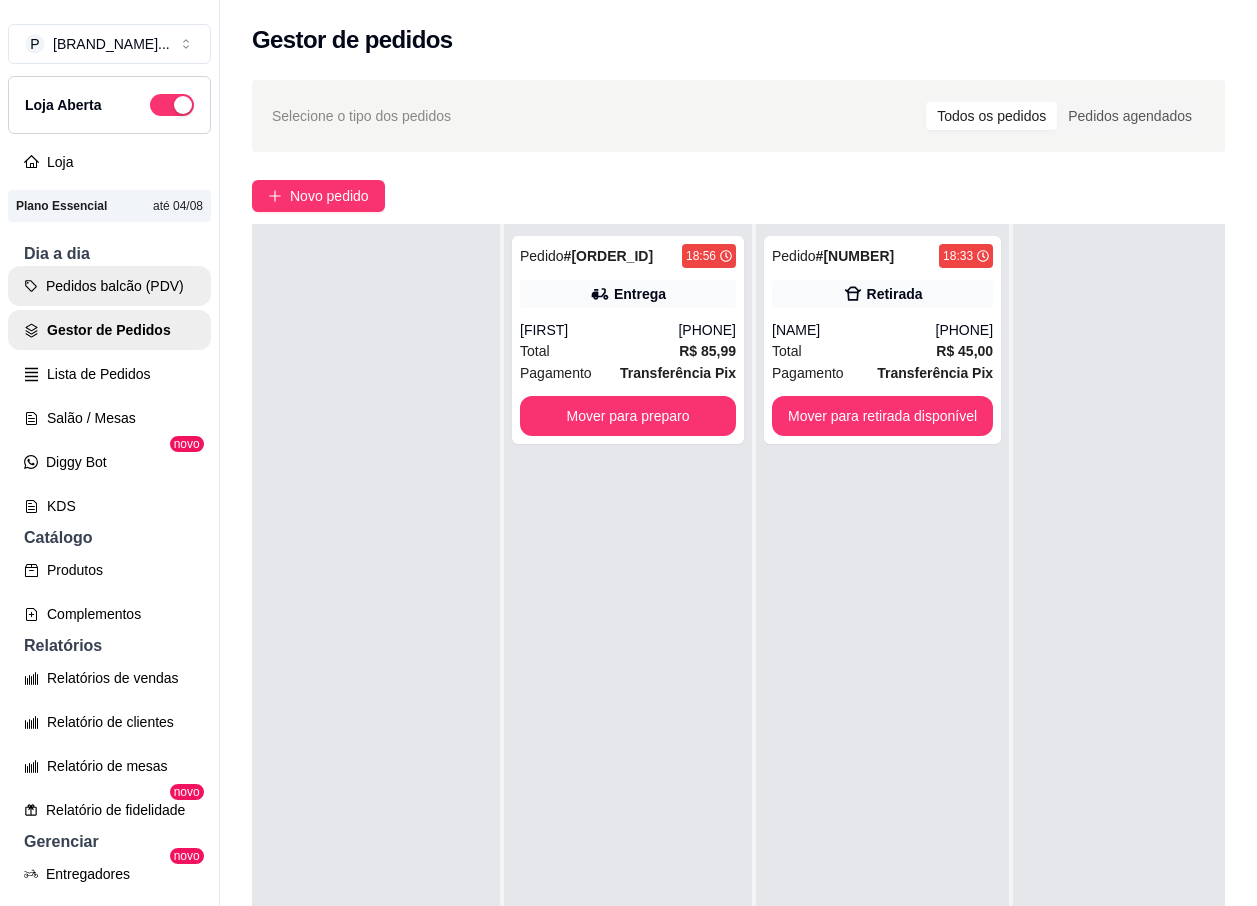click on "Pedidos balcão (PDV)" at bounding box center (109, 286) 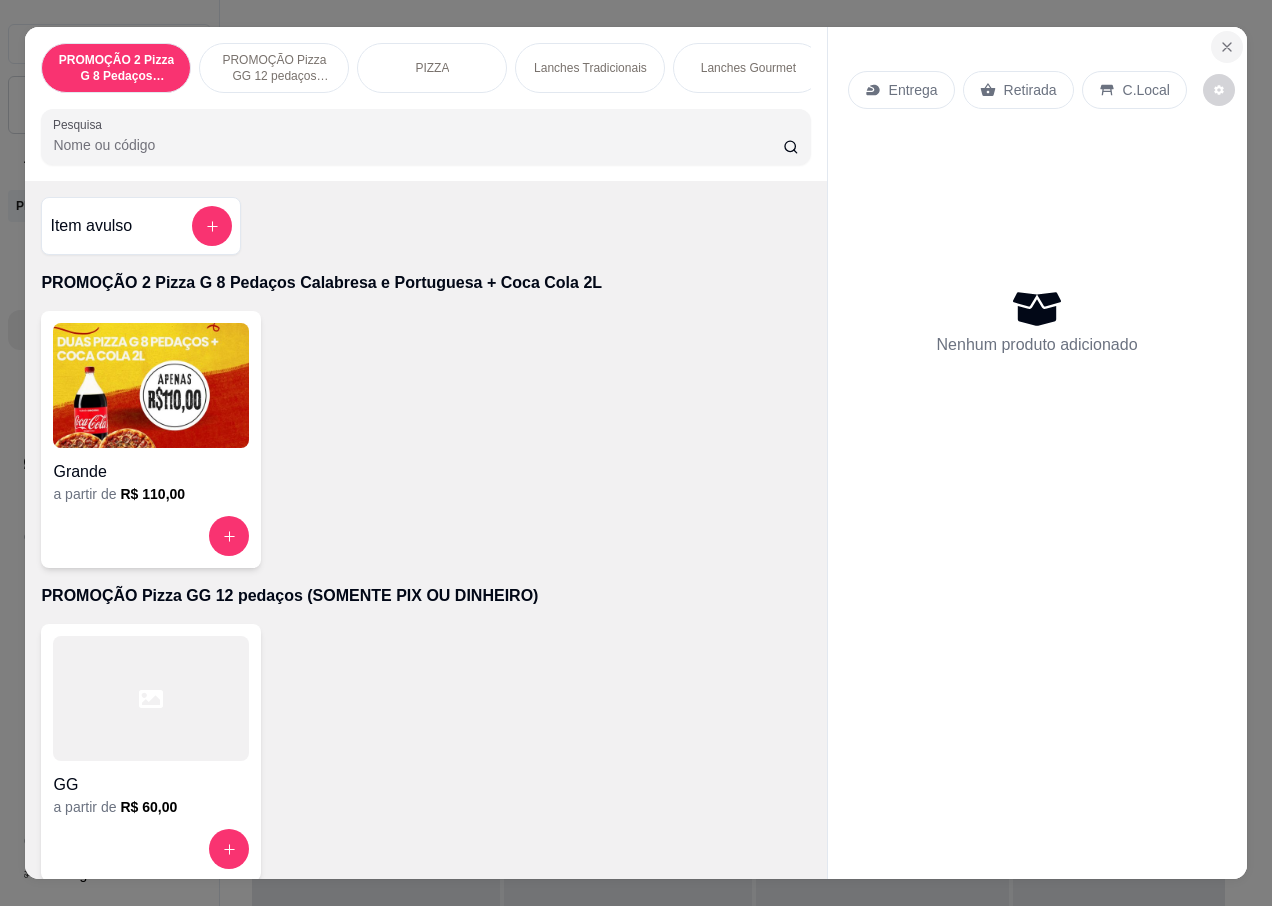 click 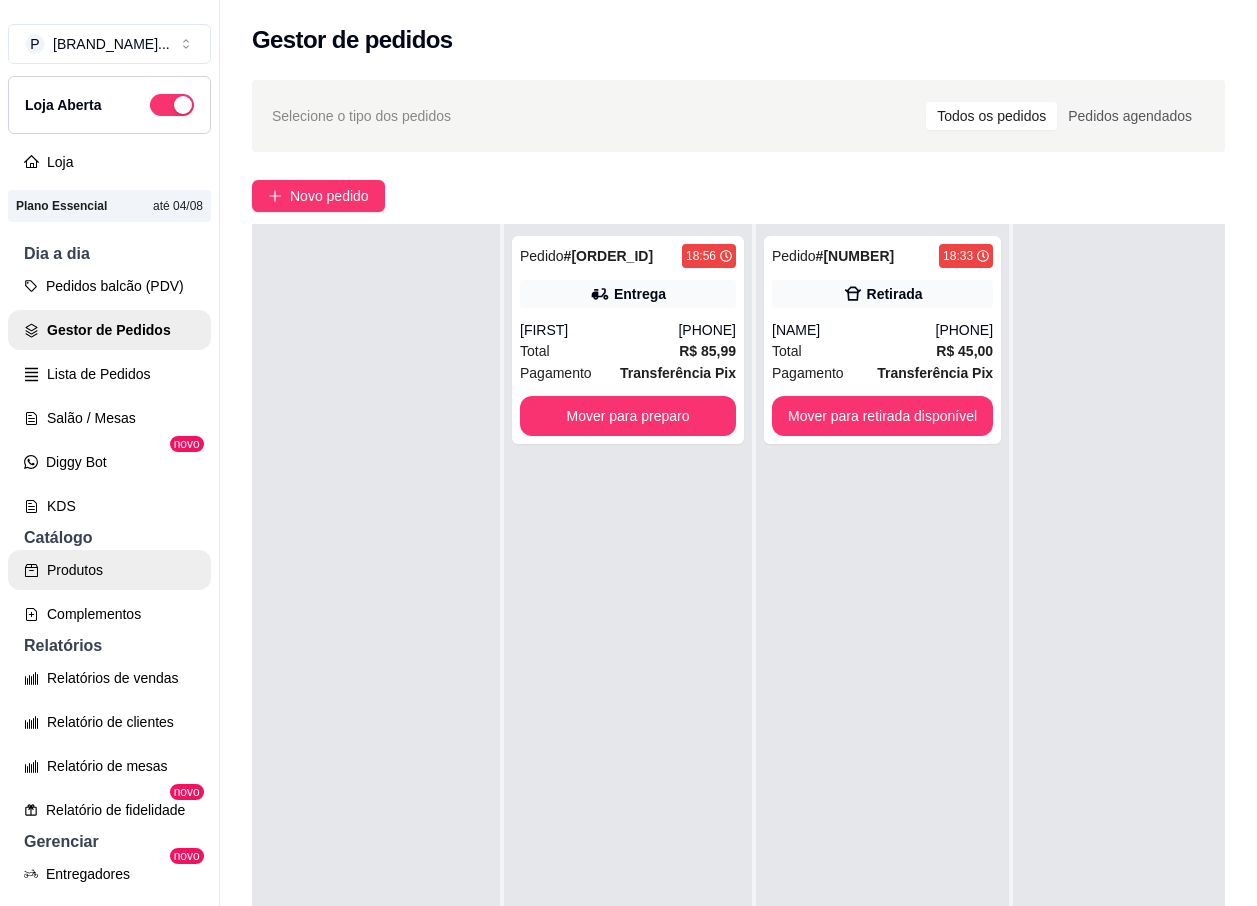 click on "Produtos" at bounding box center (109, 570) 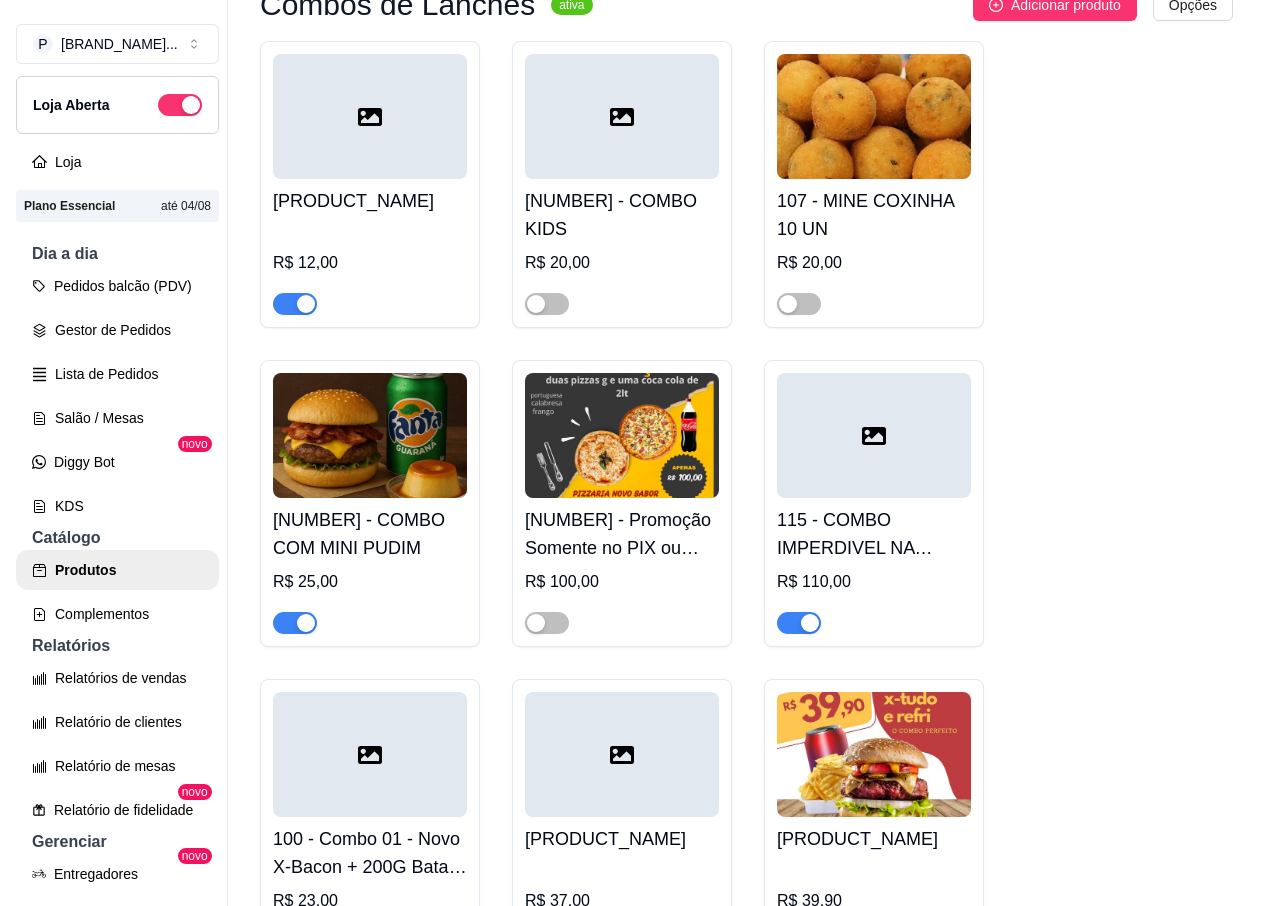 scroll, scrollTop: 6000, scrollLeft: 0, axis: vertical 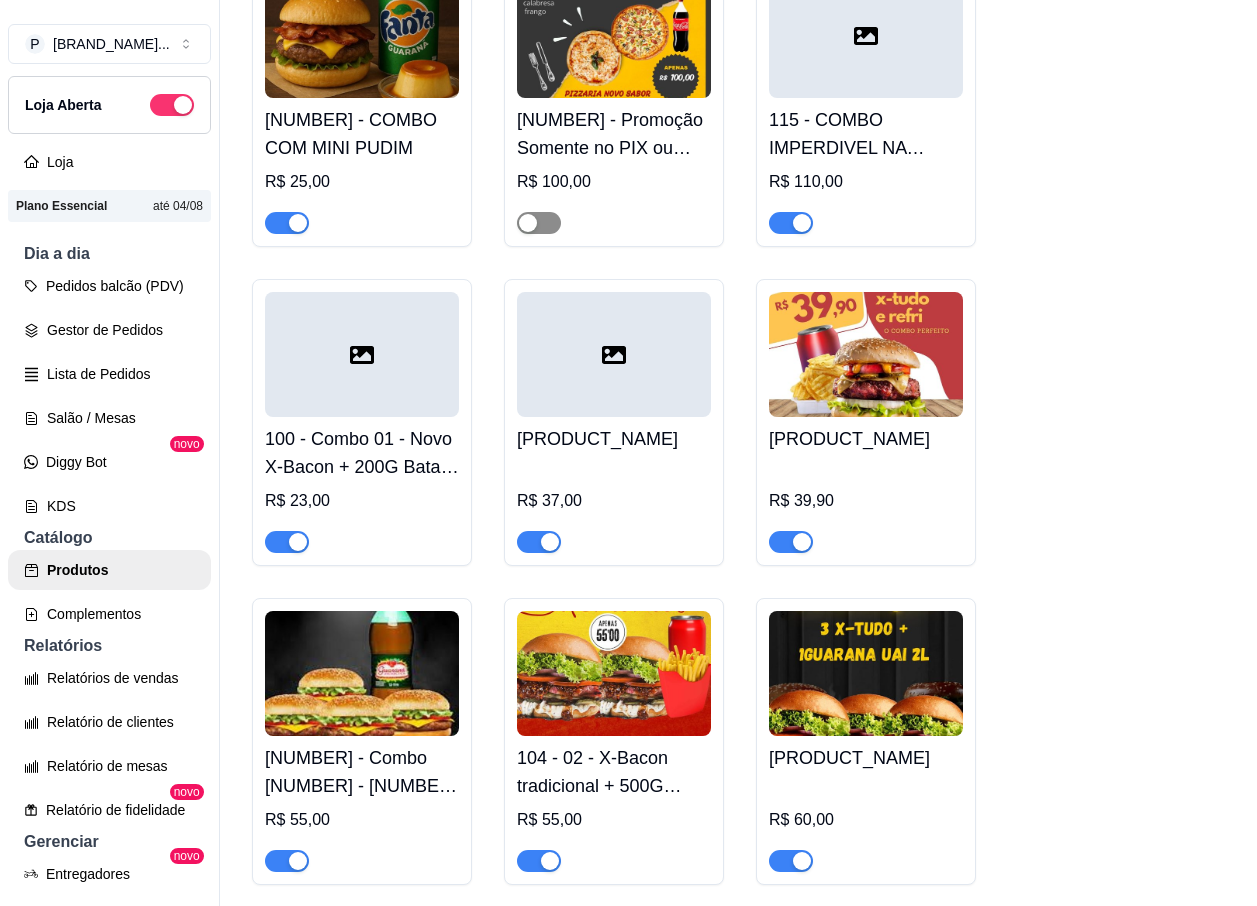 click at bounding box center (539, 223) 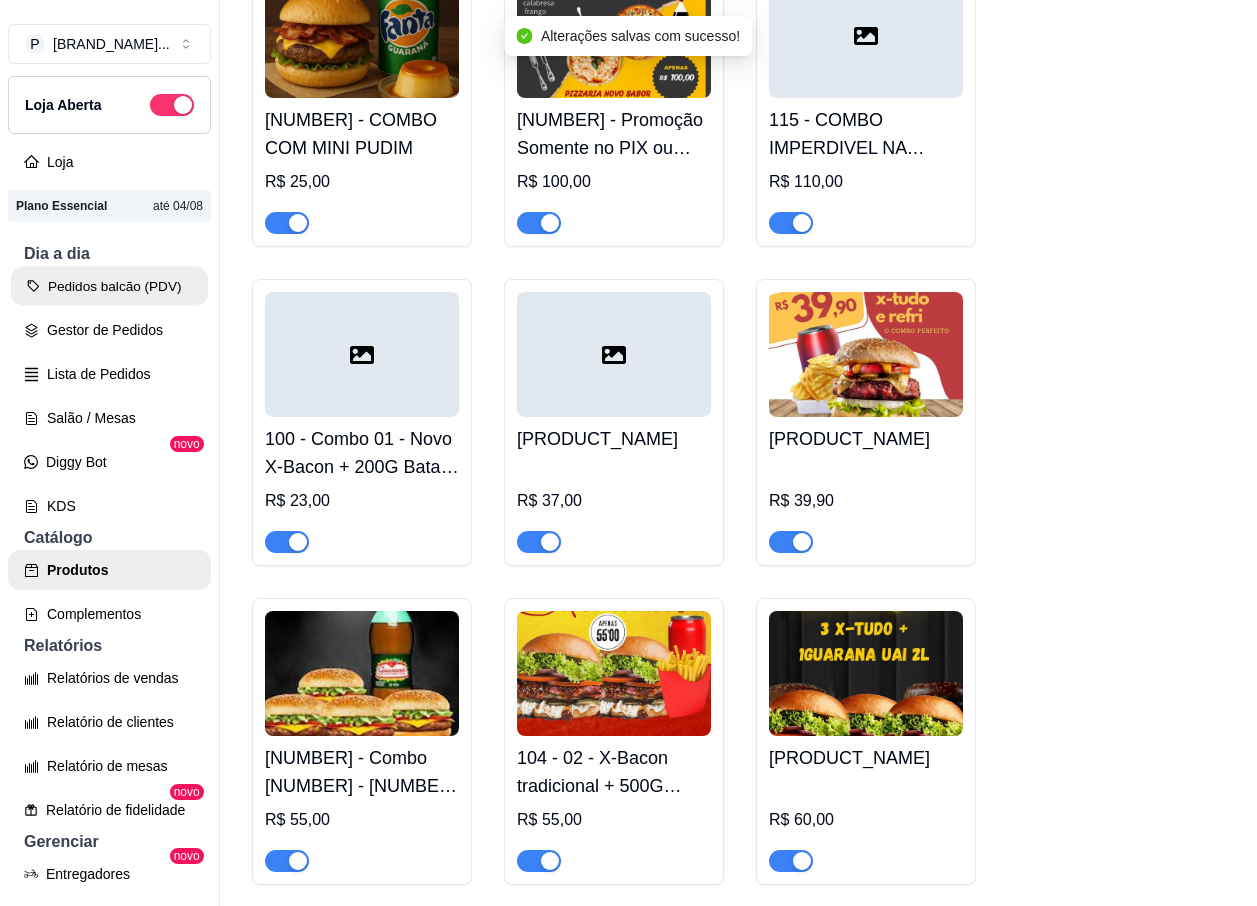 click on "Pedidos balcão (PDV)" at bounding box center [109, 286] 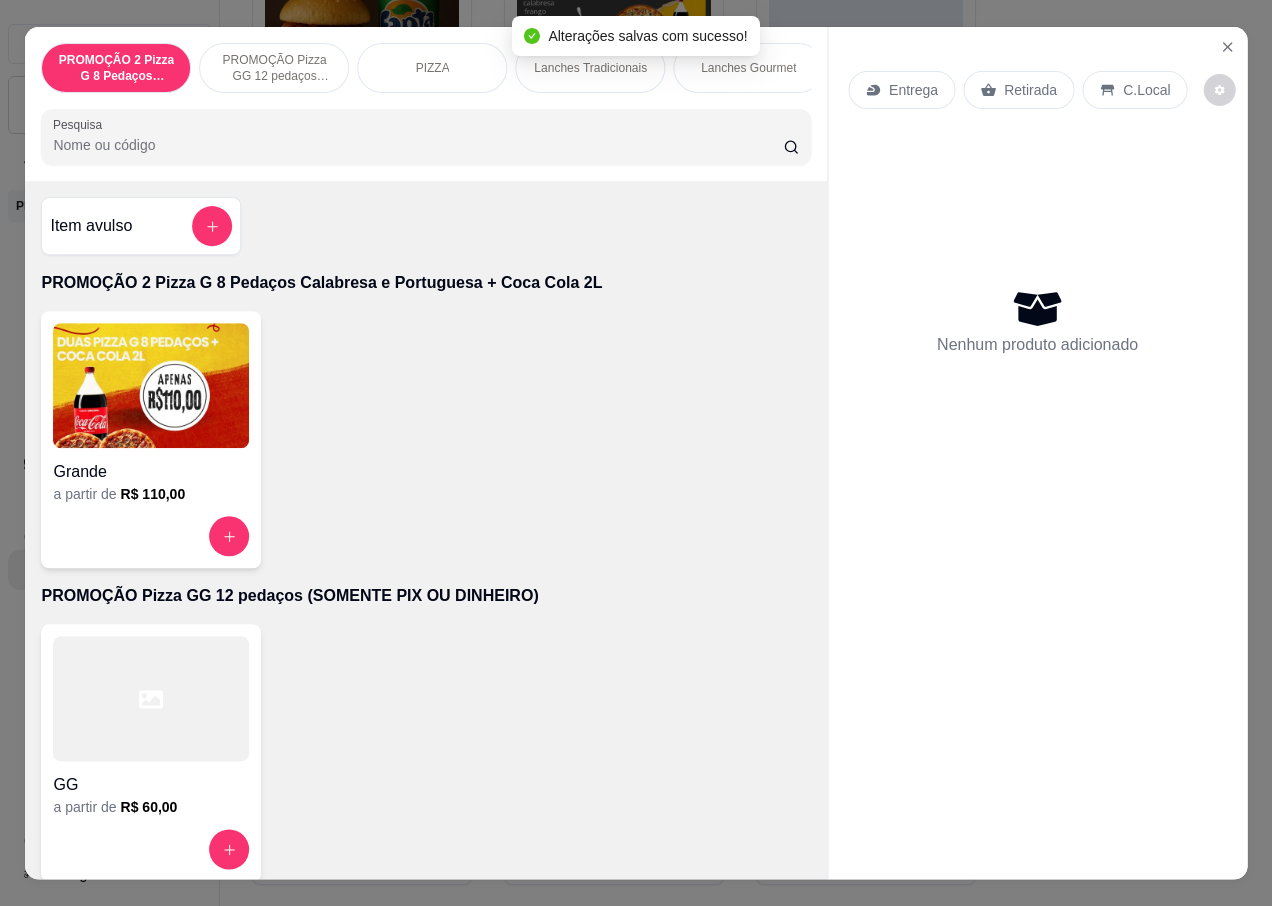 scroll, scrollTop: 6700, scrollLeft: 0, axis: vertical 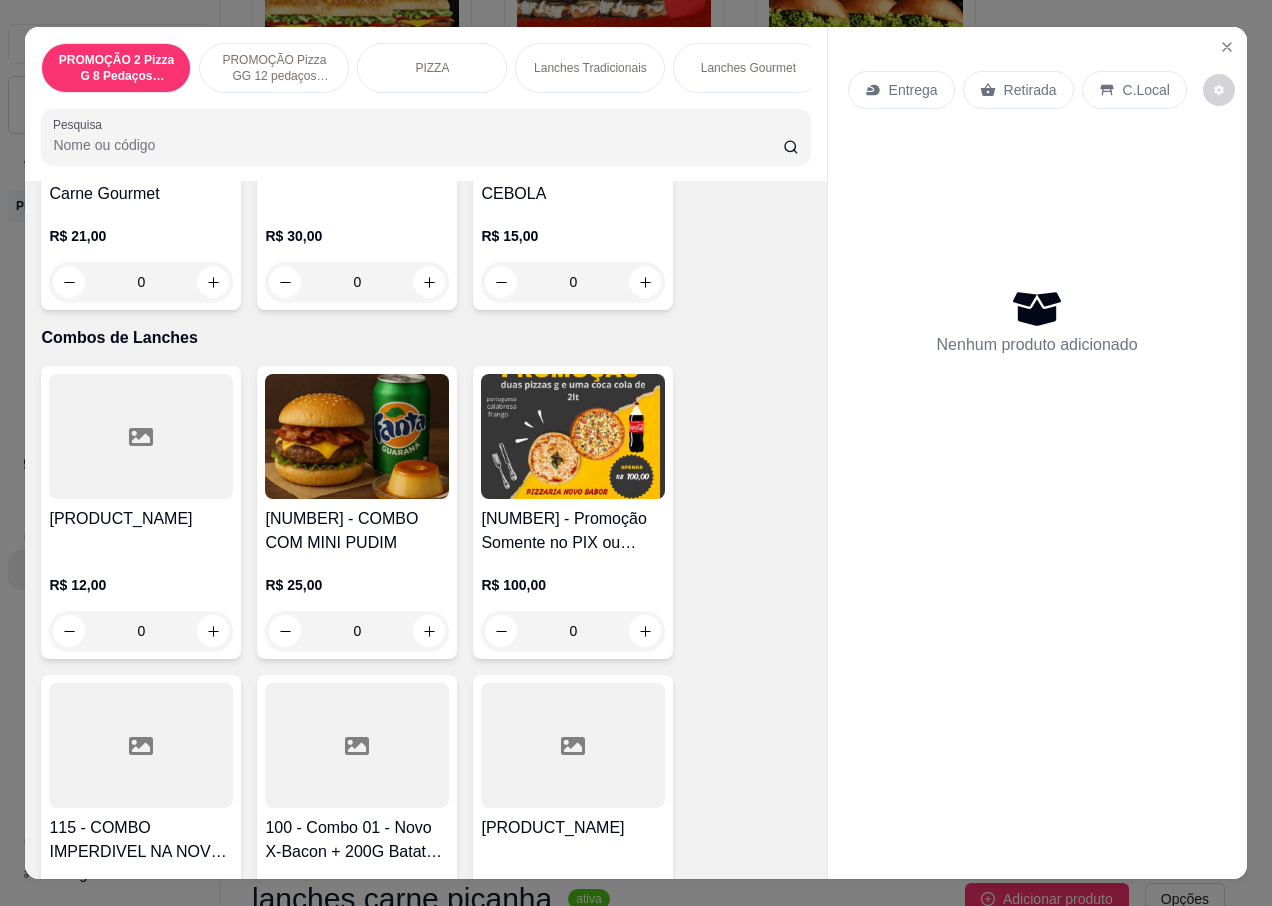 click on "0" at bounding box center [573, 631] 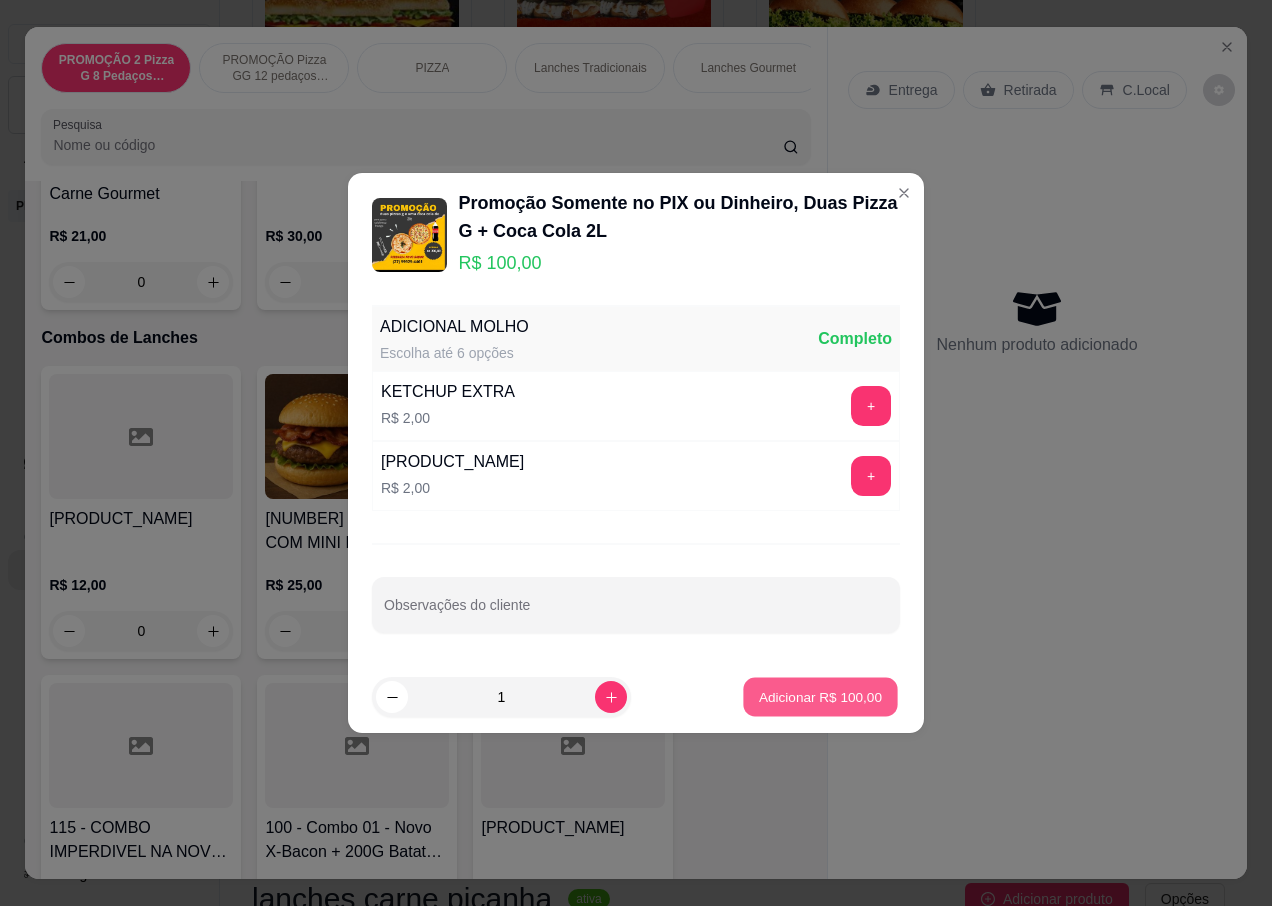 click on "Adicionar   R$ 100,00" at bounding box center [820, 696] 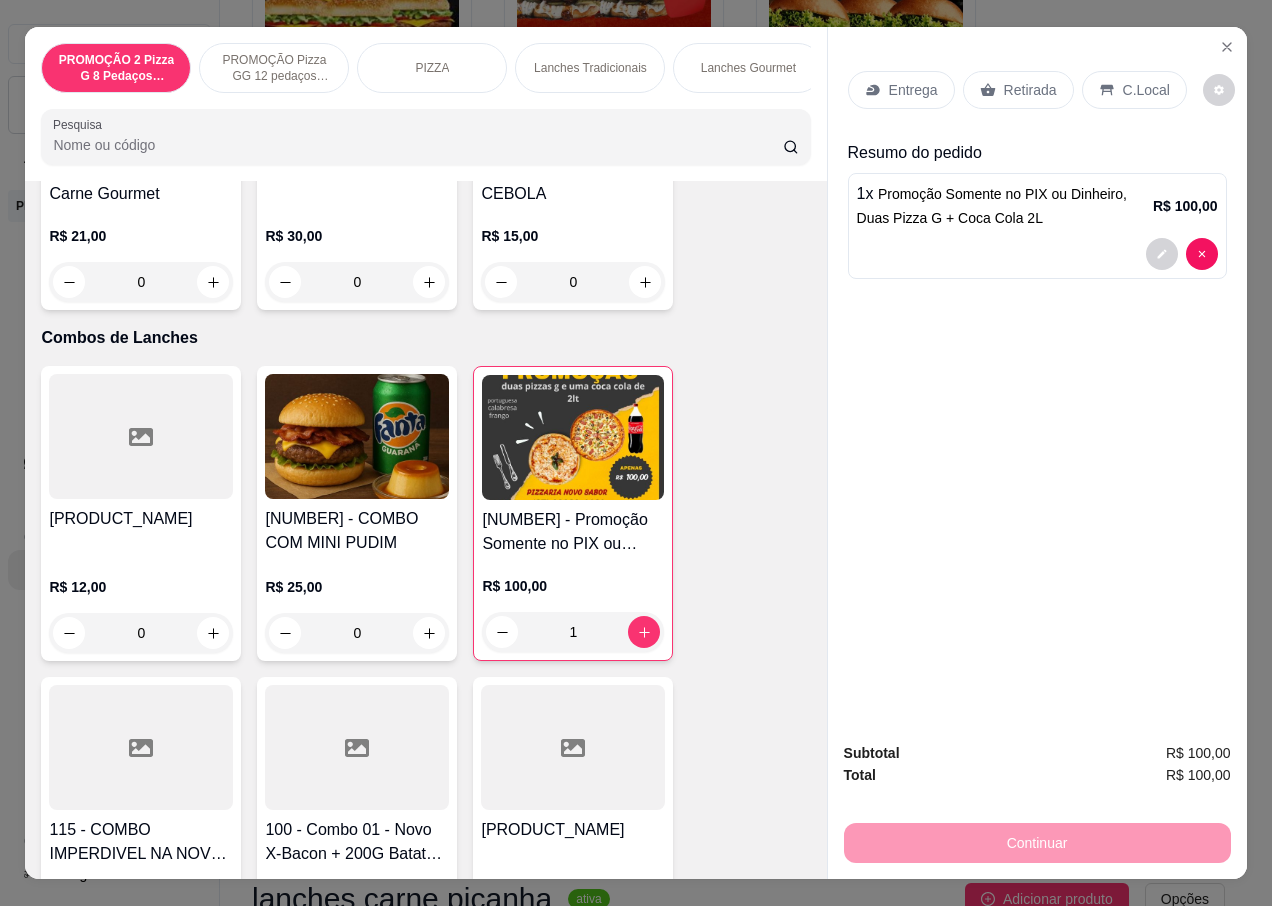 click on "Entrega" at bounding box center [901, 90] 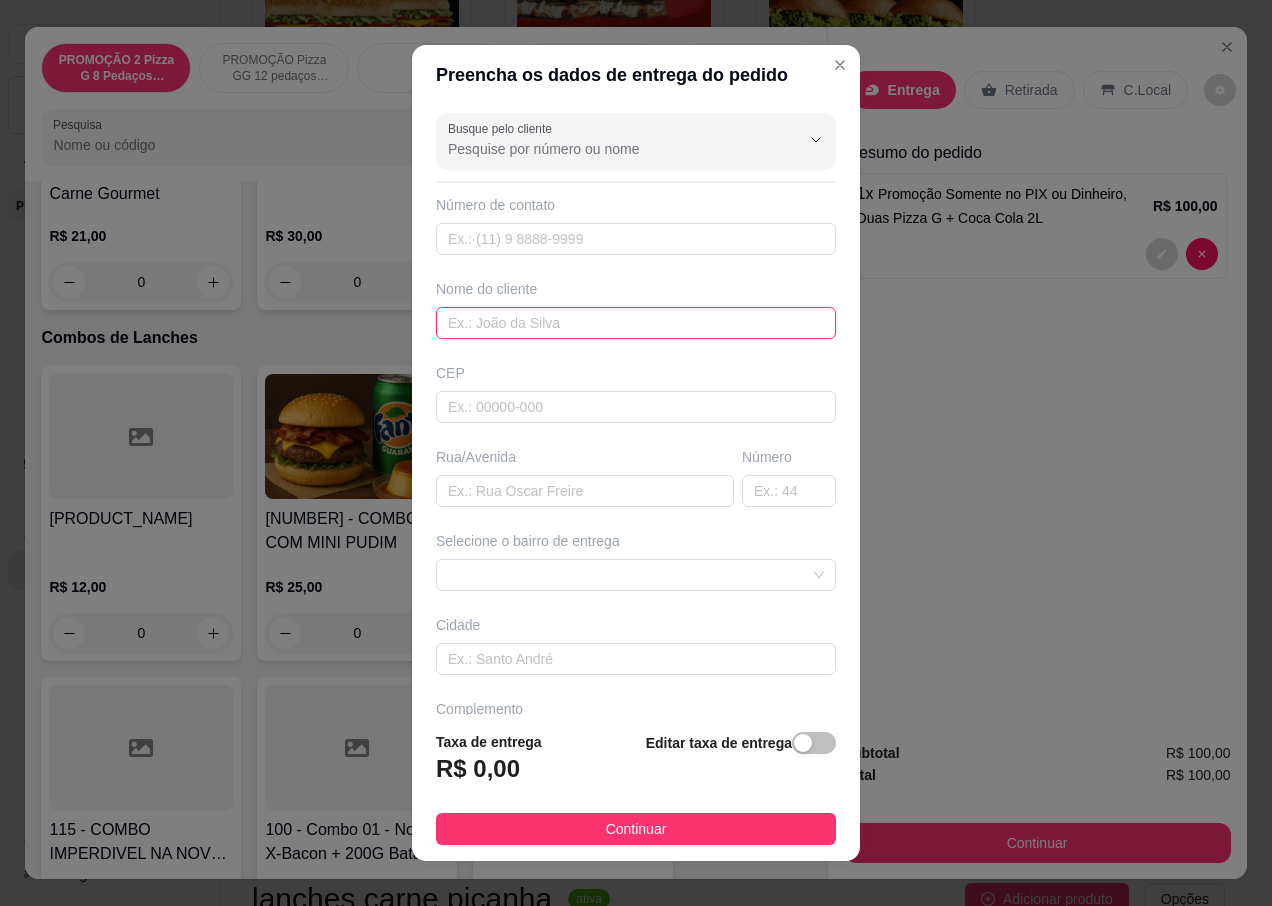 click at bounding box center (636, 323) 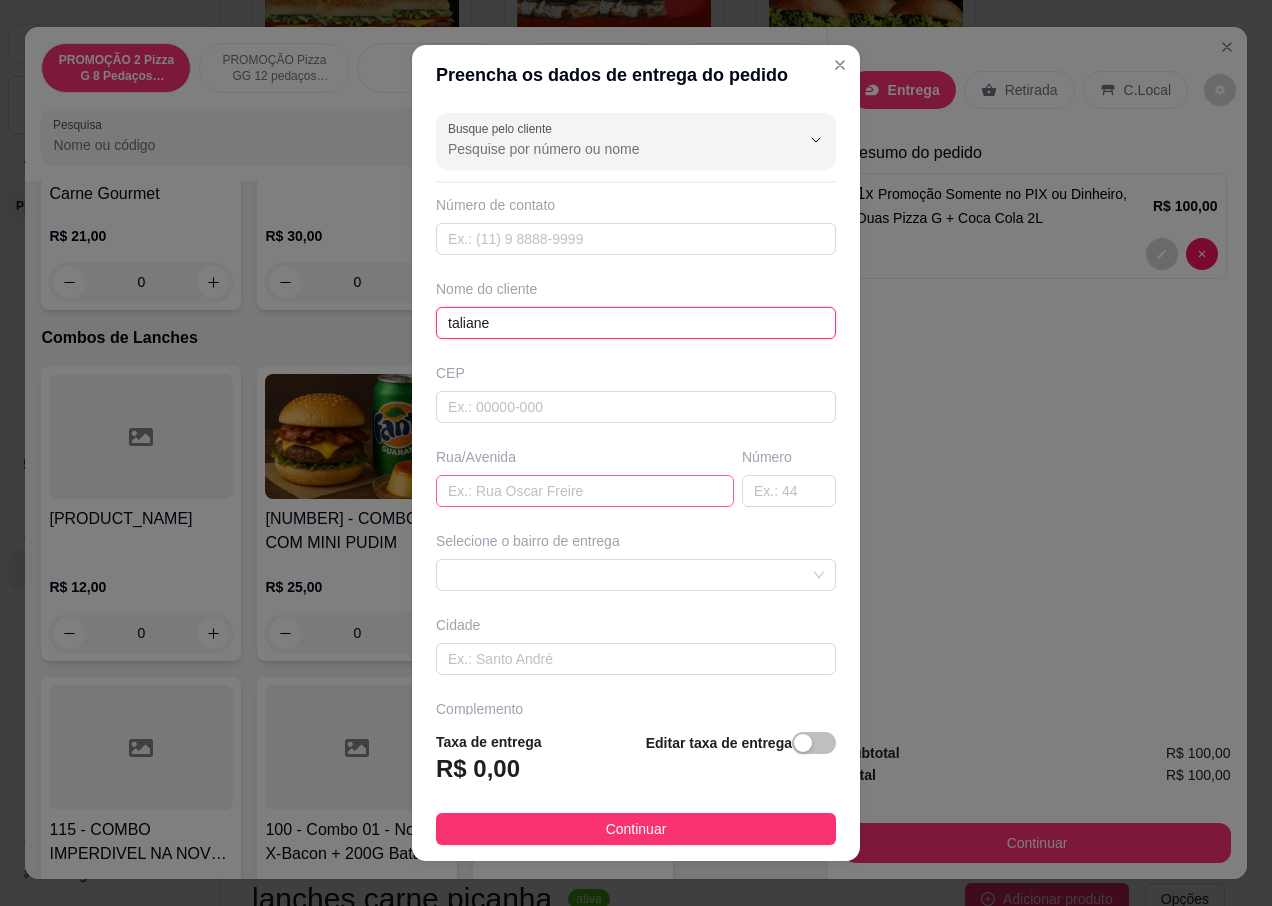 type on "taliane" 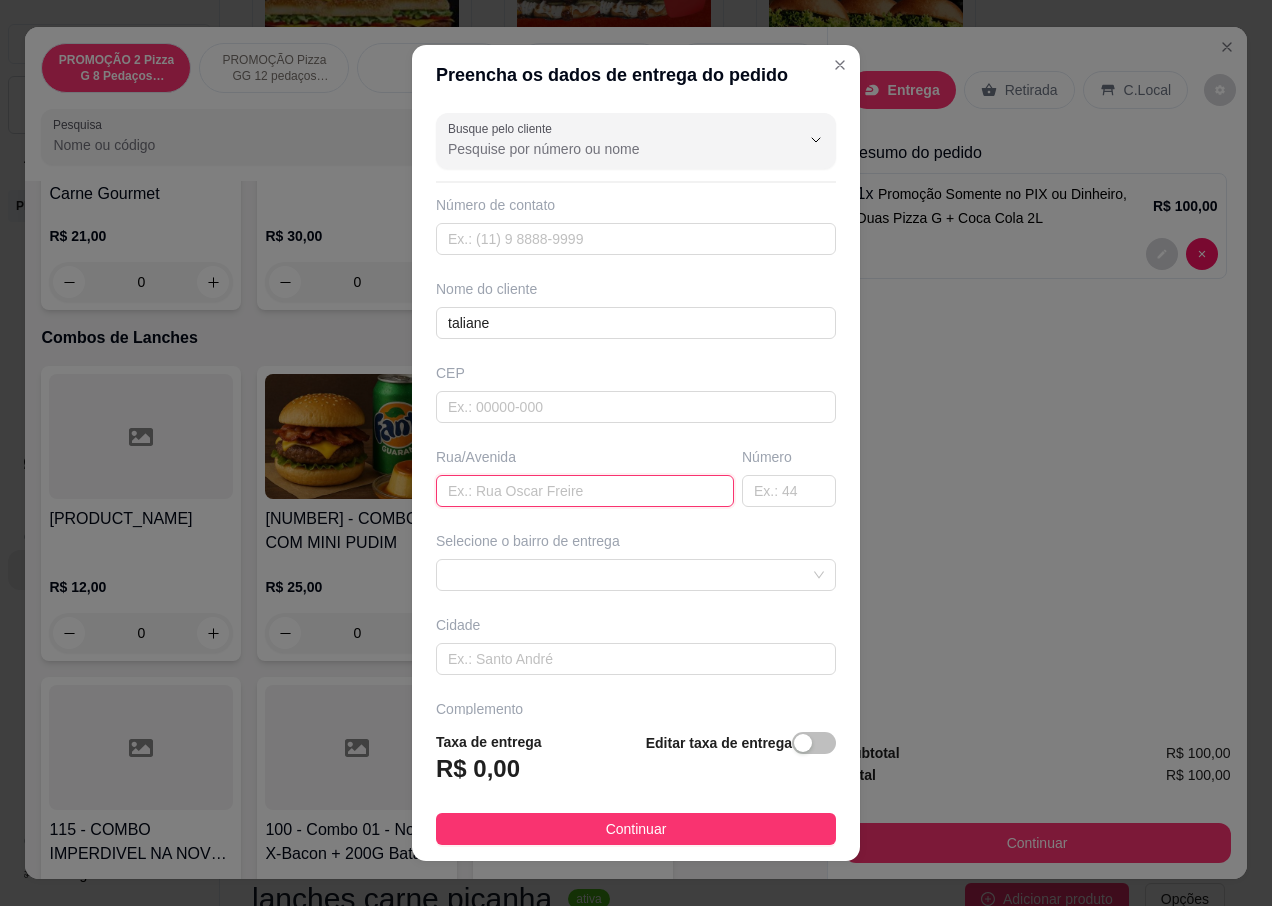 click at bounding box center (585, 491) 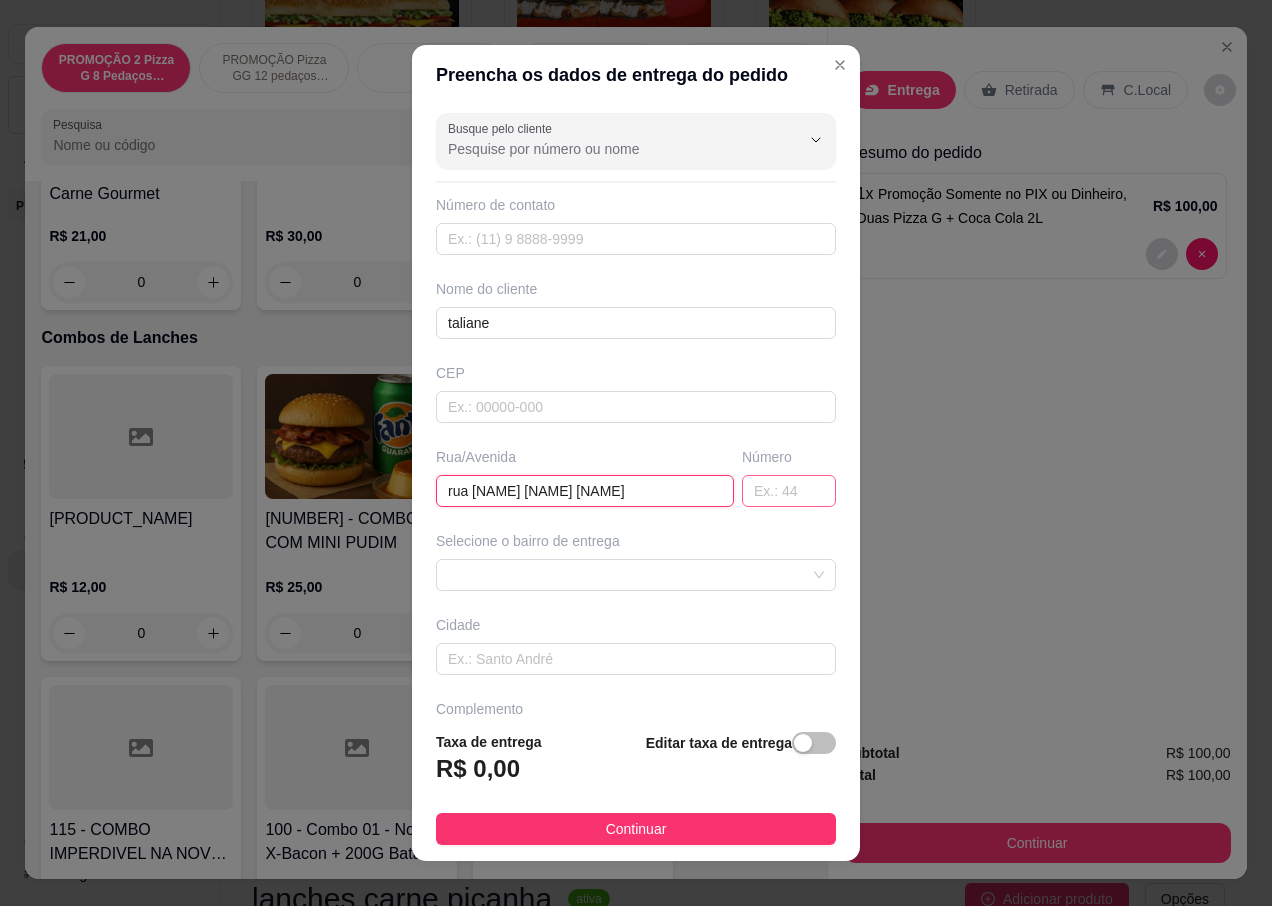 type on "rua [NAME] [NAME] [NAME]" 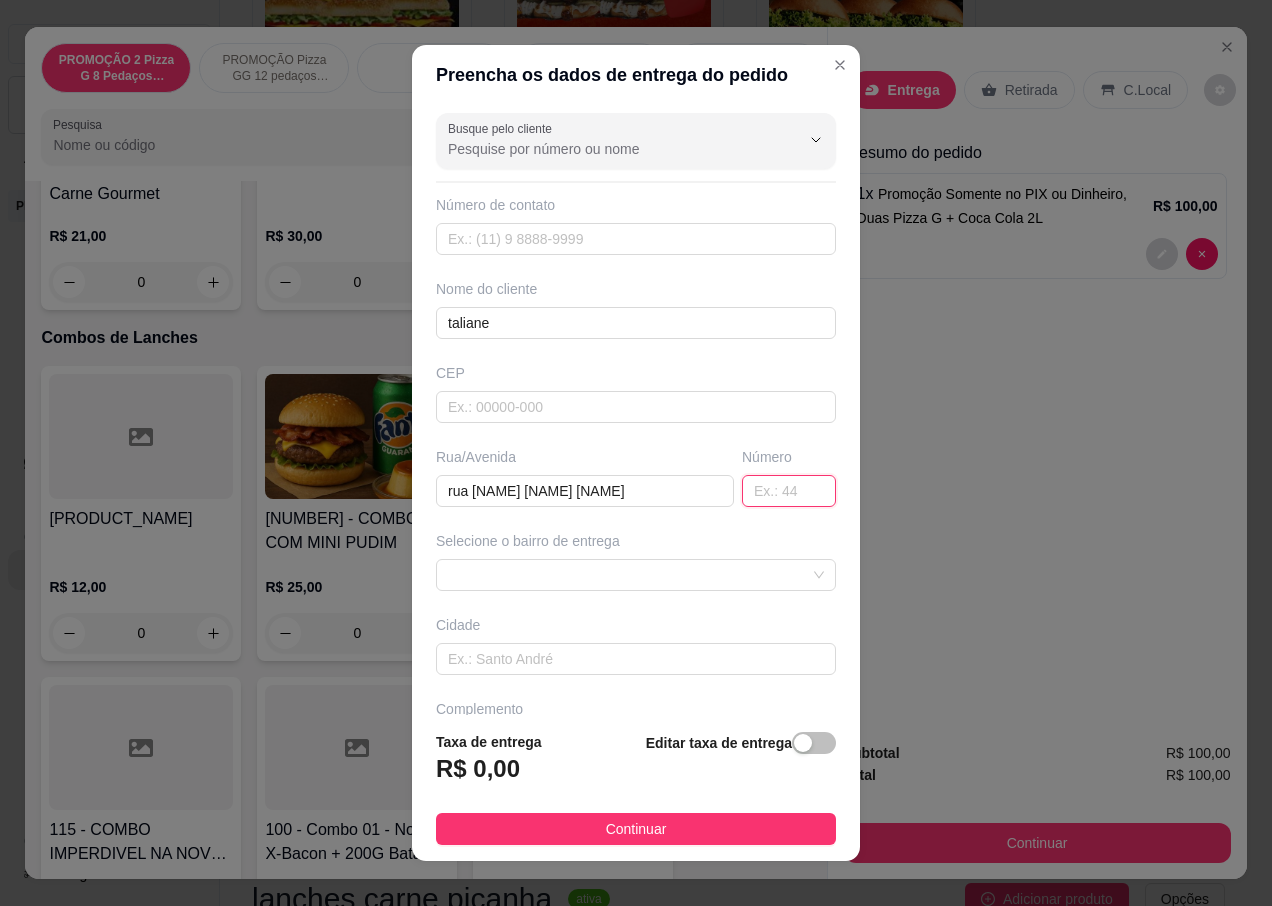 click at bounding box center (789, 491) 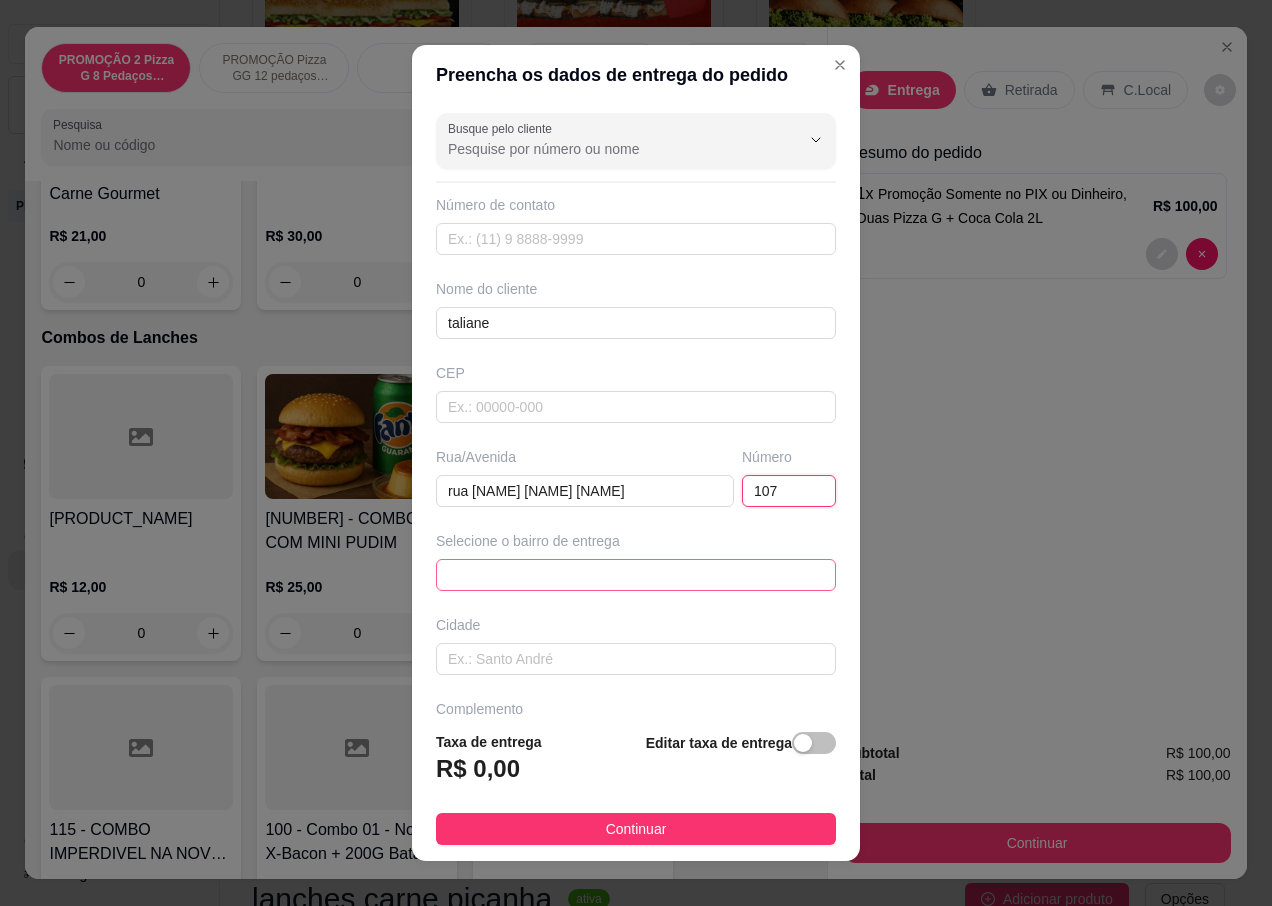 click at bounding box center [636, 575] 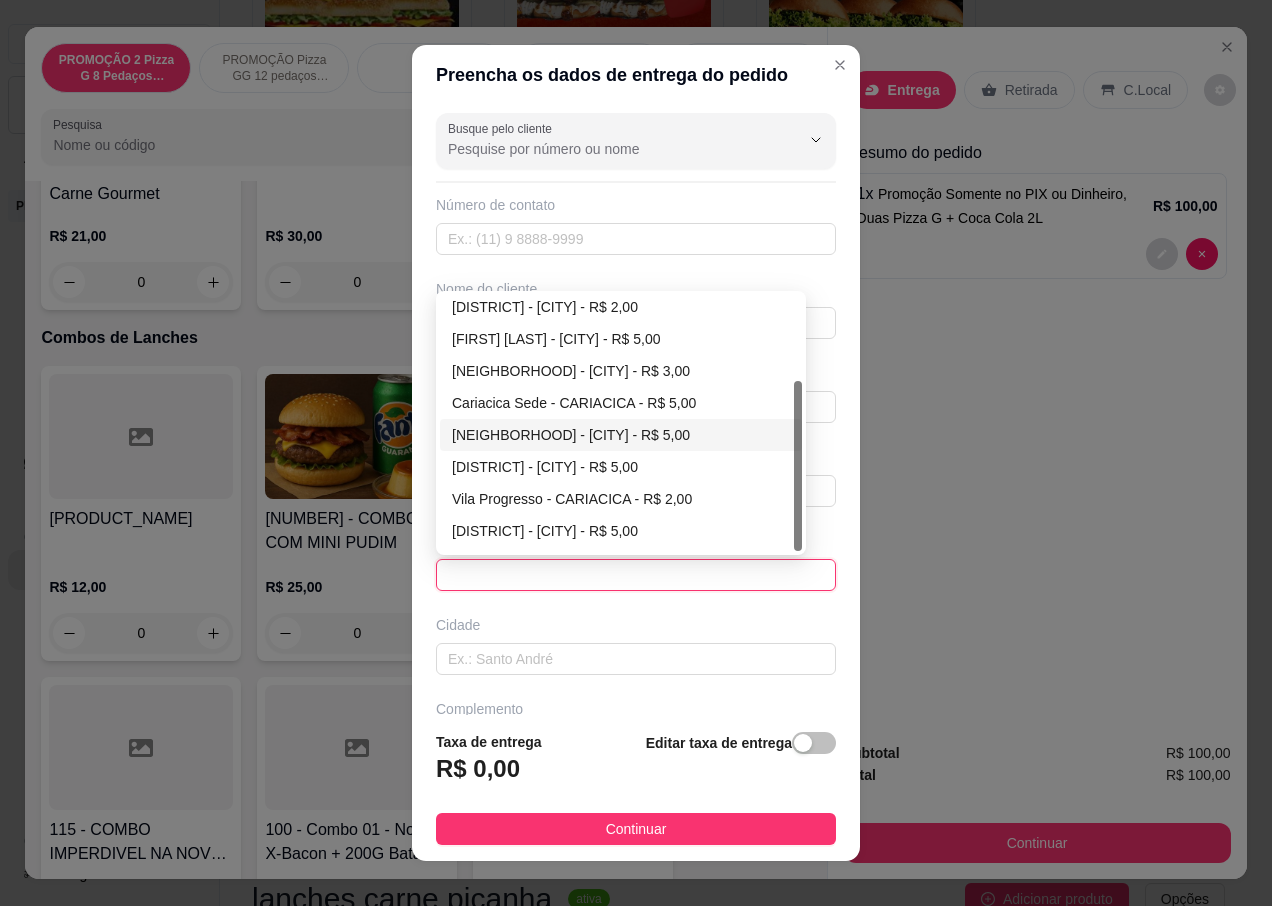 scroll, scrollTop: 128, scrollLeft: 0, axis: vertical 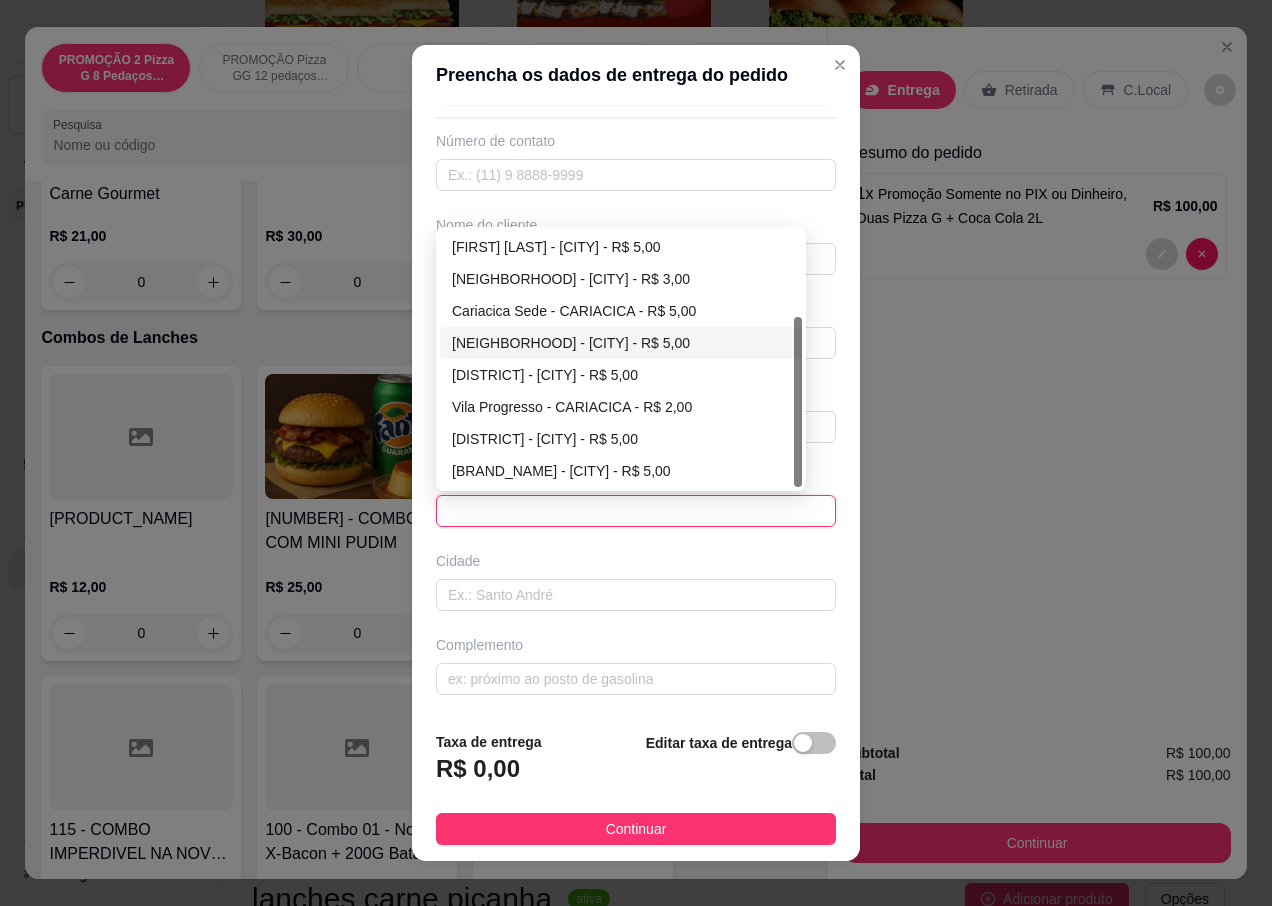 click on "[NEIGHBORHOOD] - [CITY] -  R$ 5,00" at bounding box center (621, 343) 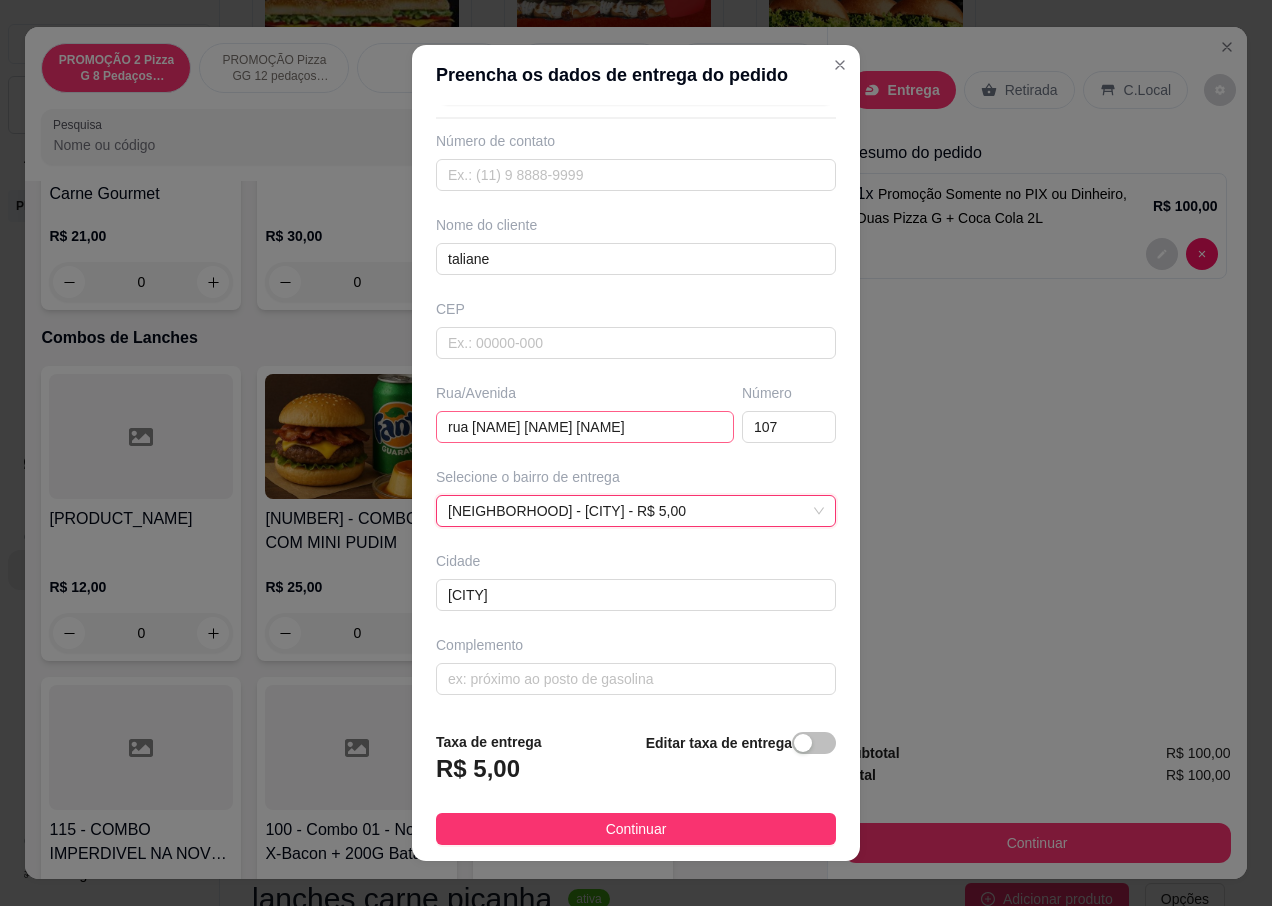 scroll, scrollTop: 0, scrollLeft: 0, axis: both 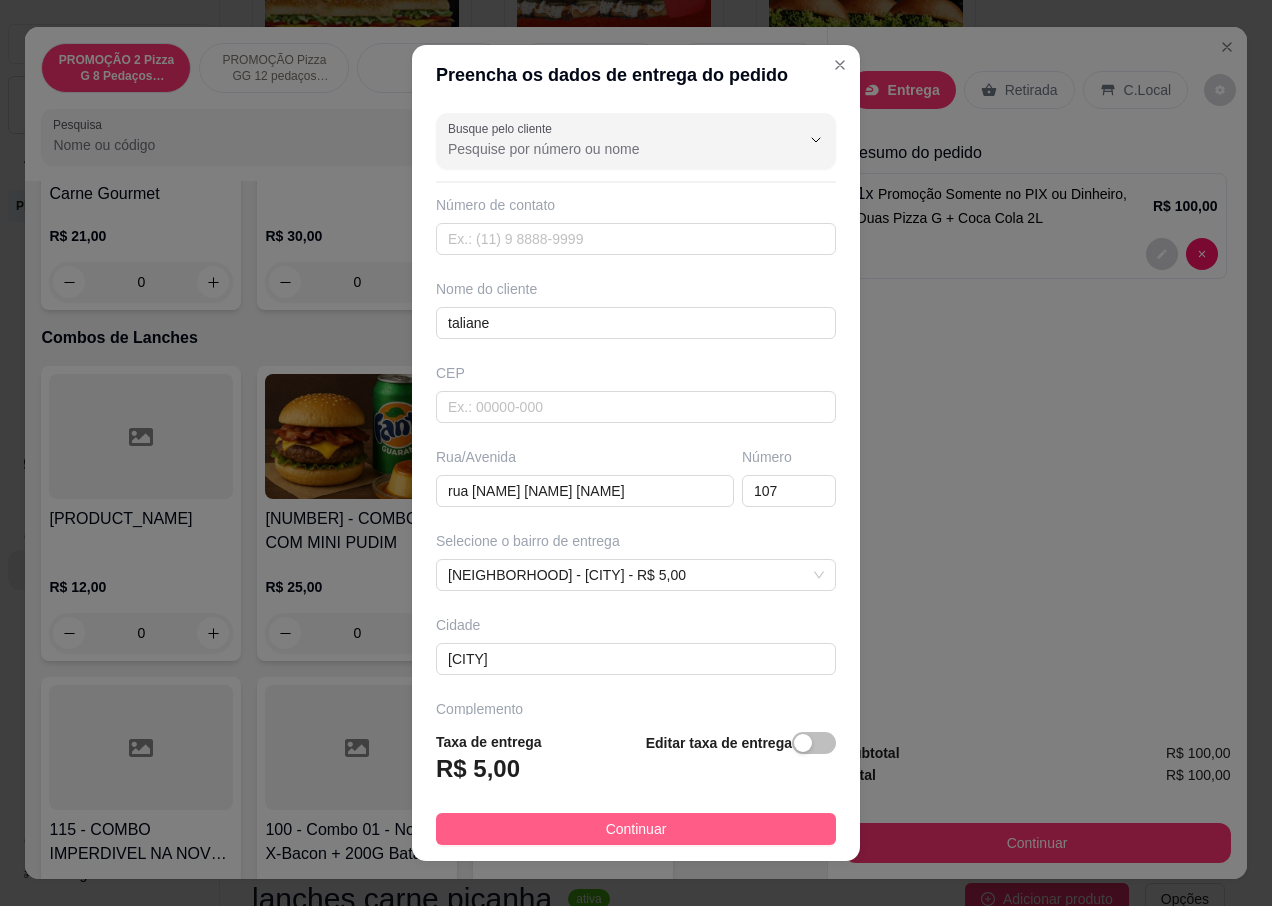 click on "Continuar" at bounding box center [636, 829] 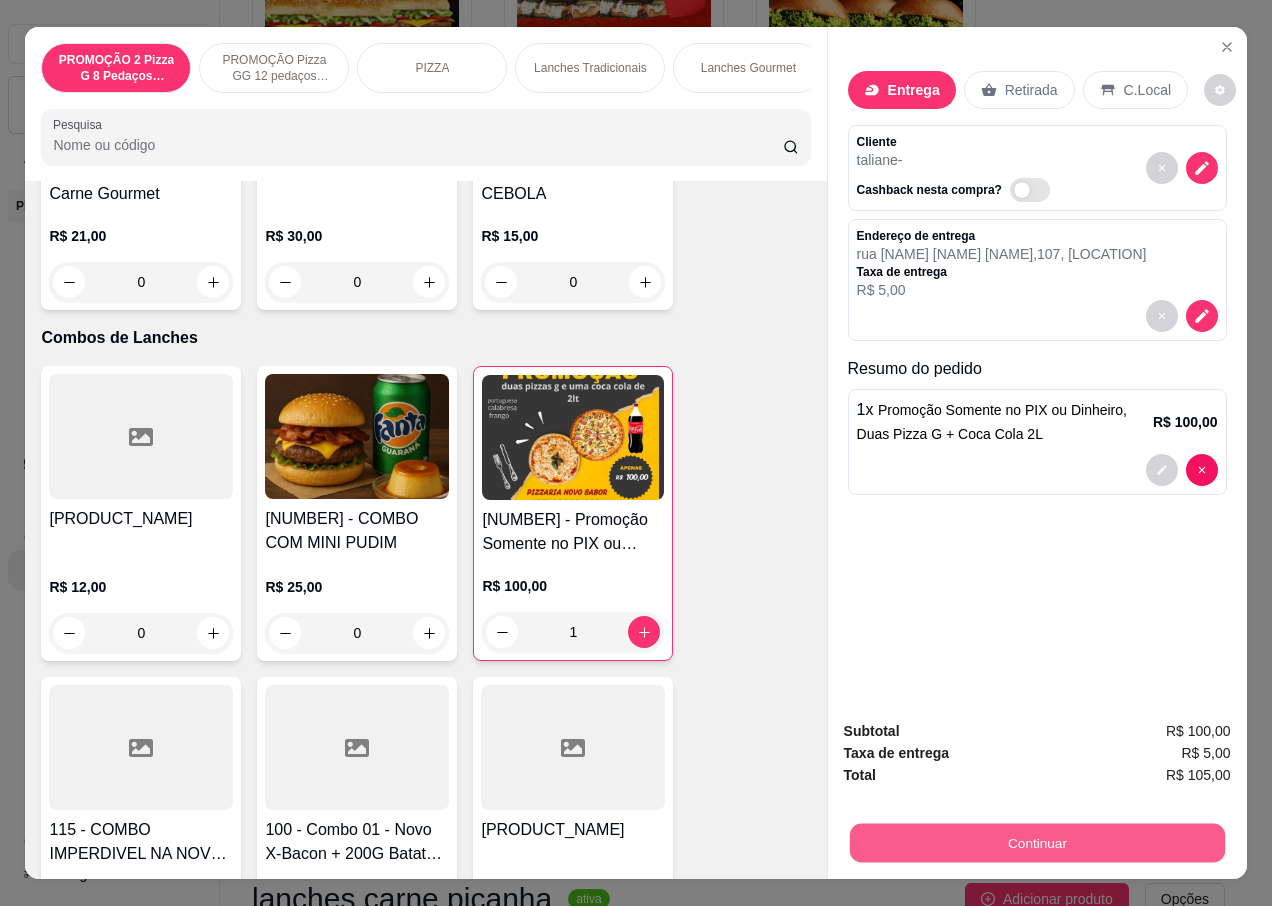 click on "Continuar" at bounding box center [1036, 842] 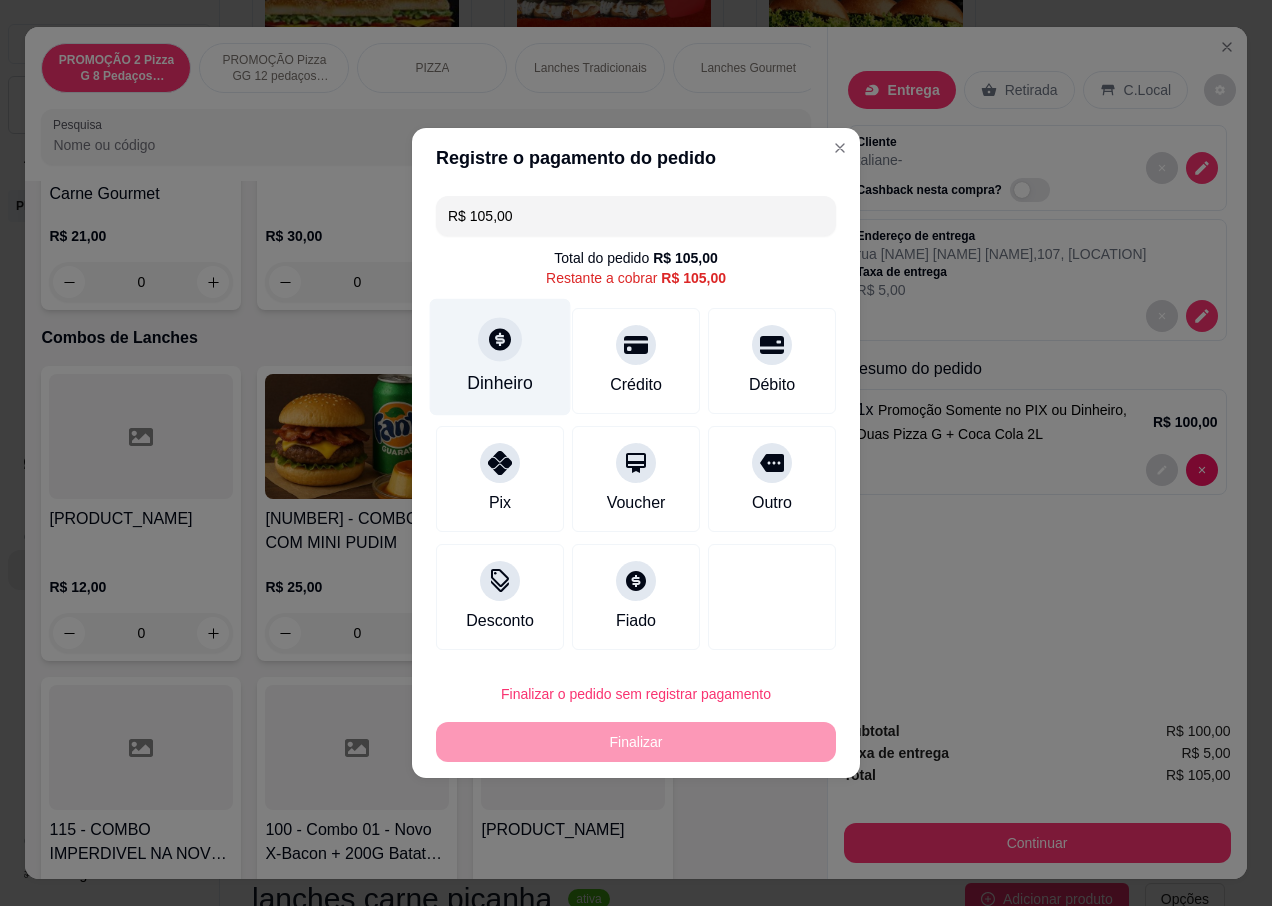 click at bounding box center [500, 339] 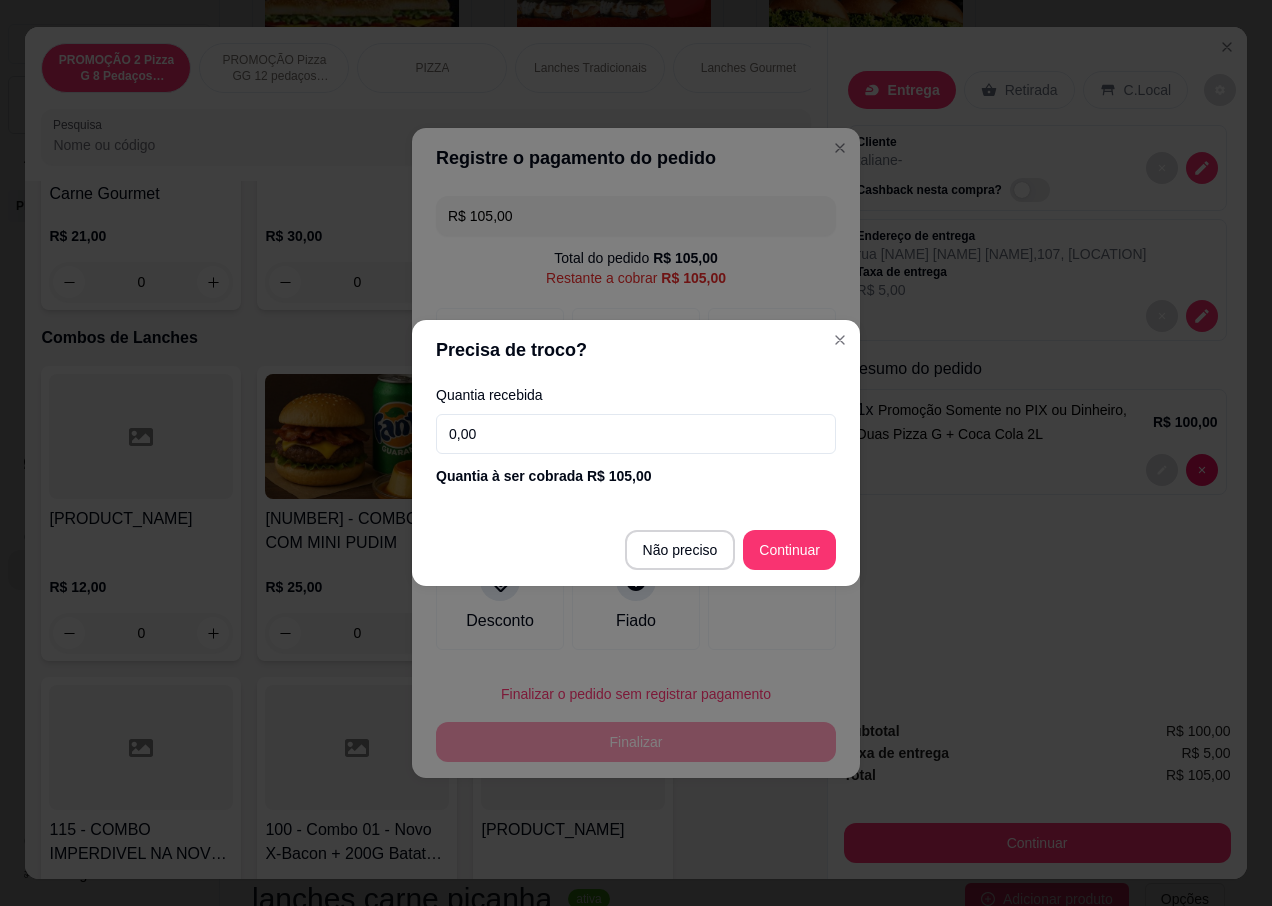 click on "0,00" at bounding box center [636, 434] 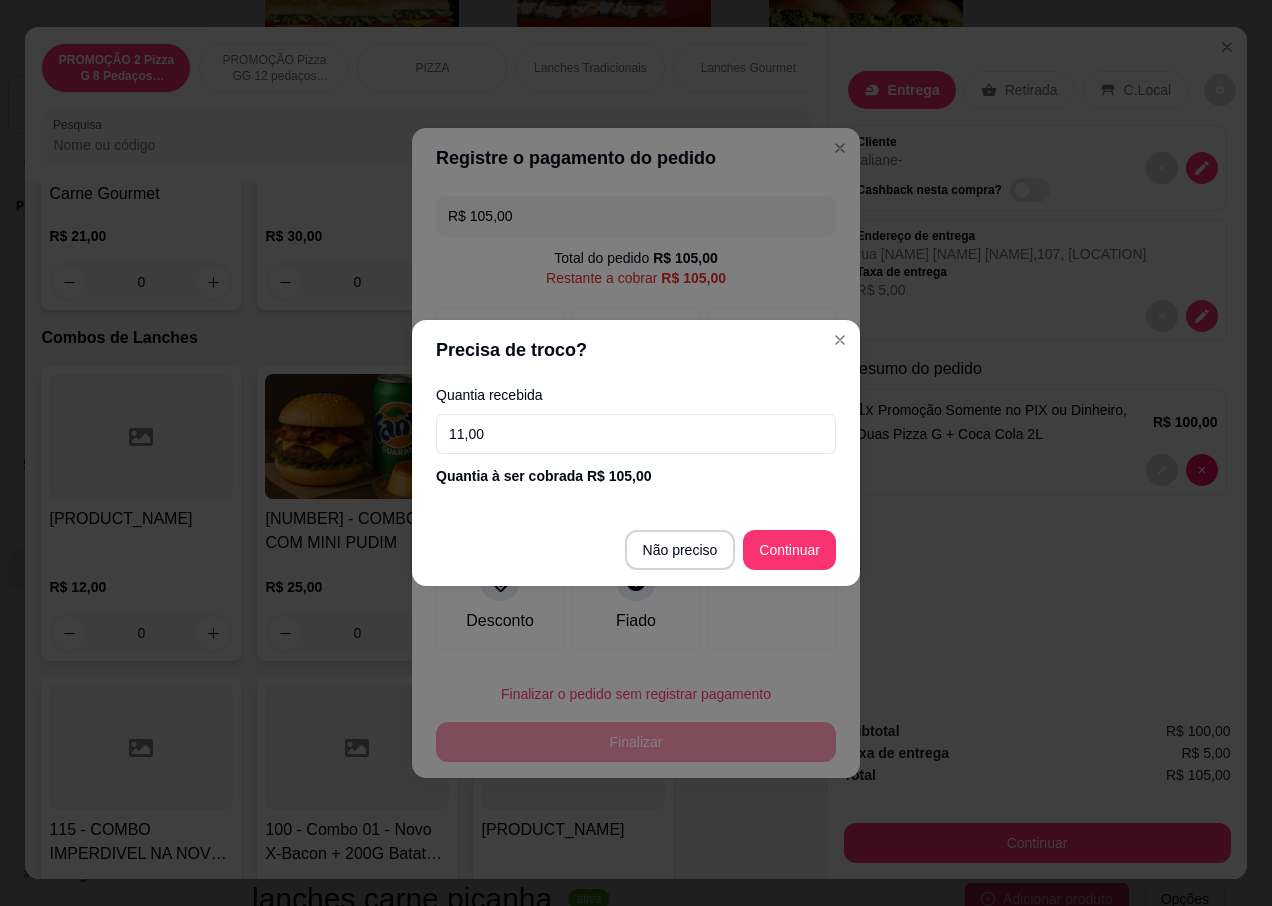 type on "110,00" 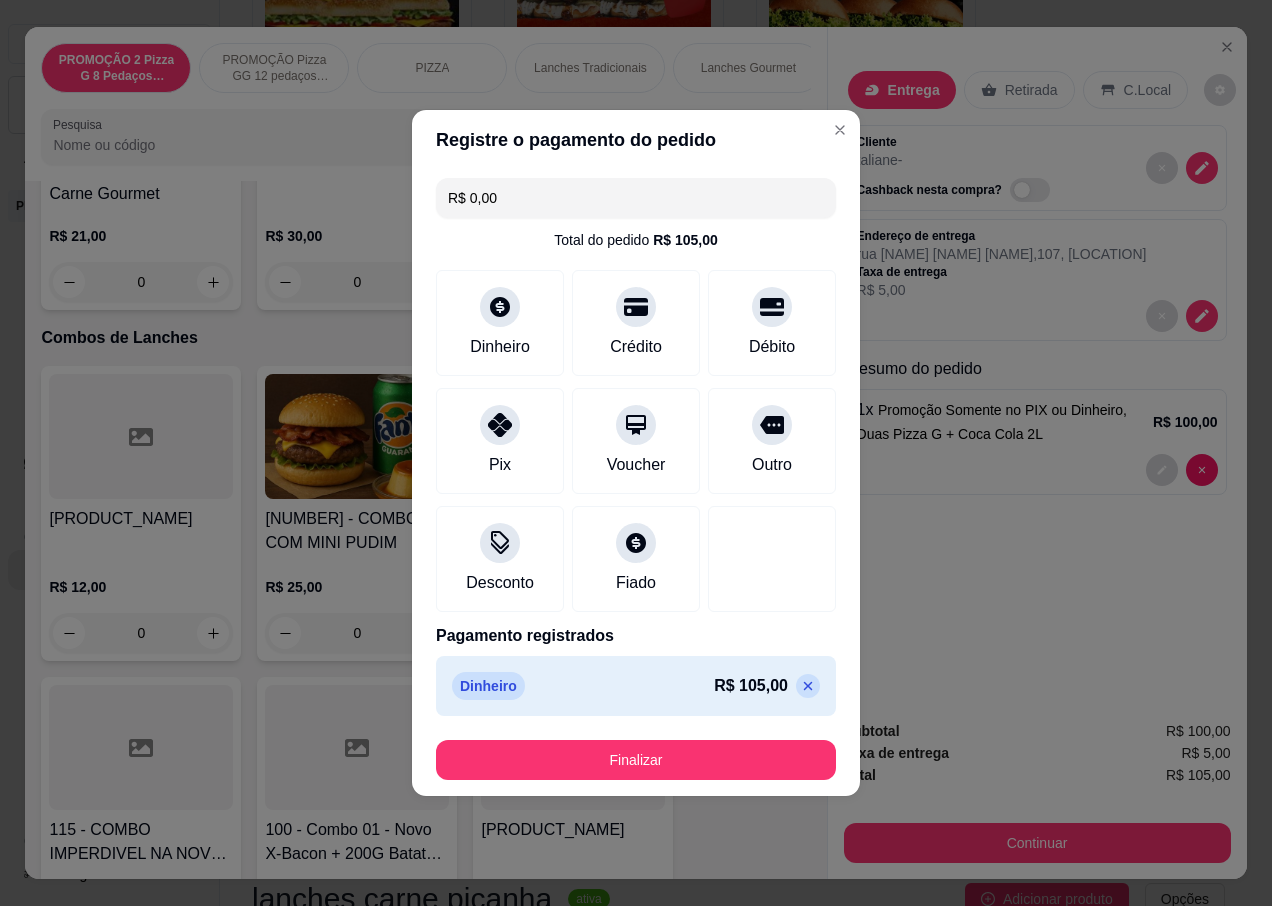 type on "R$ 0,00" 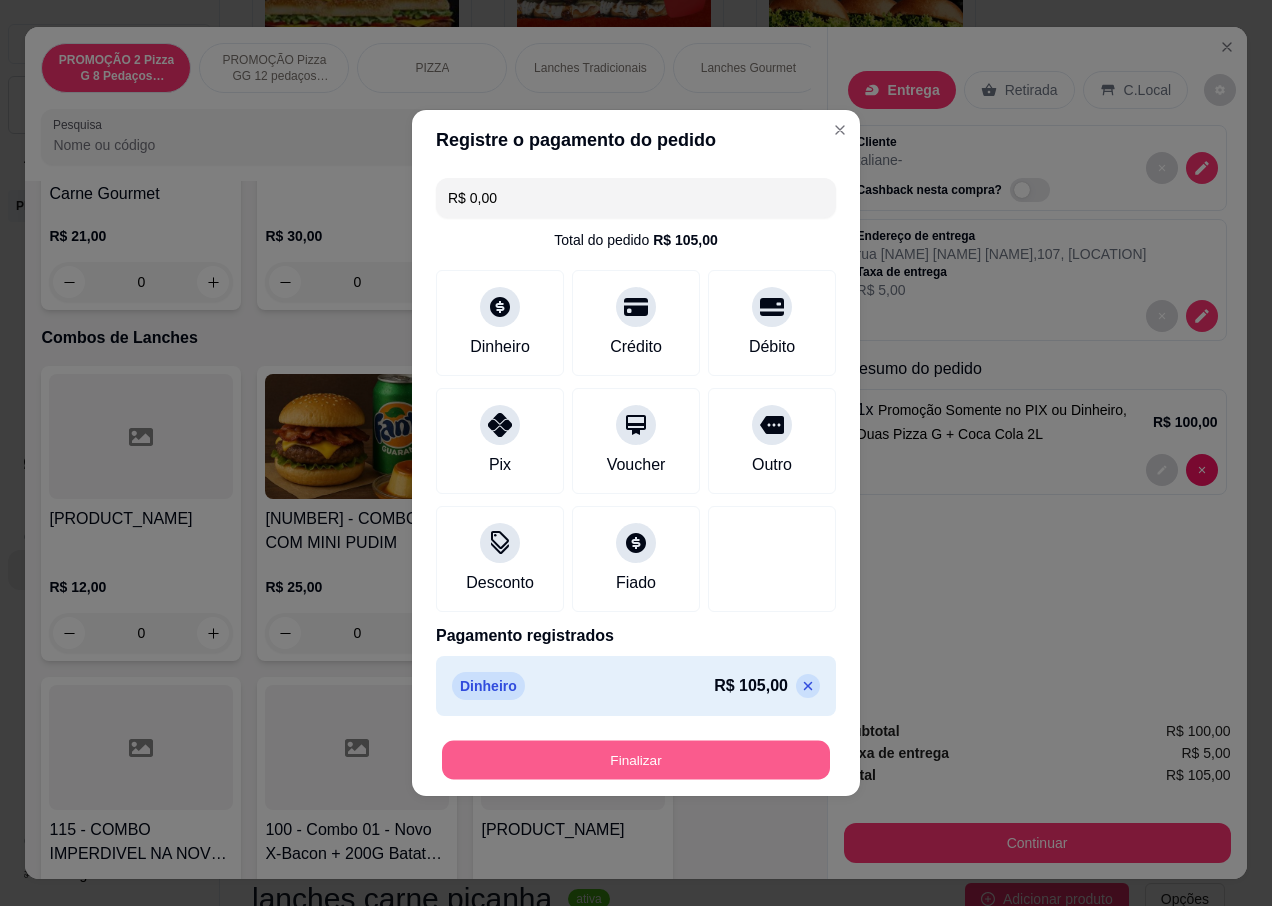 click on "Finalizar" at bounding box center [636, 760] 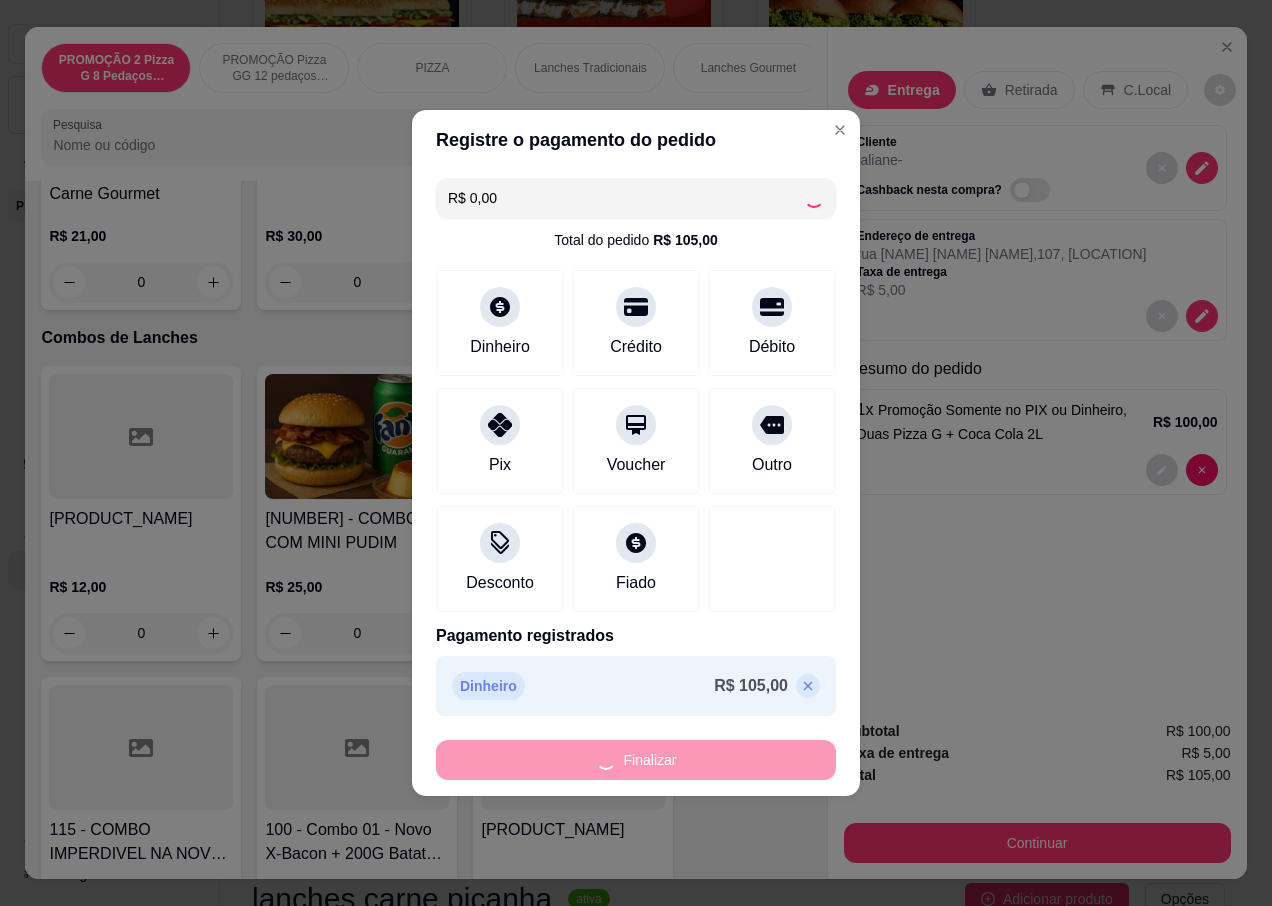 type on "0" 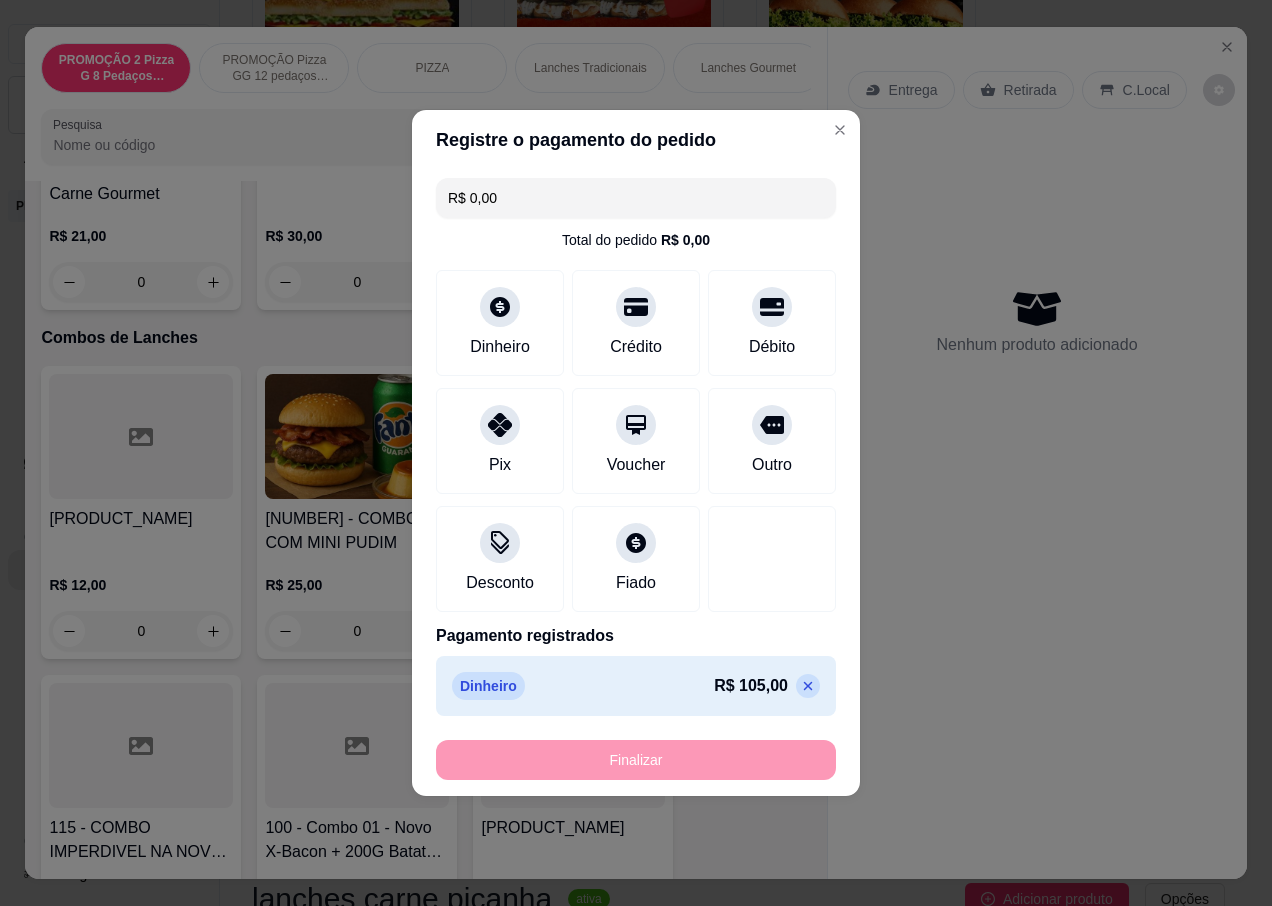 type on "-R$ 105,00" 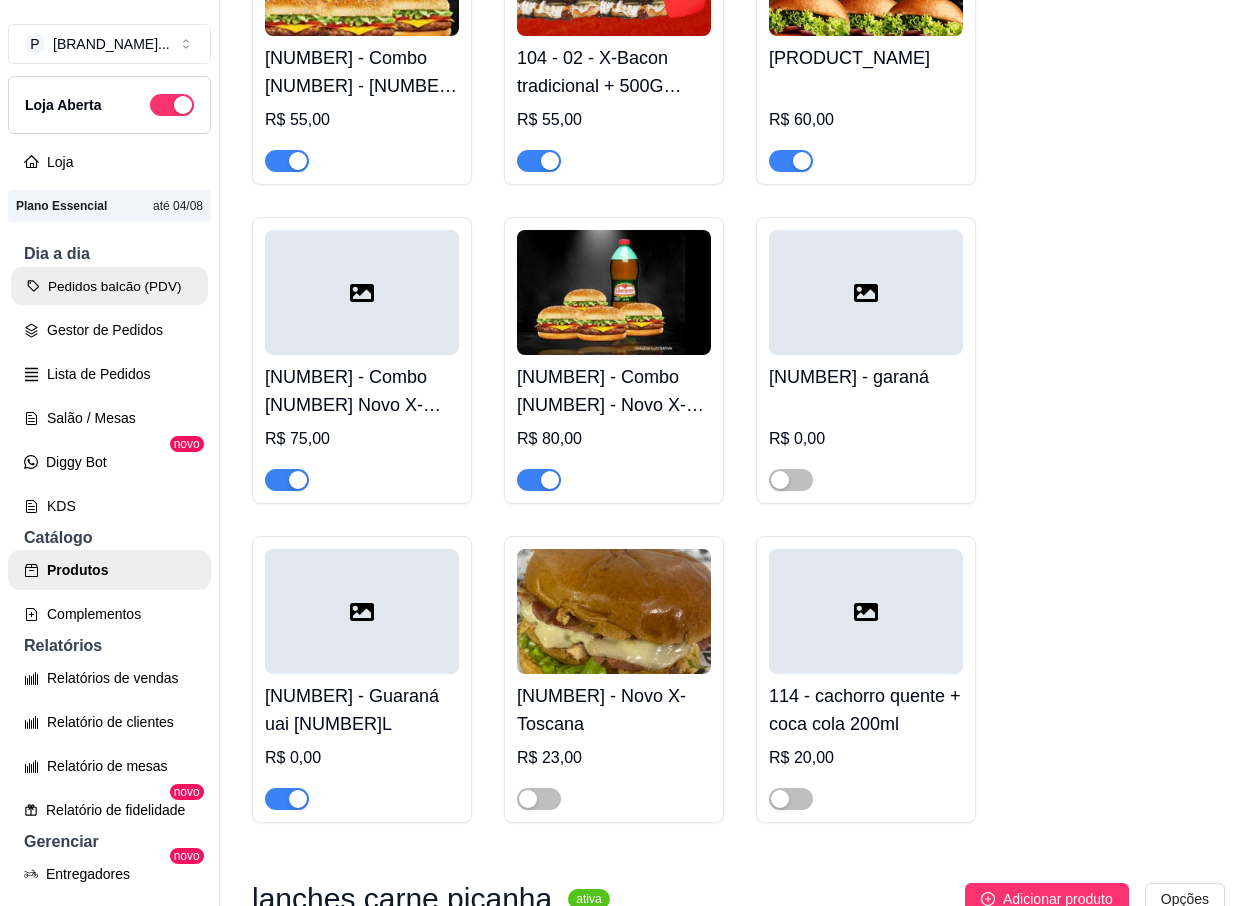 click on "Pedidos balcão (PDV)" at bounding box center (109, 286) 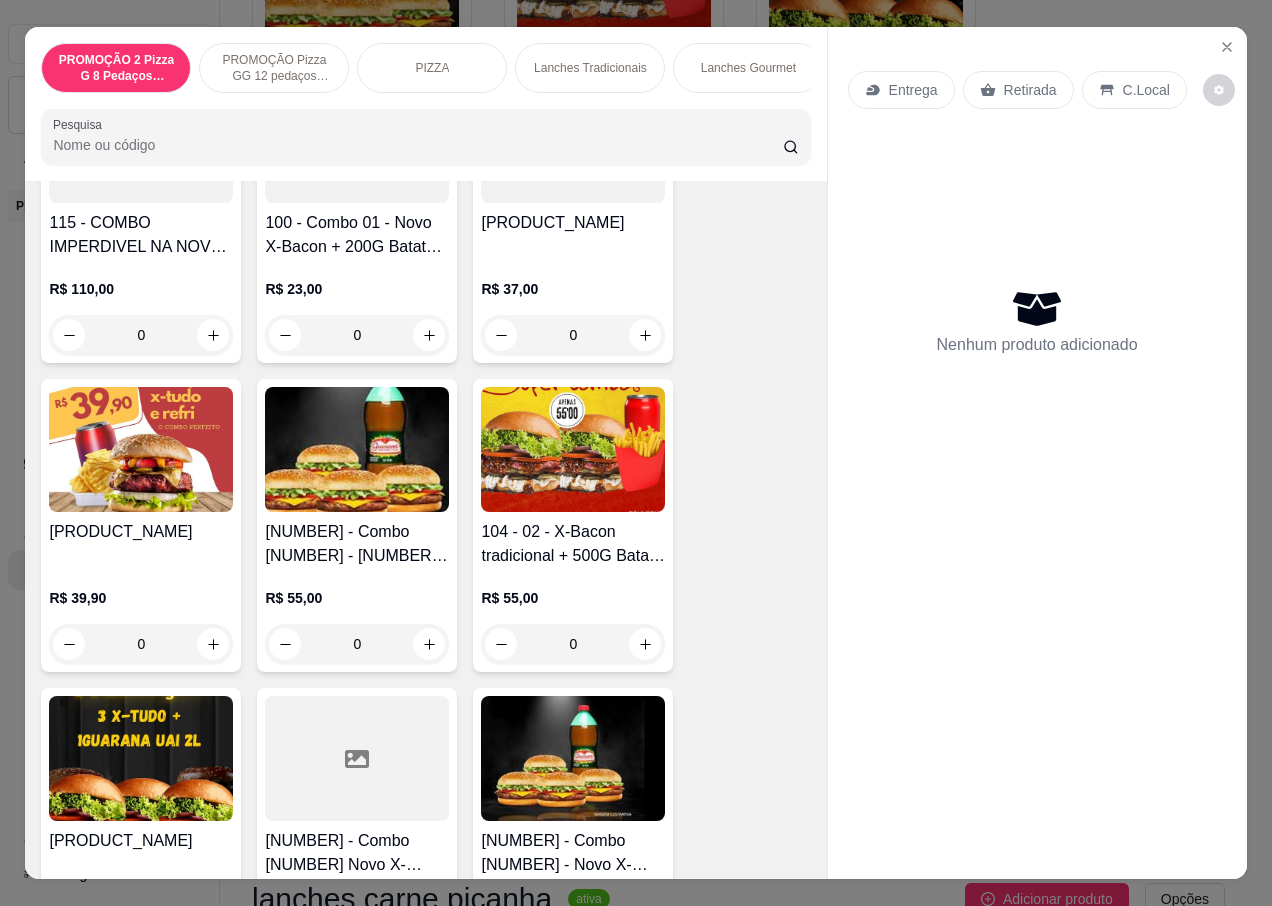 scroll, scrollTop: 3400, scrollLeft: 0, axis: vertical 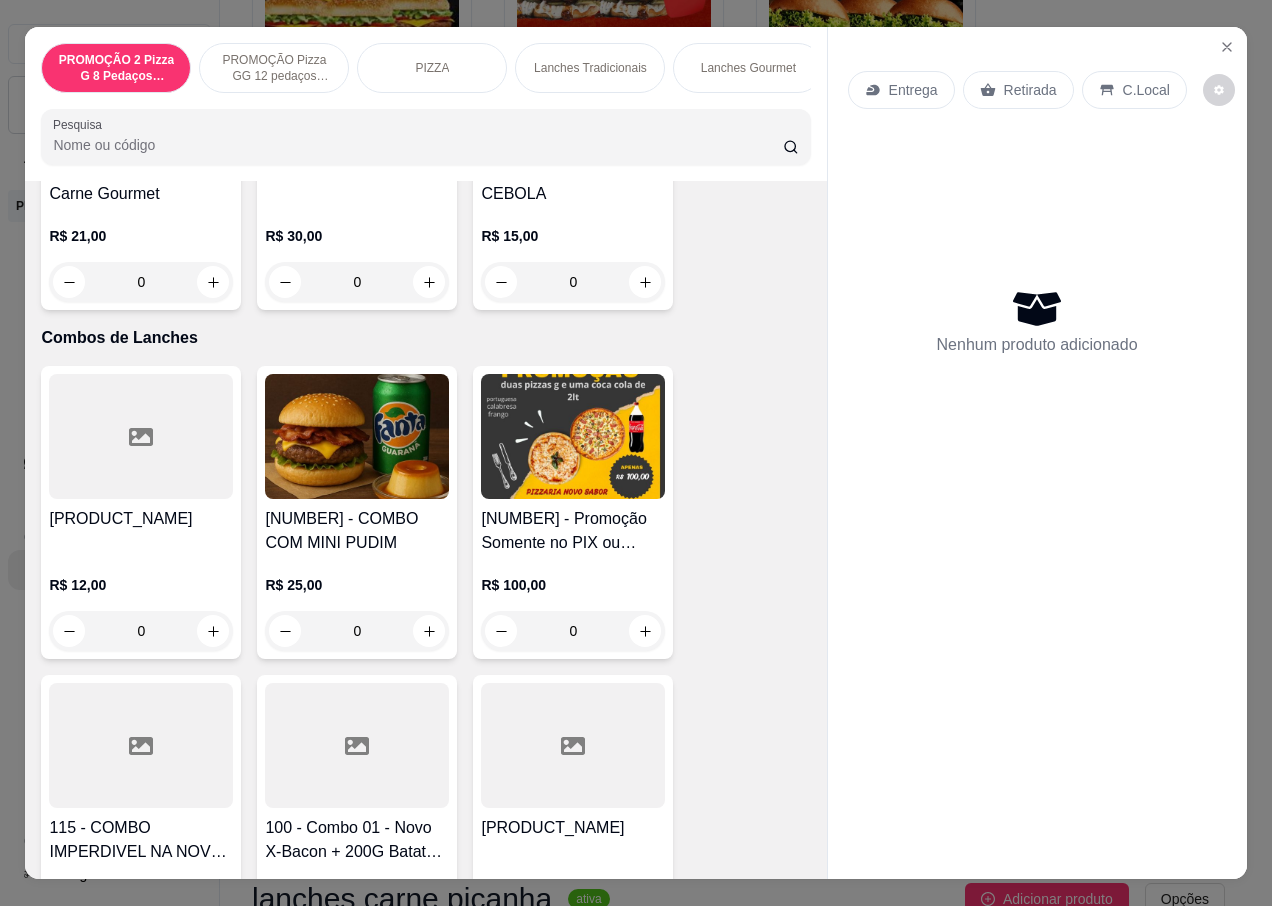click on "0" at bounding box center [573, 631] 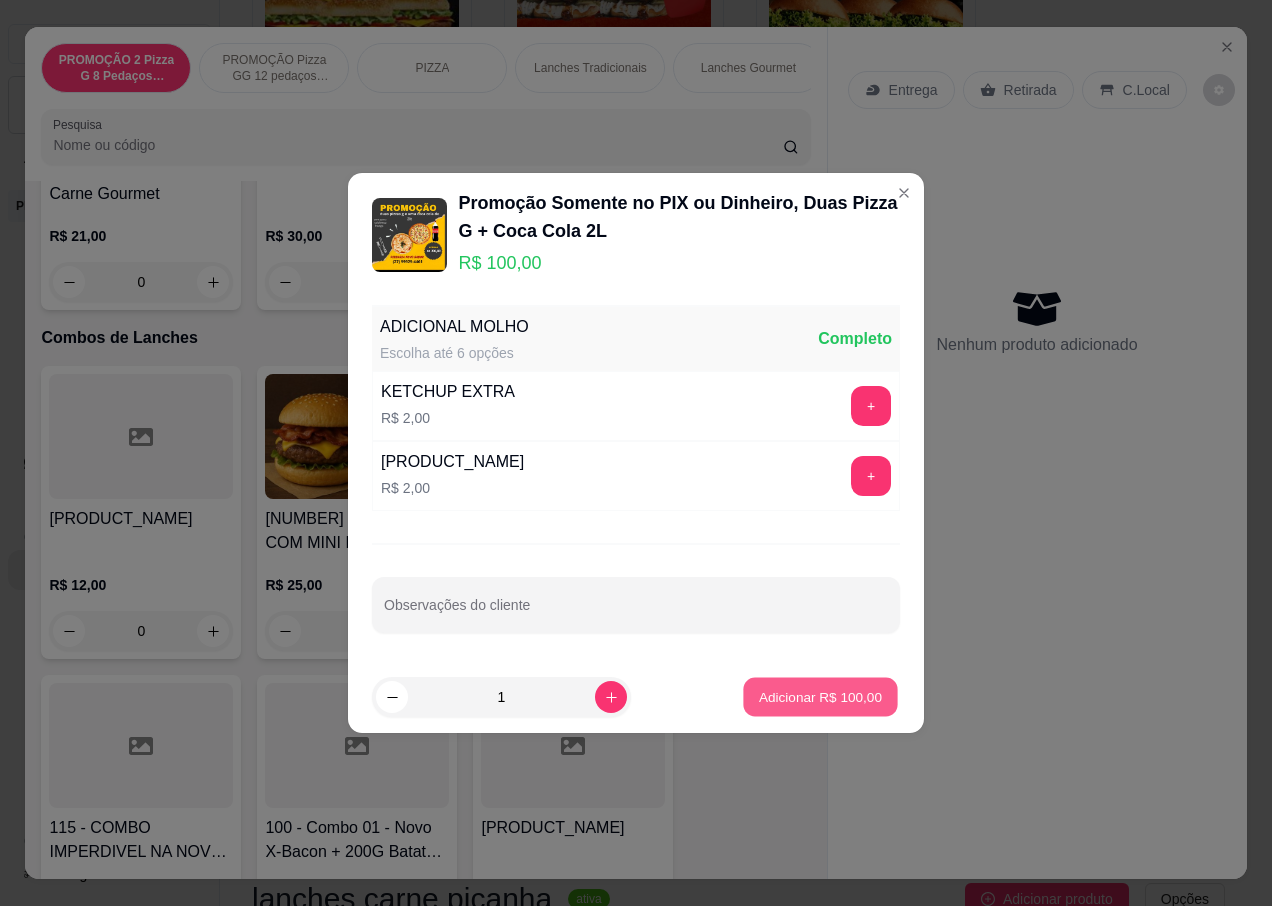 click on "Adicionar   R$ 100,00" at bounding box center (820, 696) 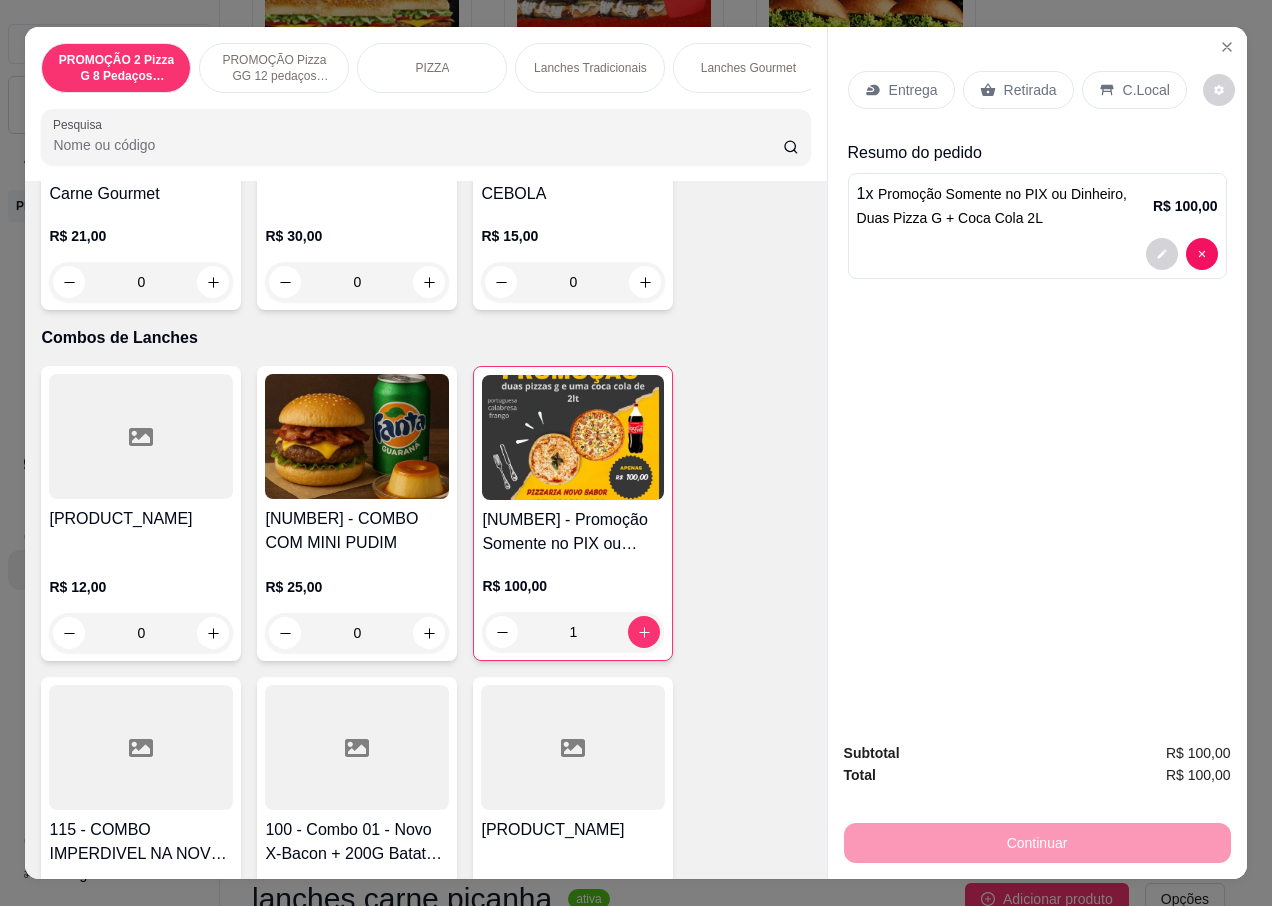 click on "Entrega" at bounding box center (913, 90) 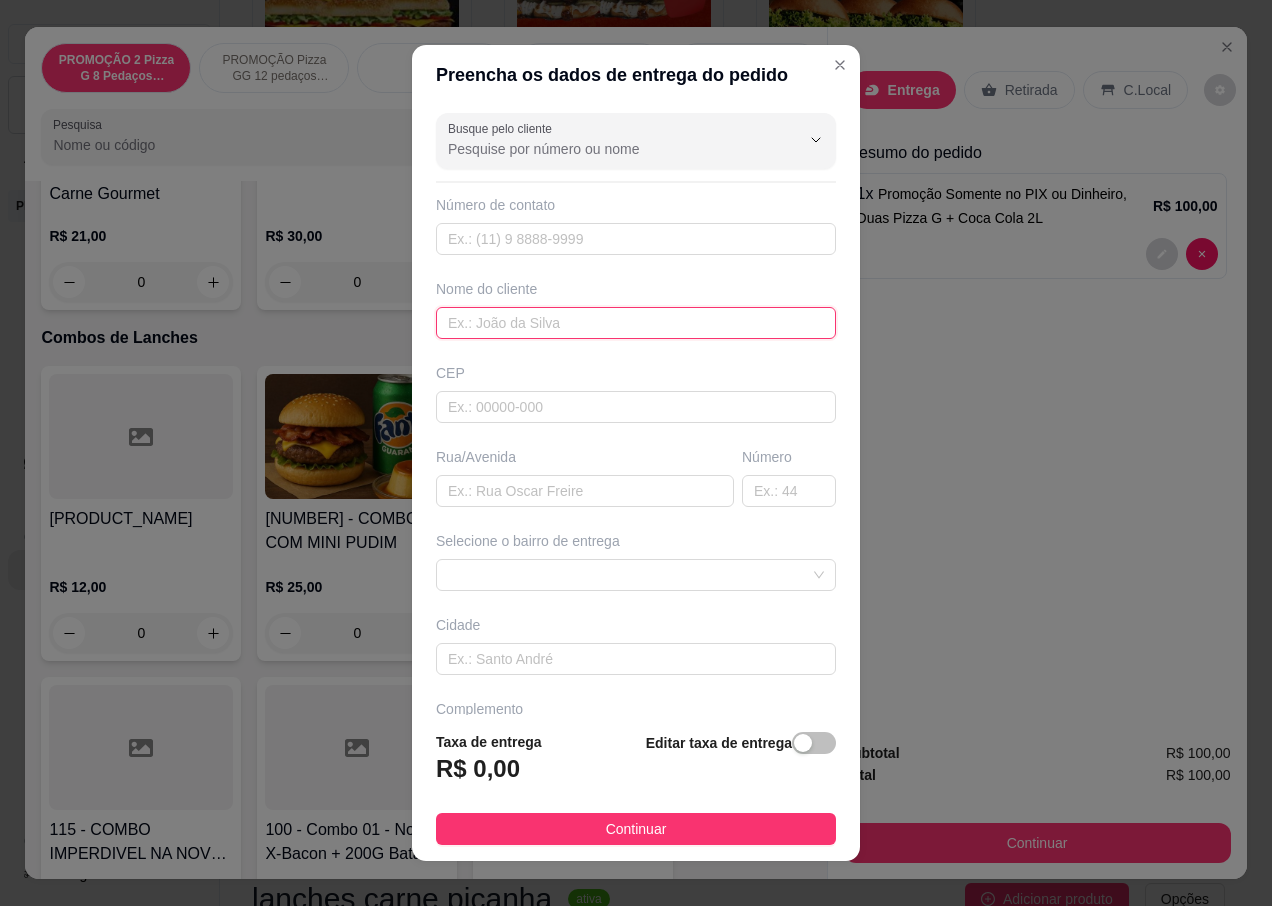 click at bounding box center [636, 323] 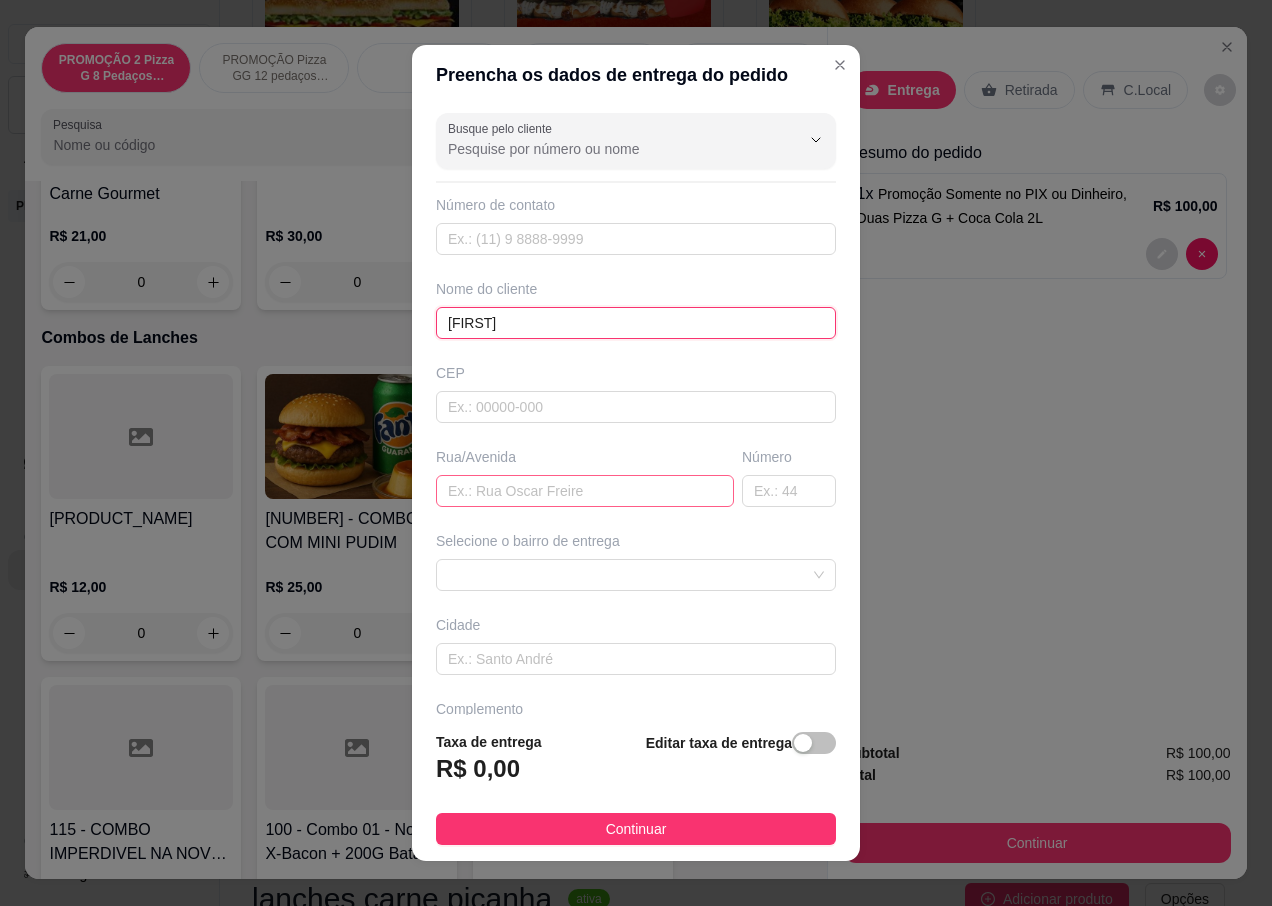 type on "[FIRST]" 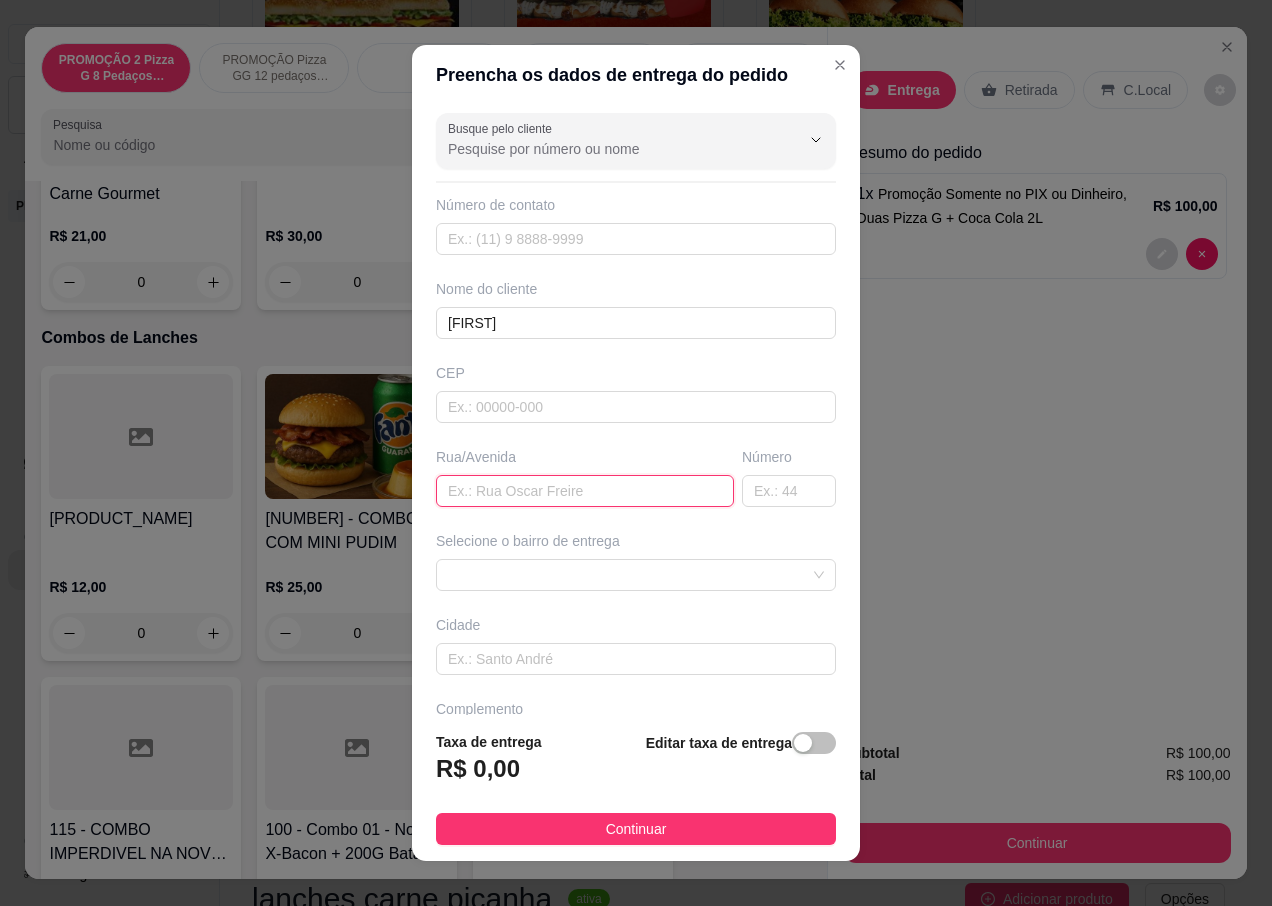 click at bounding box center (585, 491) 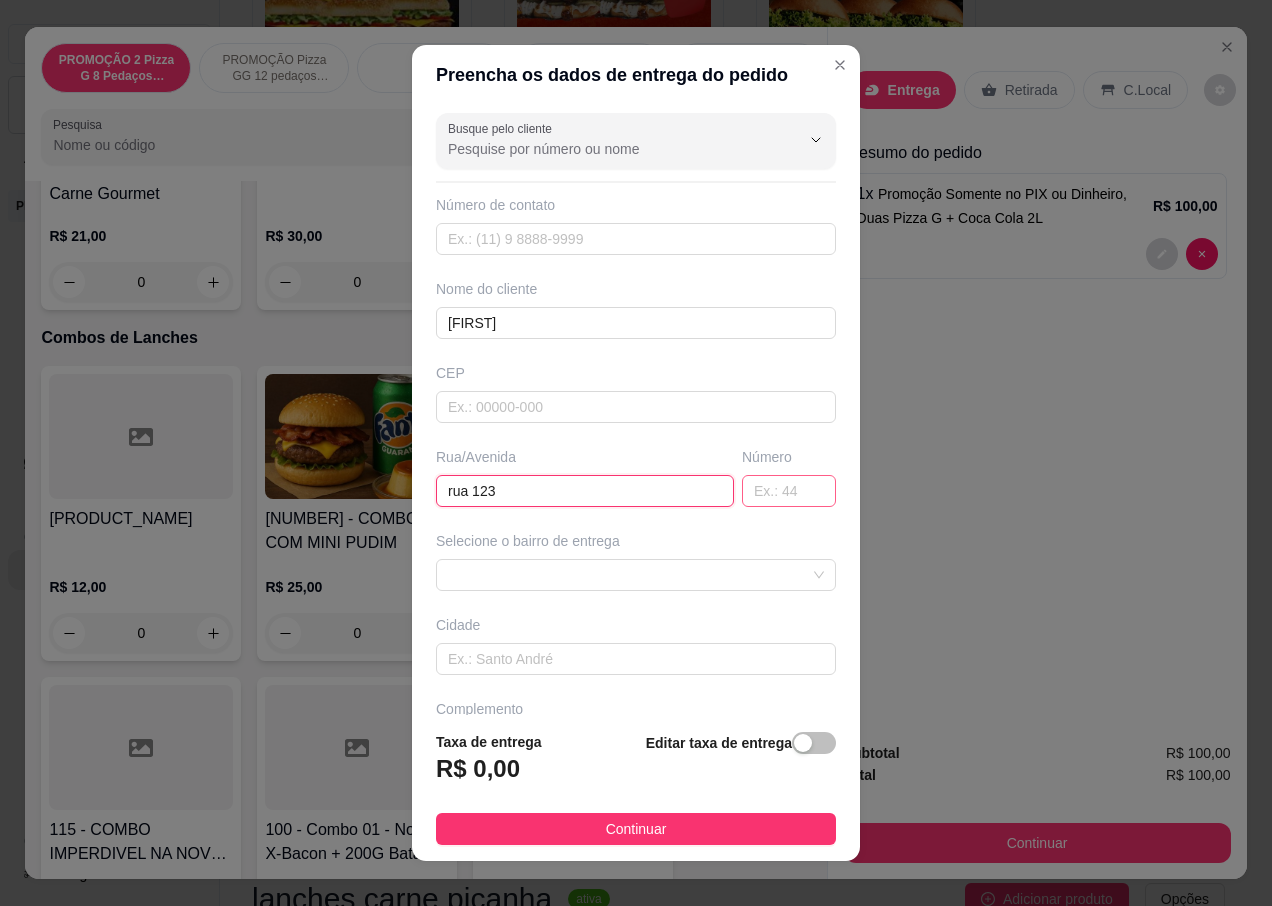 type on "rua 123" 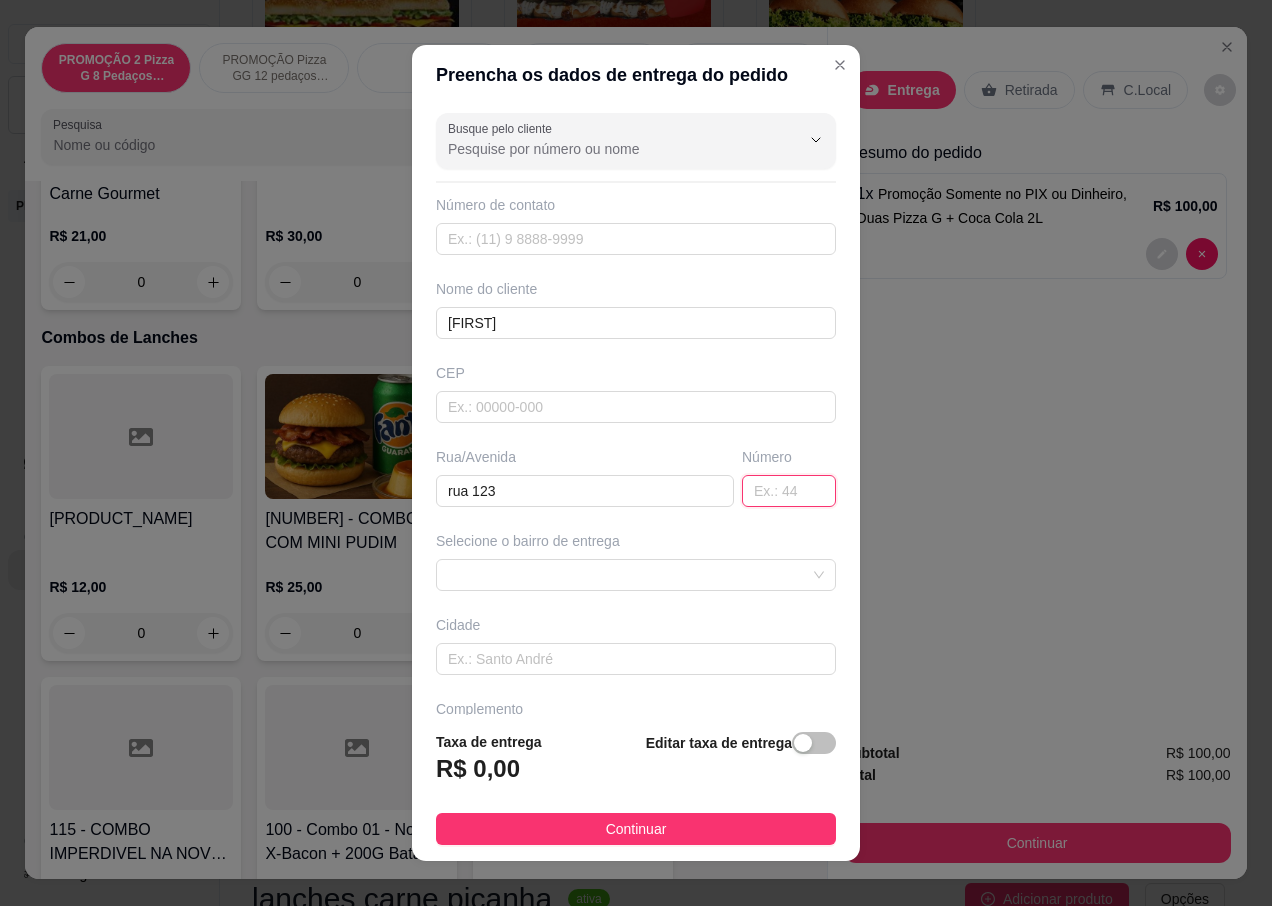 click at bounding box center [789, 491] 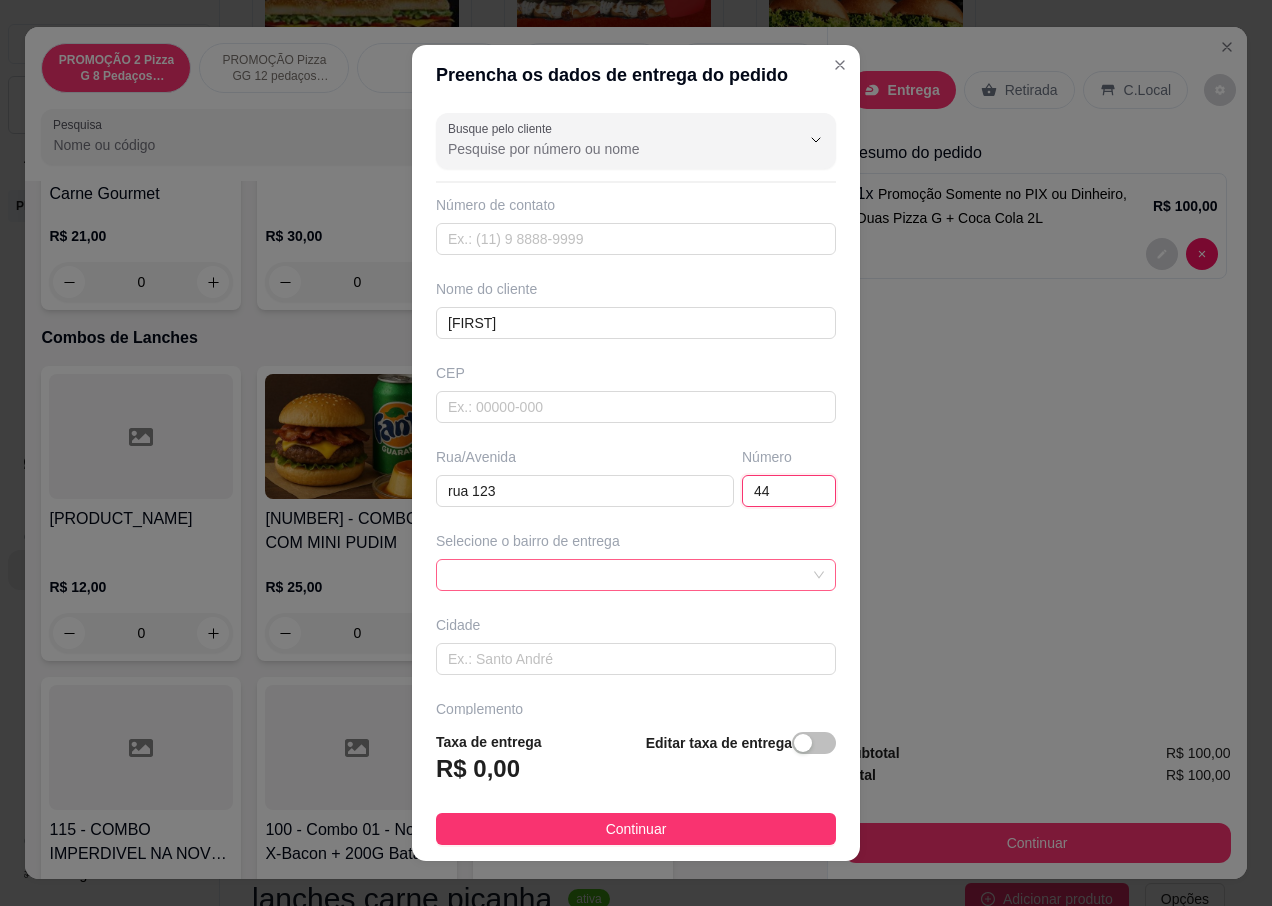 click at bounding box center (636, 575) 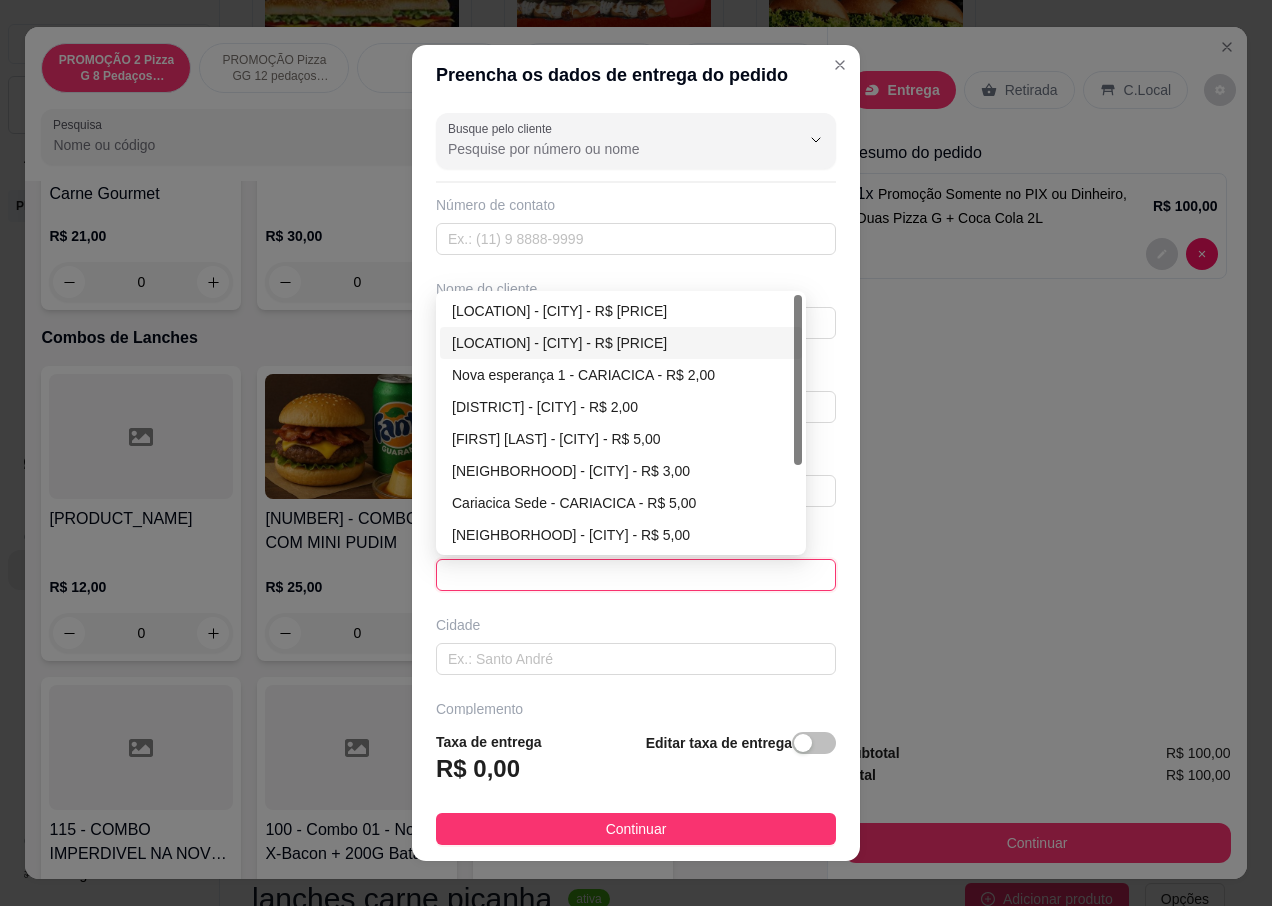 click on "[LOCATION] - [CITY] -  R$ [PRICE]" at bounding box center (621, 343) 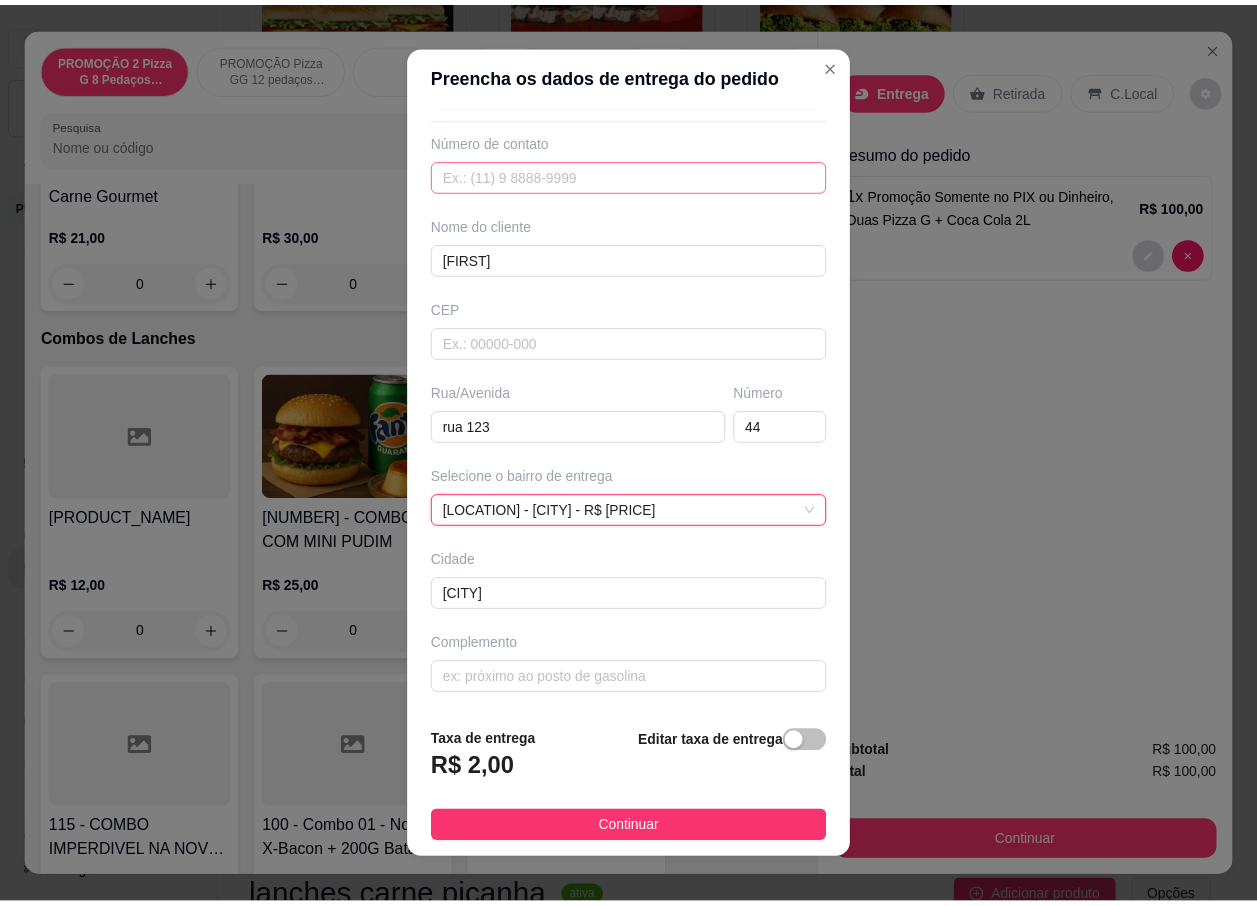 scroll, scrollTop: 0, scrollLeft: 0, axis: both 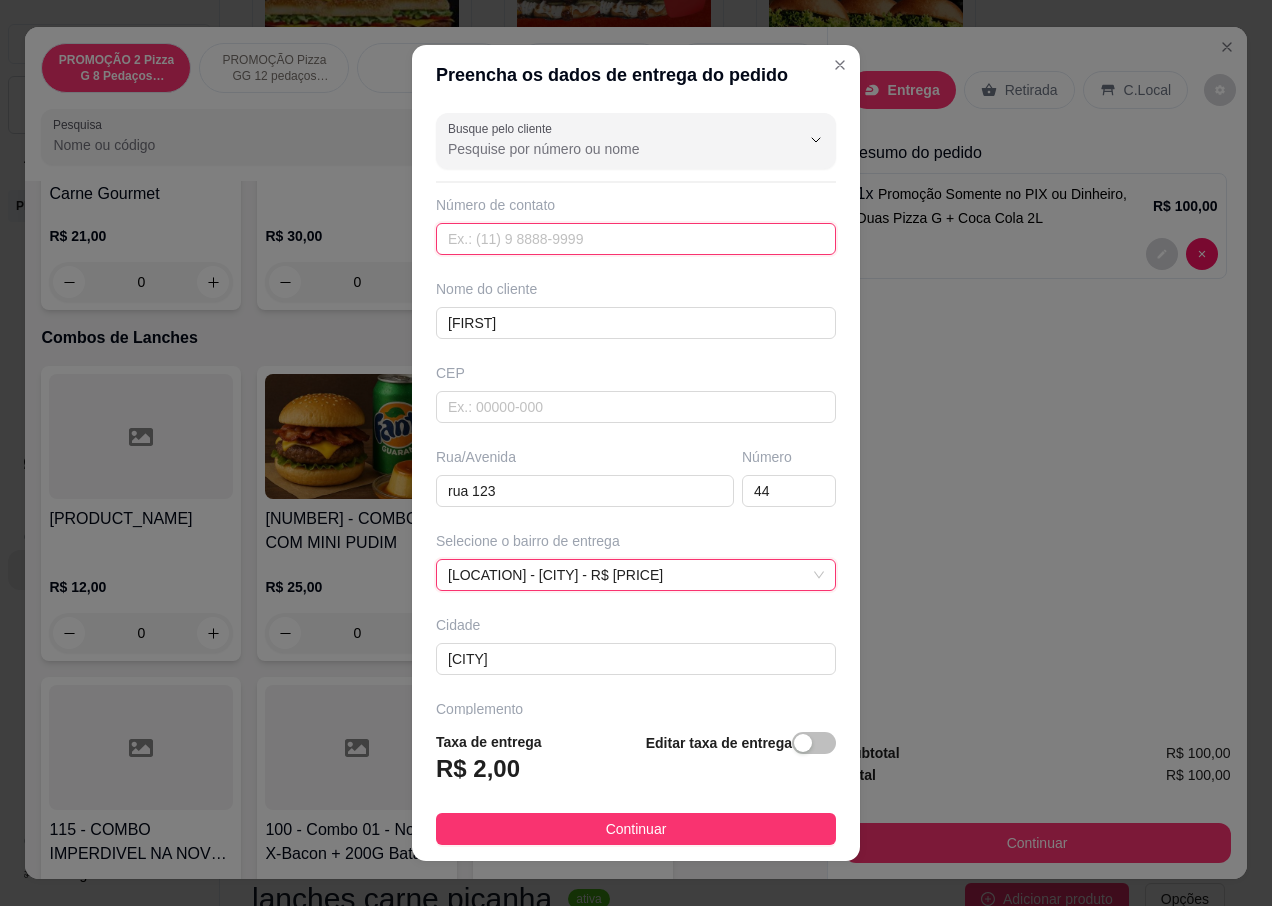 click at bounding box center [636, 239] 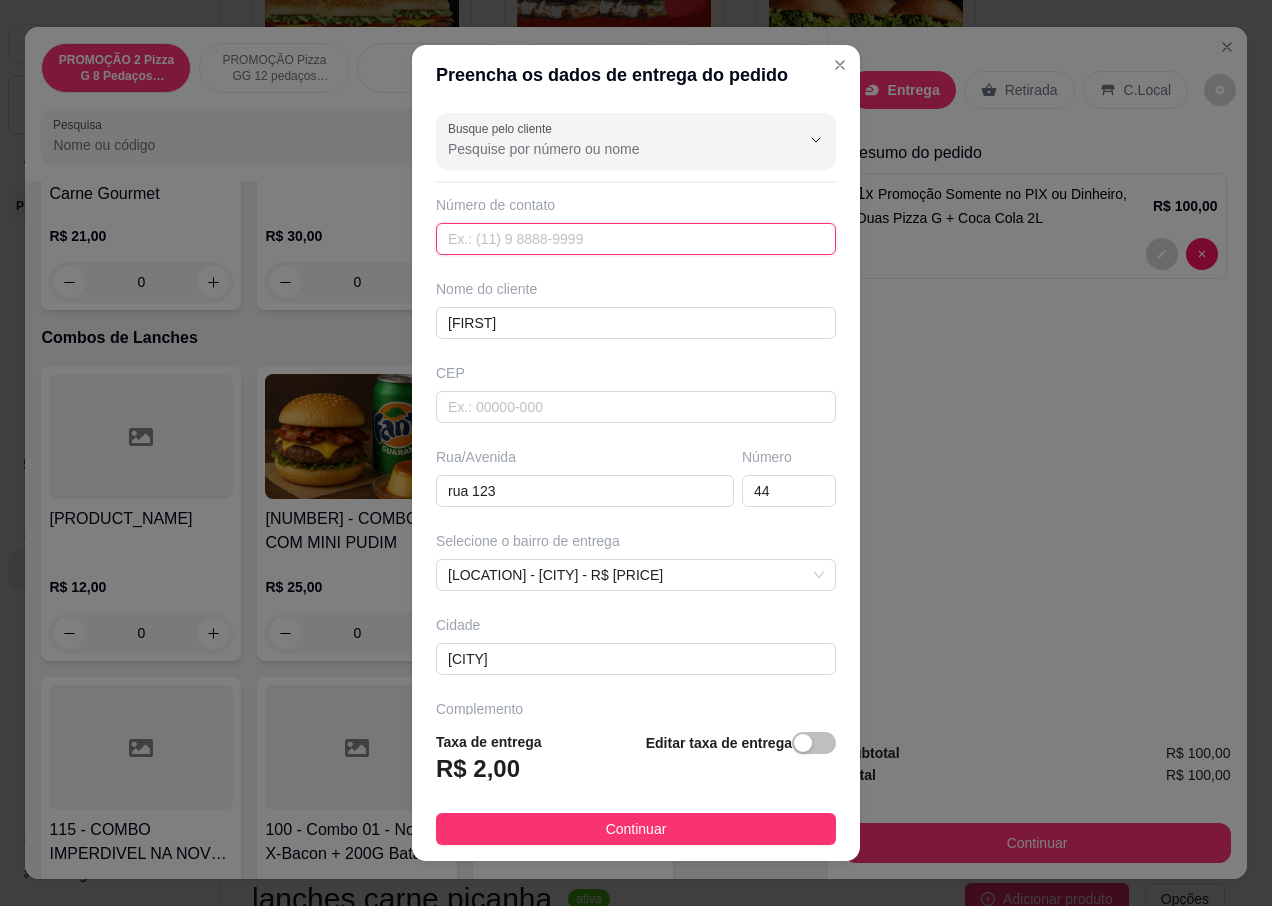 click at bounding box center [636, 239] 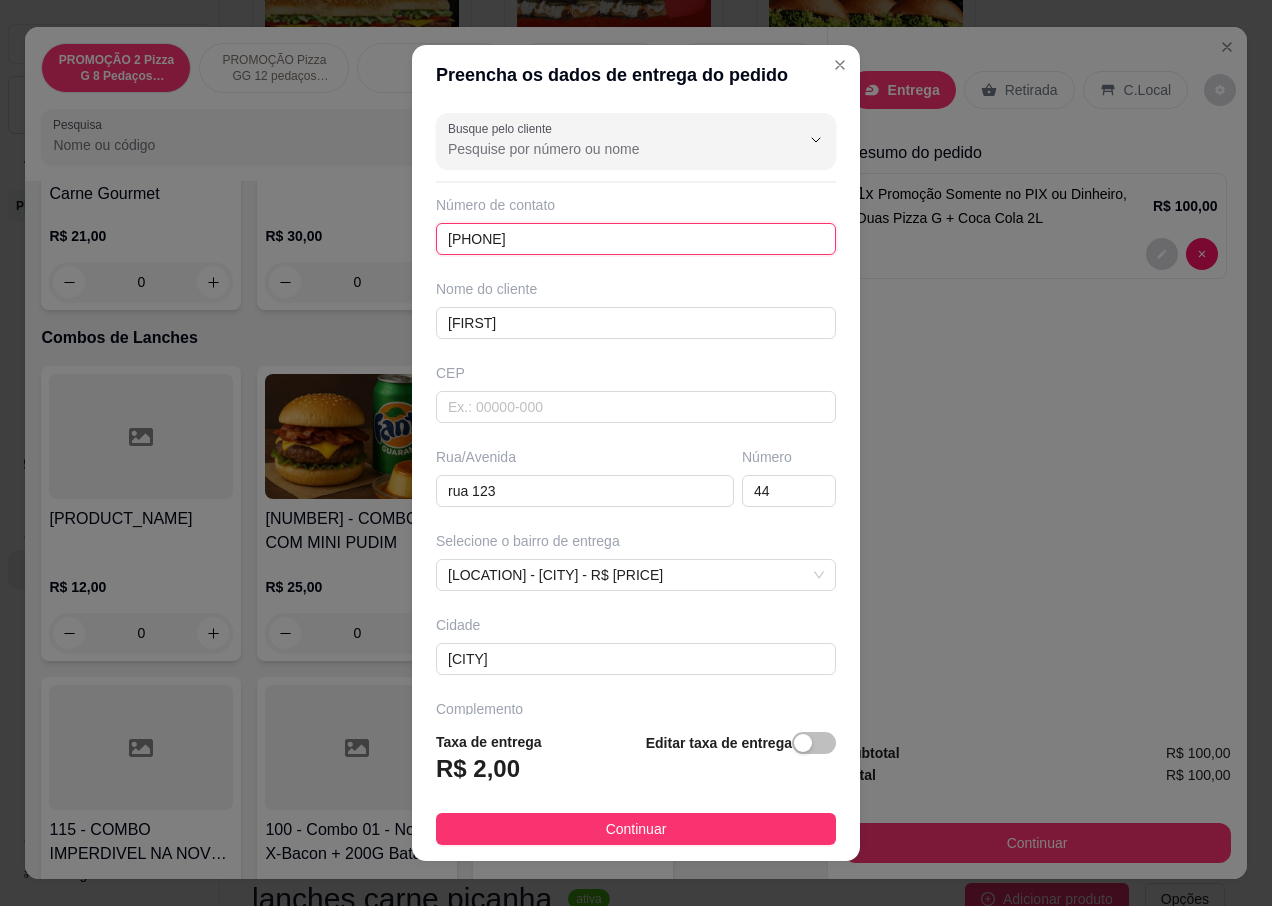 type on "[PHONE]" 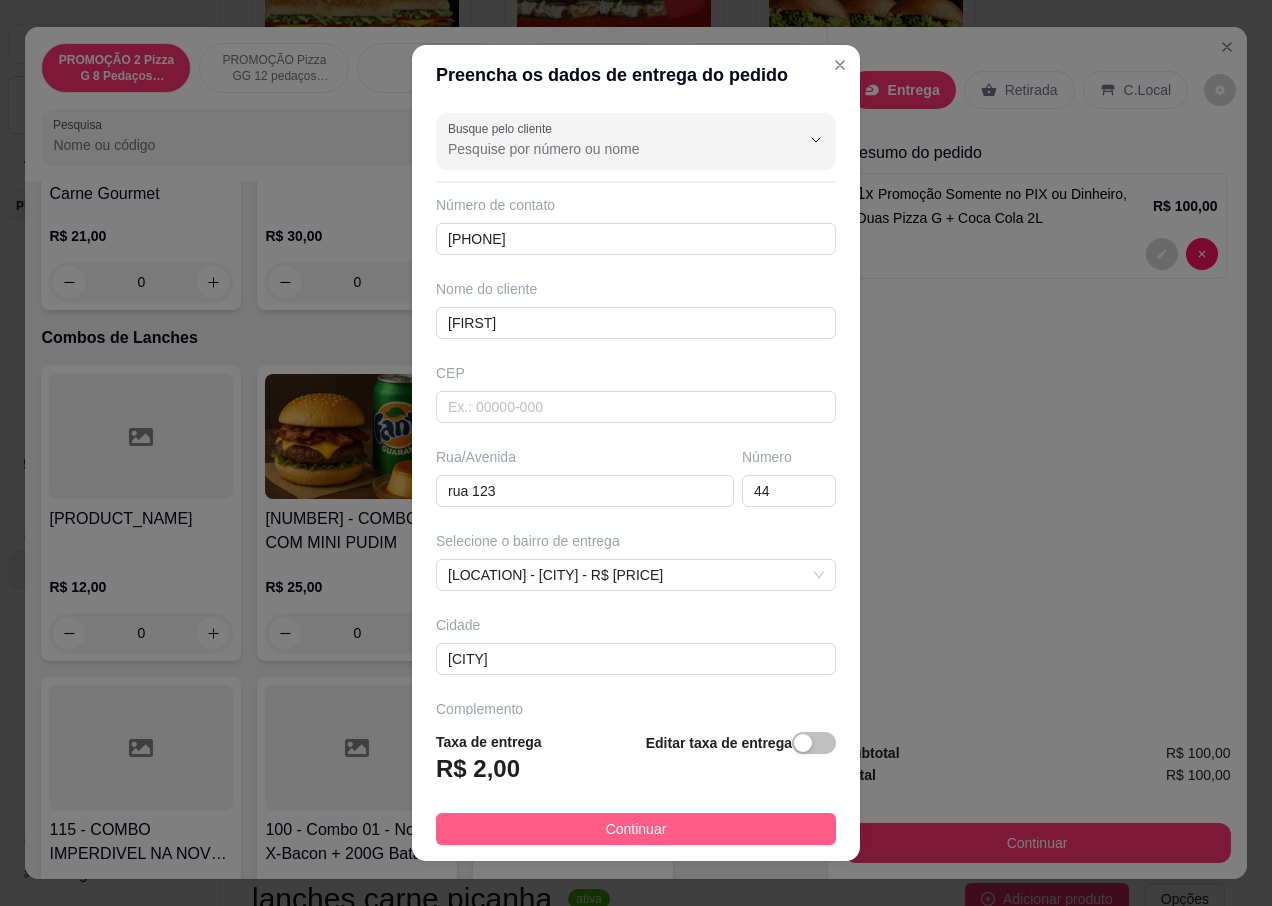click on "Continuar" at bounding box center (636, 829) 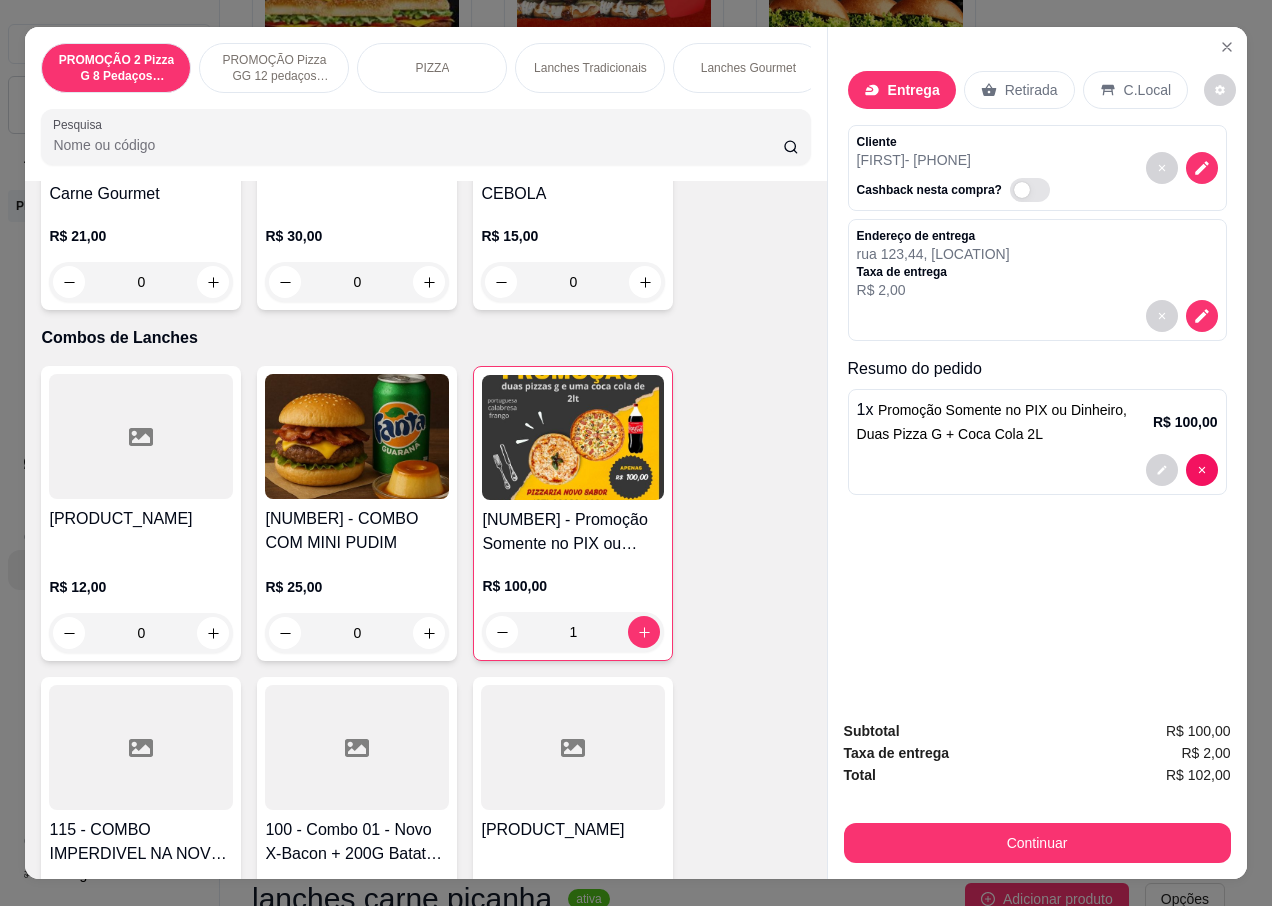 click on "Promoção Somente no PIX ou Dinheiro, Duas Pizza G + Coca Cola 2L" at bounding box center [992, 422] 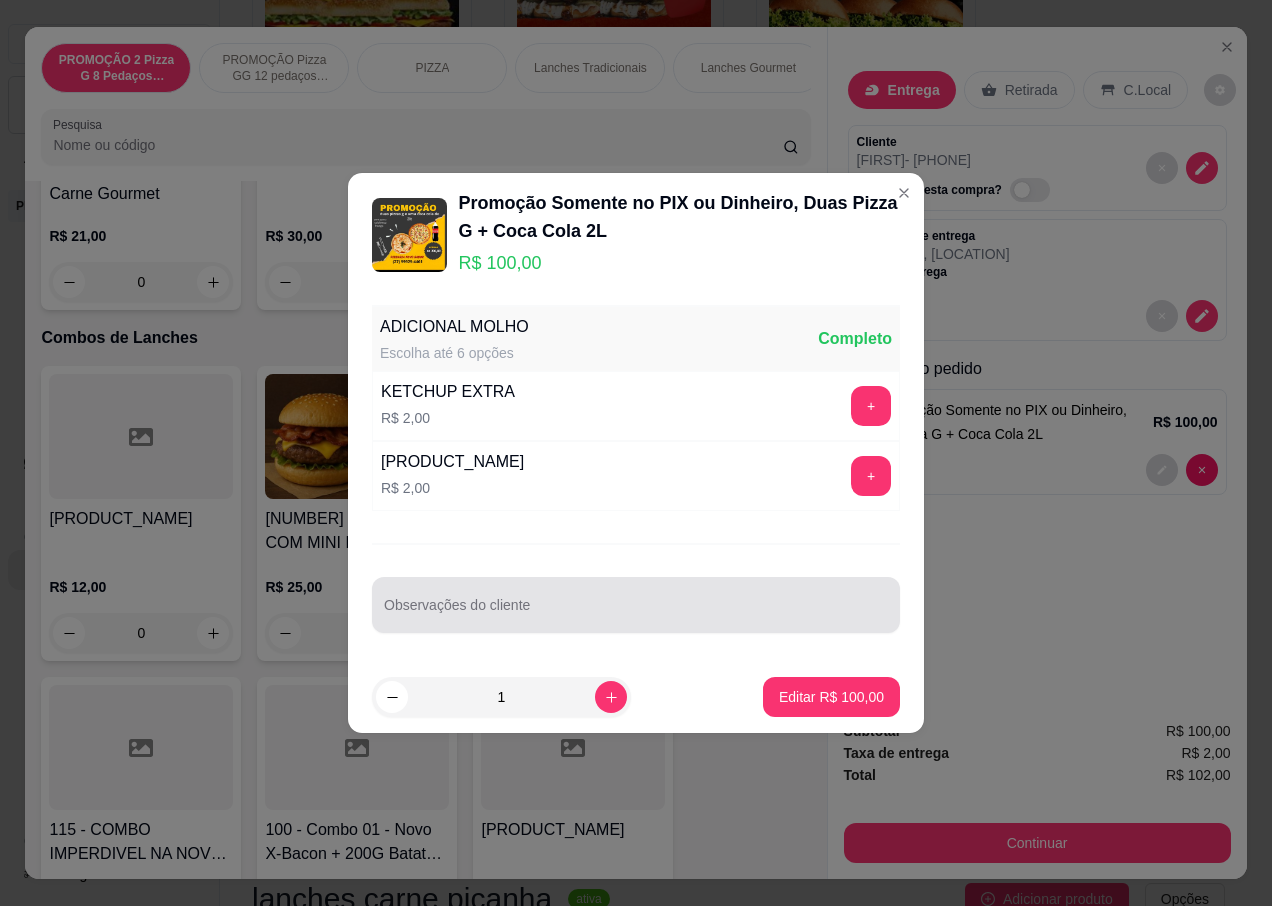 click at bounding box center [636, 605] 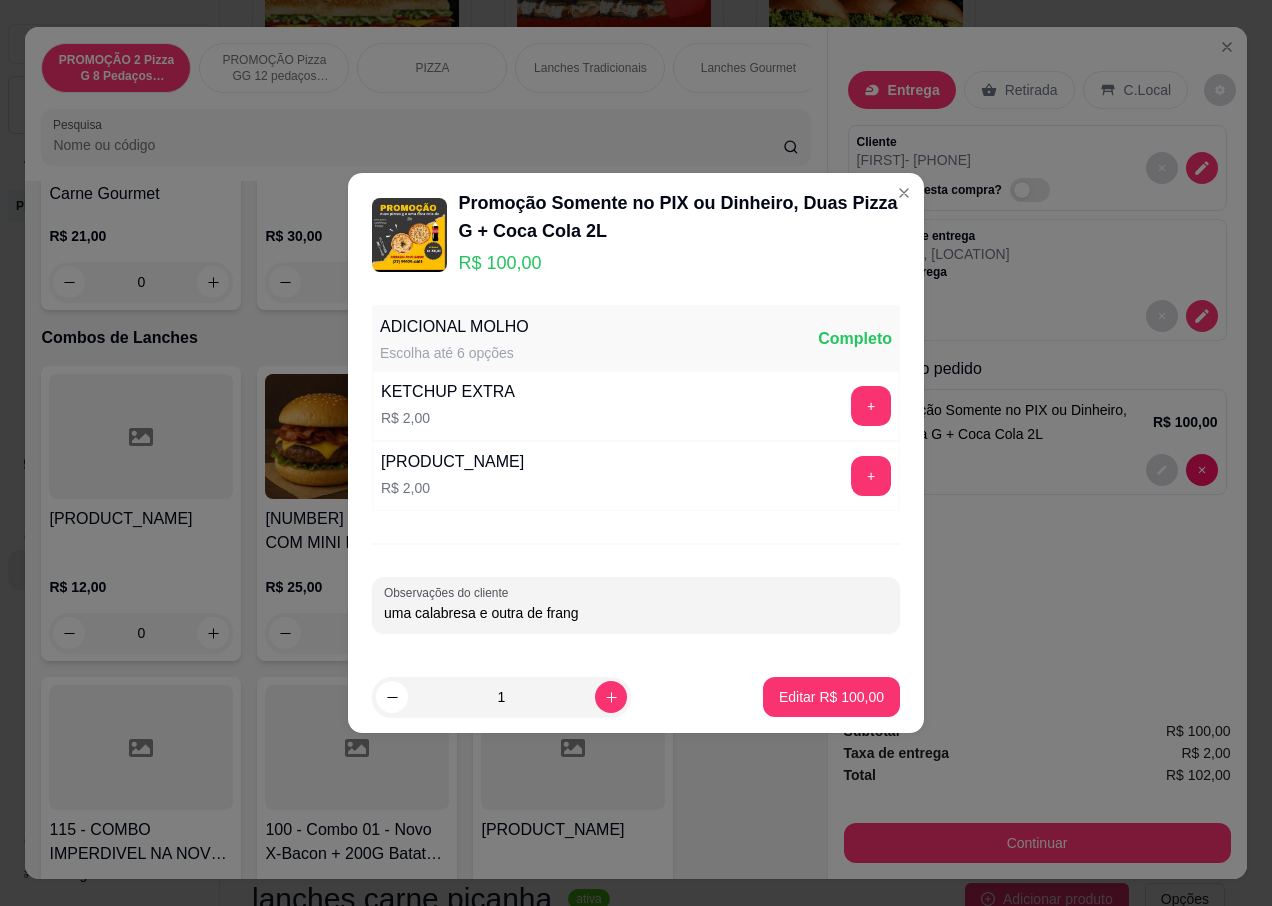 type on "uma calabresa e outra de frango" 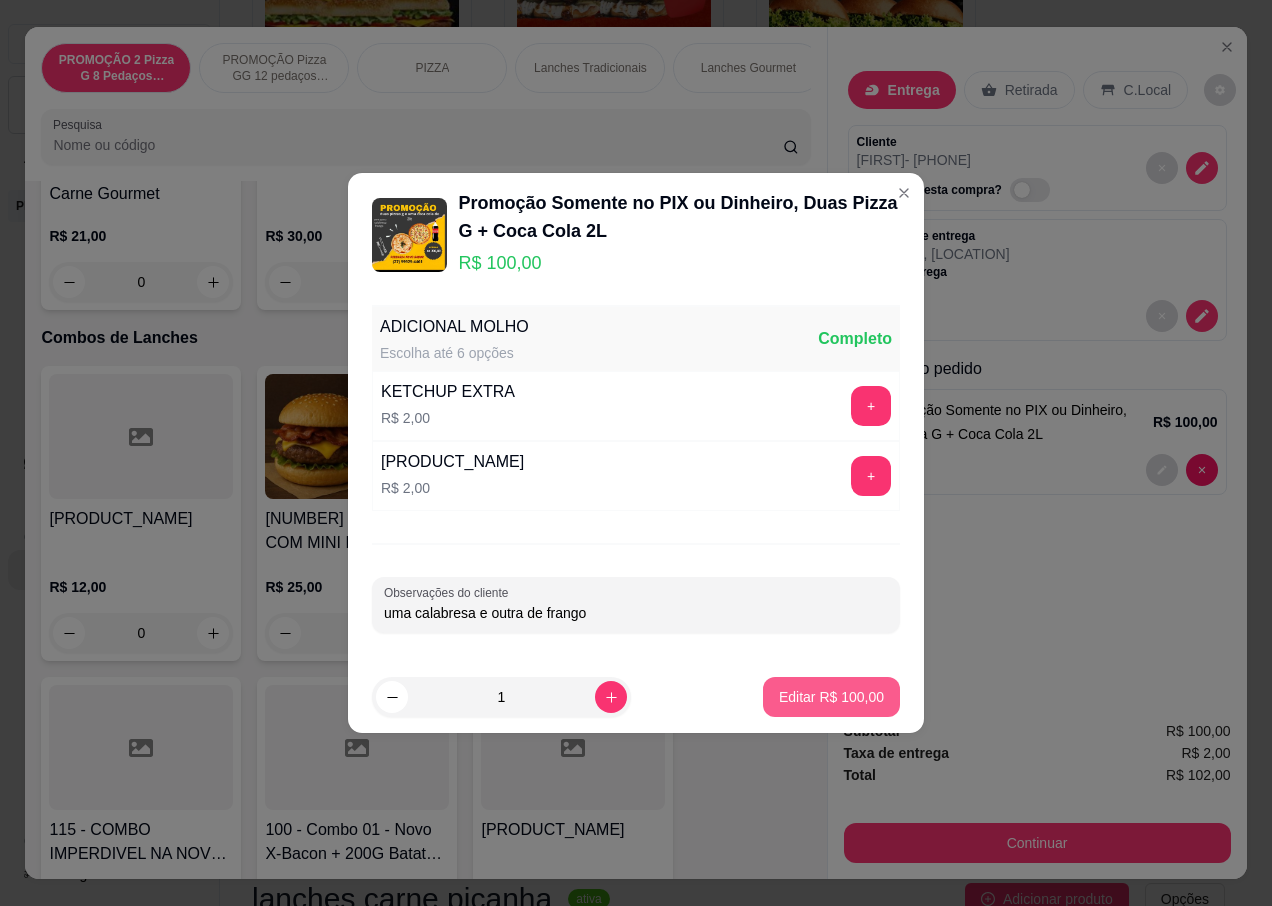 click on "Editar   R$ [PRICE]" at bounding box center (831, 697) 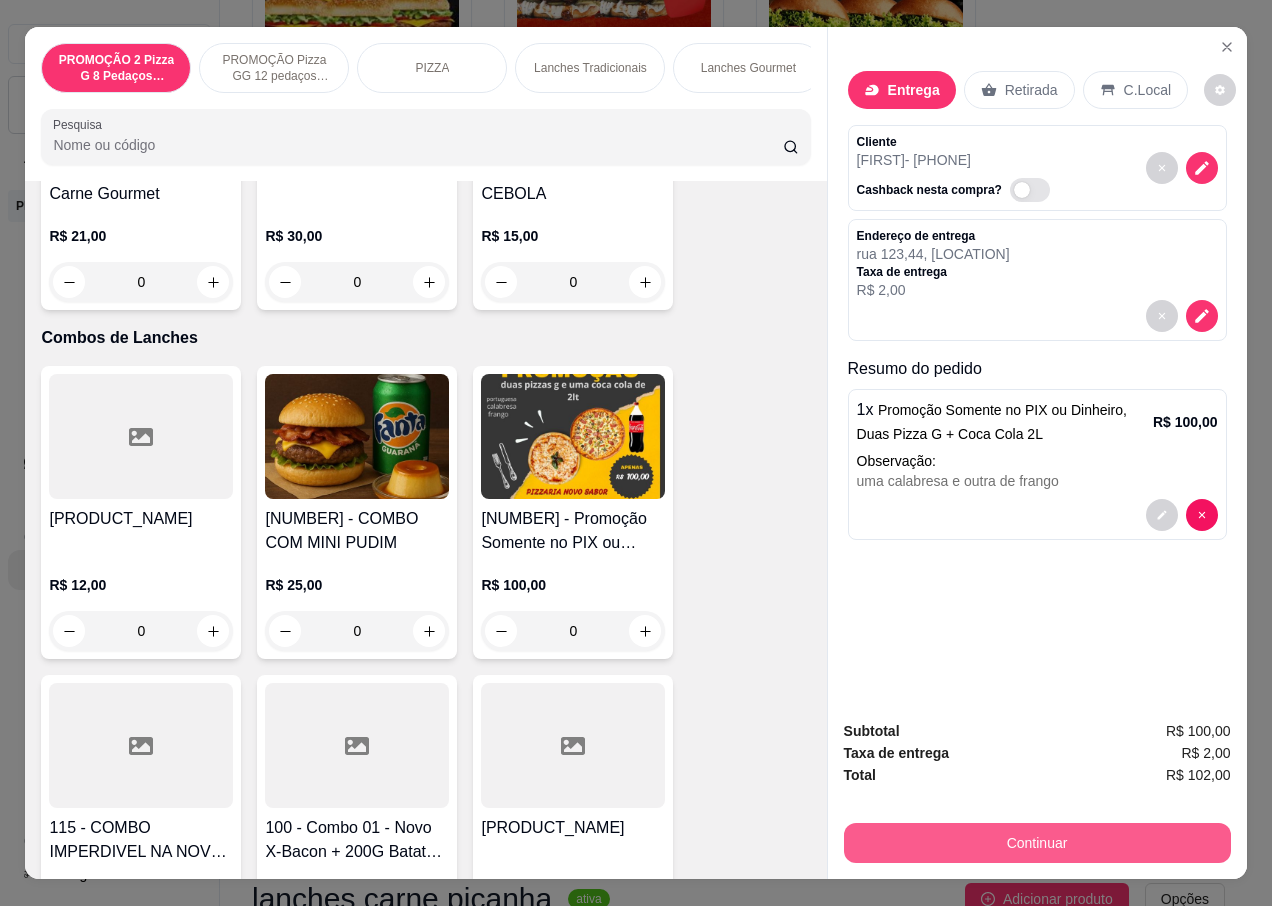 click on "Continuar" at bounding box center [1037, 843] 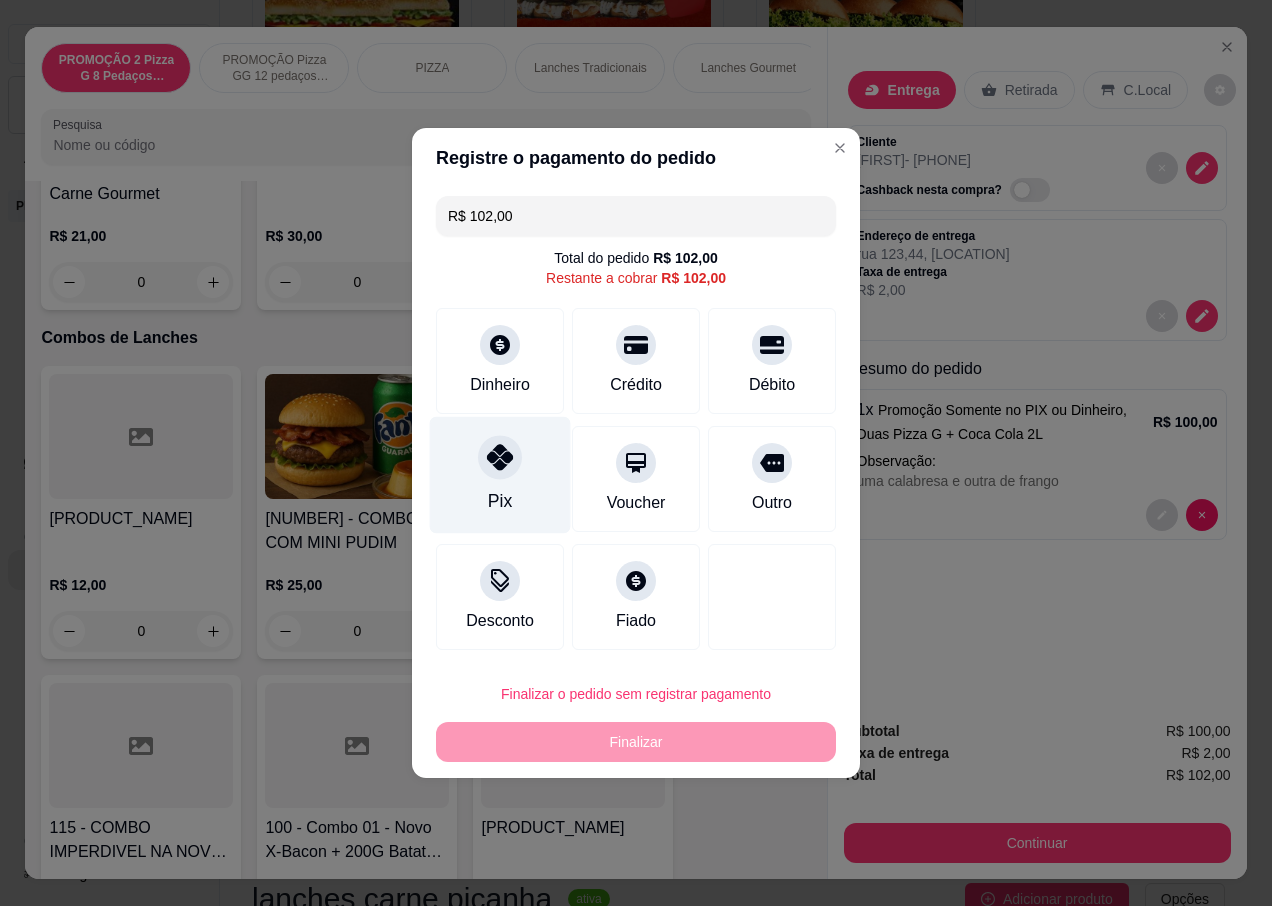 click on "Pix" at bounding box center (500, 475) 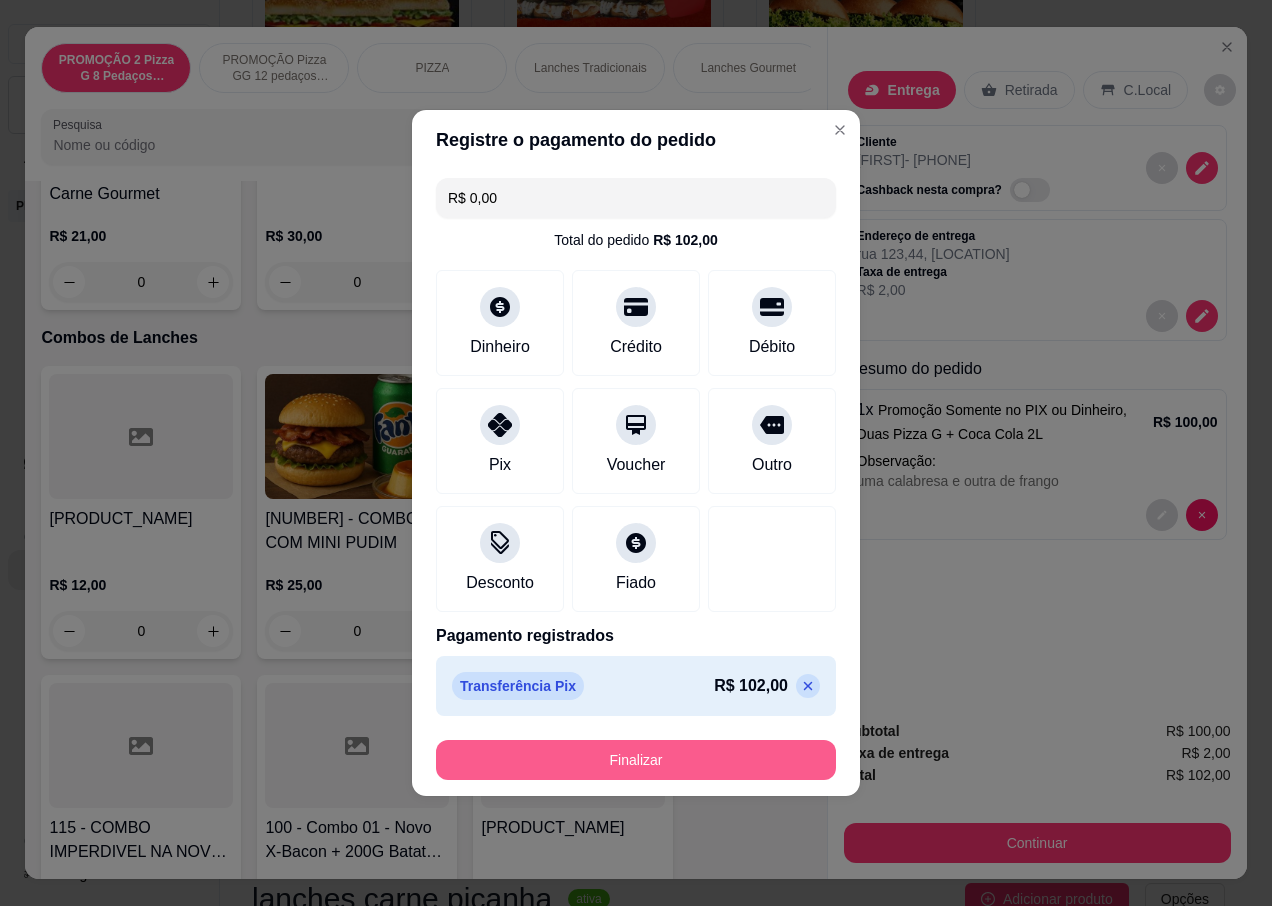 click on "Finalizar" at bounding box center [636, 760] 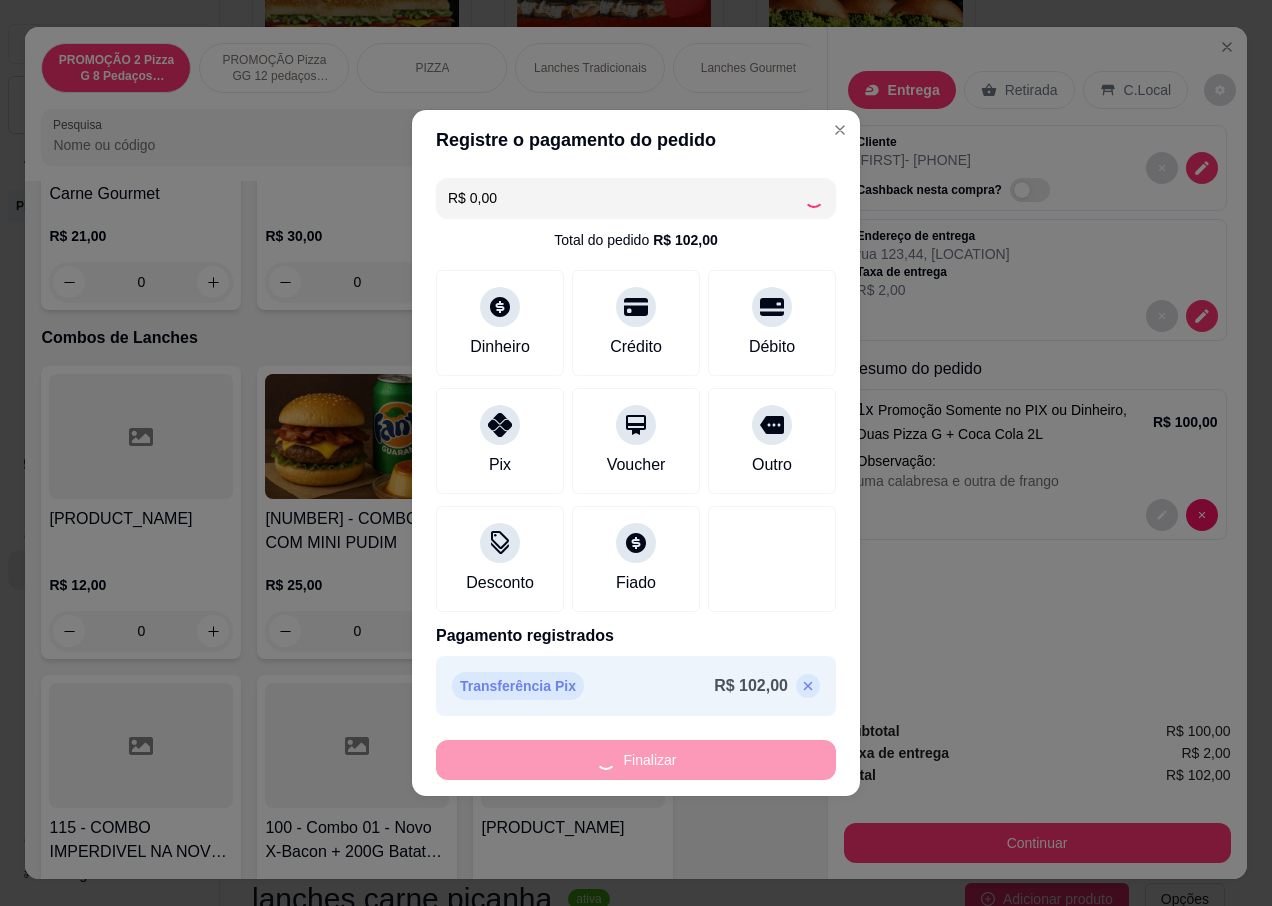 type on "-R$ 102,00" 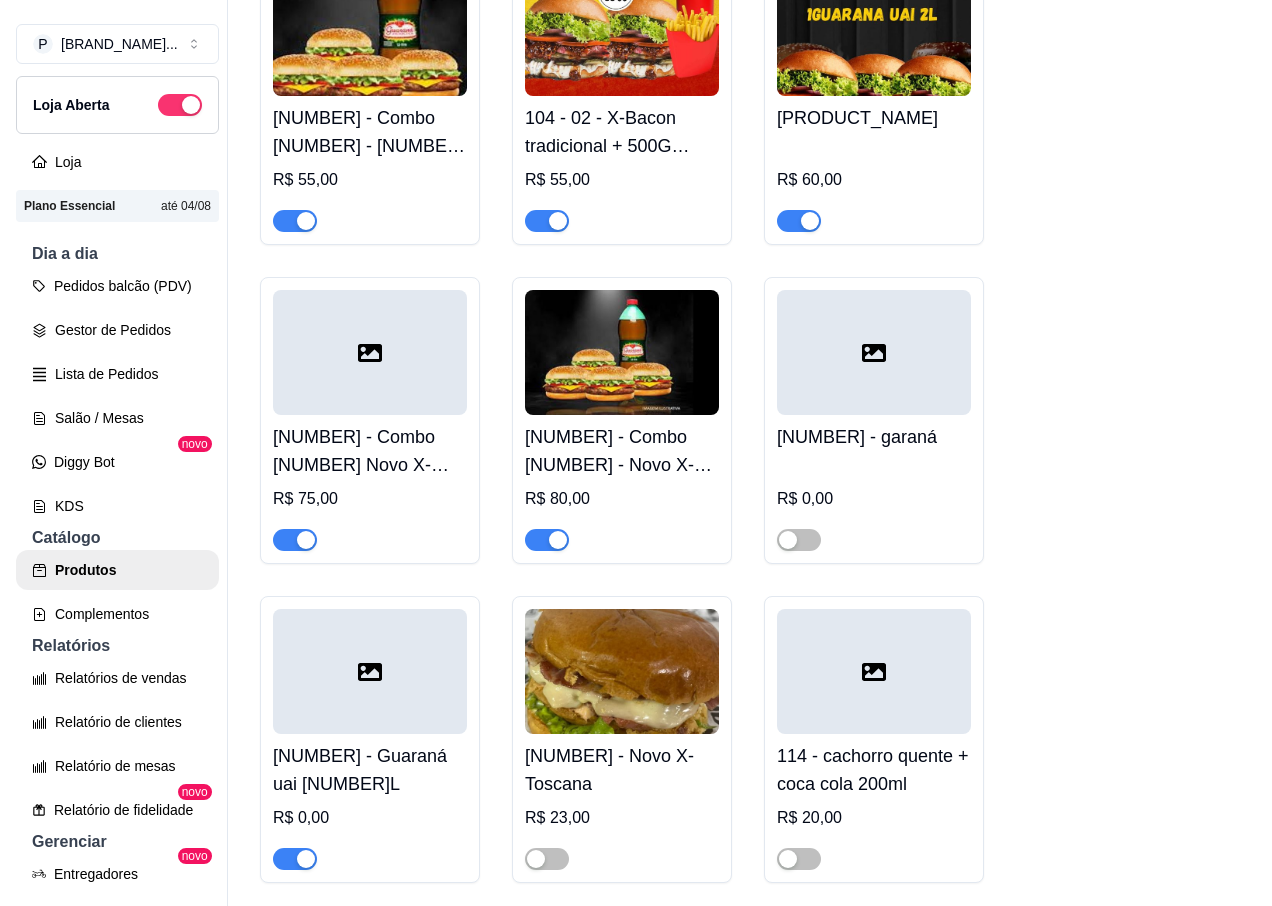 scroll, scrollTop: 6500, scrollLeft: 0, axis: vertical 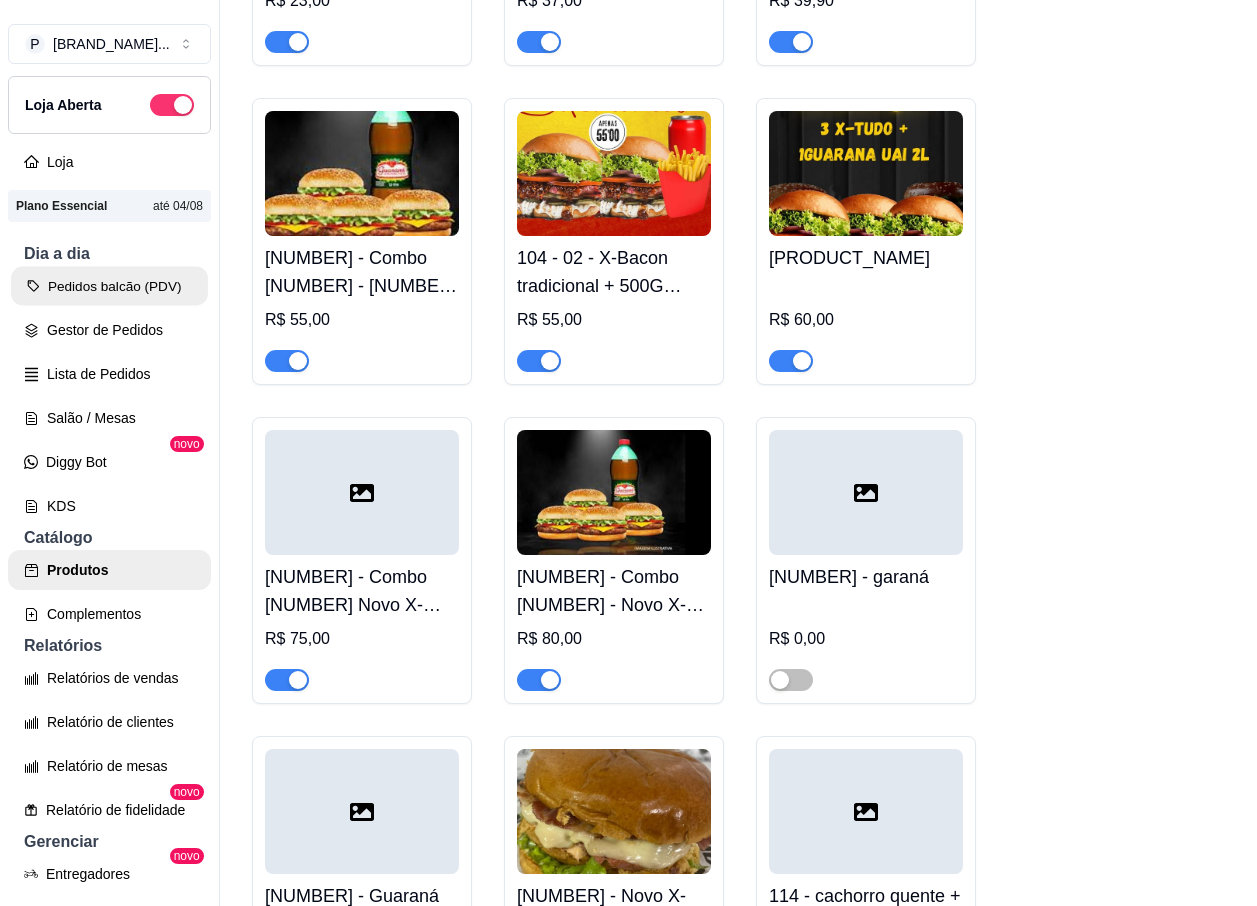 click on "Pedidos balcão (PDV)" at bounding box center (109, 286) 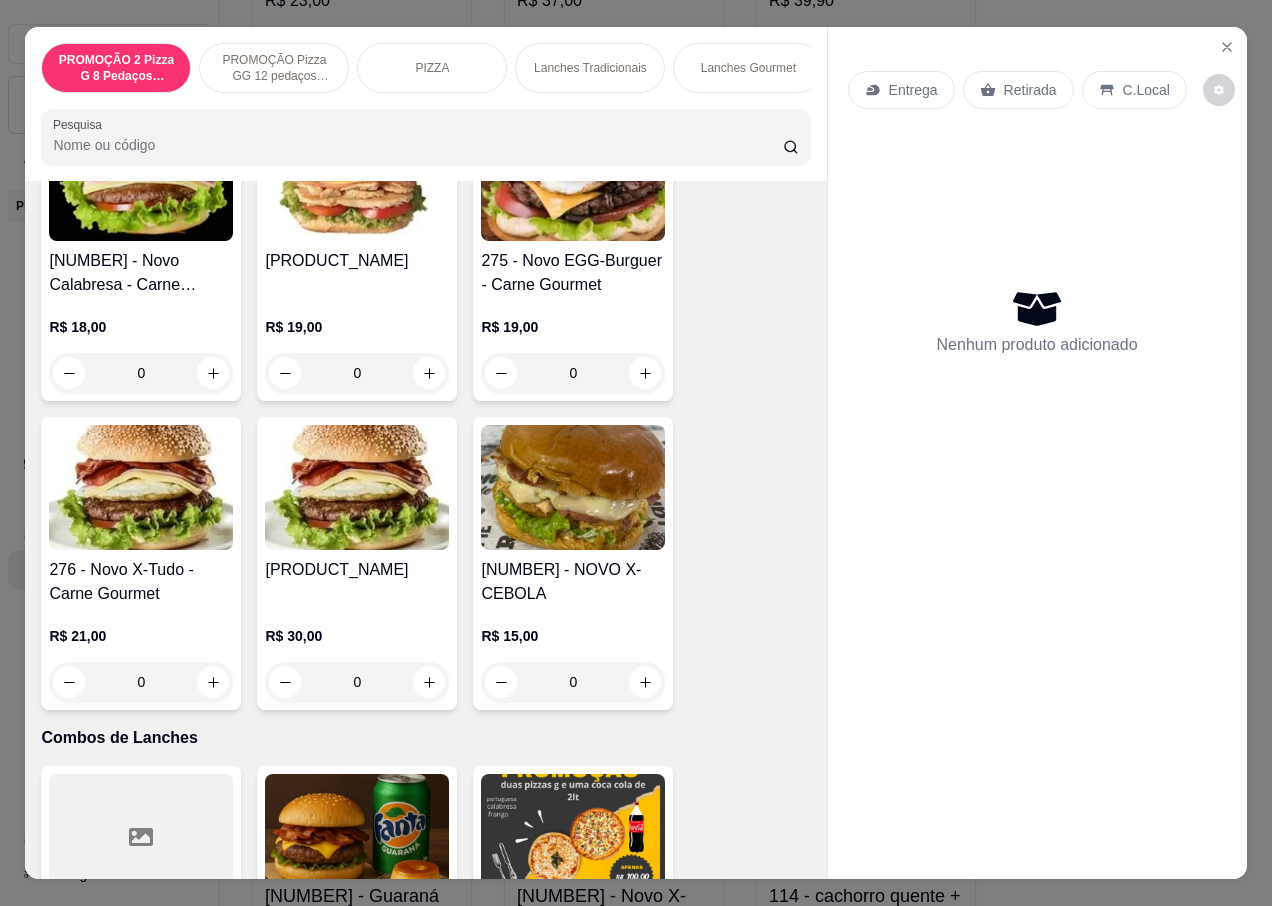 scroll, scrollTop: 3600, scrollLeft: 0, axis: vertical 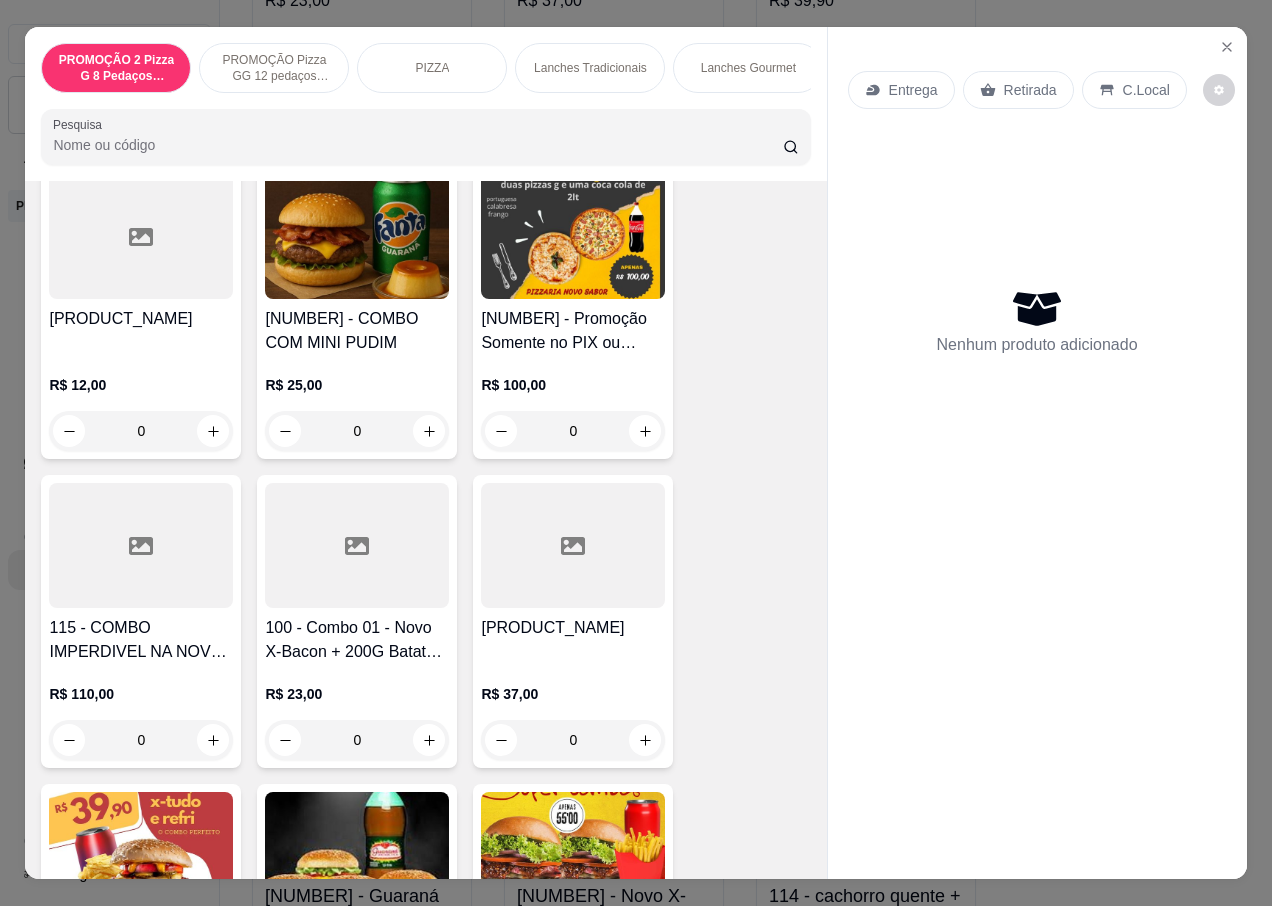 click on "0" at bounding box center [573, 431] 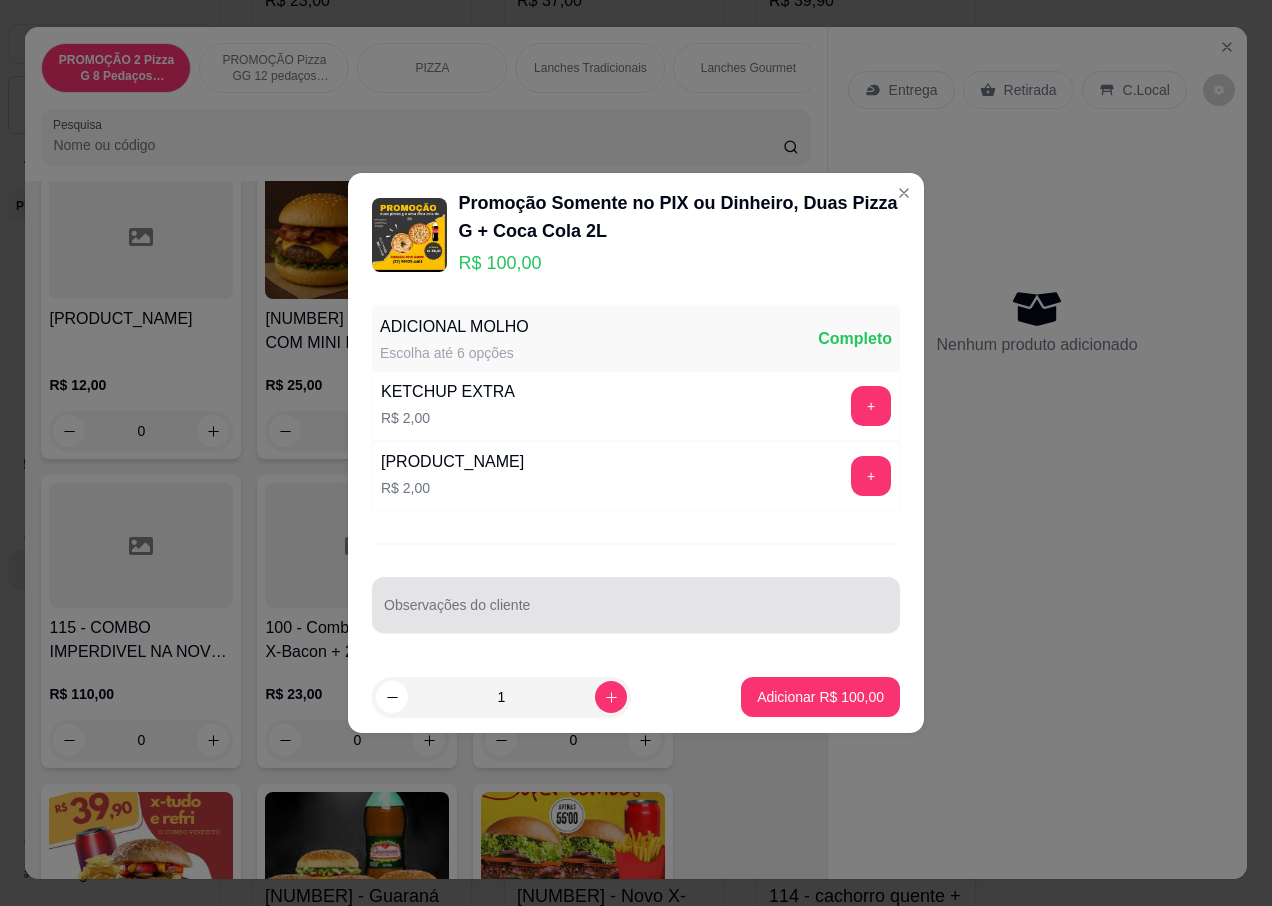 click on "Observações do cliente" at bounding box center (636, 613) 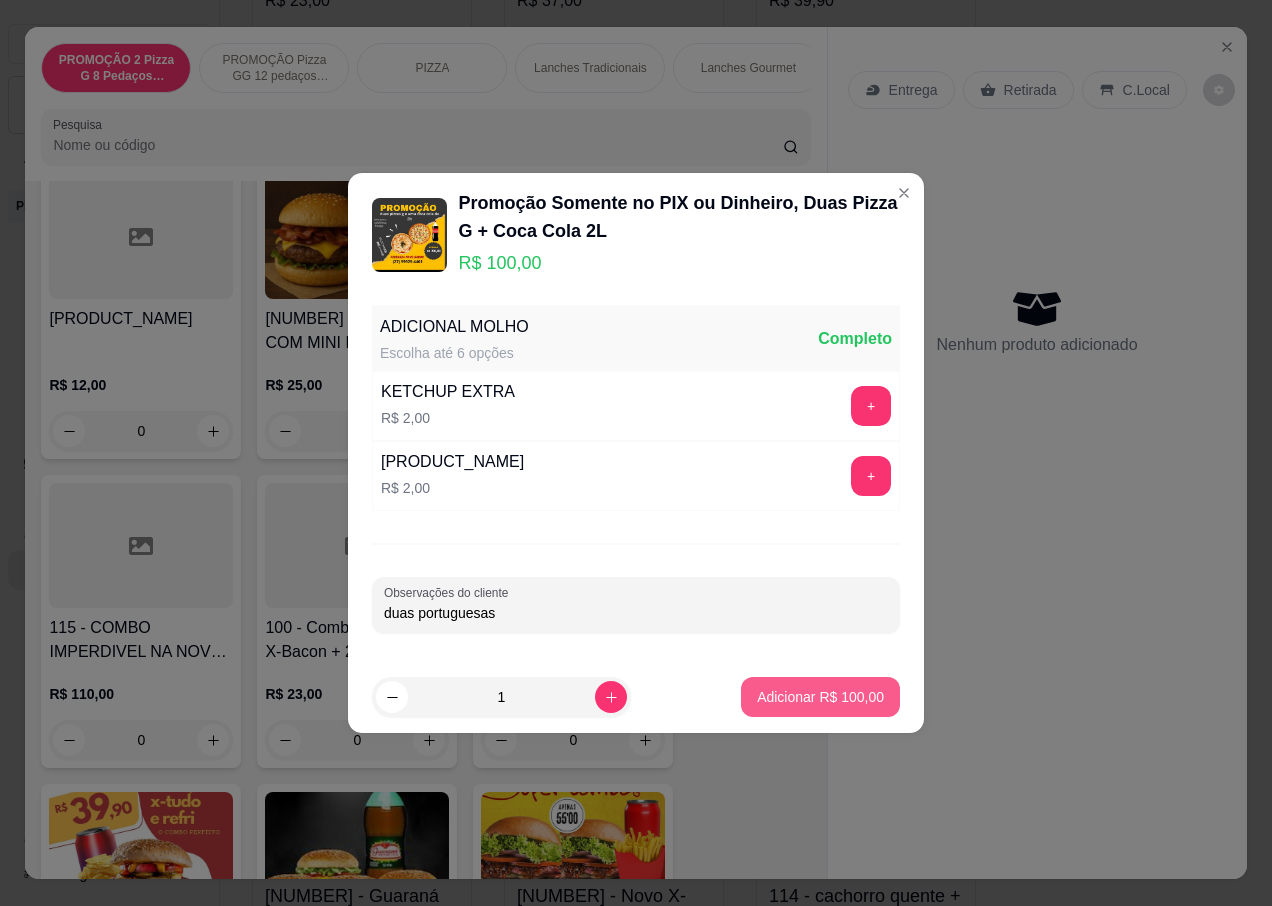 type on "duas portuguesas" 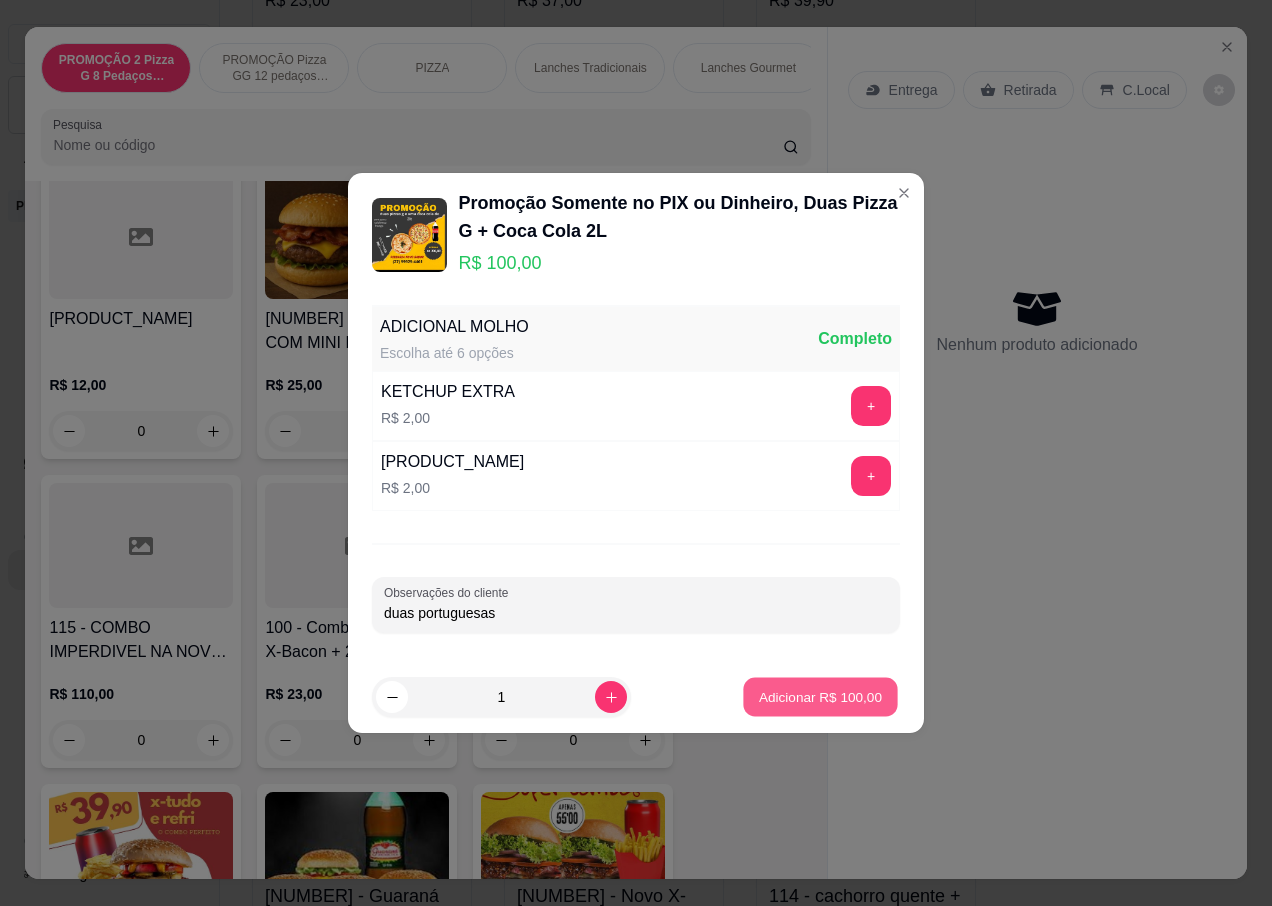 click on "Adicionar   R$ 100,00" at bounding box center [820, 696] 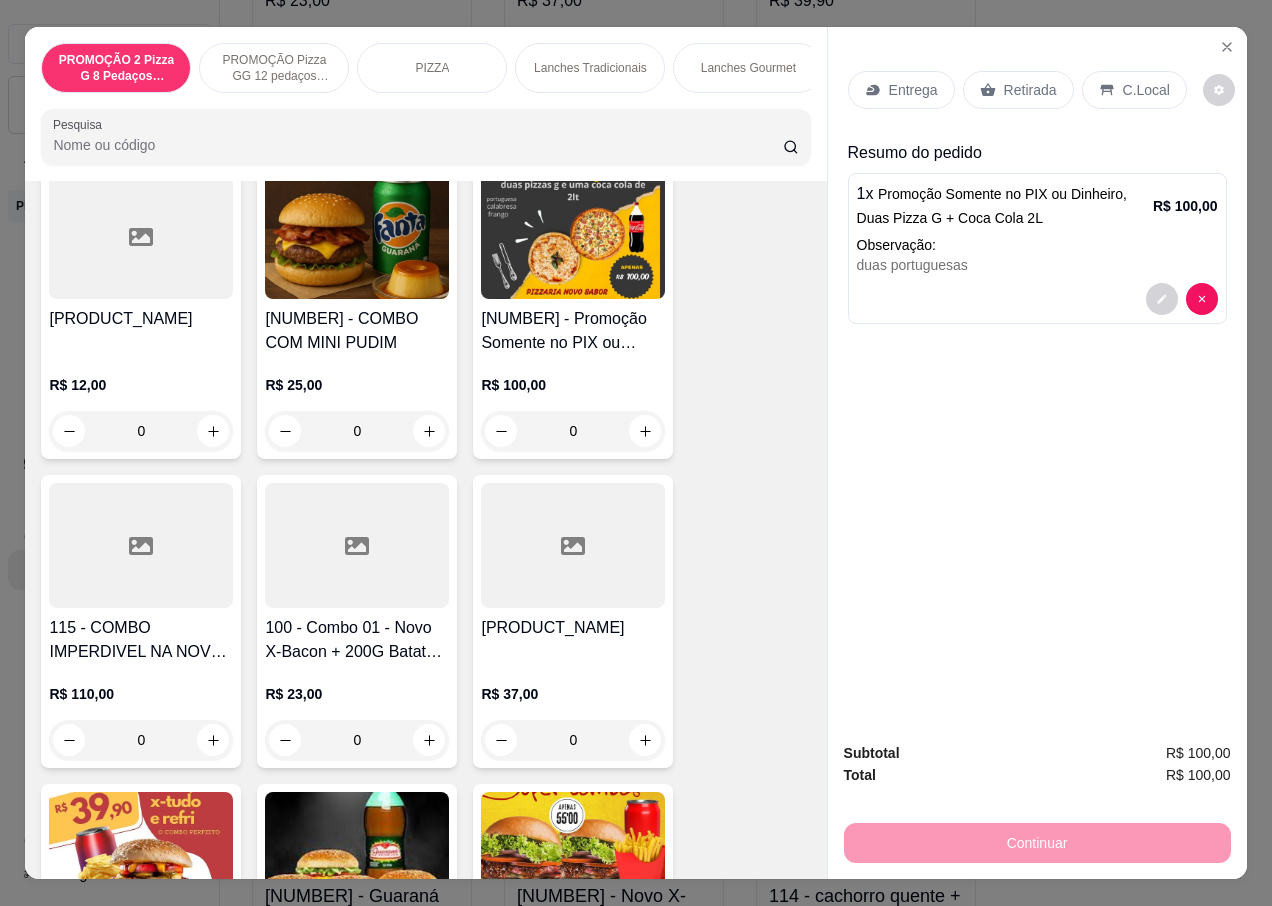 click on "Entrega" at bounding box center [901, 90] 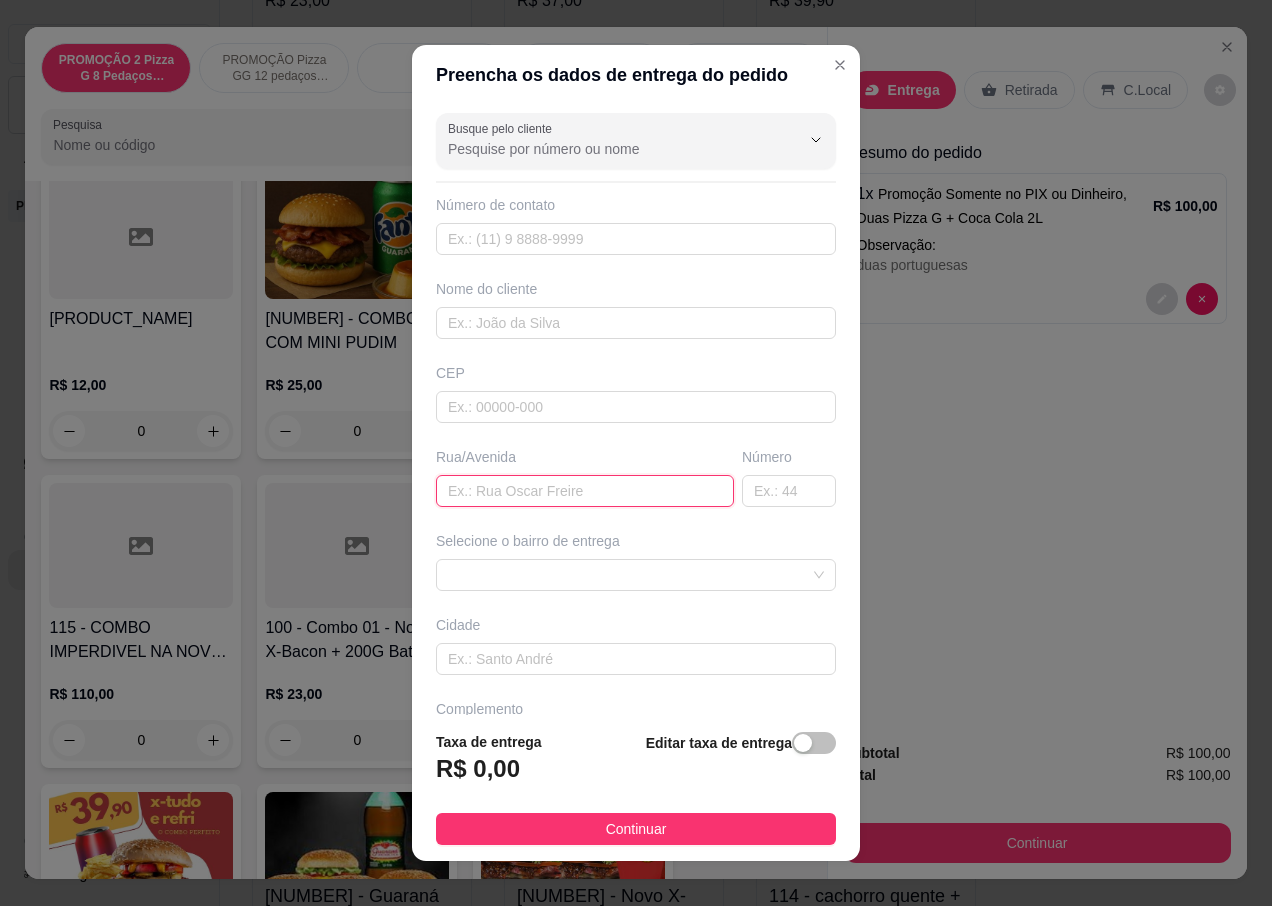 click at bounding box center (585, 491) 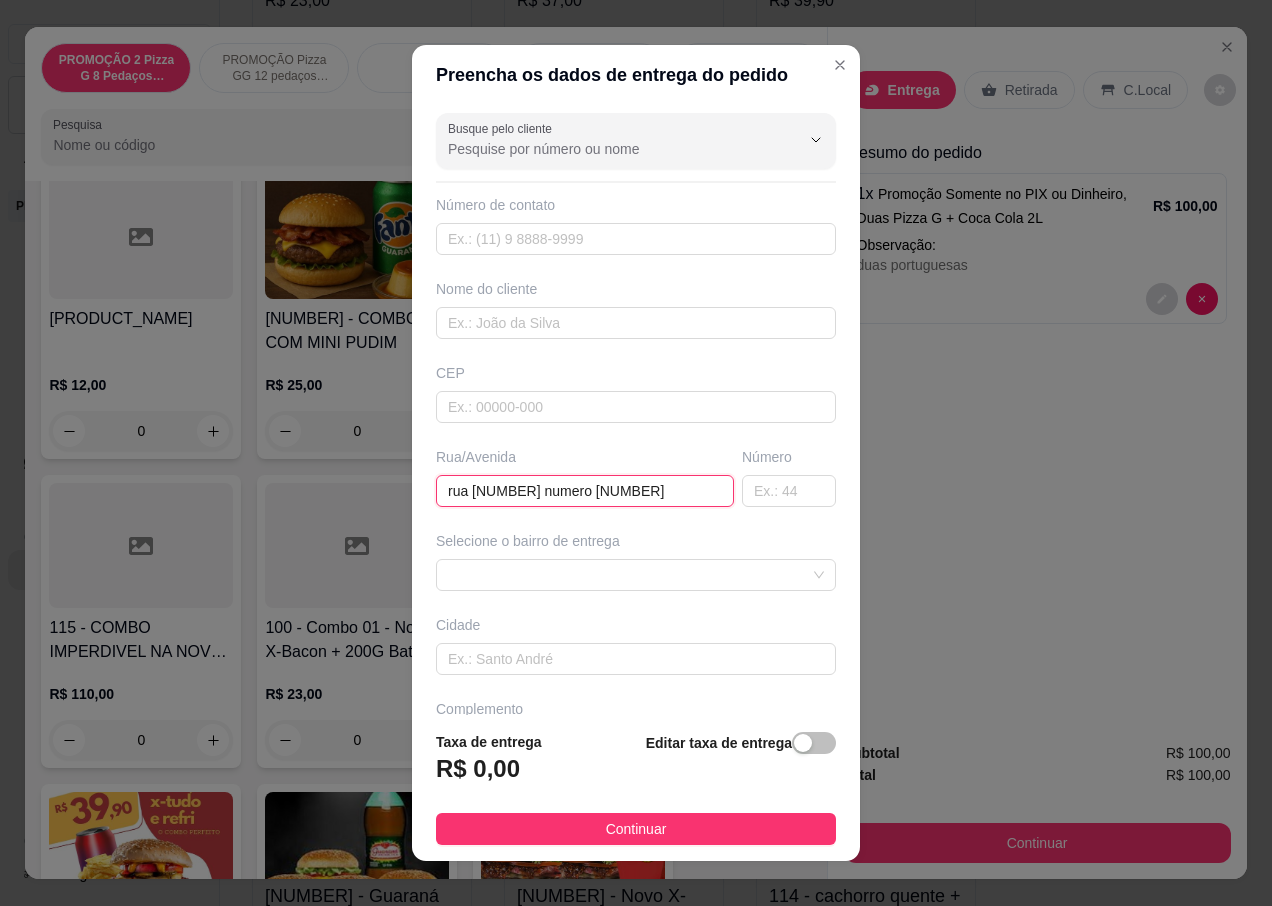 type on "rua [NUMBER] numero [NUMBER]" 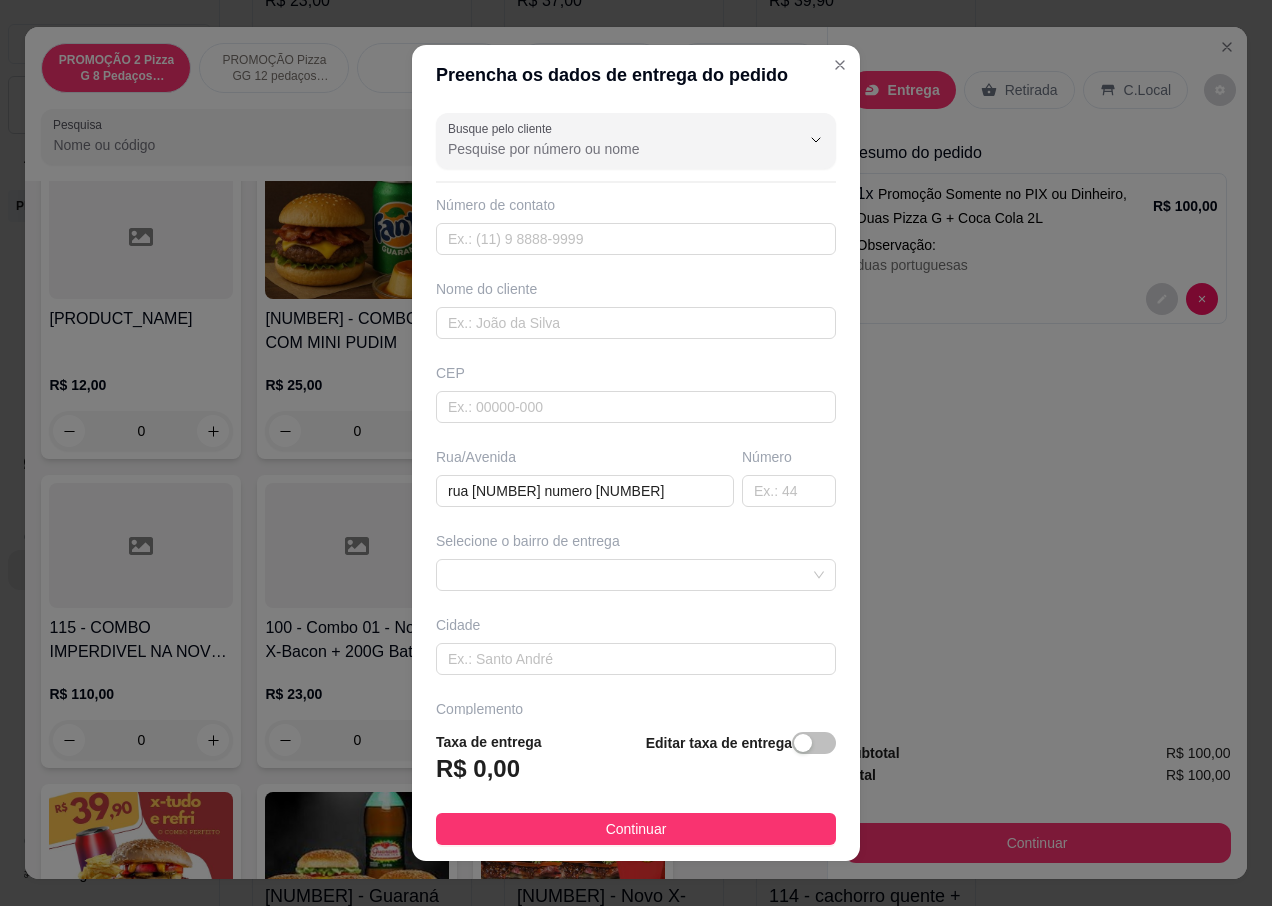 click on "Busque pelo cliente Número de contato [PHONE] Nome do cliente [FIRST] CEP [POSTAL_CODE] Rua/Avenida rua 2 numero 144 Número Selecione o bairro de entrega Cidade Complemento" at bounding box center (636, 409) 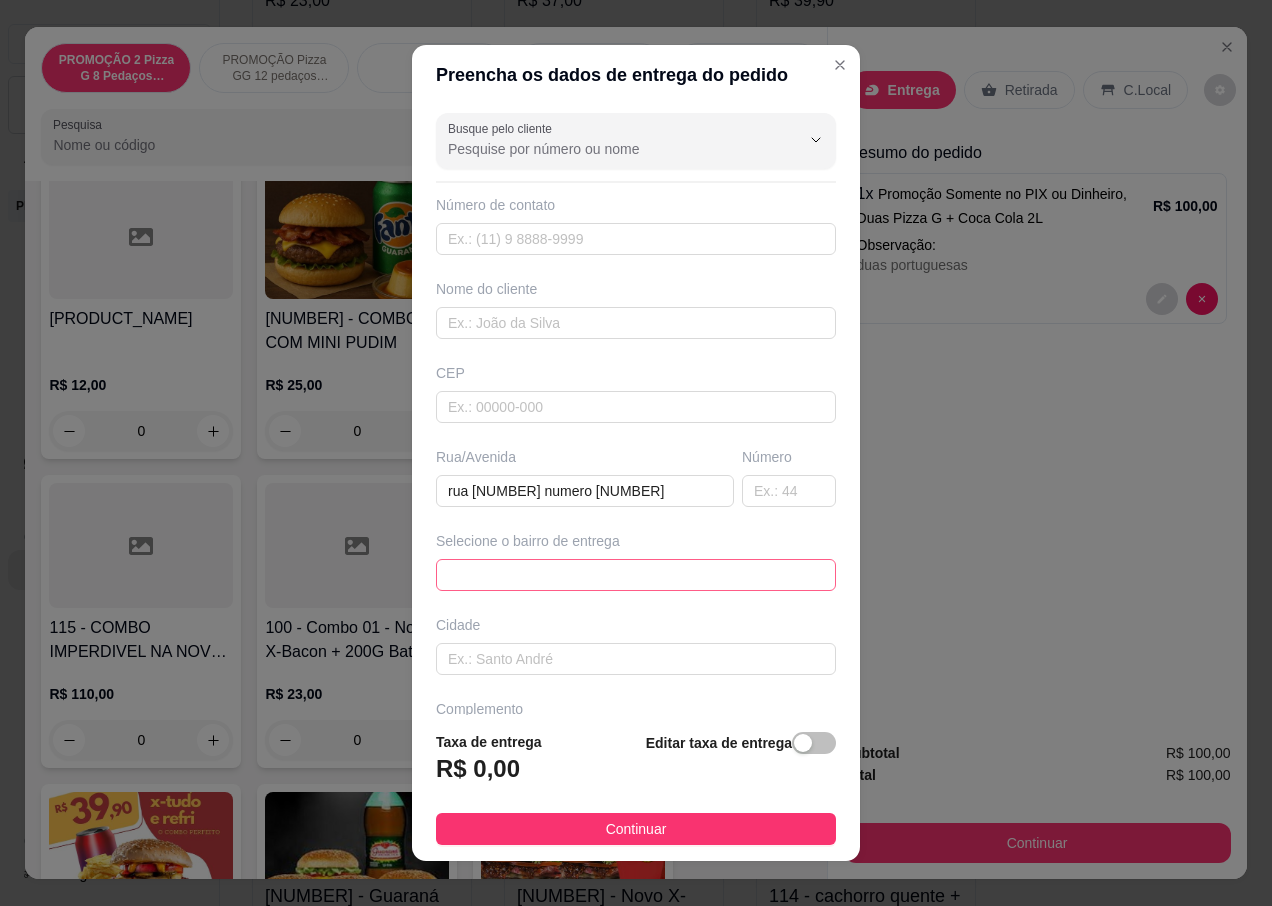 click at bounding box center [636, 575] 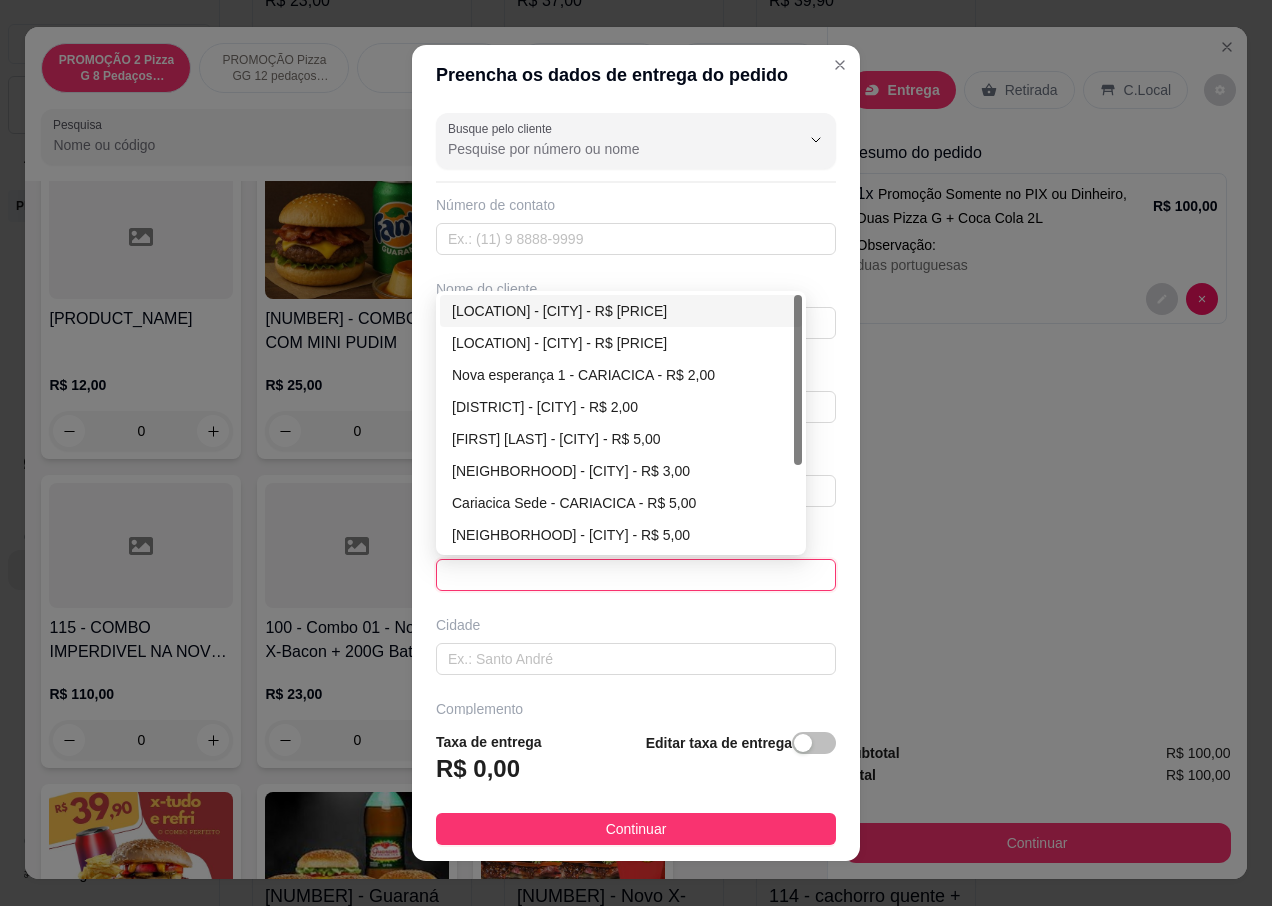 click on "[LOCATION] - [CITY] -  R$ [PRICE]" at bounding box center [621, 311] 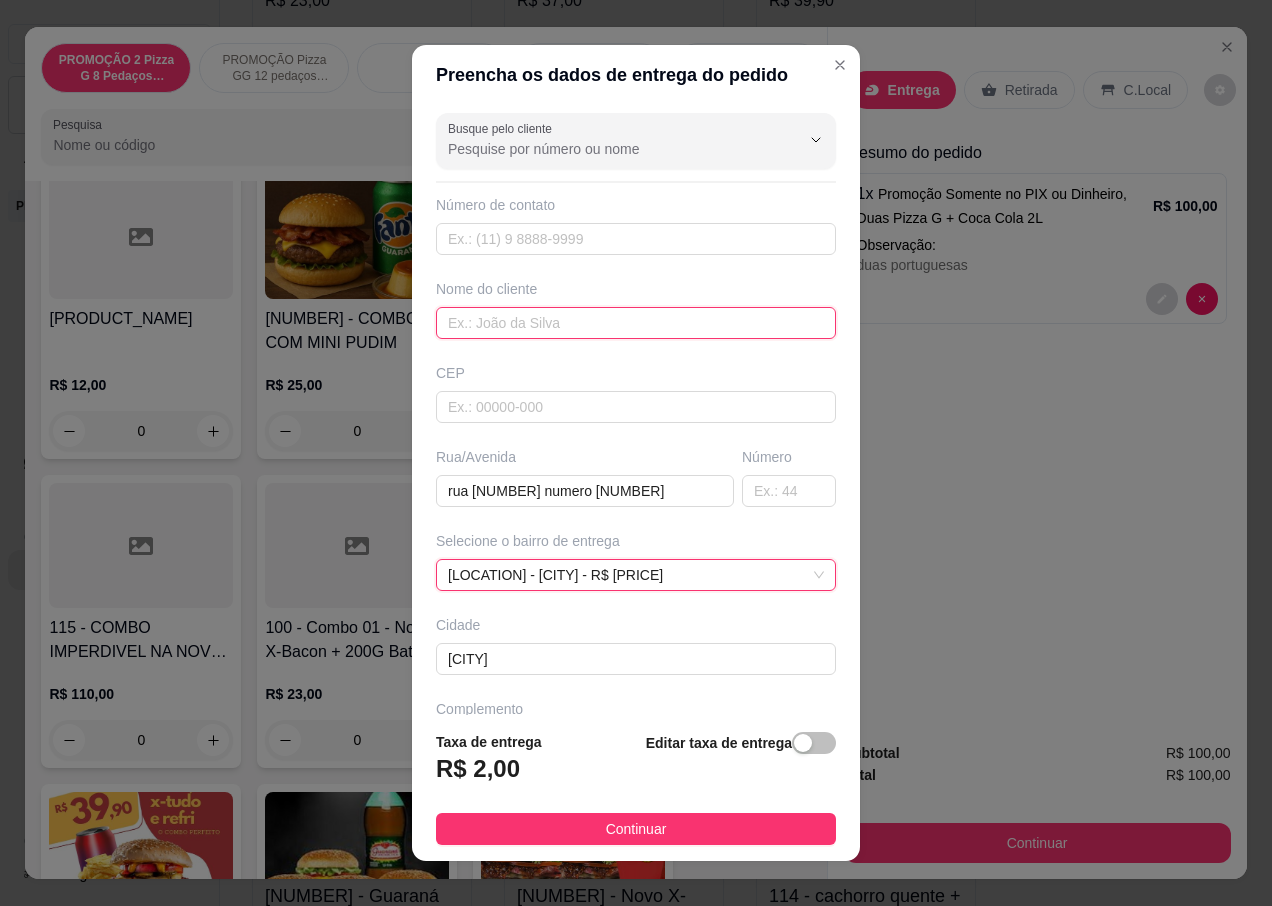 click at bounding box center [636, 323] 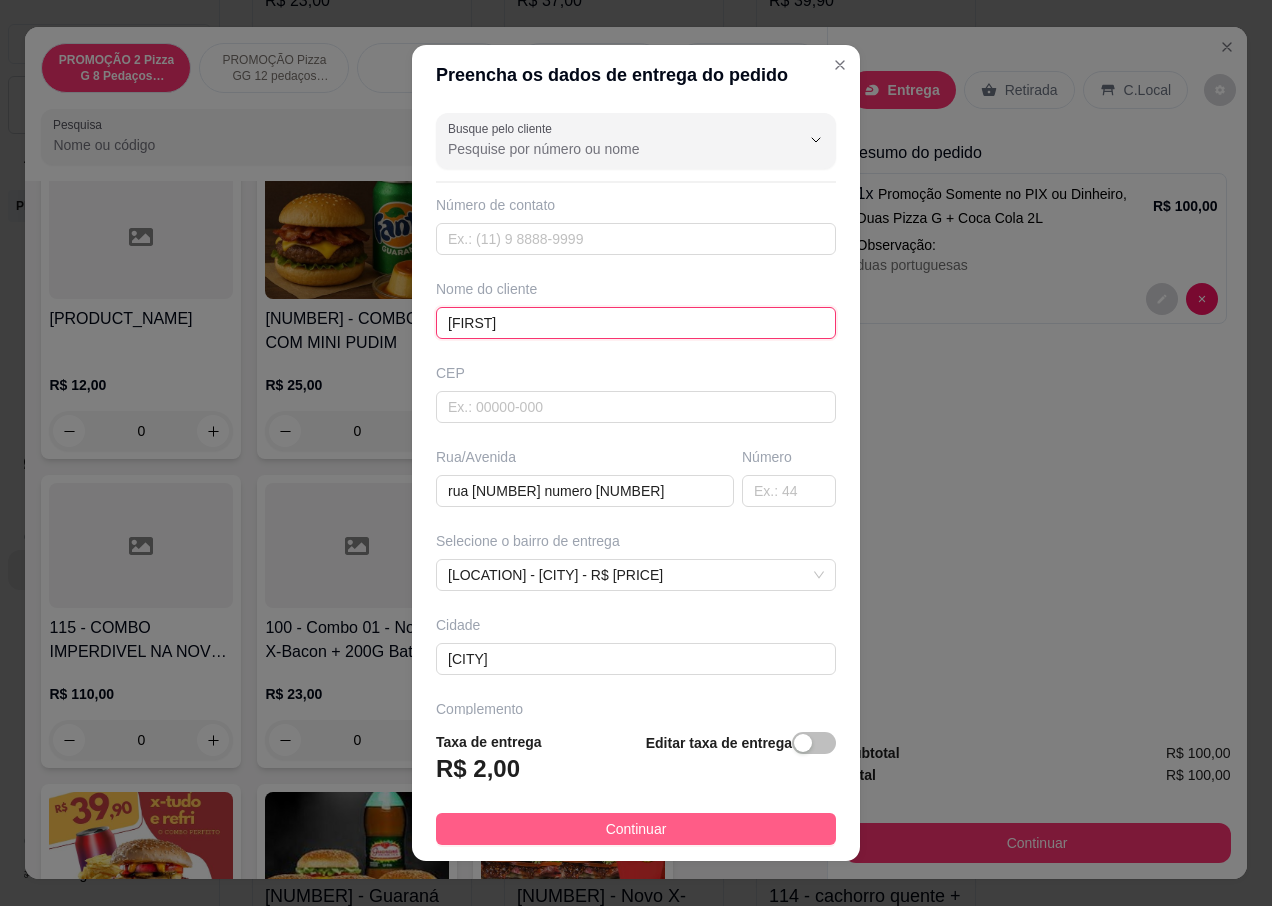 type on "[FIRST]" 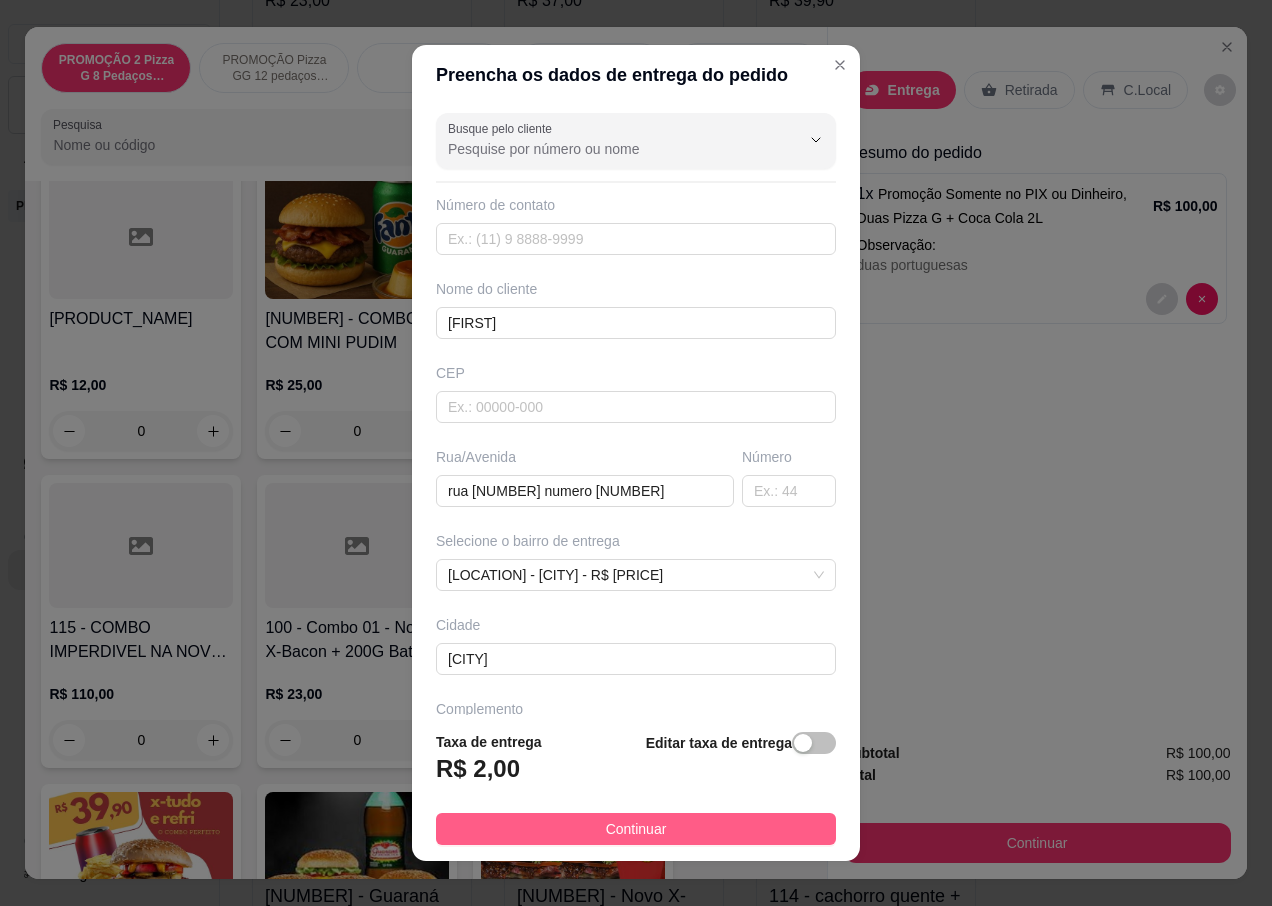 click on "Continuar" at bounding box center (636, 829) 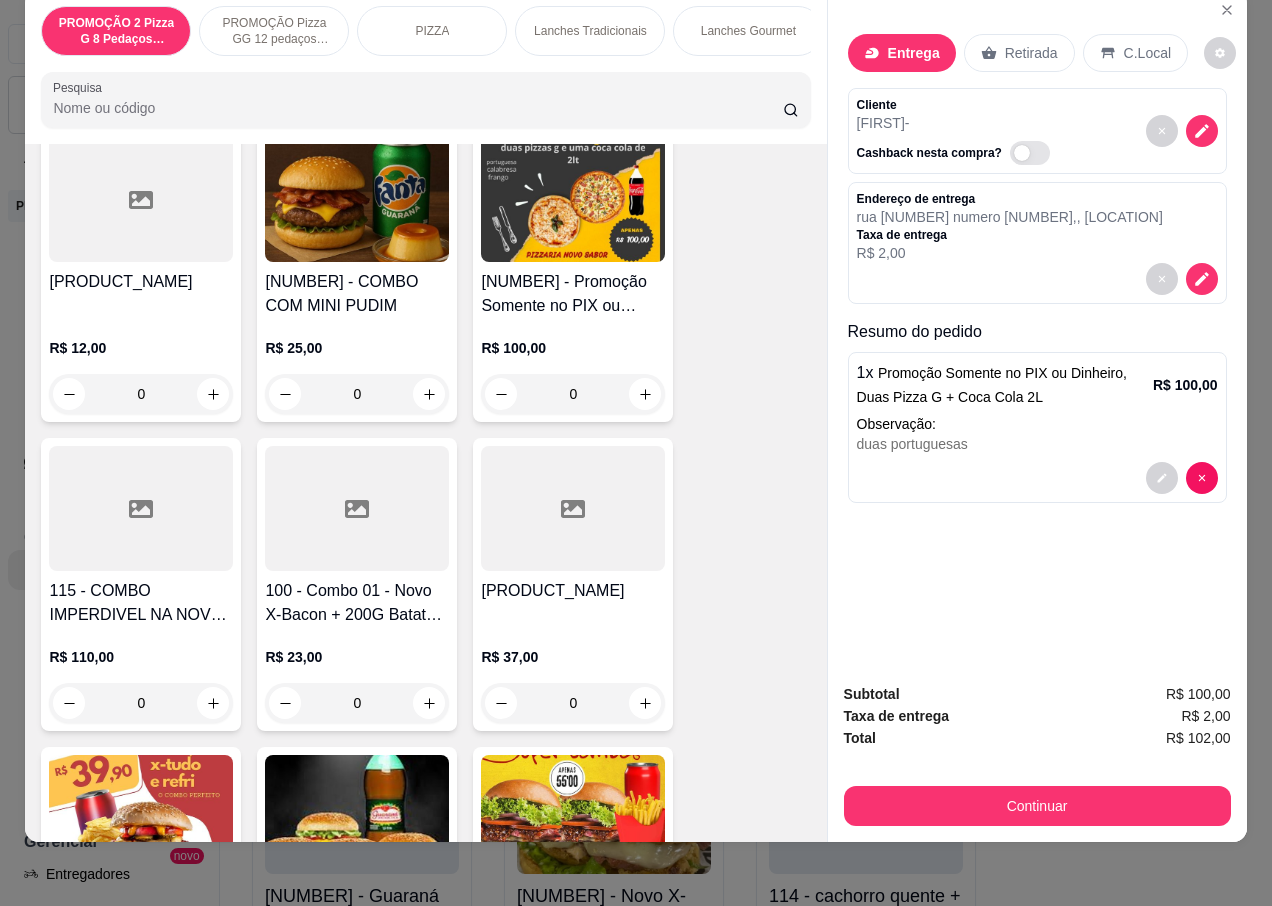 scroll, scrollTop: 0, scrollLeft: 0, axis: both 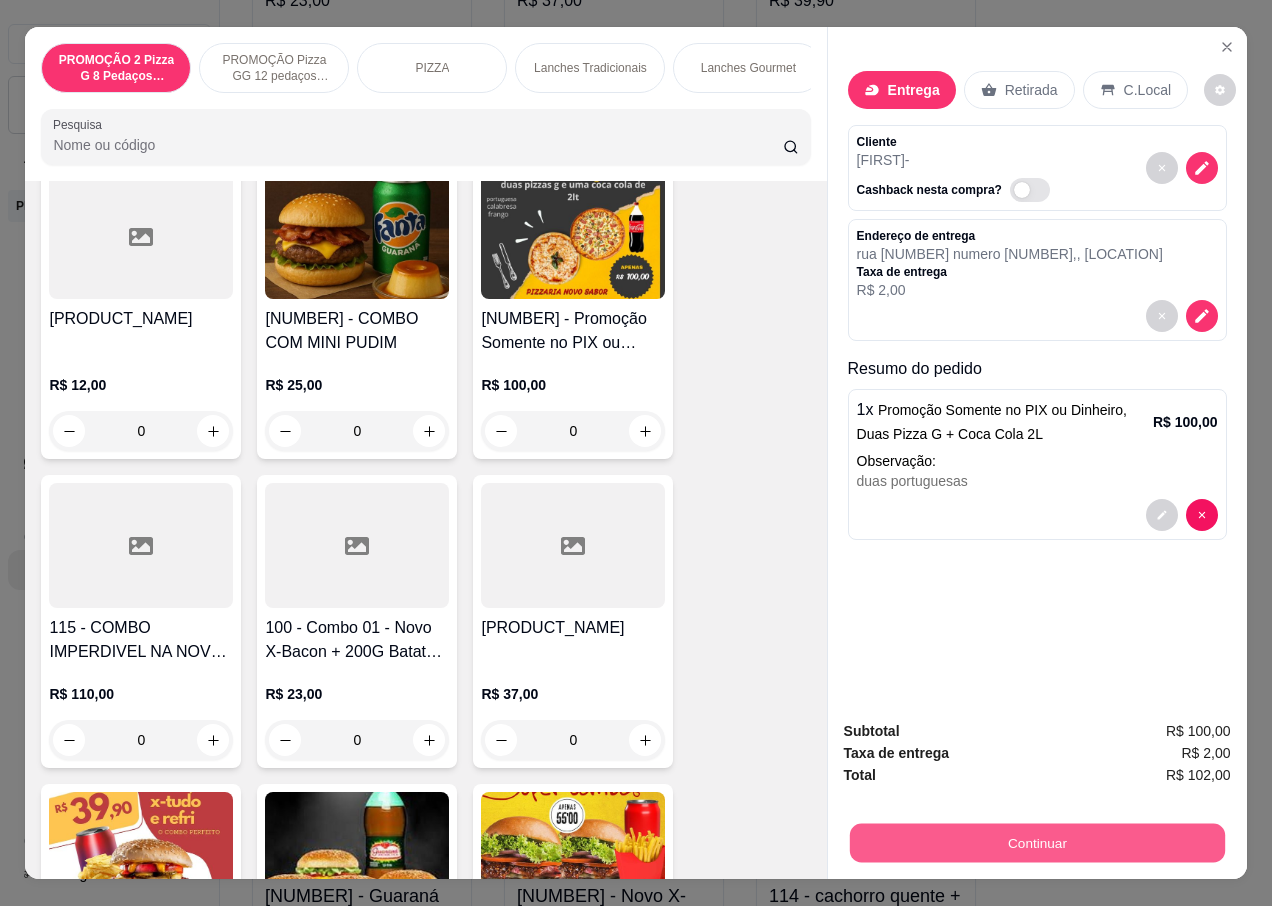 click on "Continuar" at bounding box center [1036, 842] 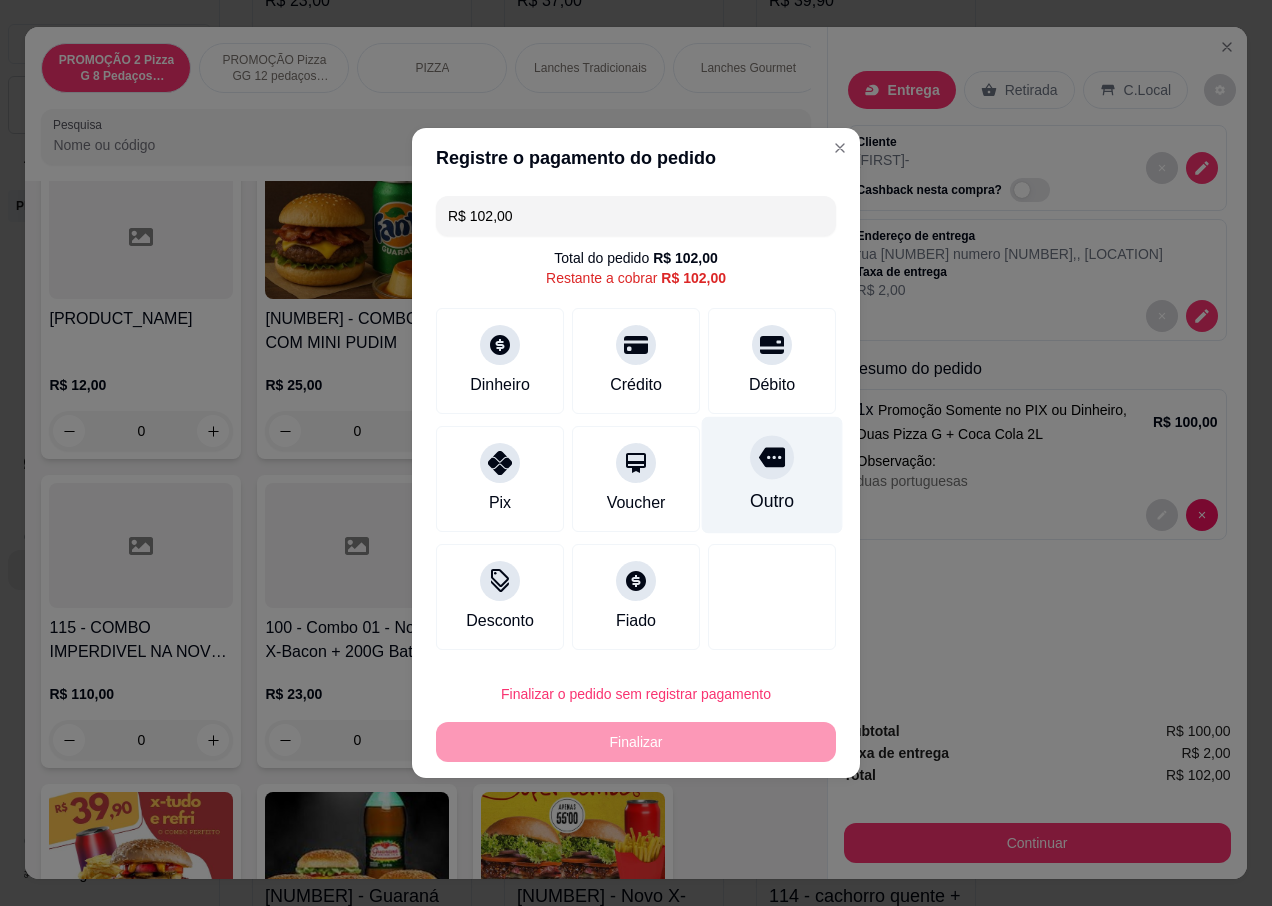 click on "Outro" at bounding box center [772, 475] 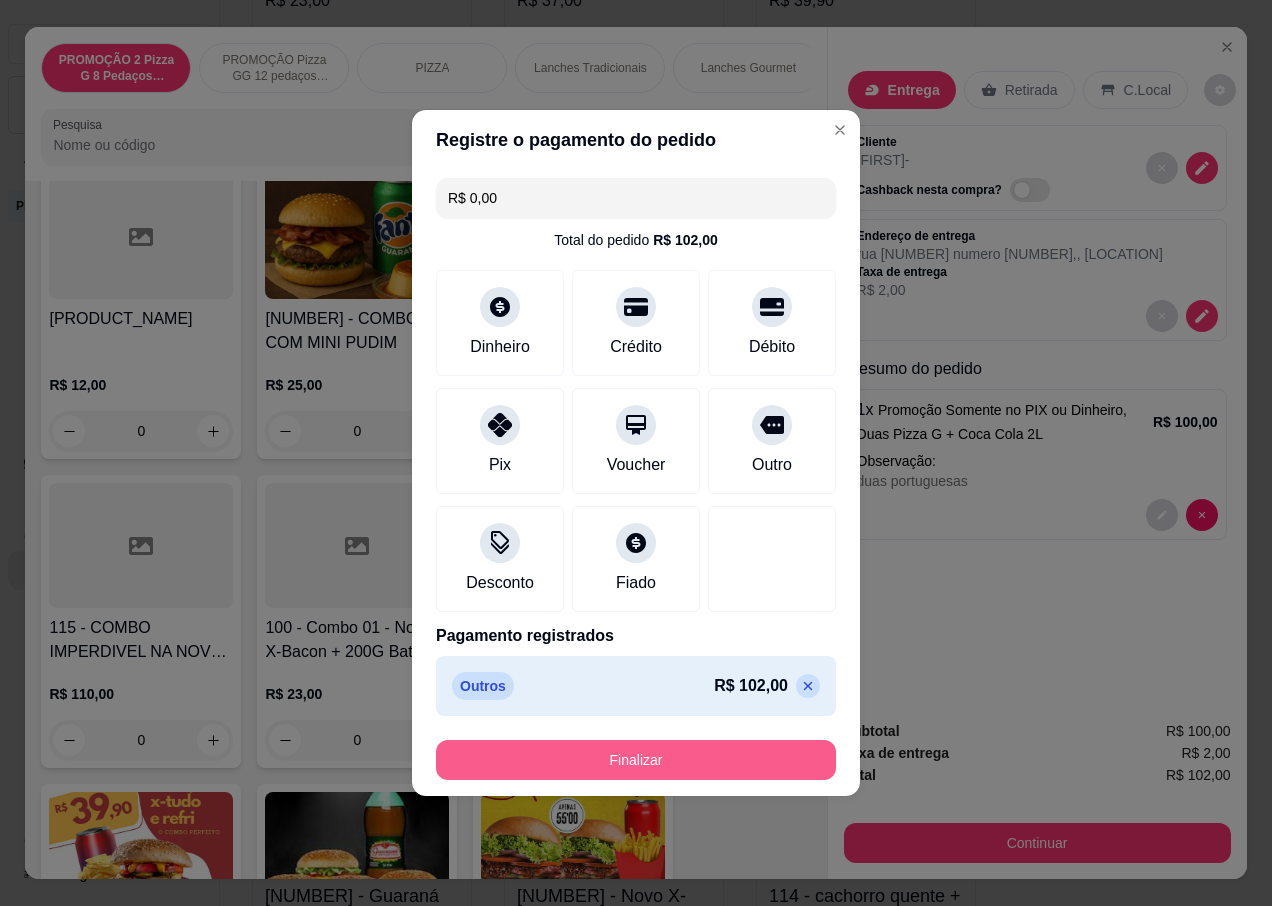click on "Finalizar" at bounding box center (636, 760) 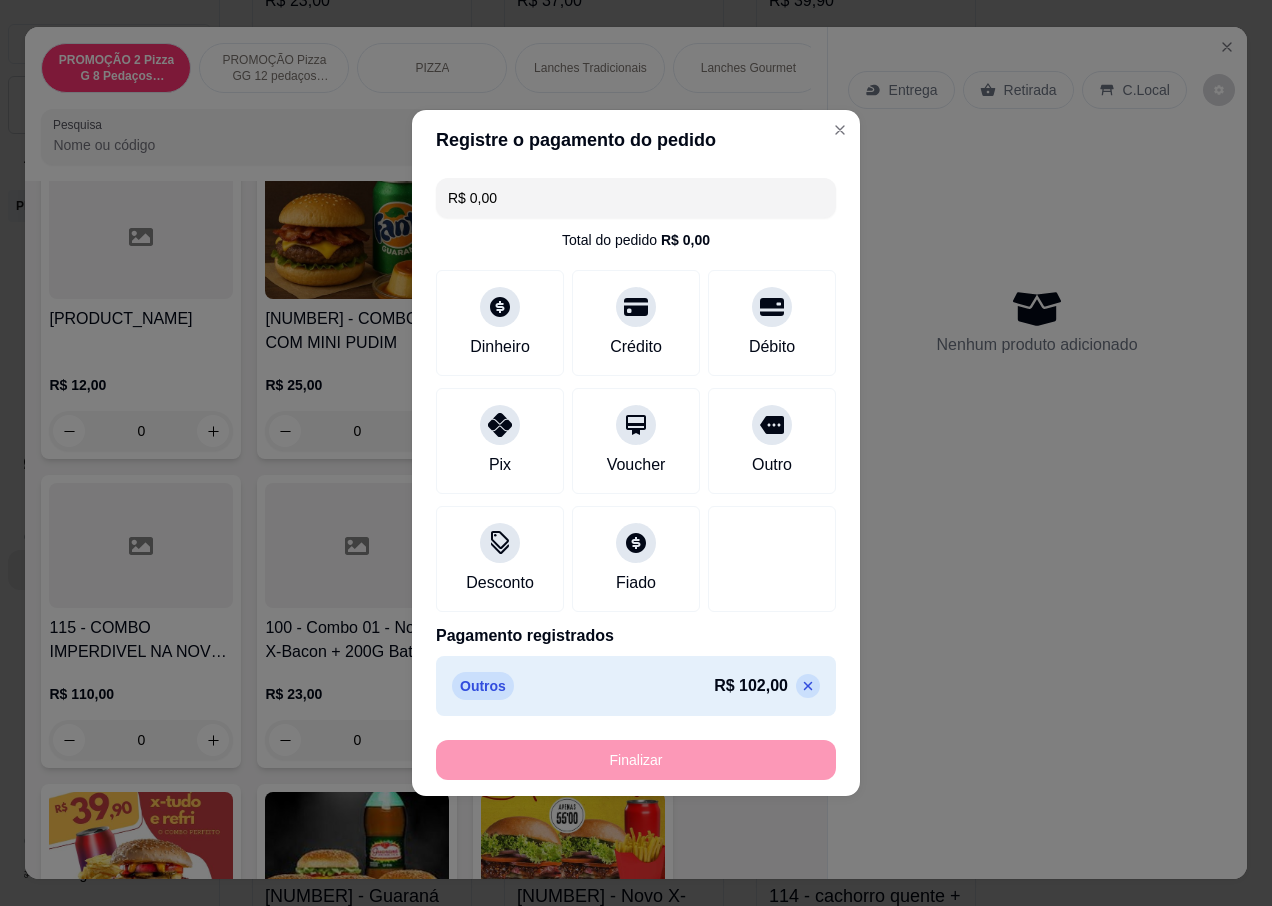 type on "-R$ 102,00" 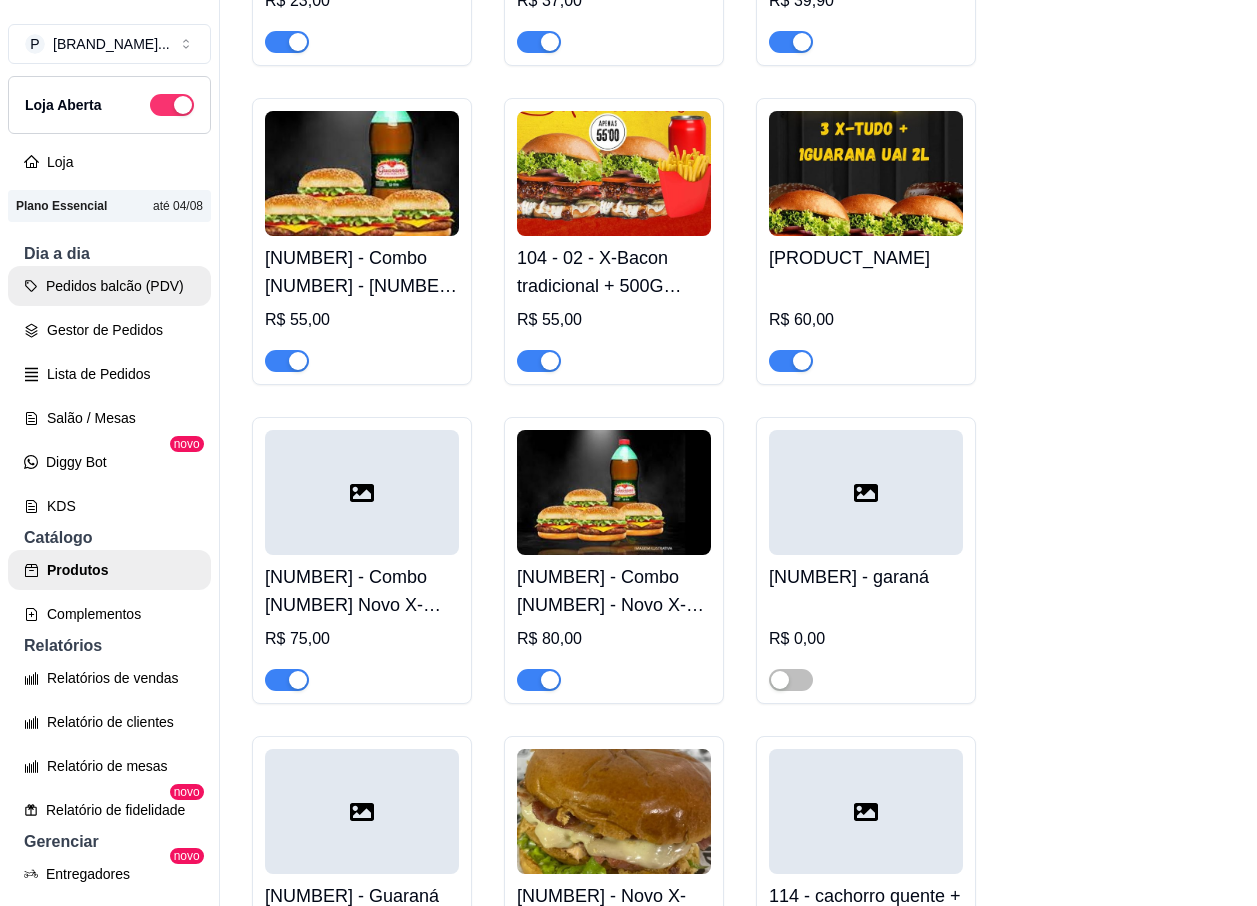 click on "Pedidos balcão (PDV)" at bounding box center [109, 286] 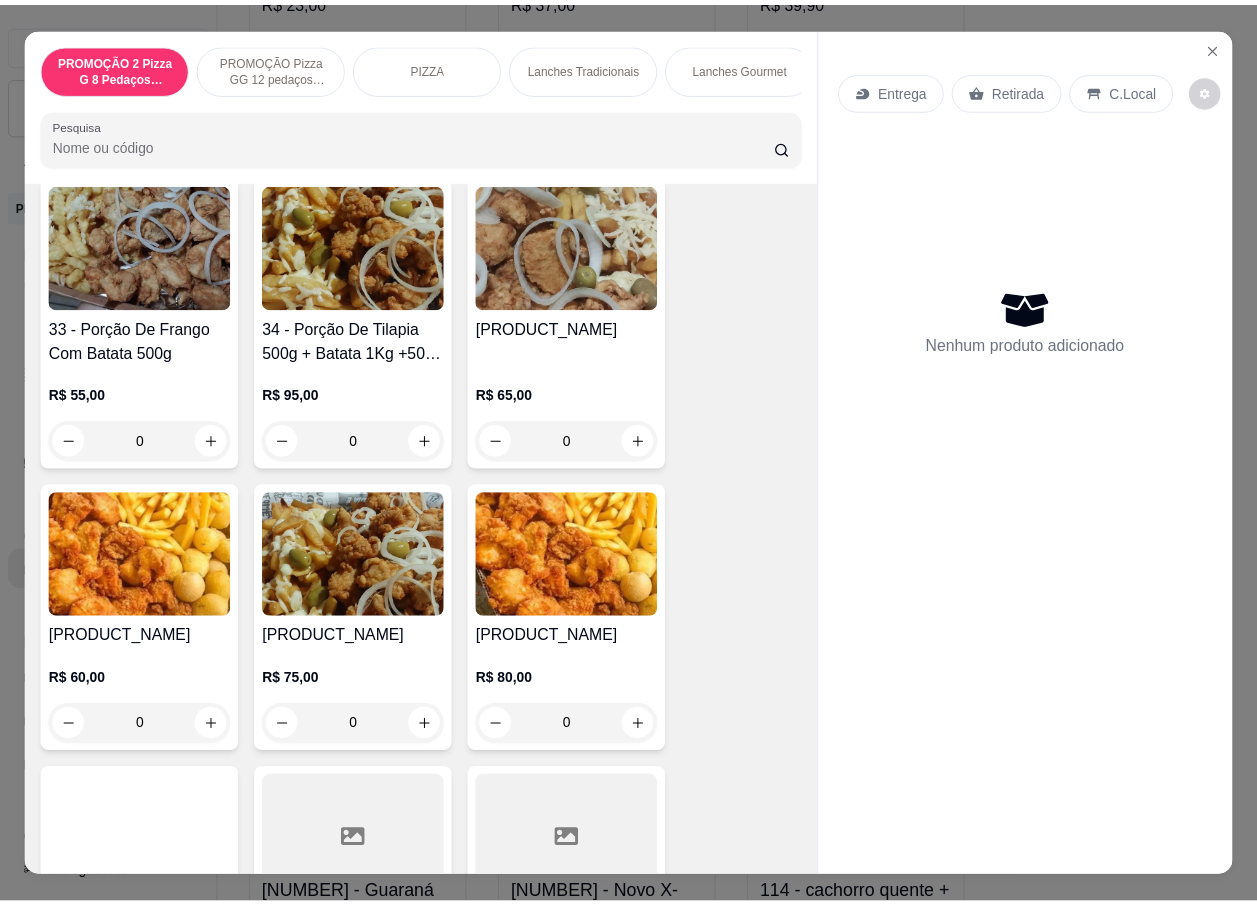 scroll, scrollTop: 6400, scrollLeft: 0, axis: vertical 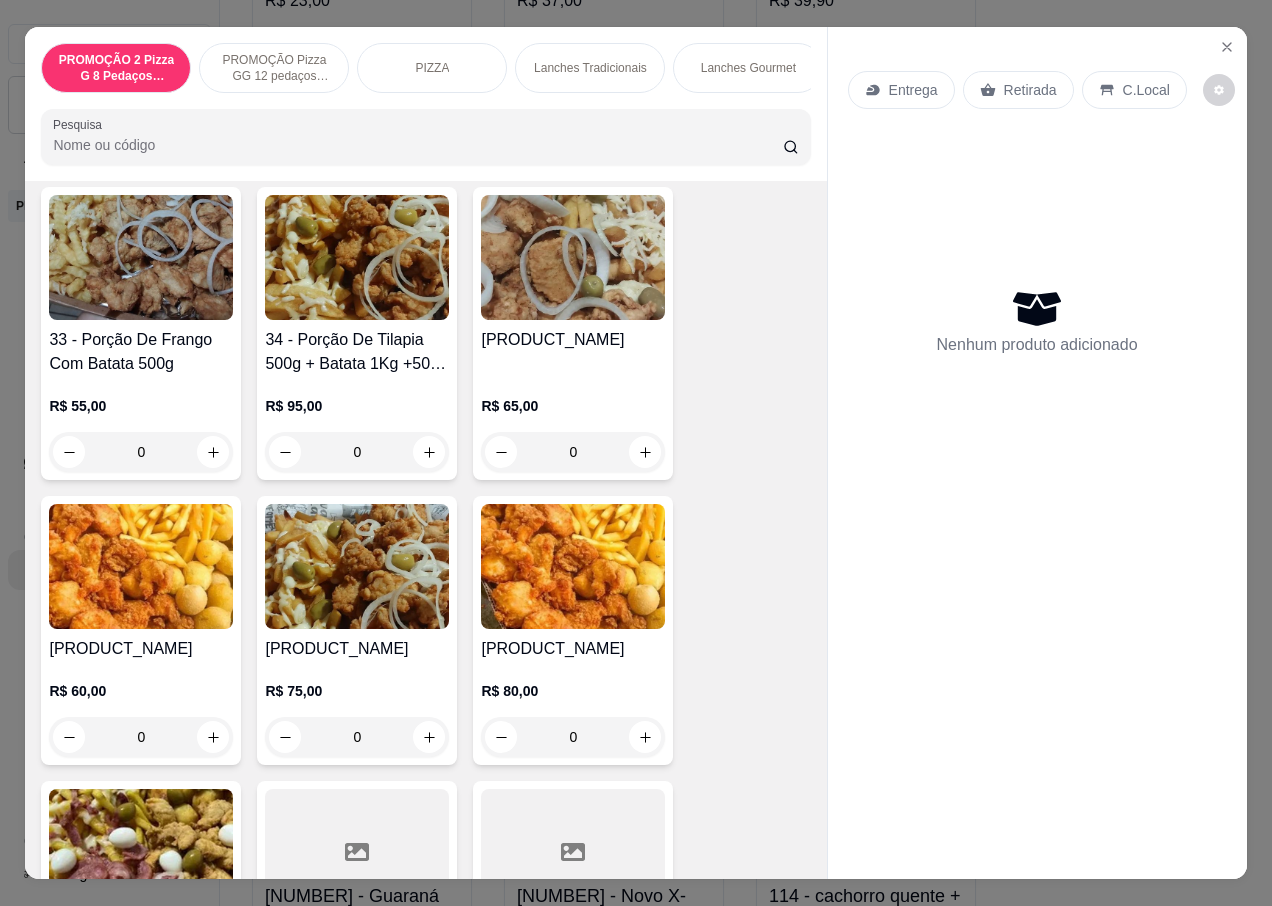 click on "0" at bounding box center (573, 737) 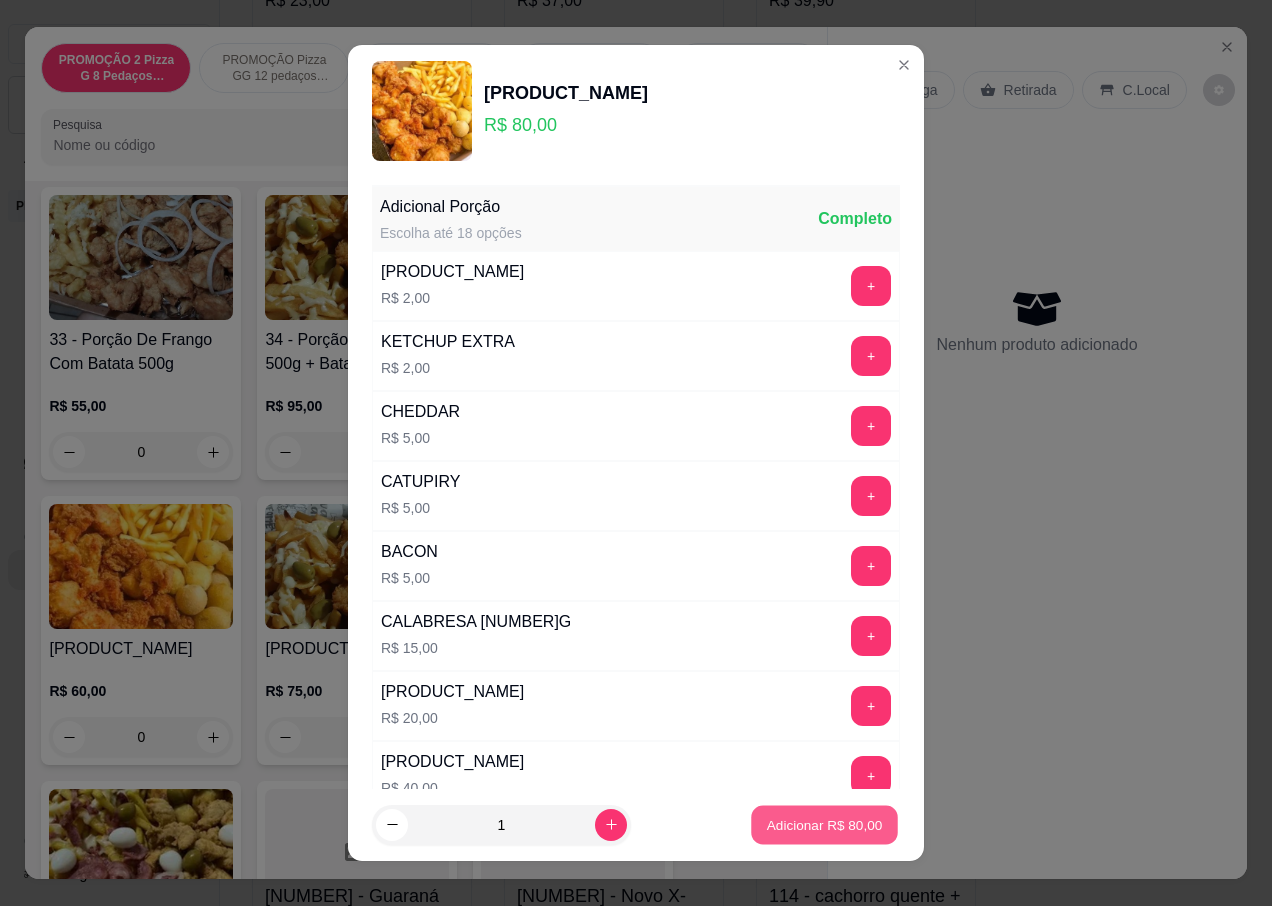 click on "Adicionar   R$ 80,00" at bounding box center [824, 824] 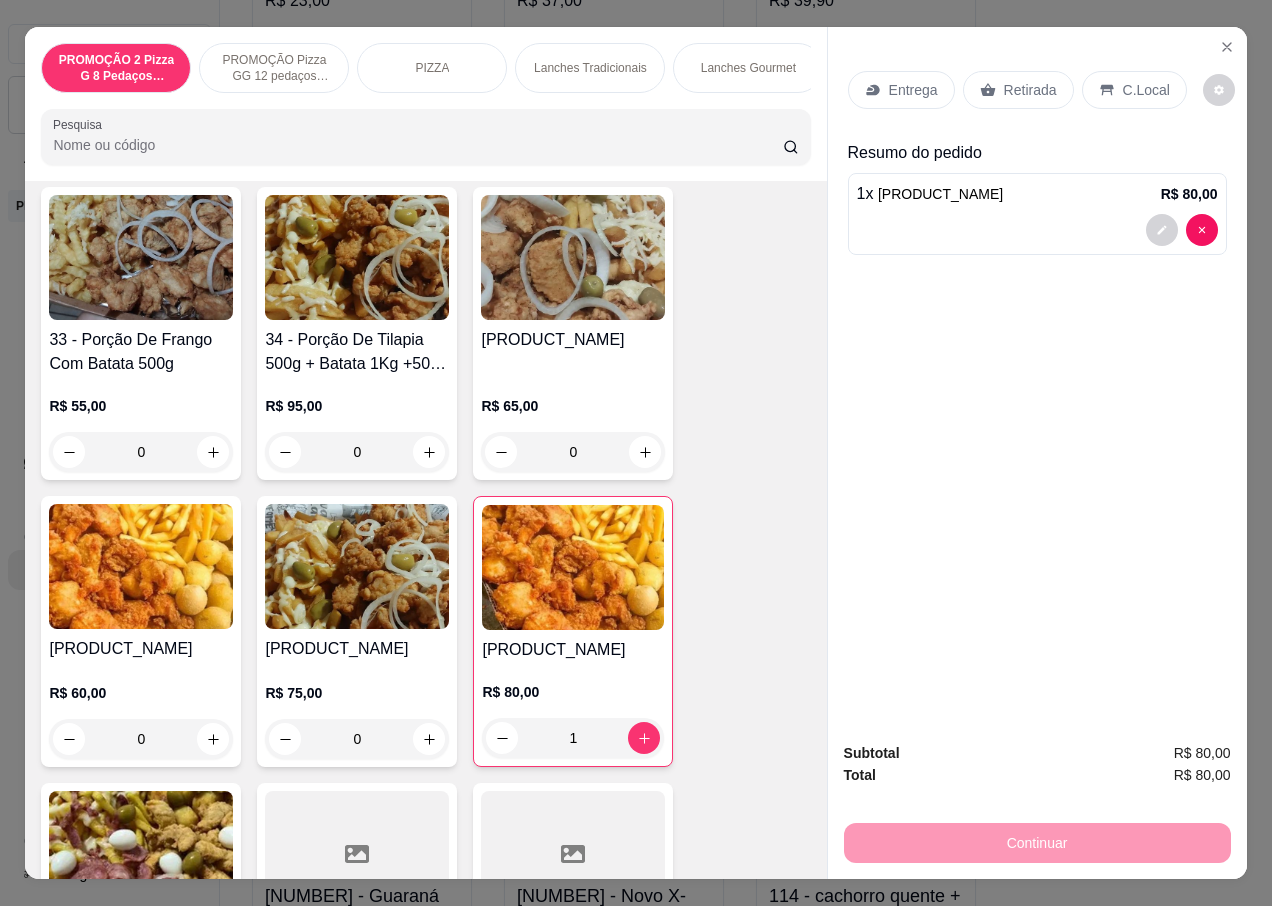 click on "Entrega" at bounding box center [913, 90] 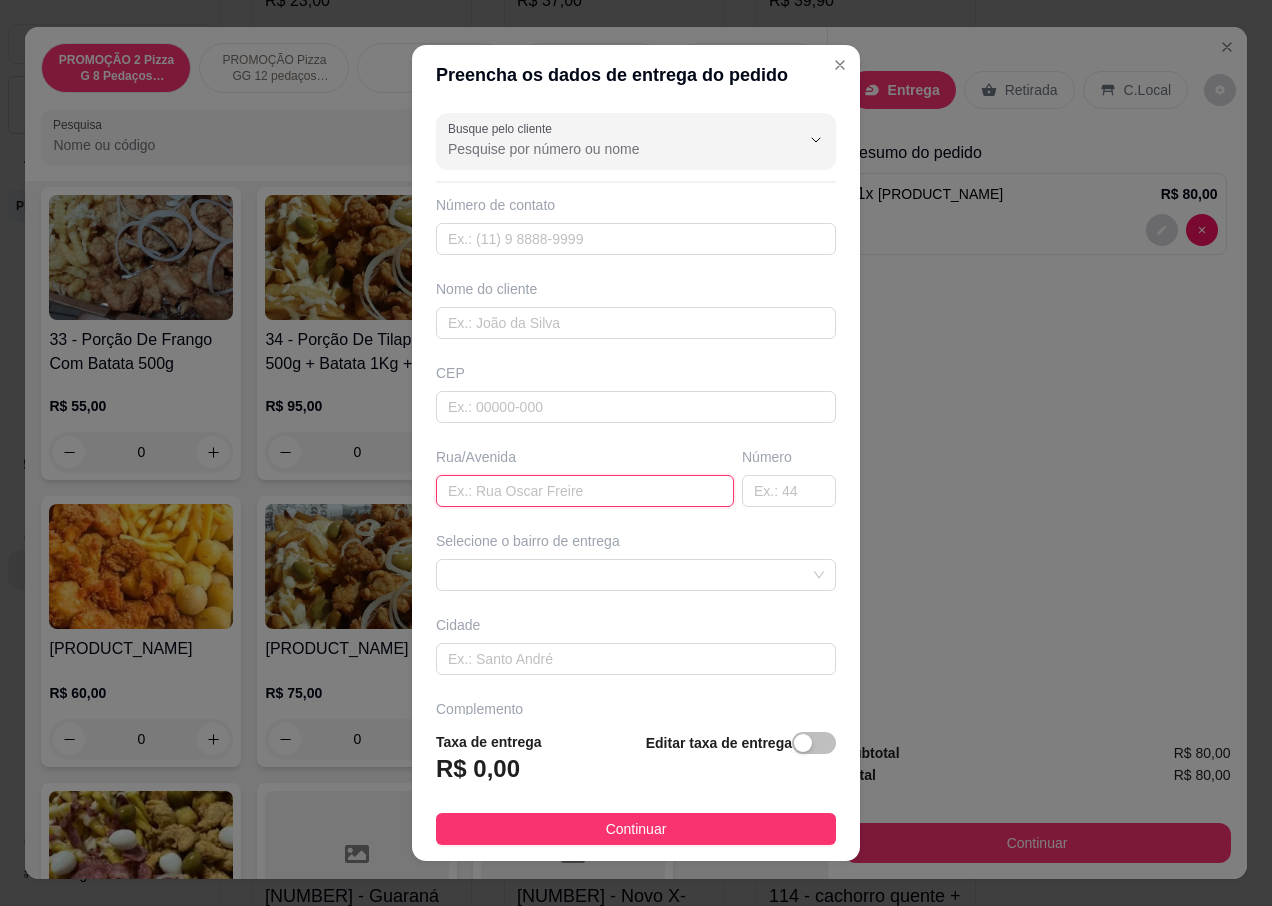 click at bounding box center (585, 491) 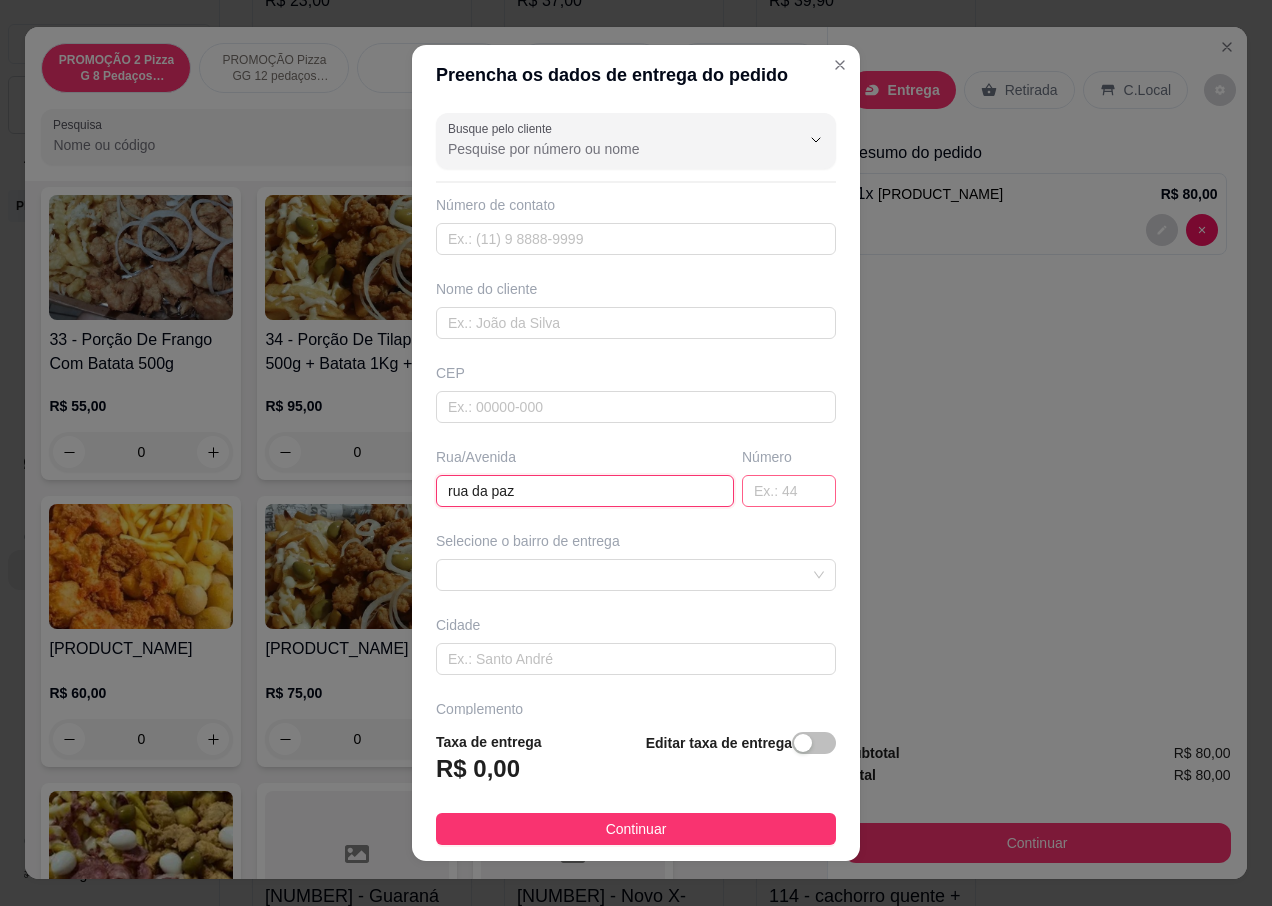 type on "rua da paz" 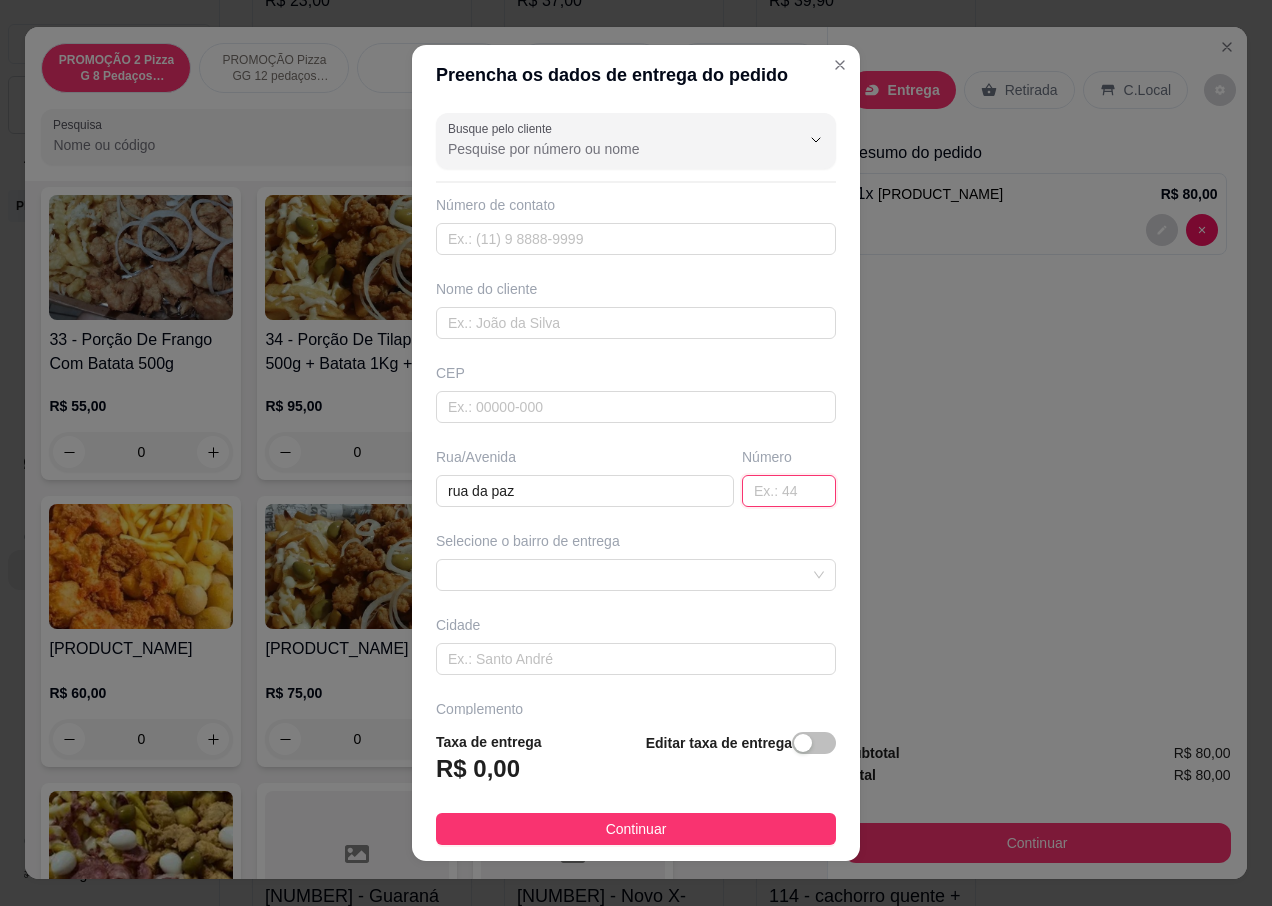 click at bounding box center (789, 491) 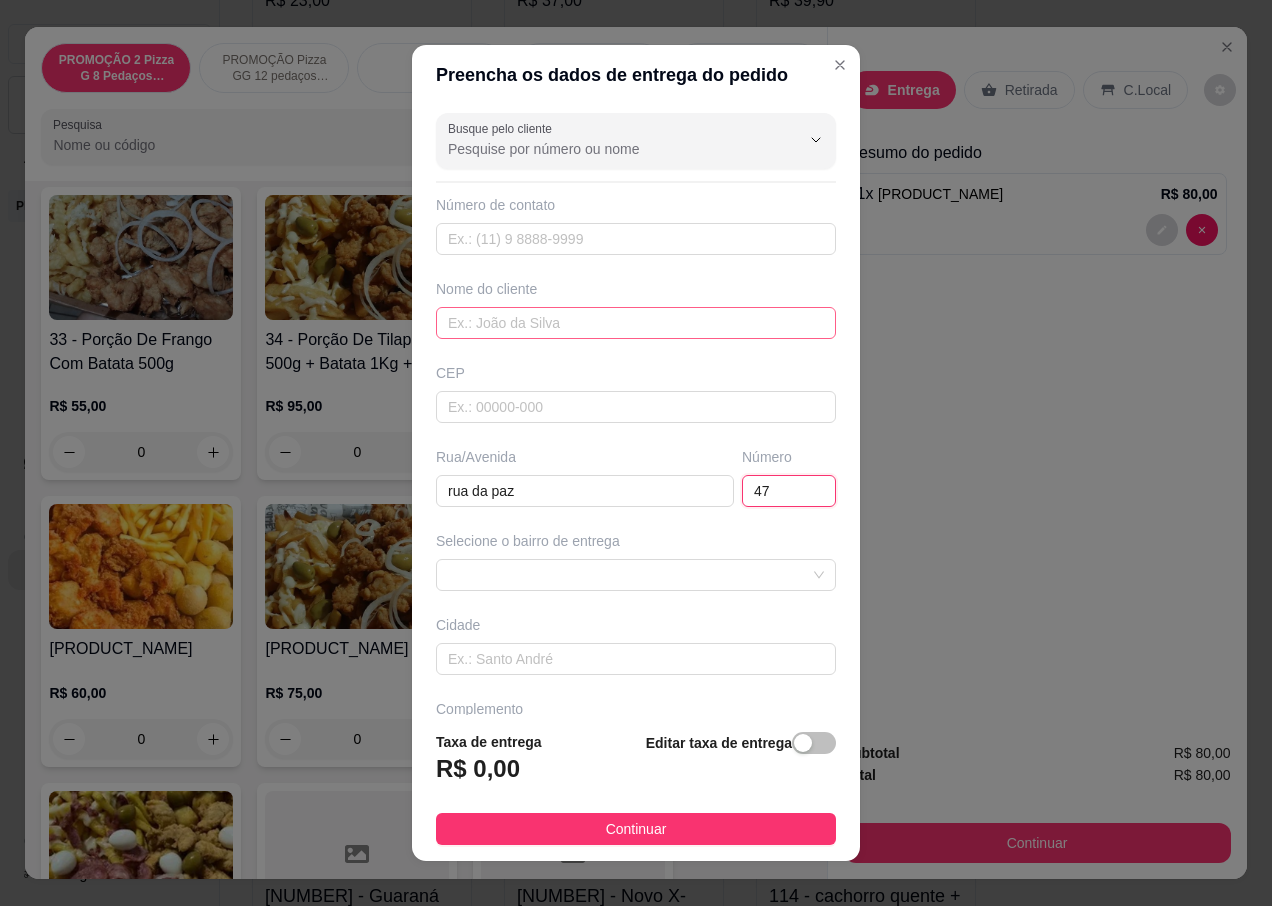 type on "47" 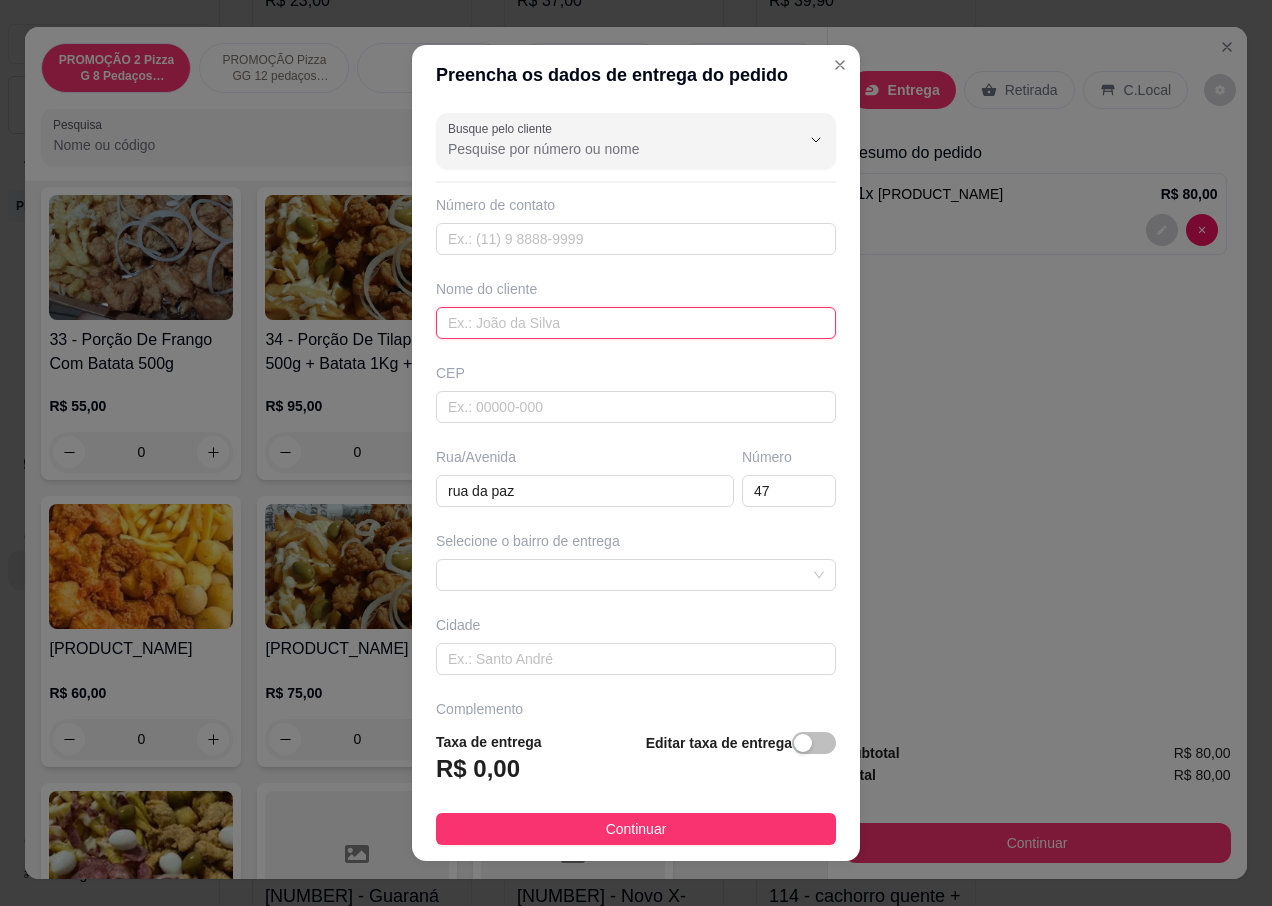 click at bounding box center [636, 323] 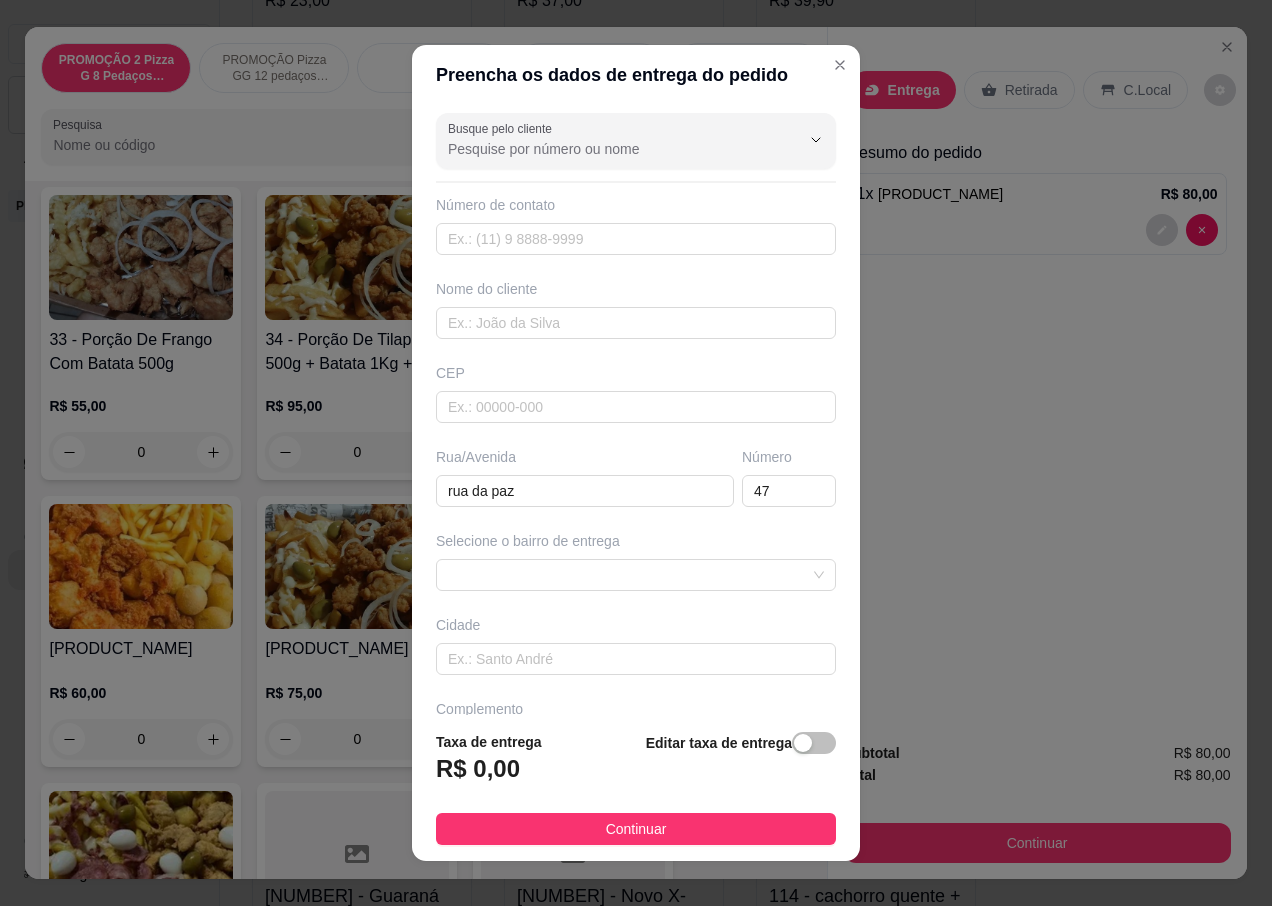 click on "Selecione o bairro de entrega" at bounding box center [636, 561] 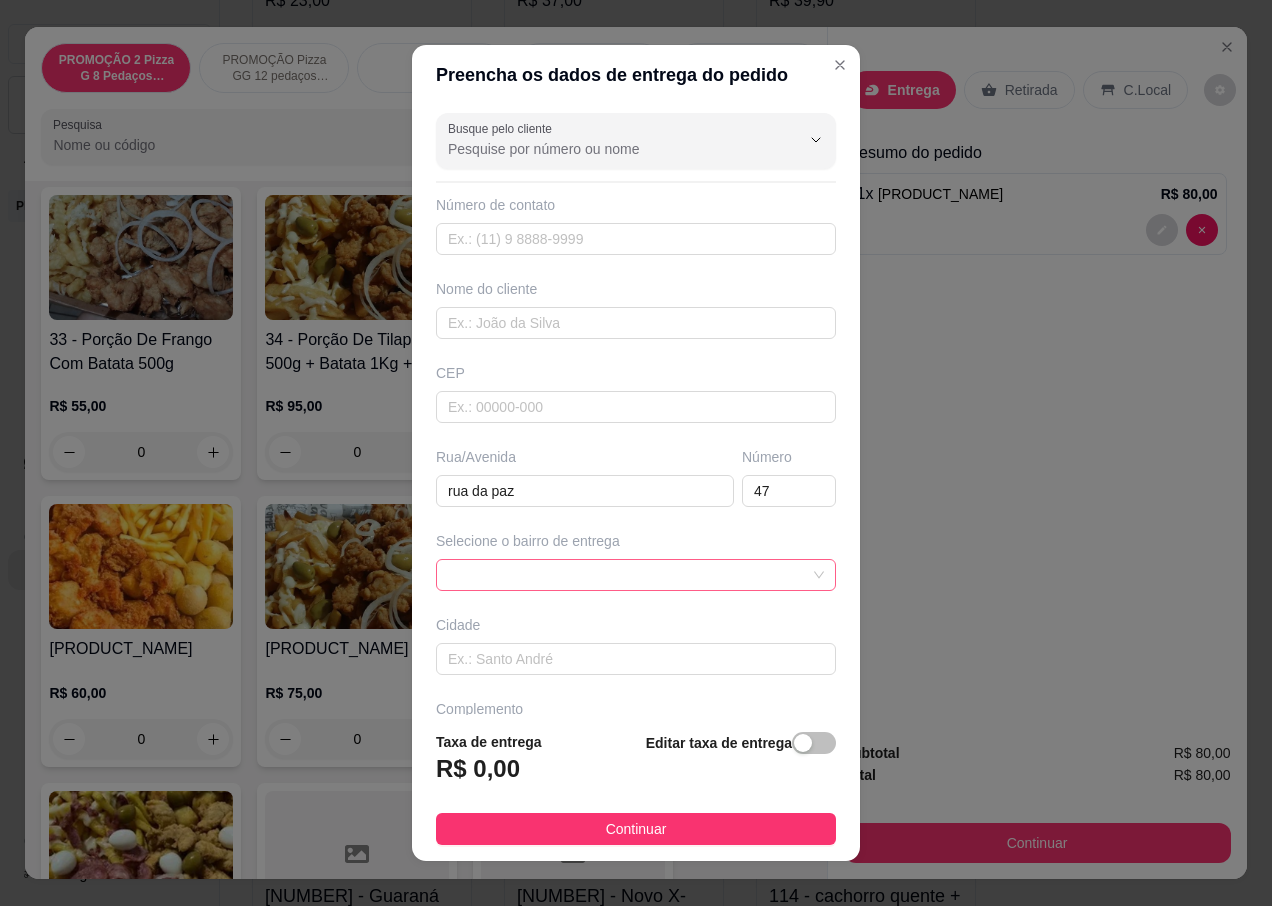 click at bounding box center (636, 575) 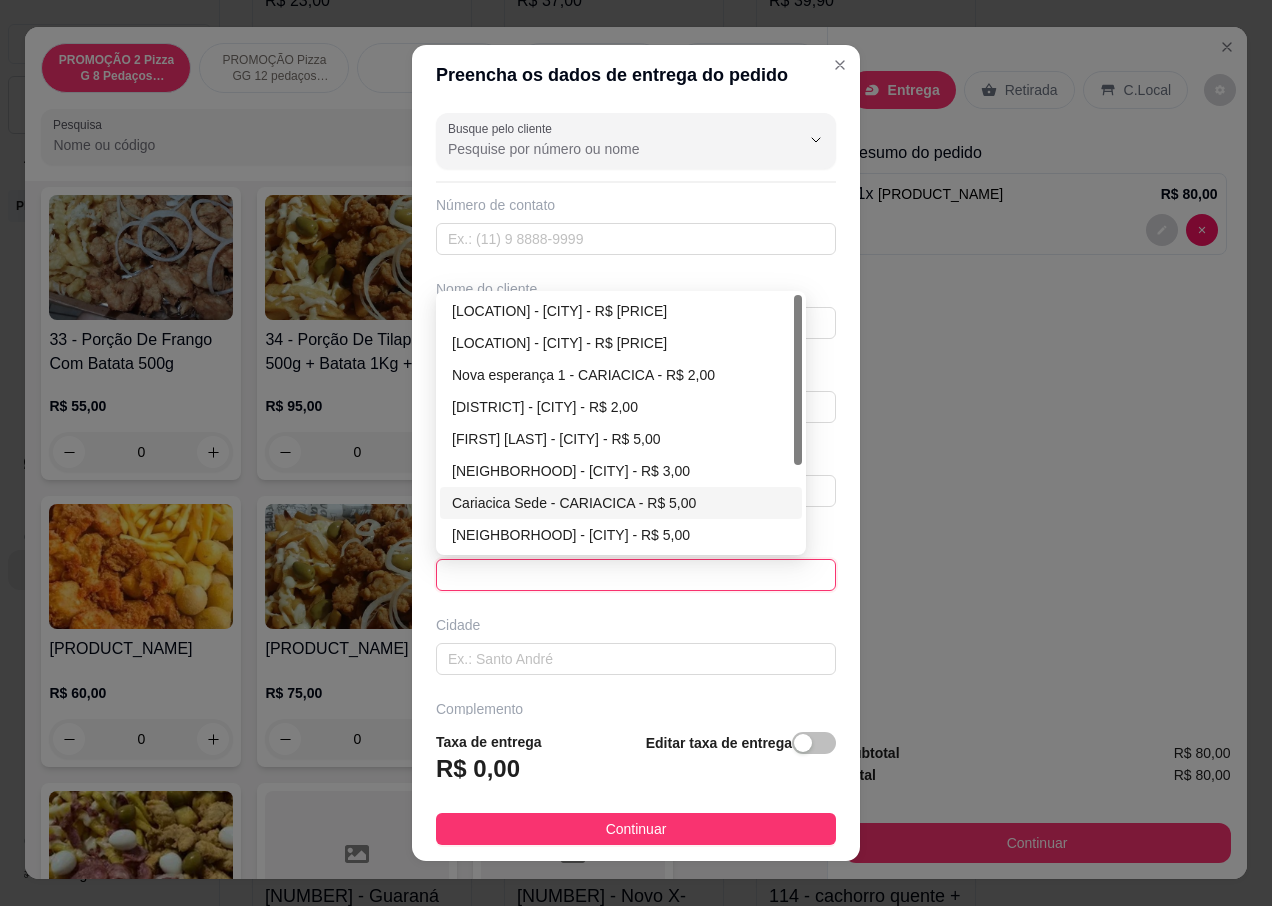 click on "Cariacica Sede - CARIACICA -  R$ 5,00" at bounding box center (621, 503) 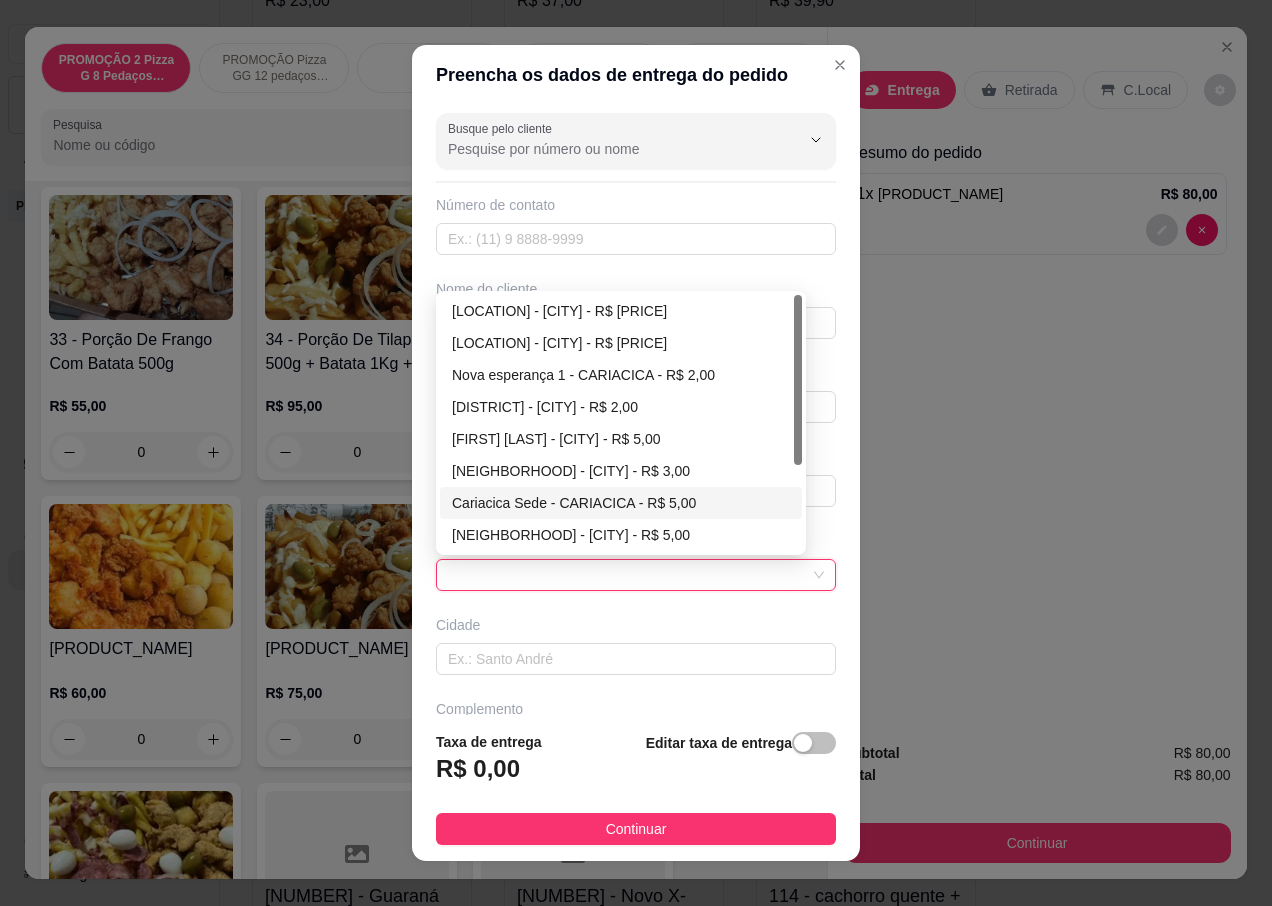 type on "[CITY]" 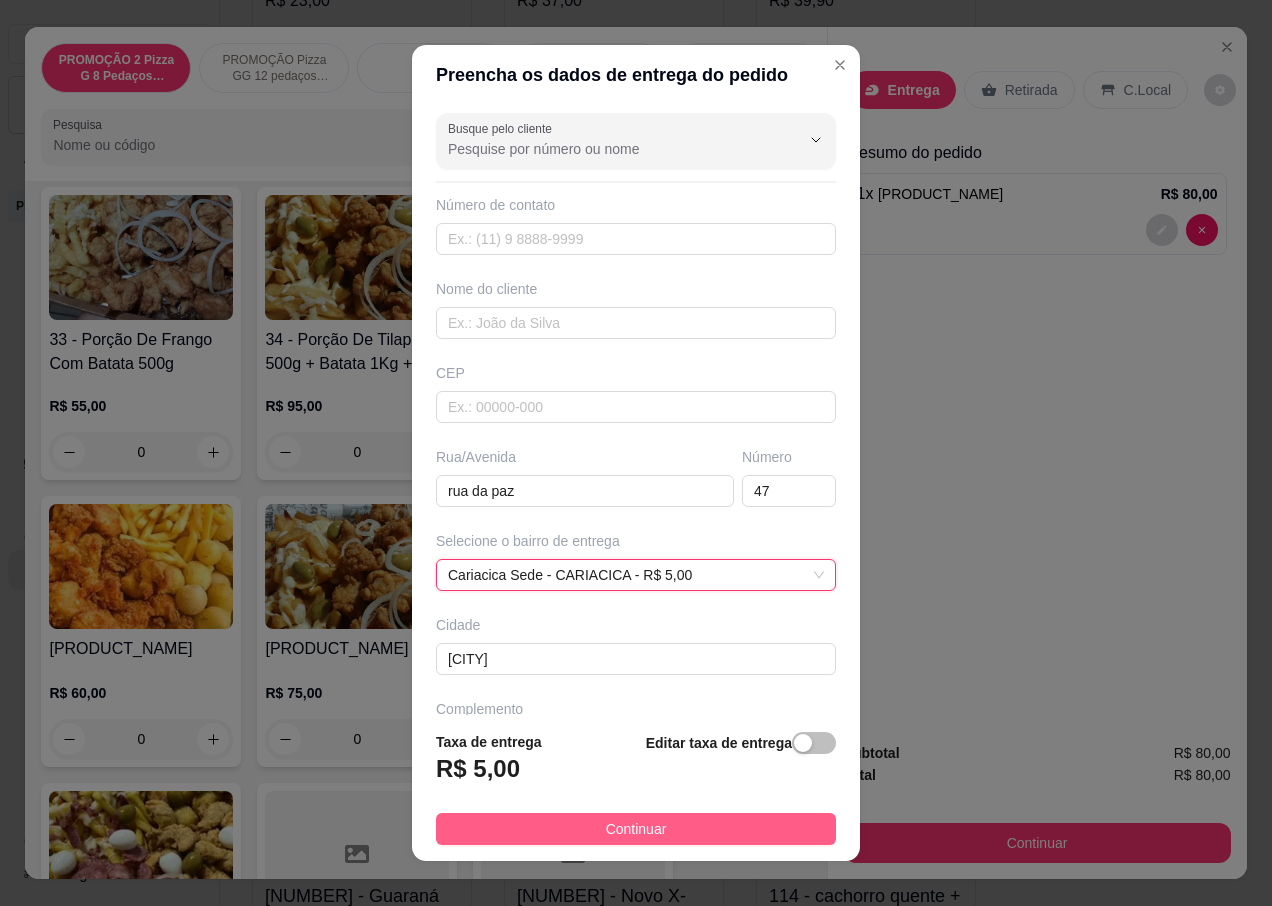 click on "Continuar" at bounding box center (636, 829) 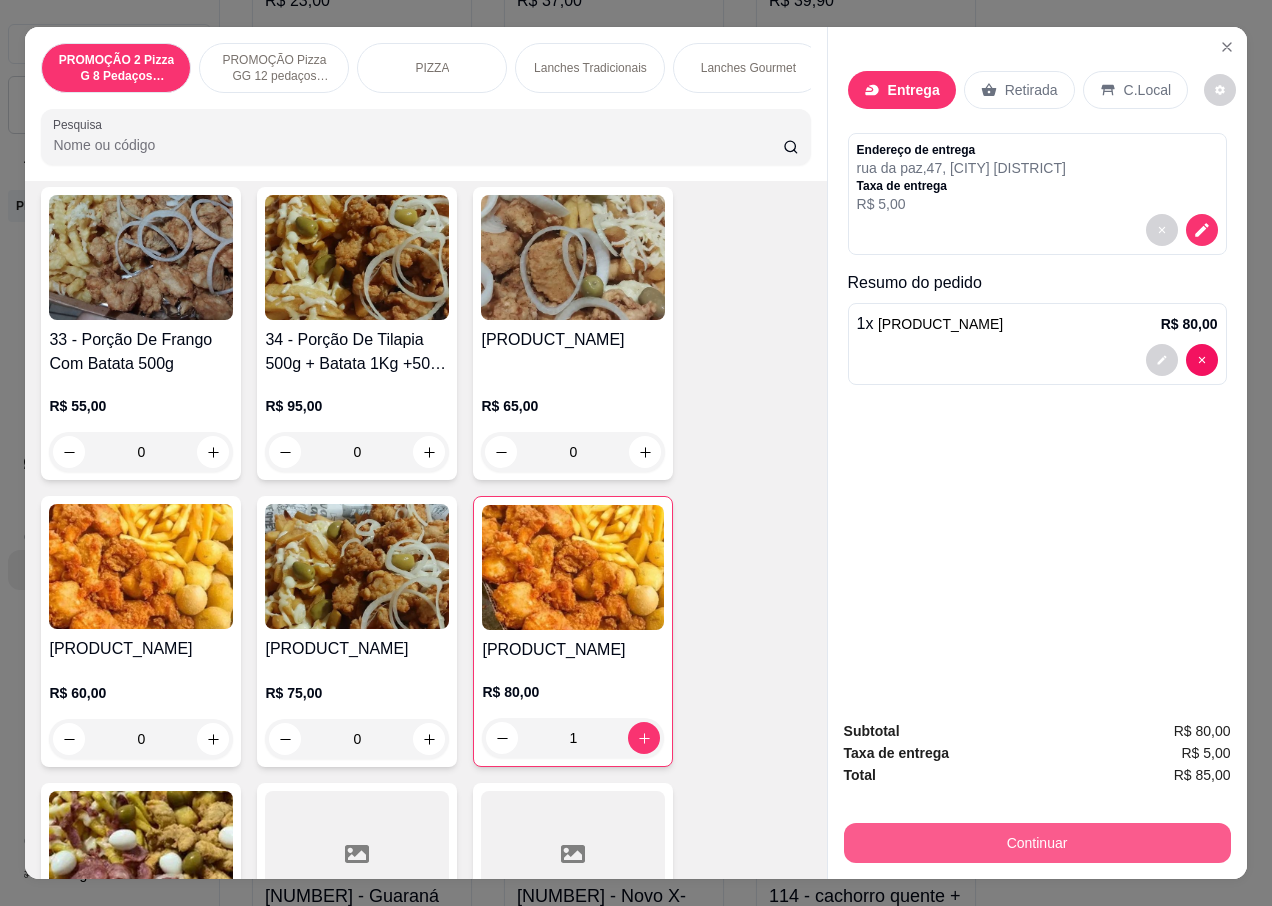click on "Continuar" at bounding box center (1037, 843) 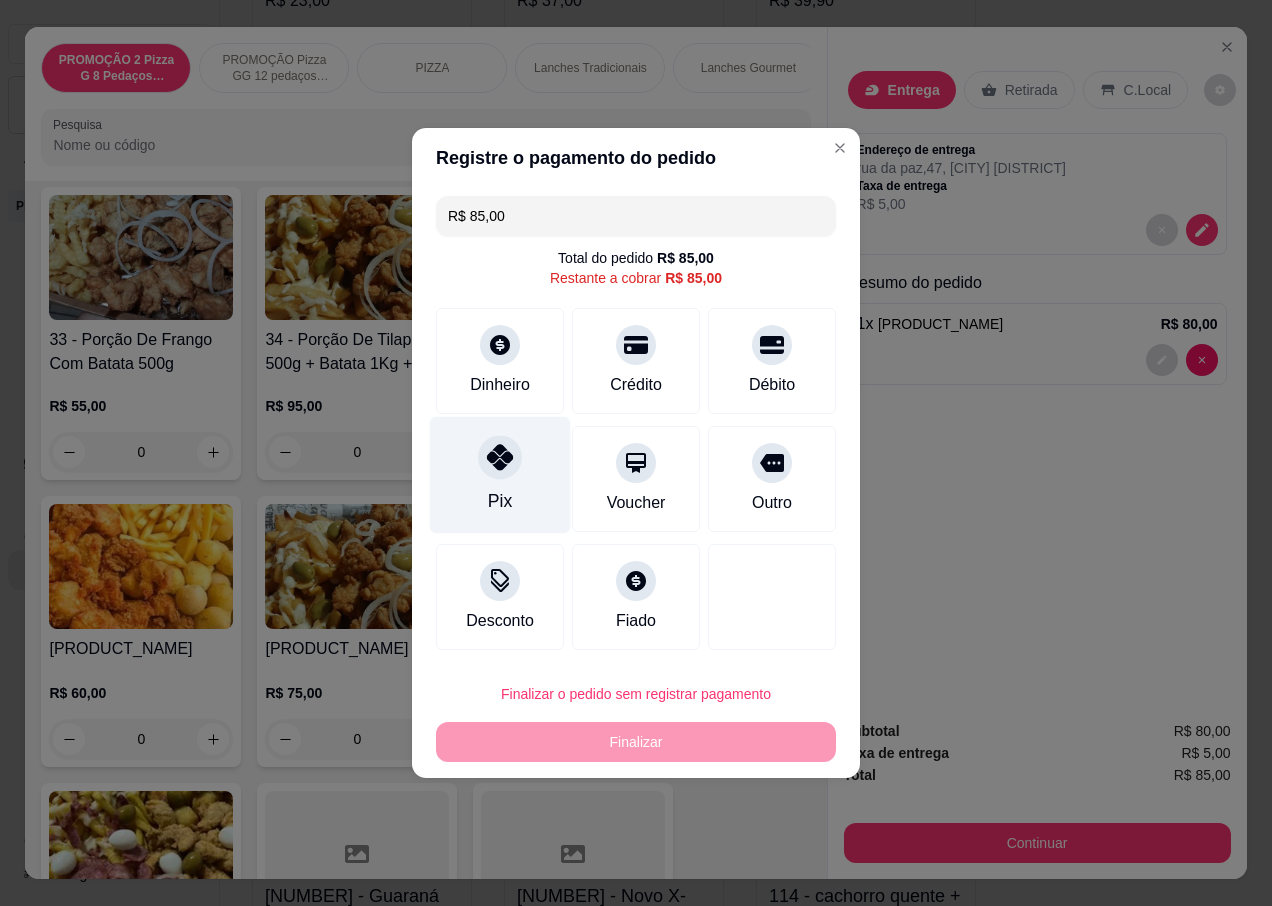 click on "Pix" at bounding box center (500, 475) 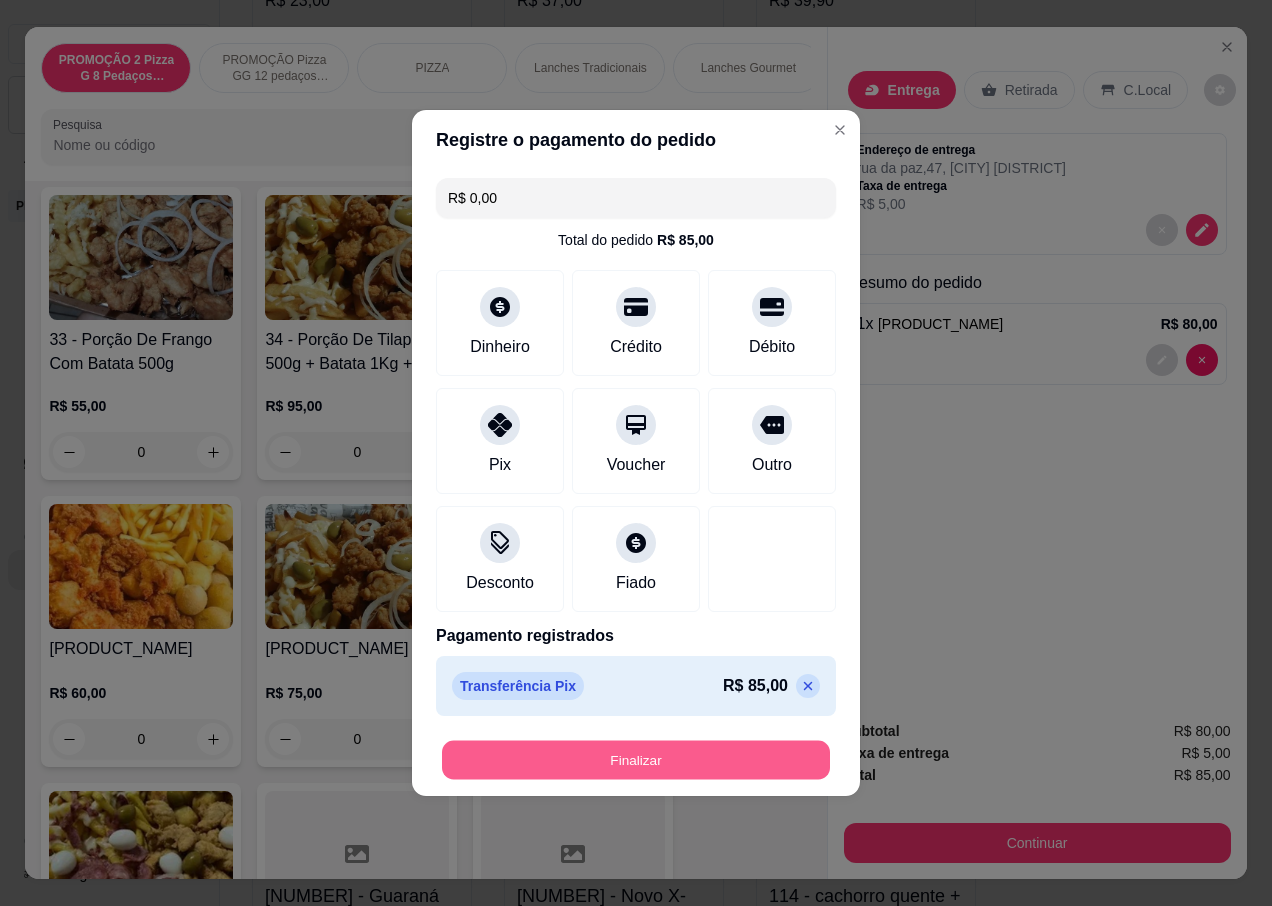 click on "Finalizar" at bounding box center [636, 760] 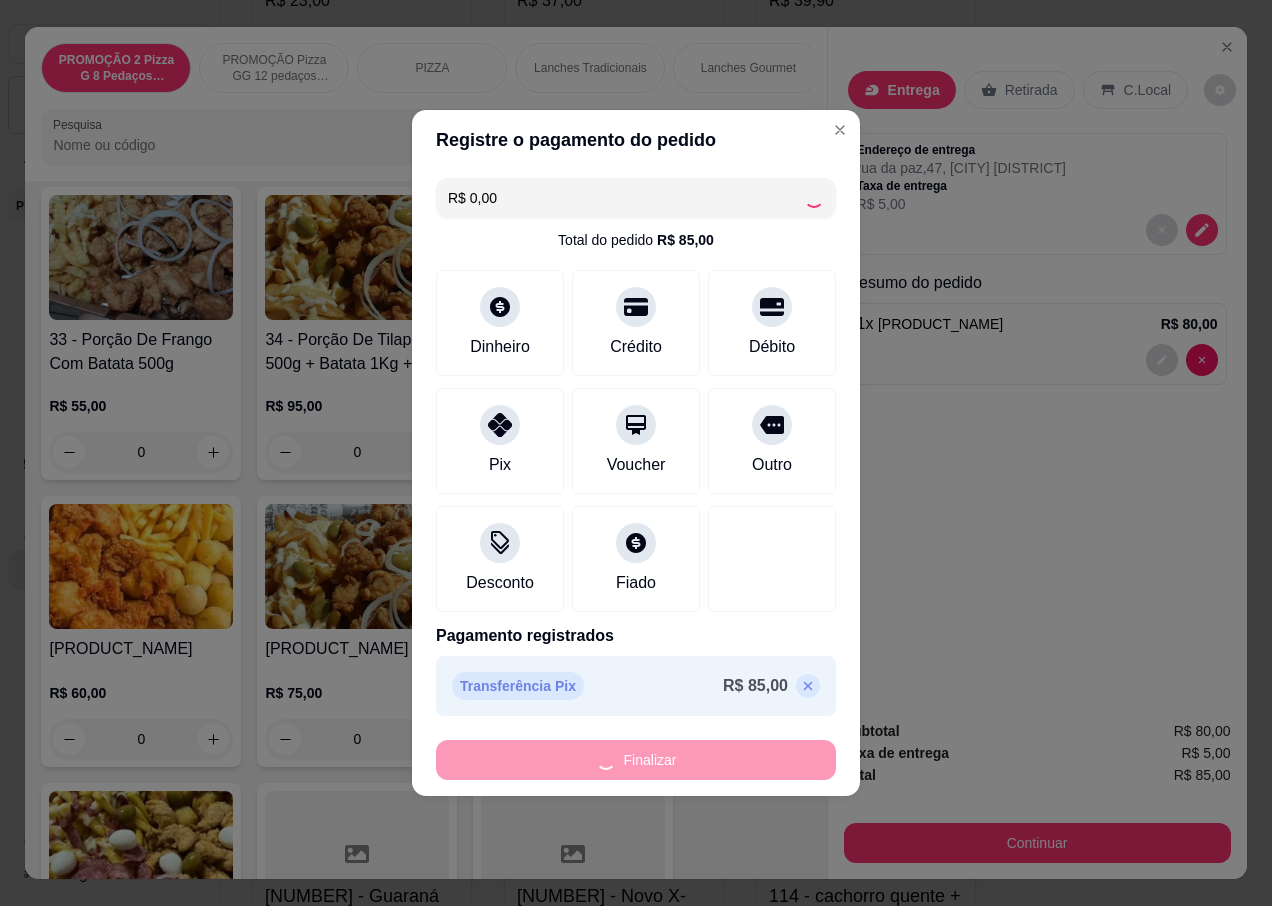 type on "0" 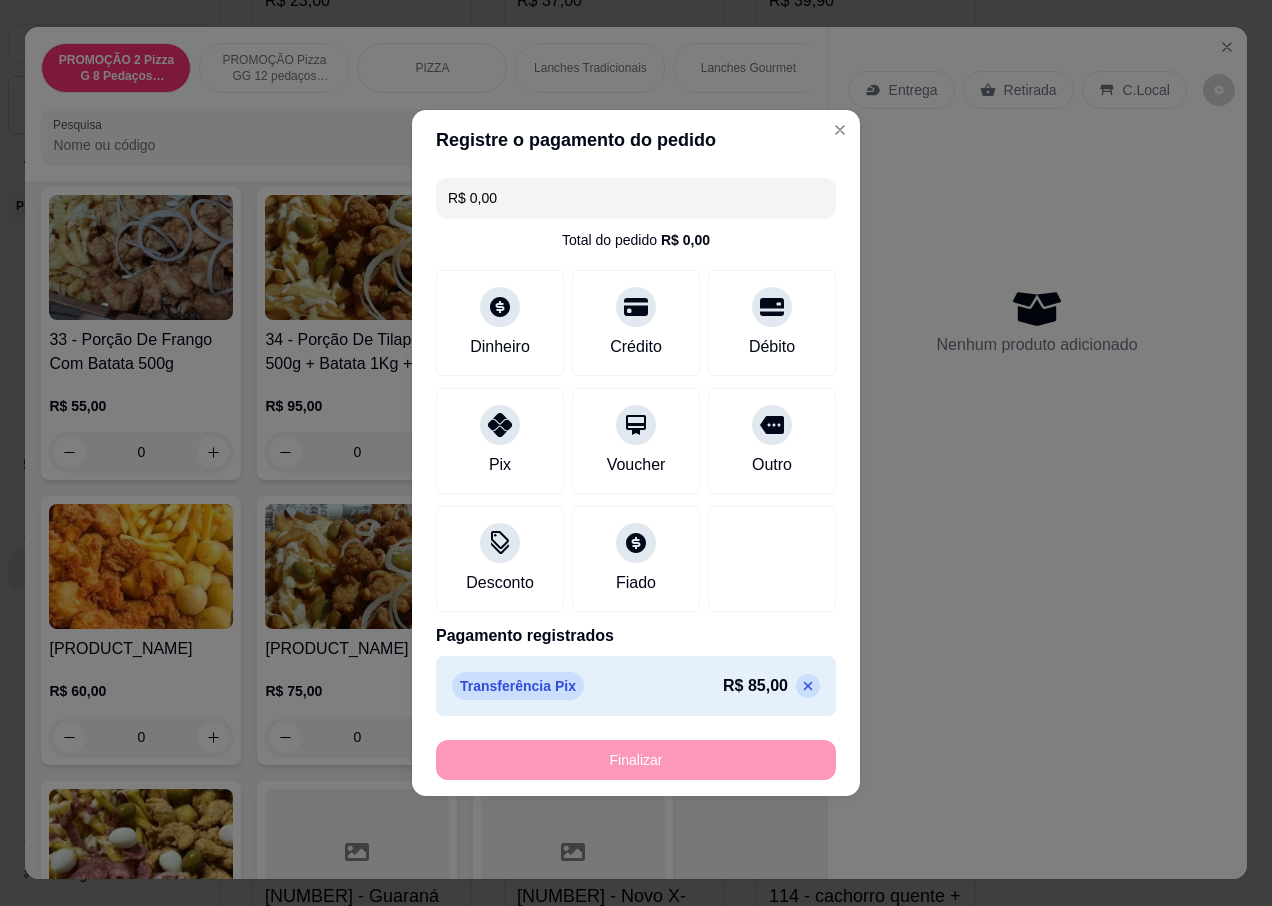 type on "-R$ 85,00" 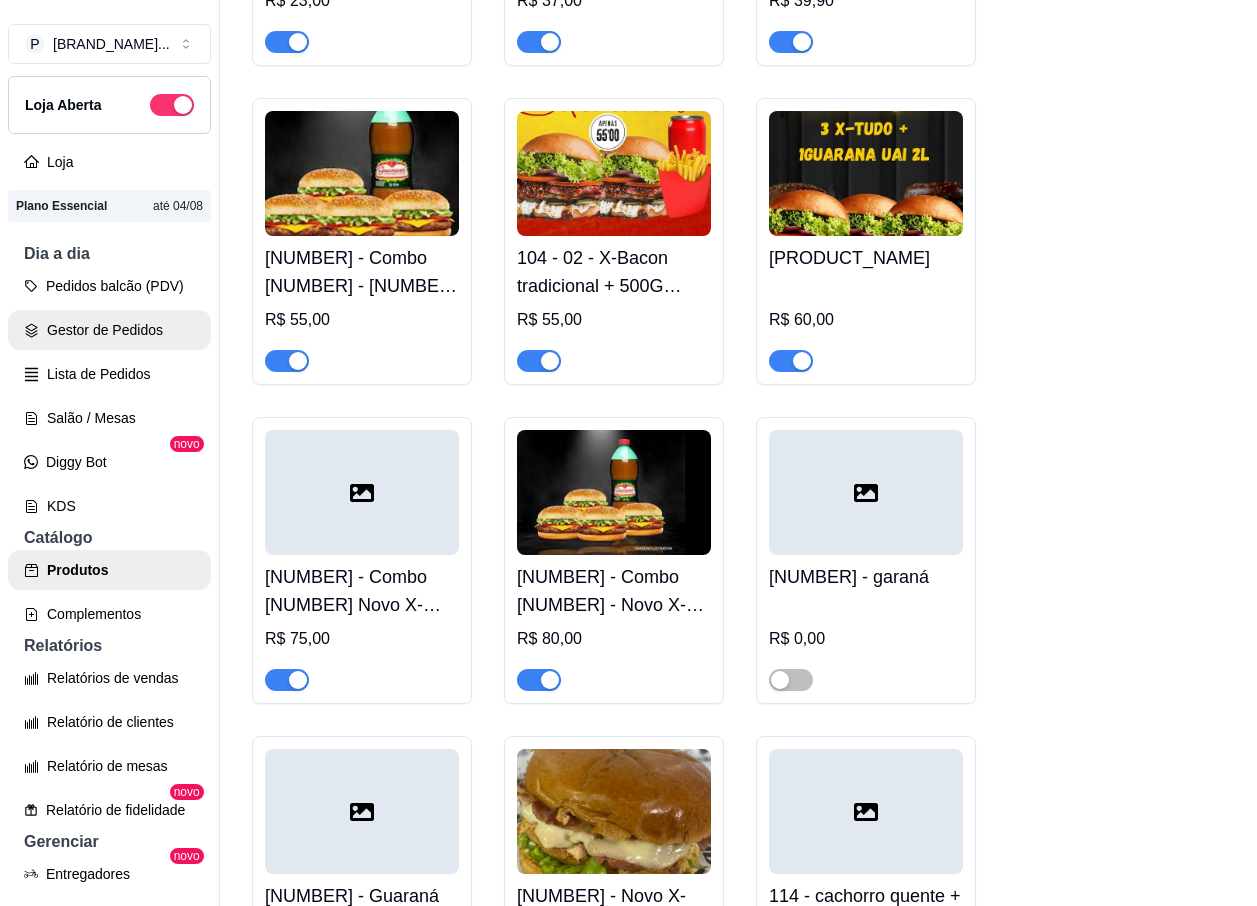 click on "Gestor de Pedidos" at bounding box center [109, 330] 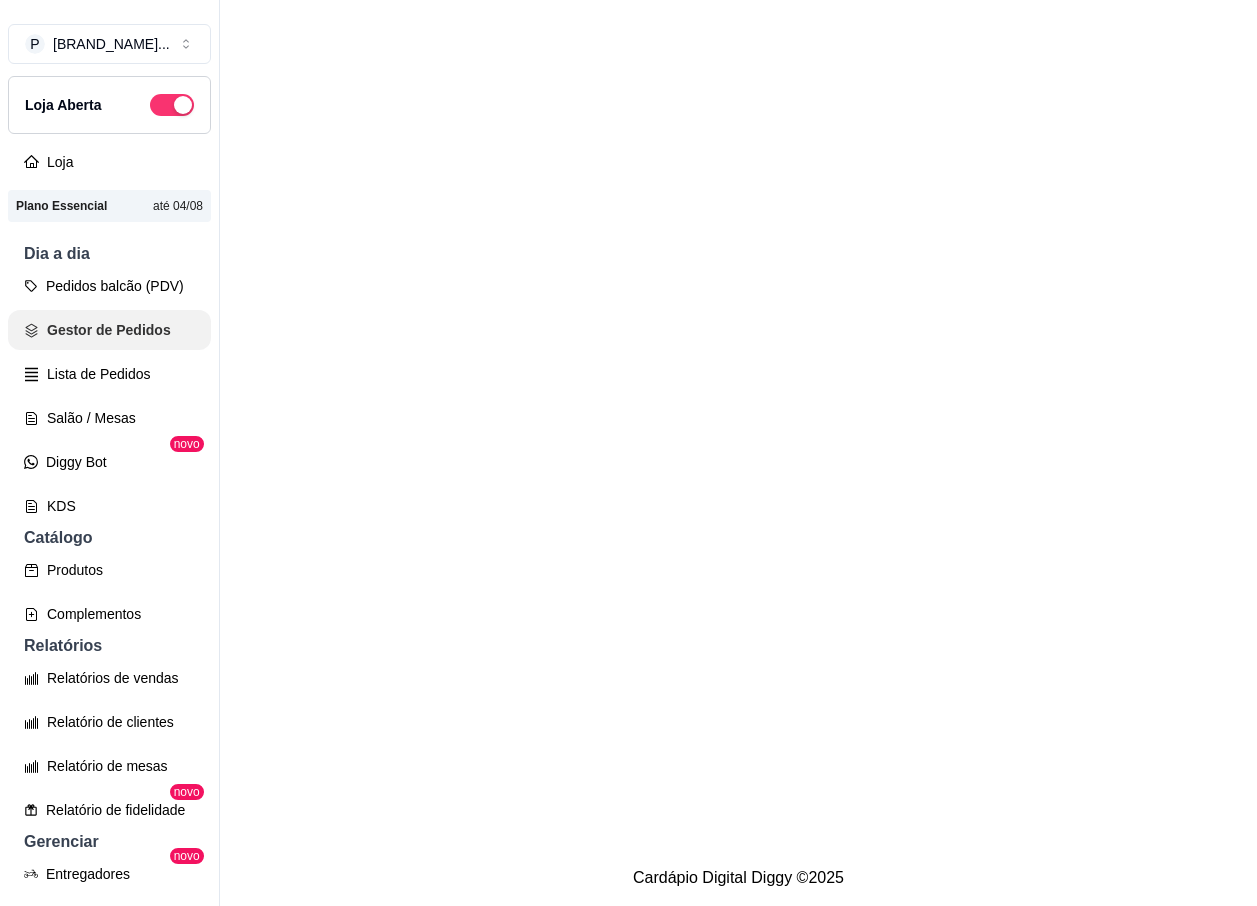 scroll, scrollTop: 0, scrollLeft: 0, axis: both 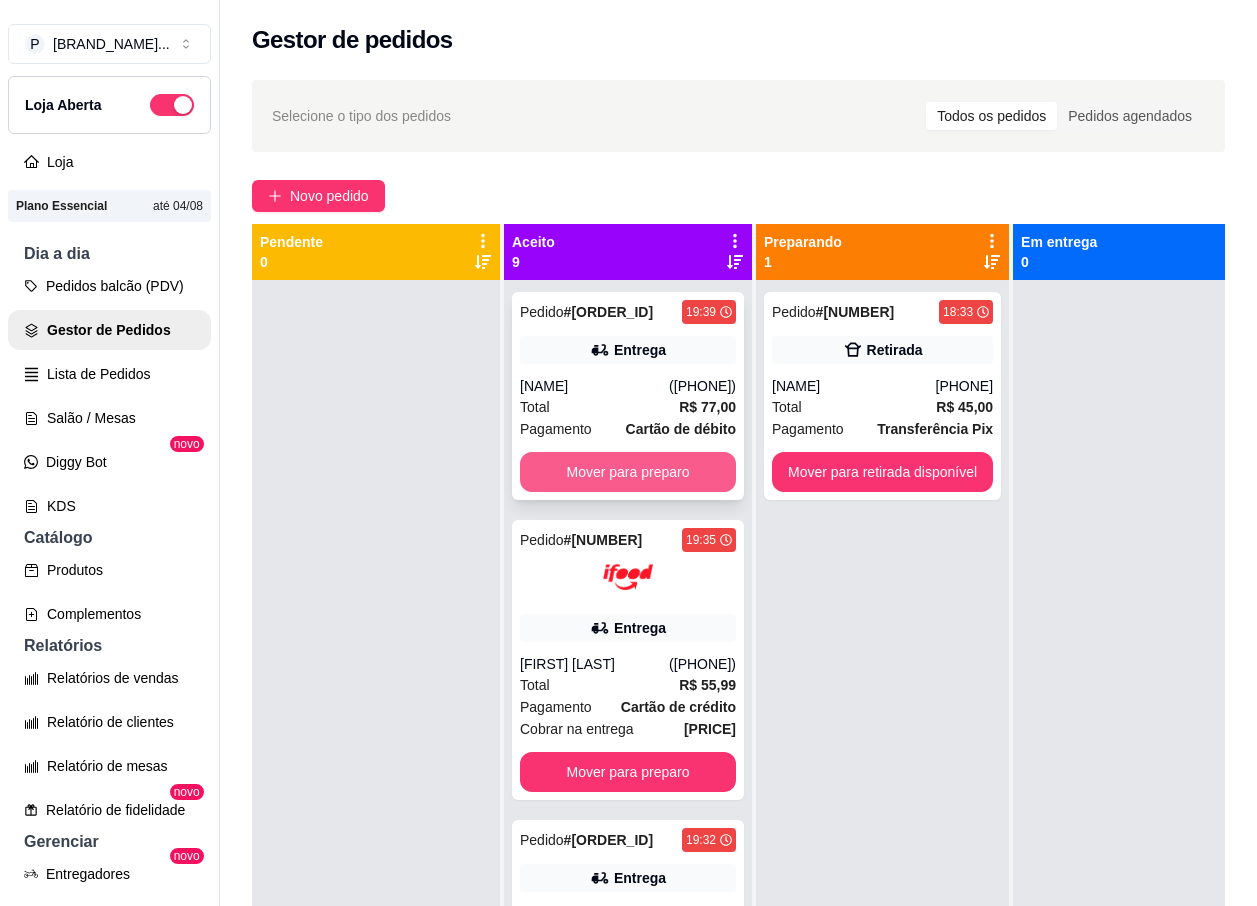 click on "Mover para preparo" at bounding box center (628, 472) 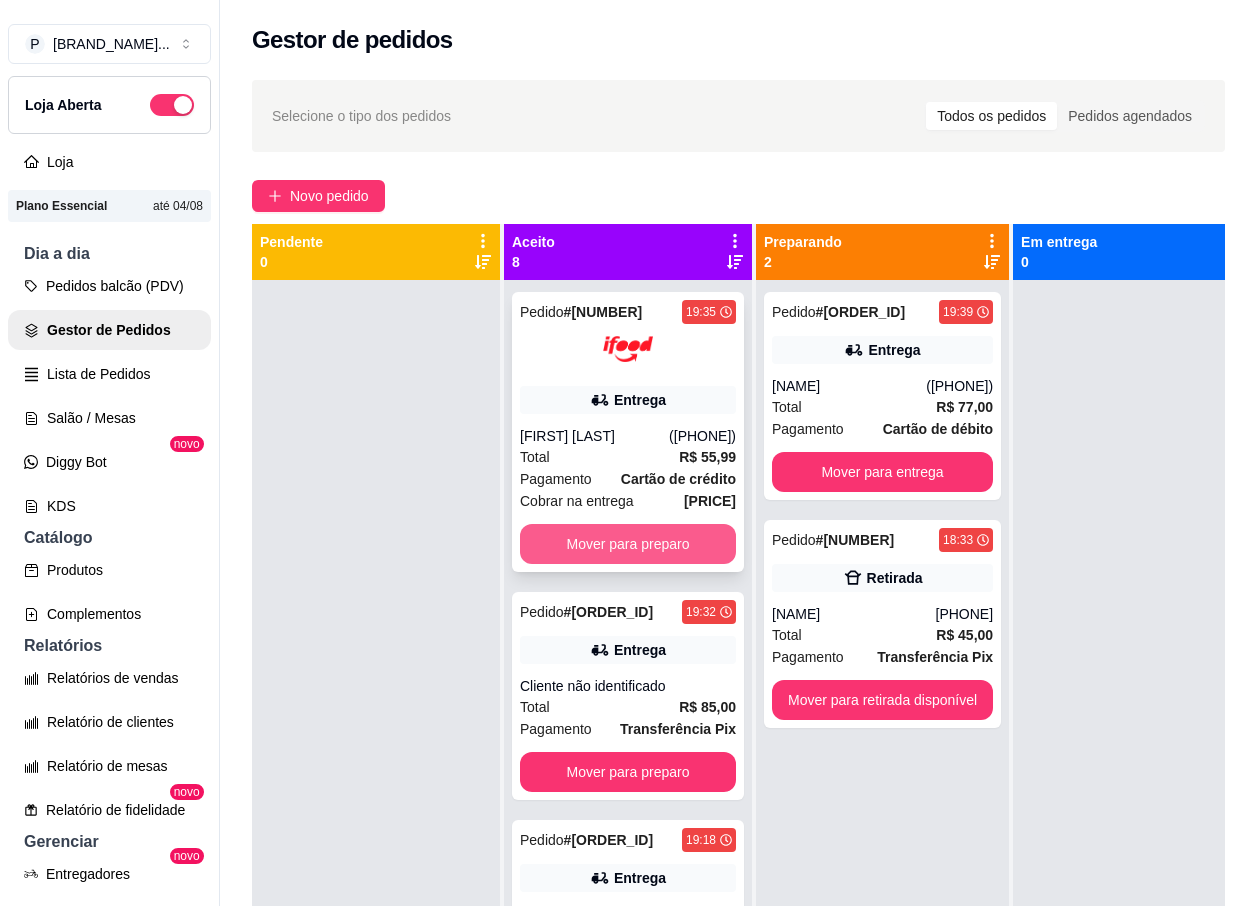 click on "Mover para preparo" at bounding box center [628, 544] 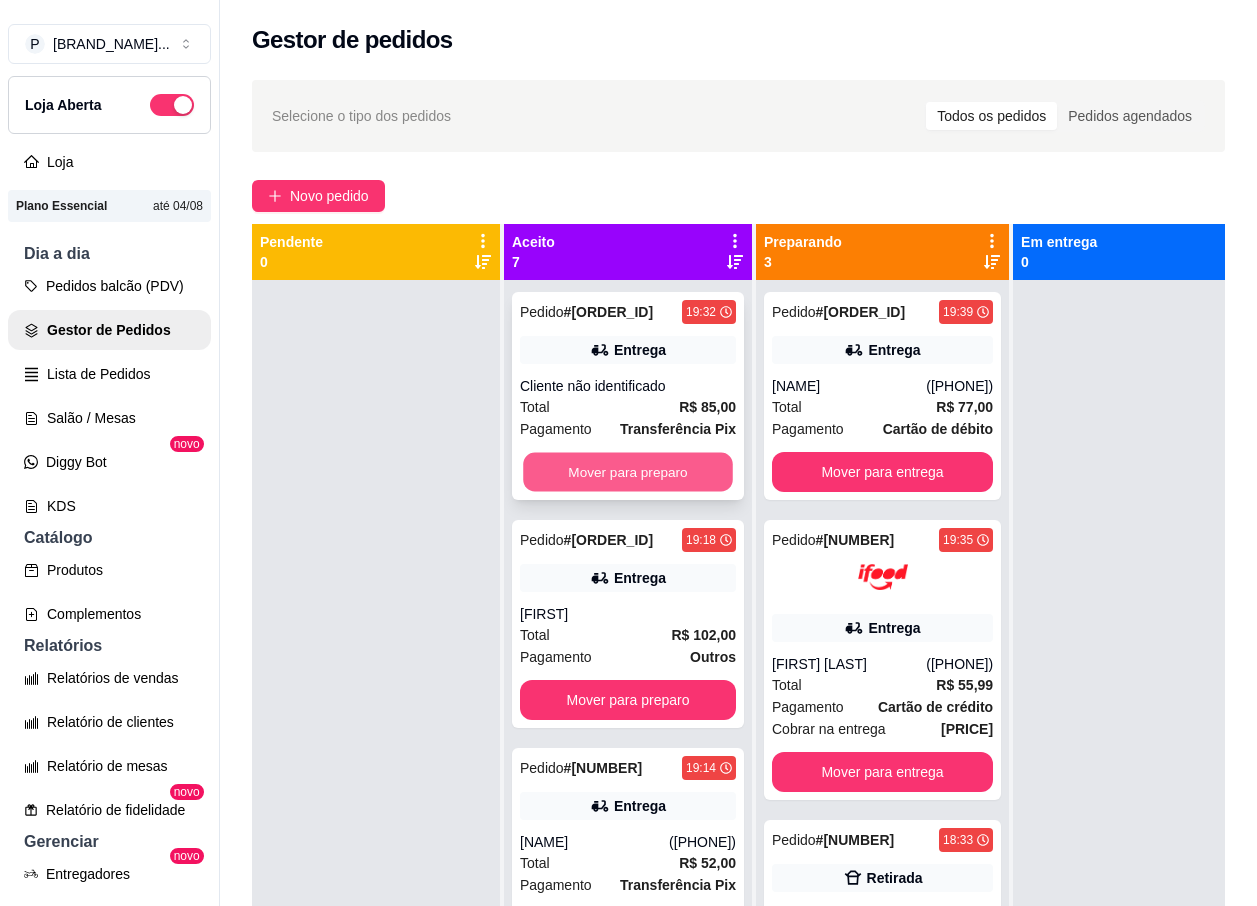 click on "Mover para preparo" at bounding box center [628, 472] 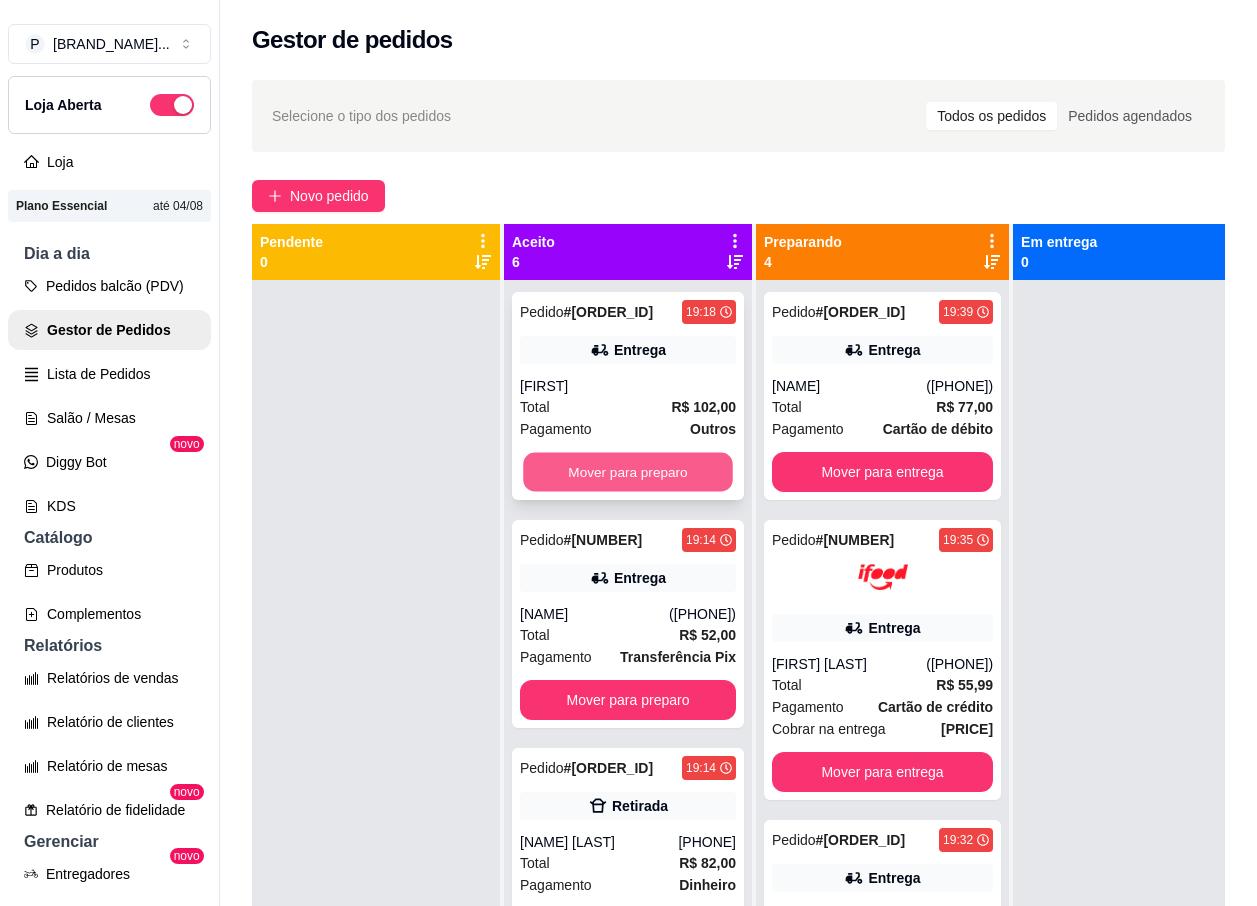 click on "Mover para preparo" at bounding box center [628, 472] 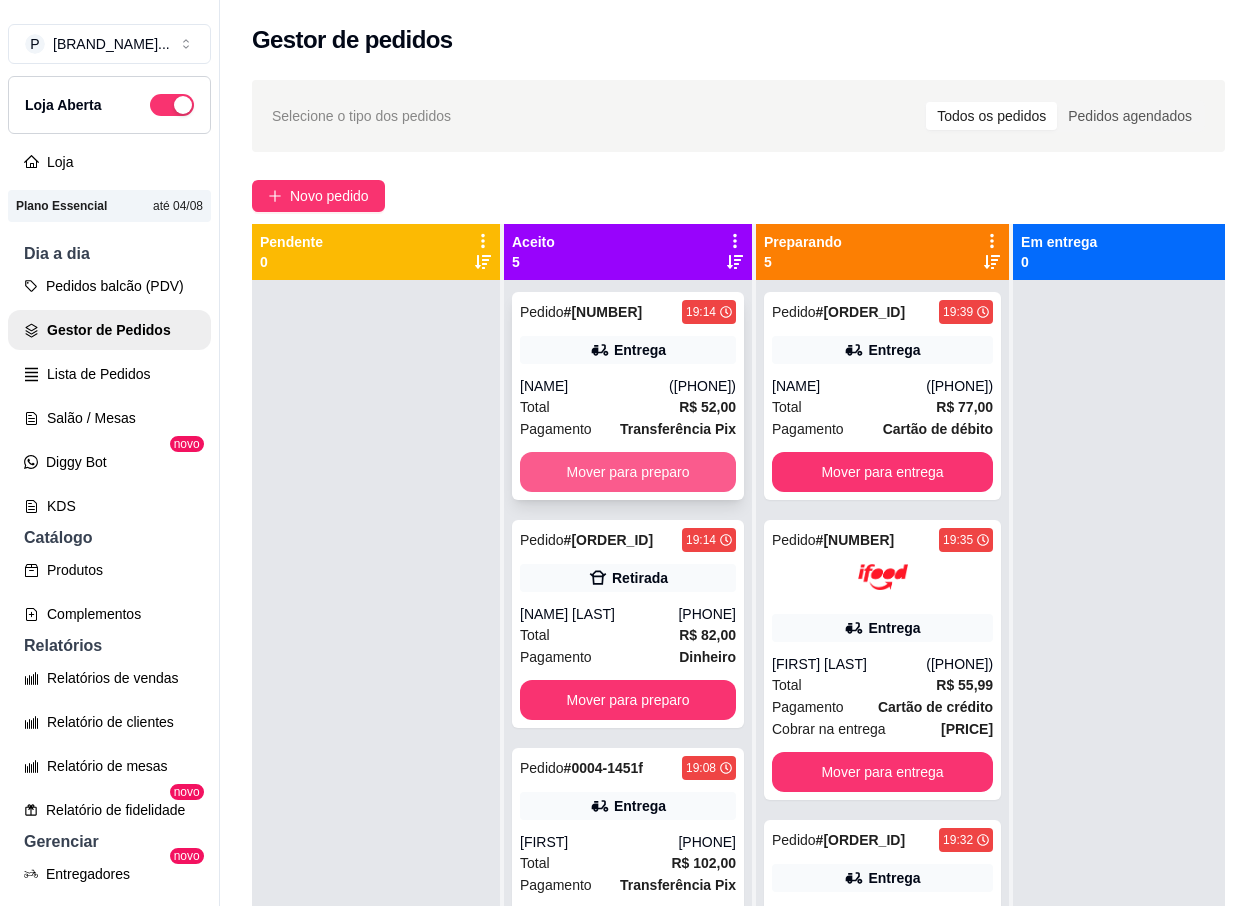 click on "Mover para preparo" at bounding box center [628, 472] 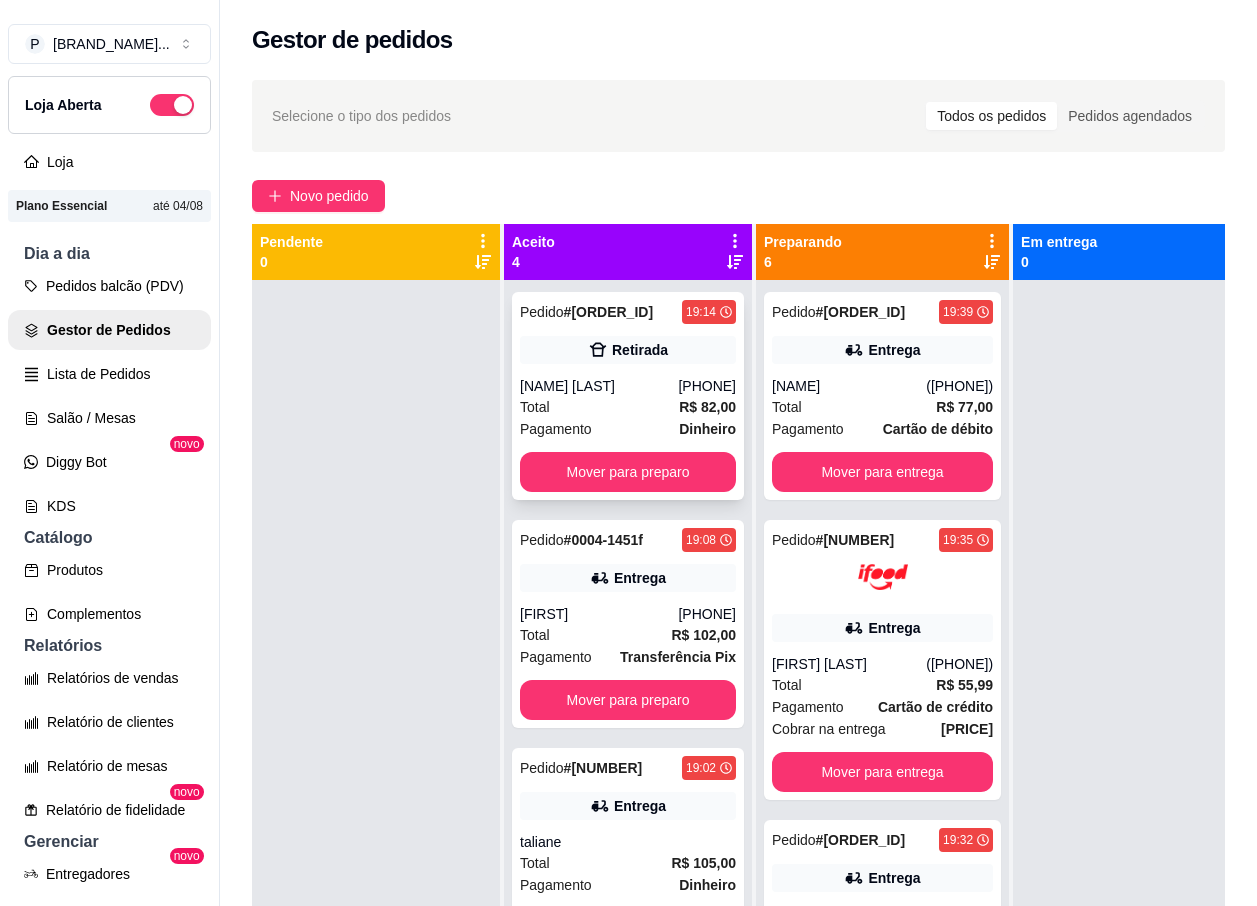 click on "Pedido  # [ORDER_ID] [TIME] Retirada [FIRST]  [PHONE] Total R$ 82,00 Pagamento Dinheiro Mover para preparo" at bounding box center (628, 396) 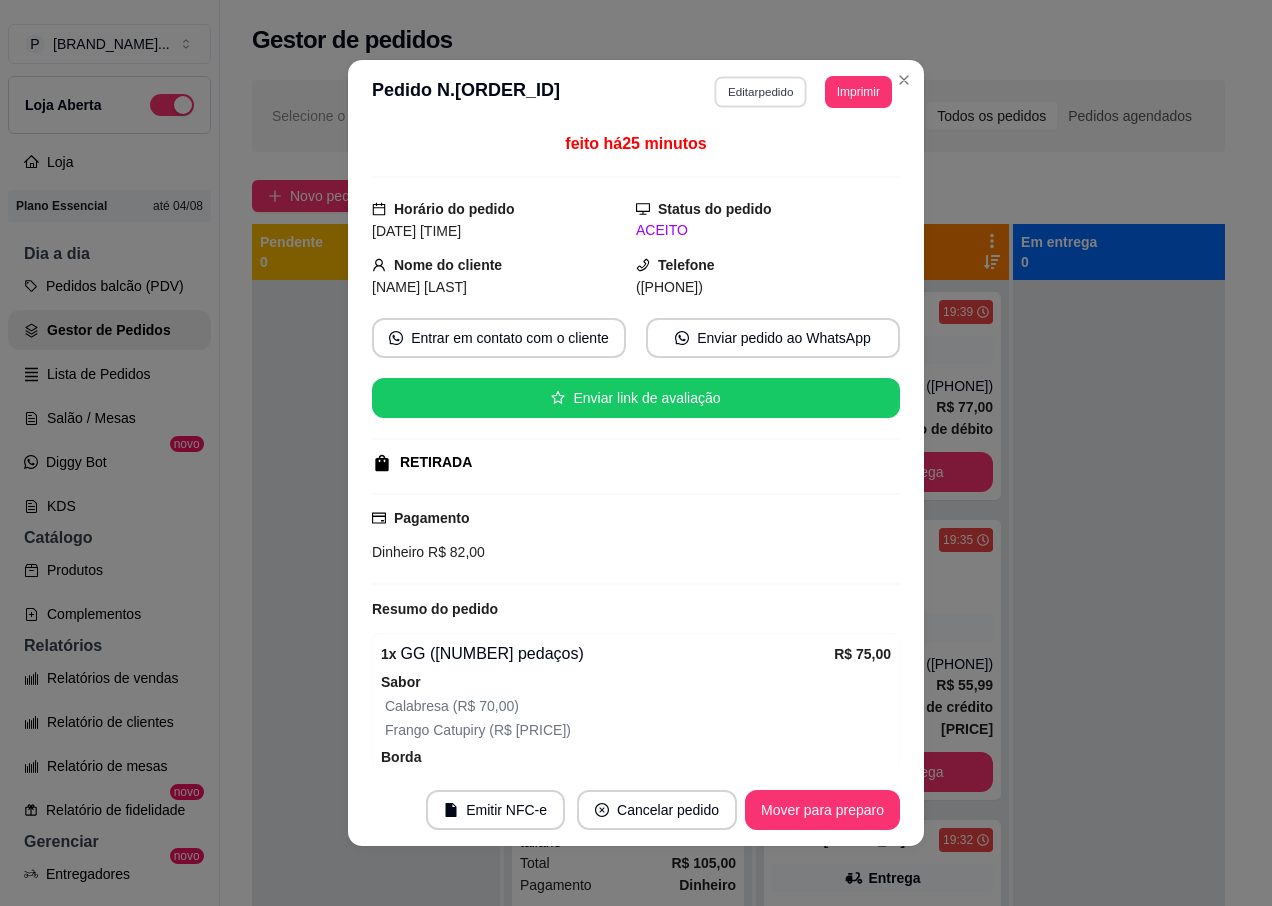 click on "Editar  pedido" at bounding box center [761, 91] 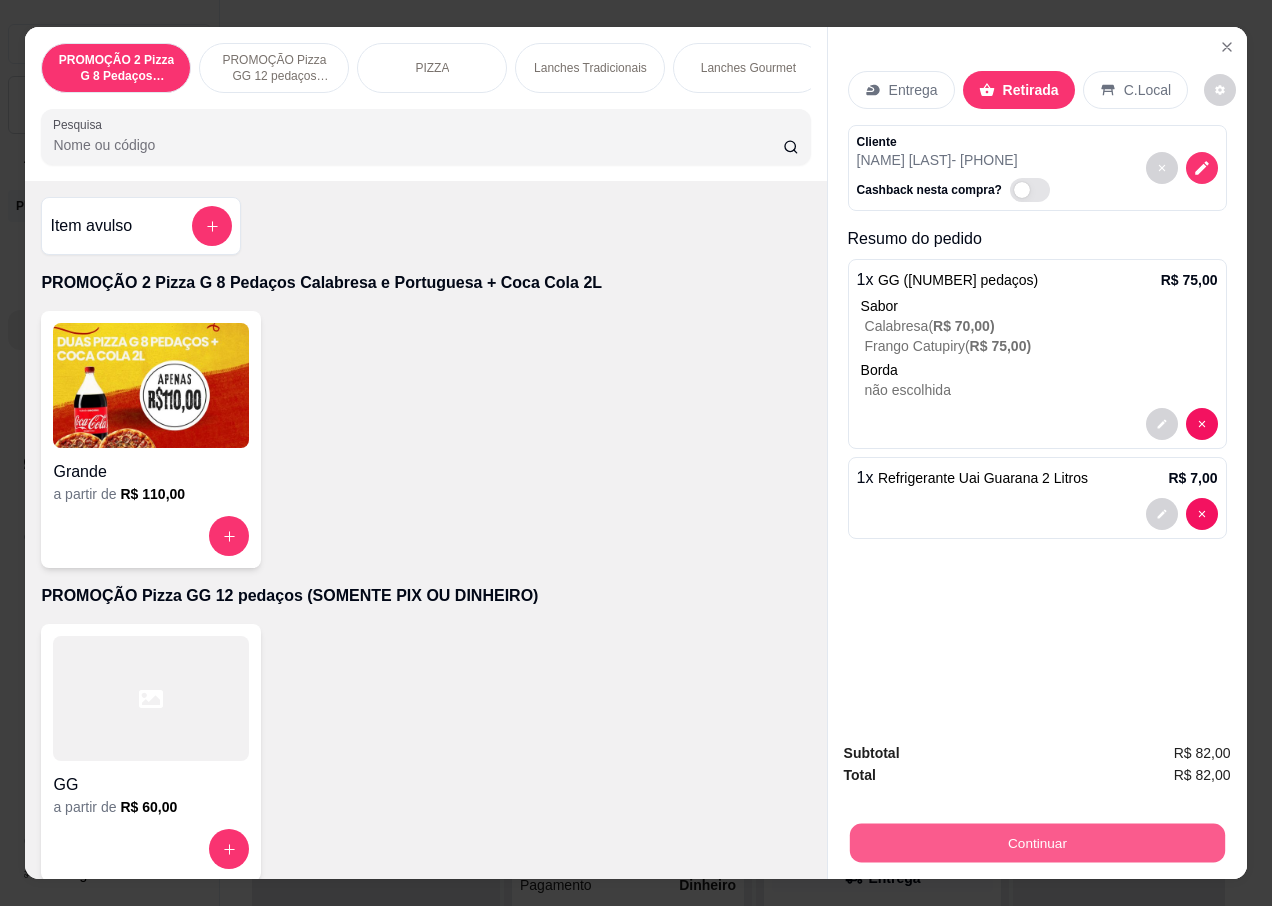 click on "Continuar" at bounding box center [1036, 842] 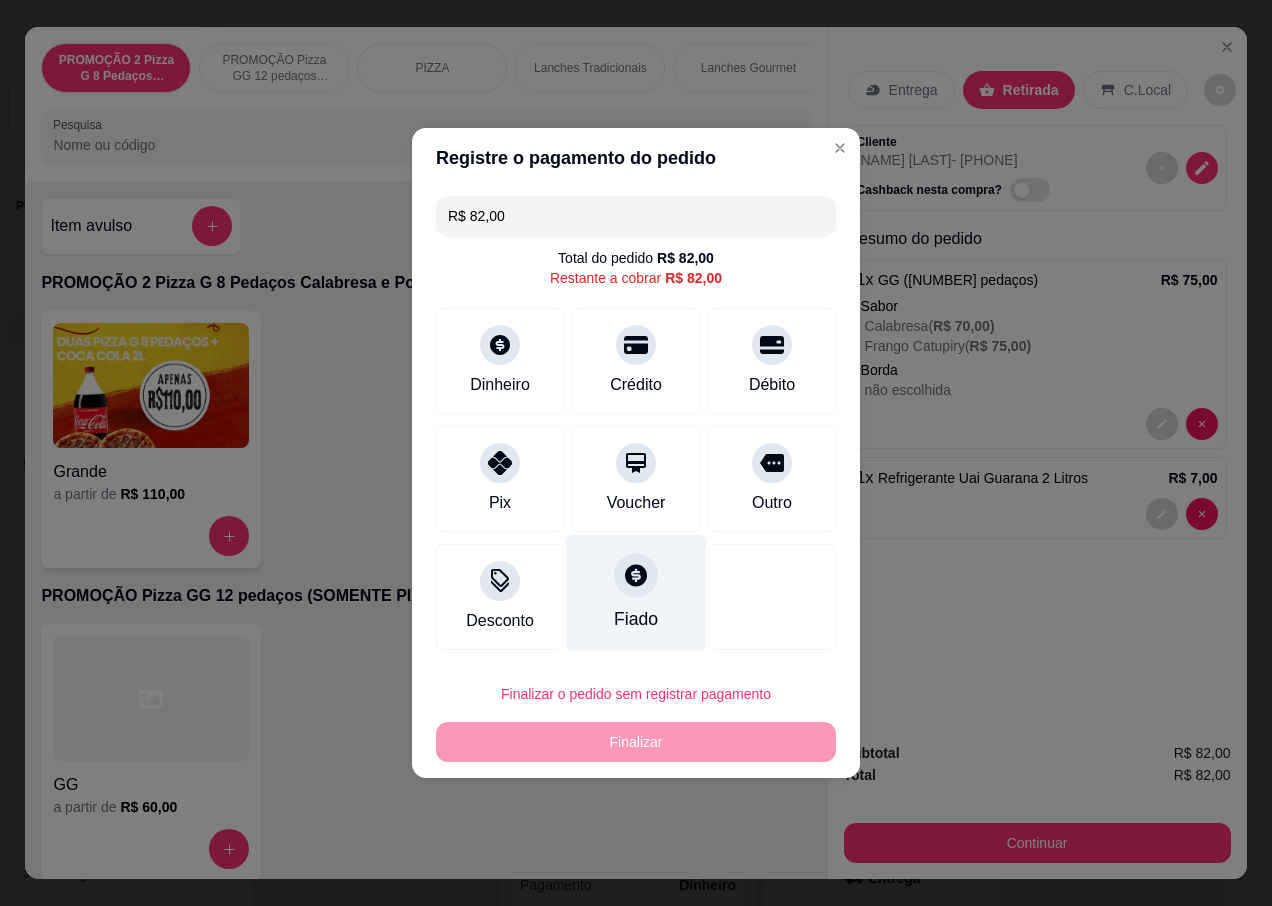 click at bounding box center [636, 575] 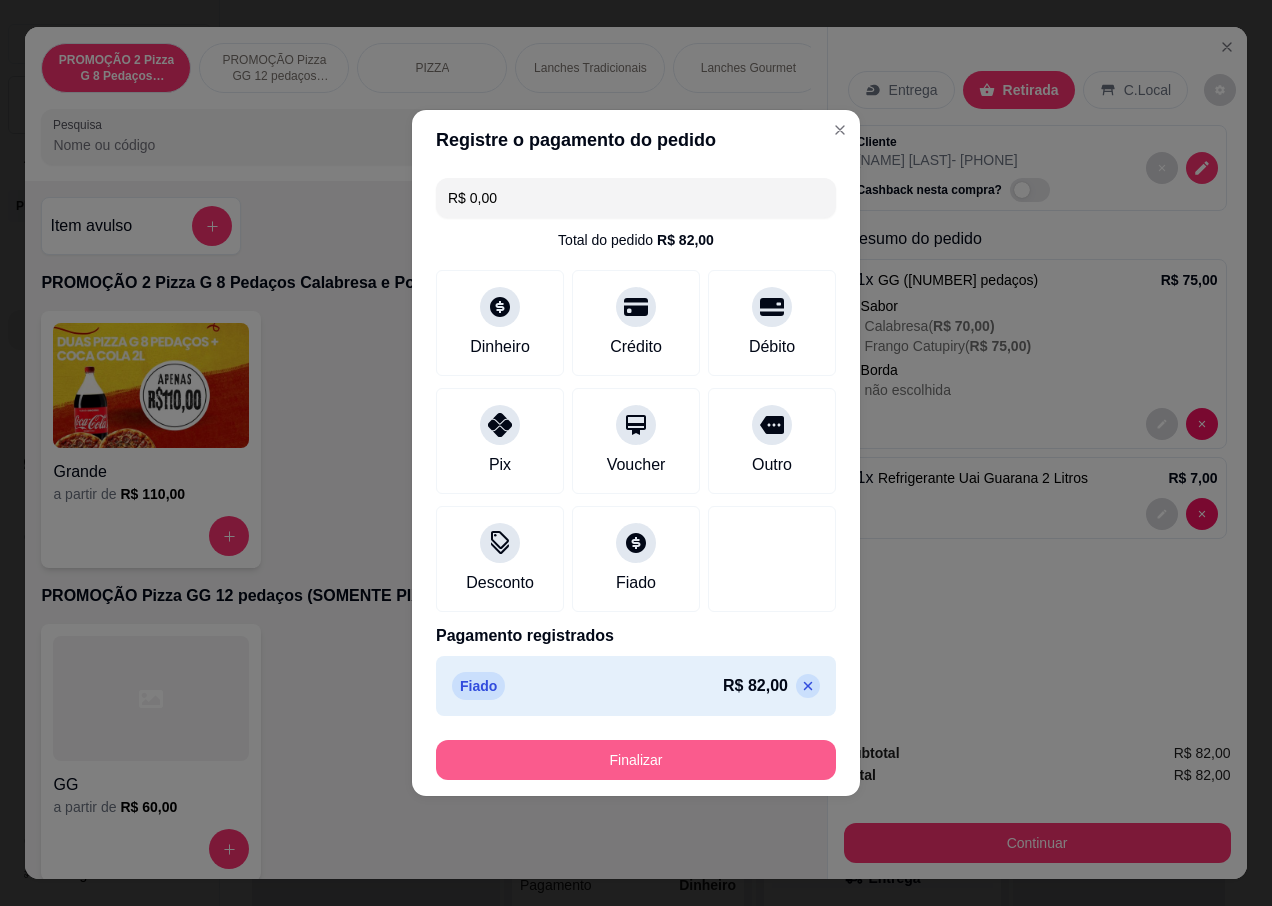 click on "Finalizar" at bounding box center [636, 760] 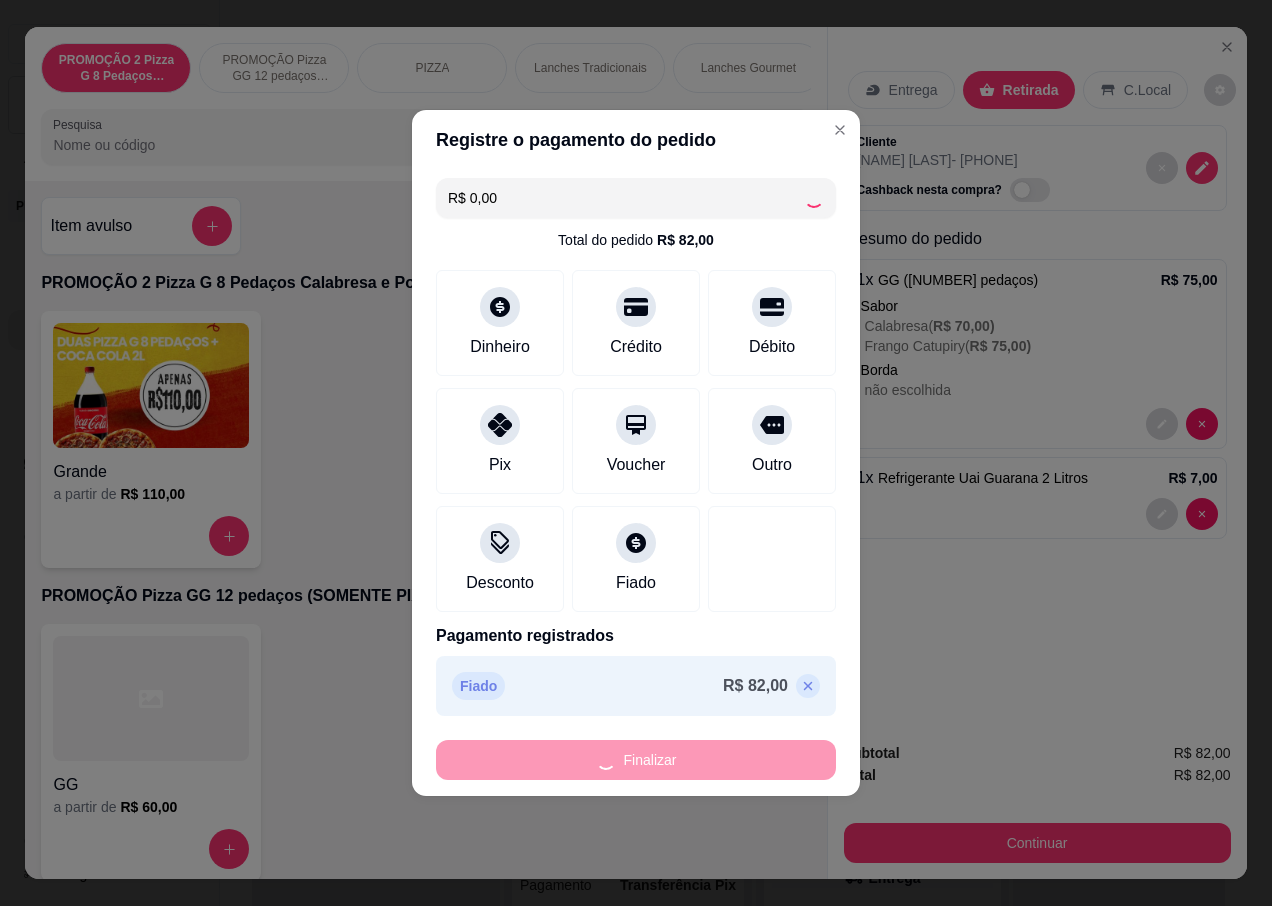 type on "0" 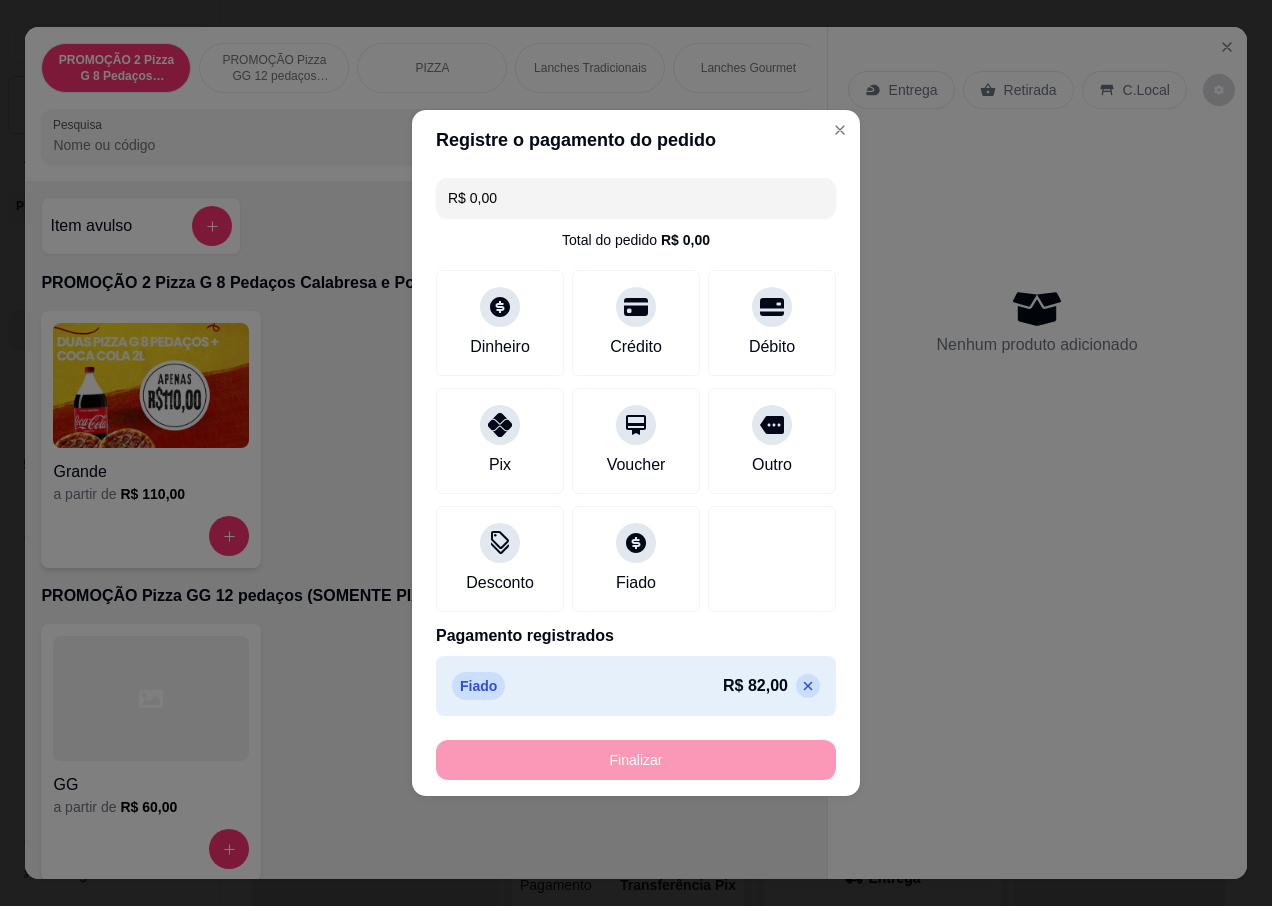 type on "-R$ 82,00" 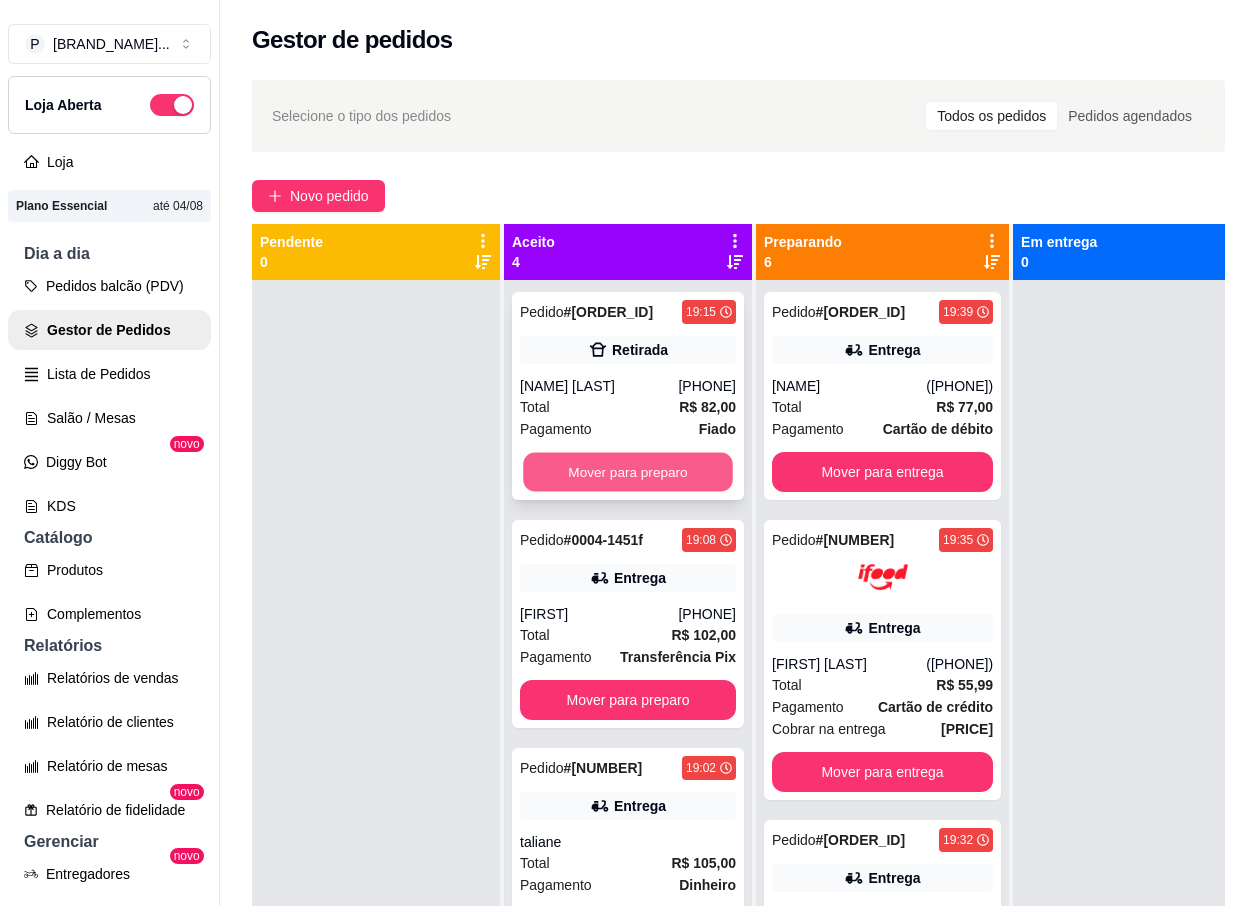 click on "Mover para preparo" at bounding box center [628, 472] 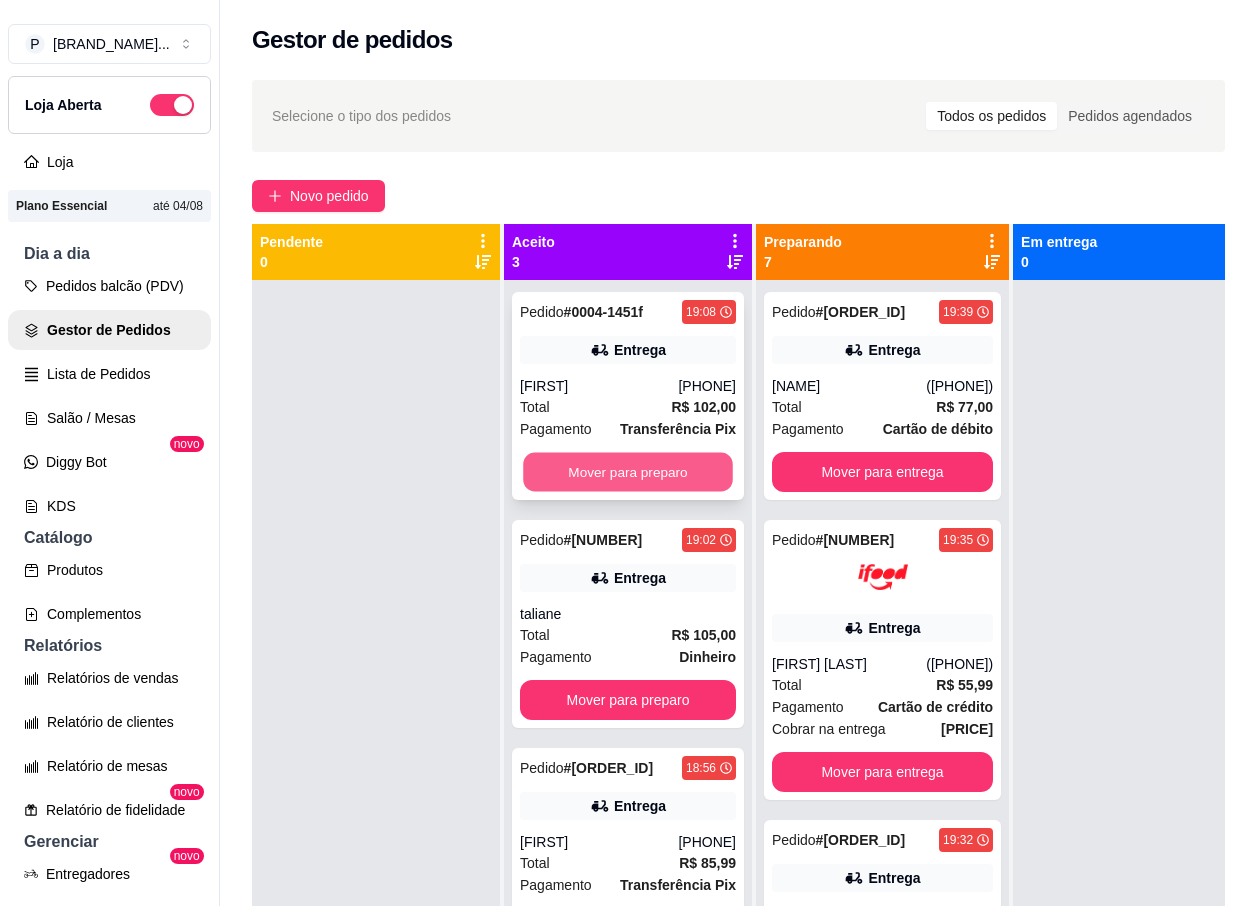 click on "Mover para preparo" at bounding box center [628, 472] 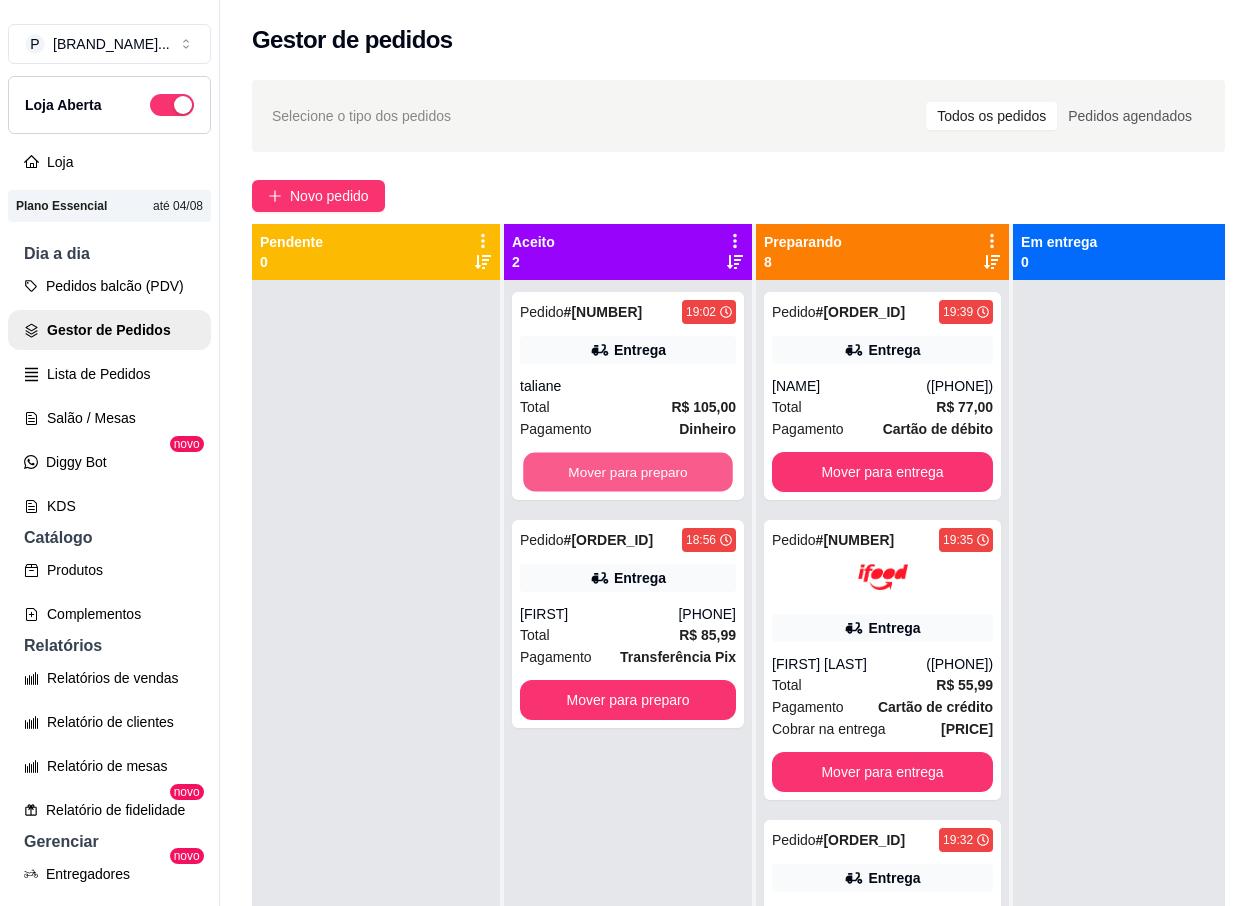 click on "Mover para preparo" at bounding box center [628, 472] 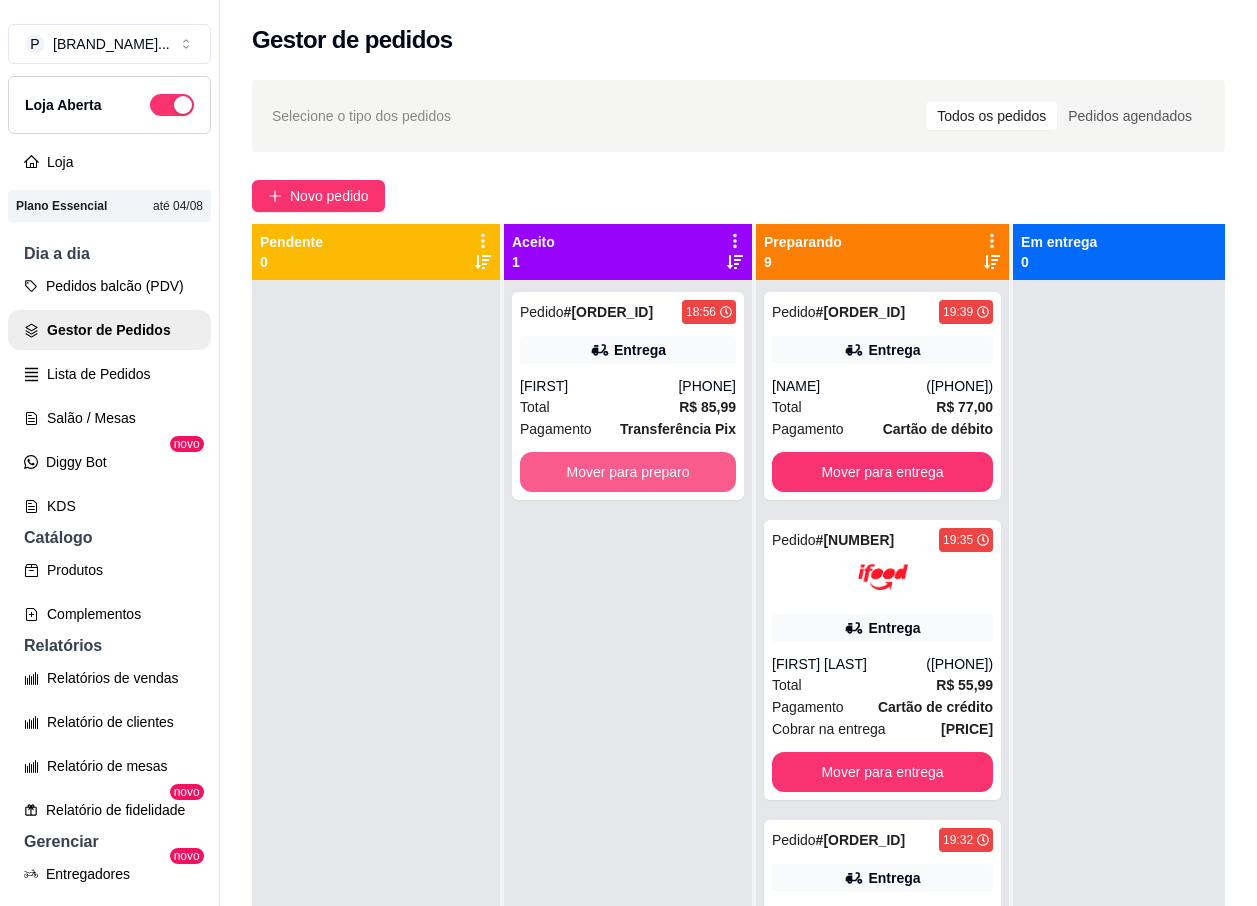 click on "Mover para preparo" at bounding box center [628, 472] 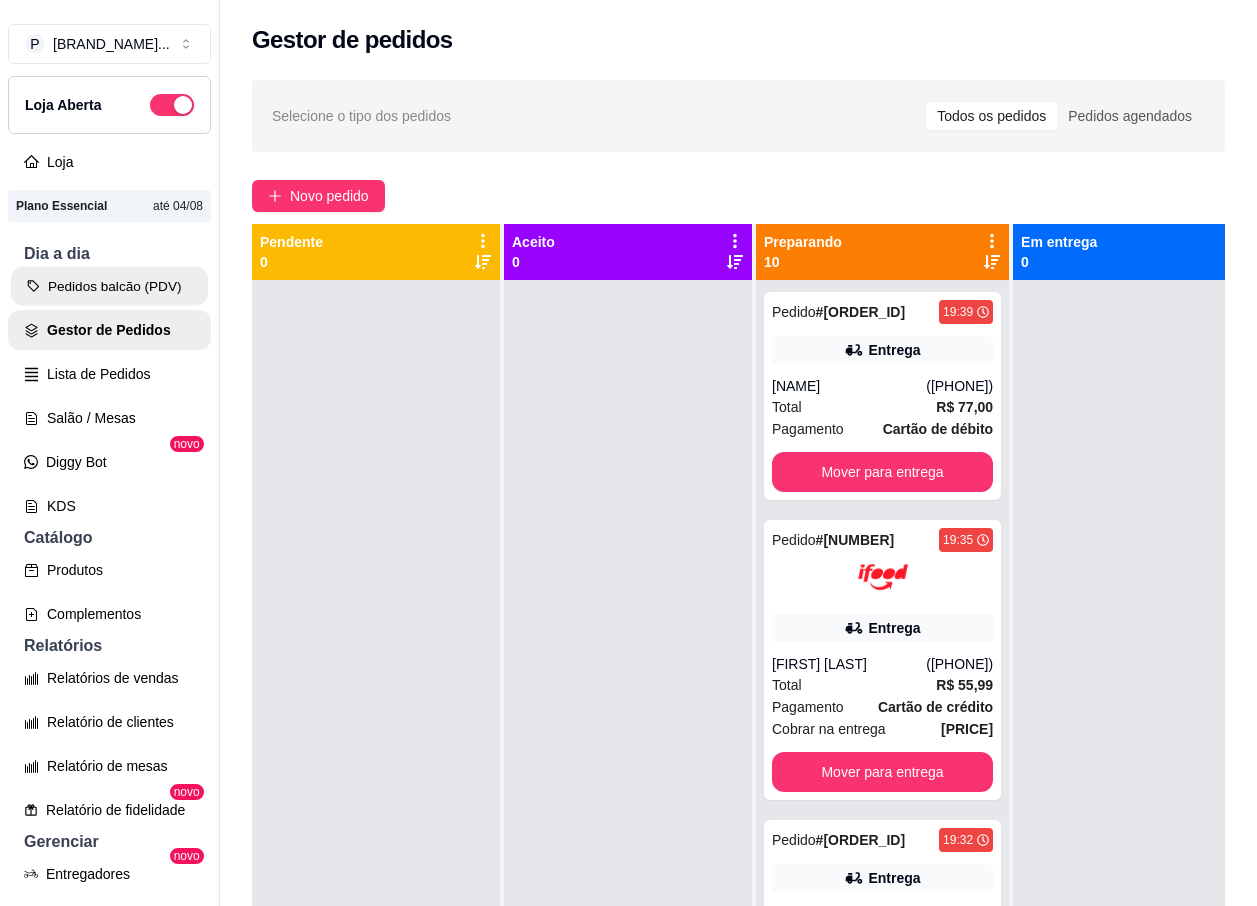 click on "Pedidos balcão (PDV)" at bounding box center [109, 286] 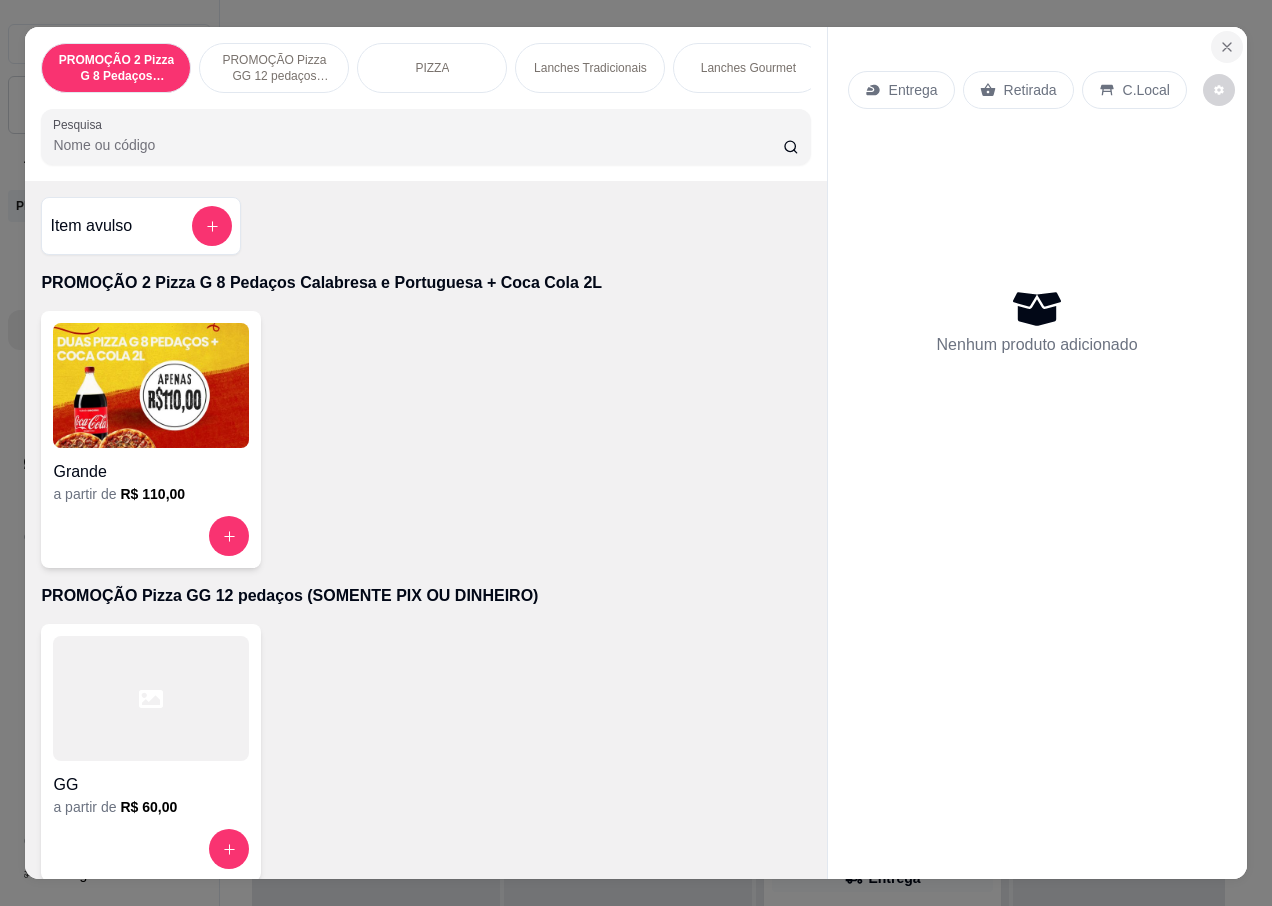 click 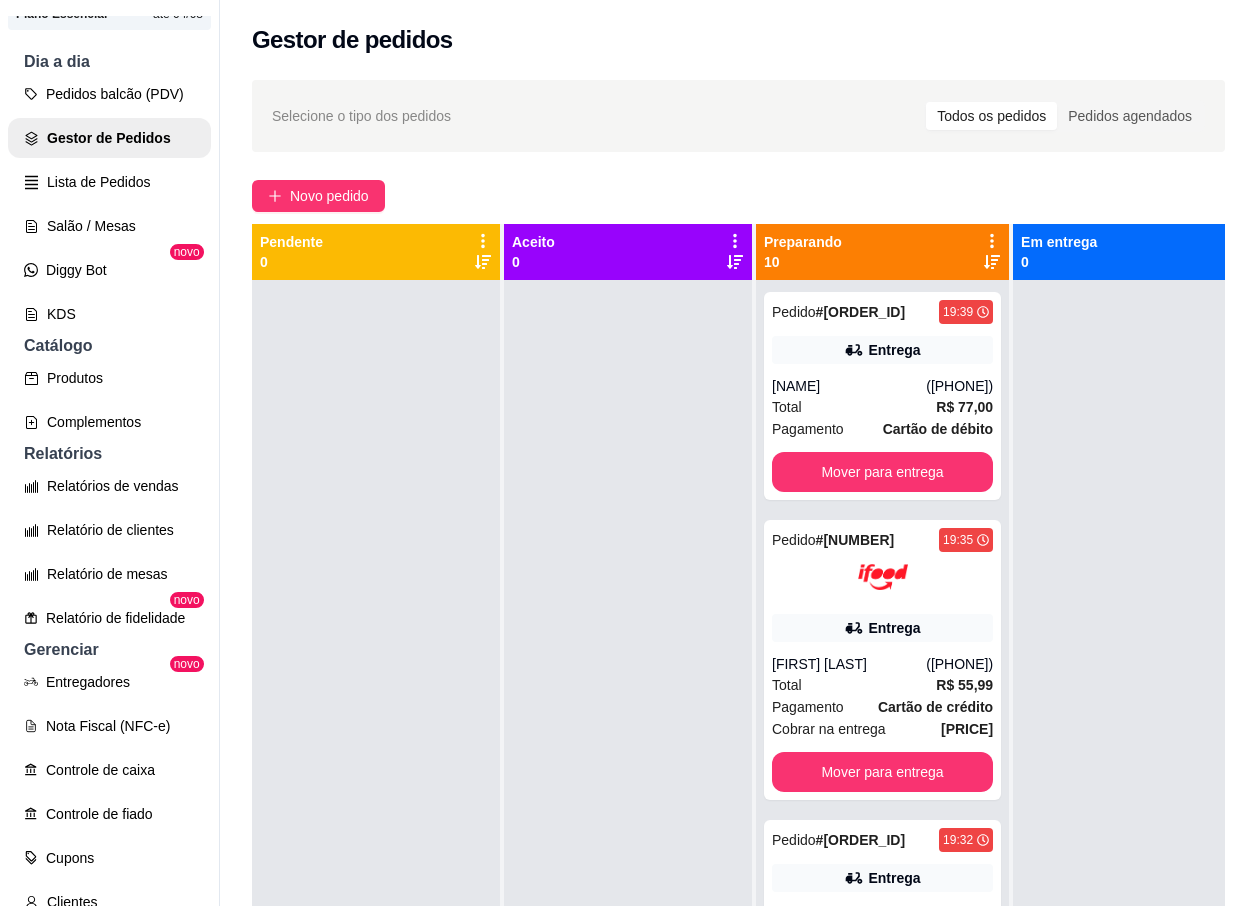 scroll, scrollTop: 200, scrollLeft: 0, axis: vertical 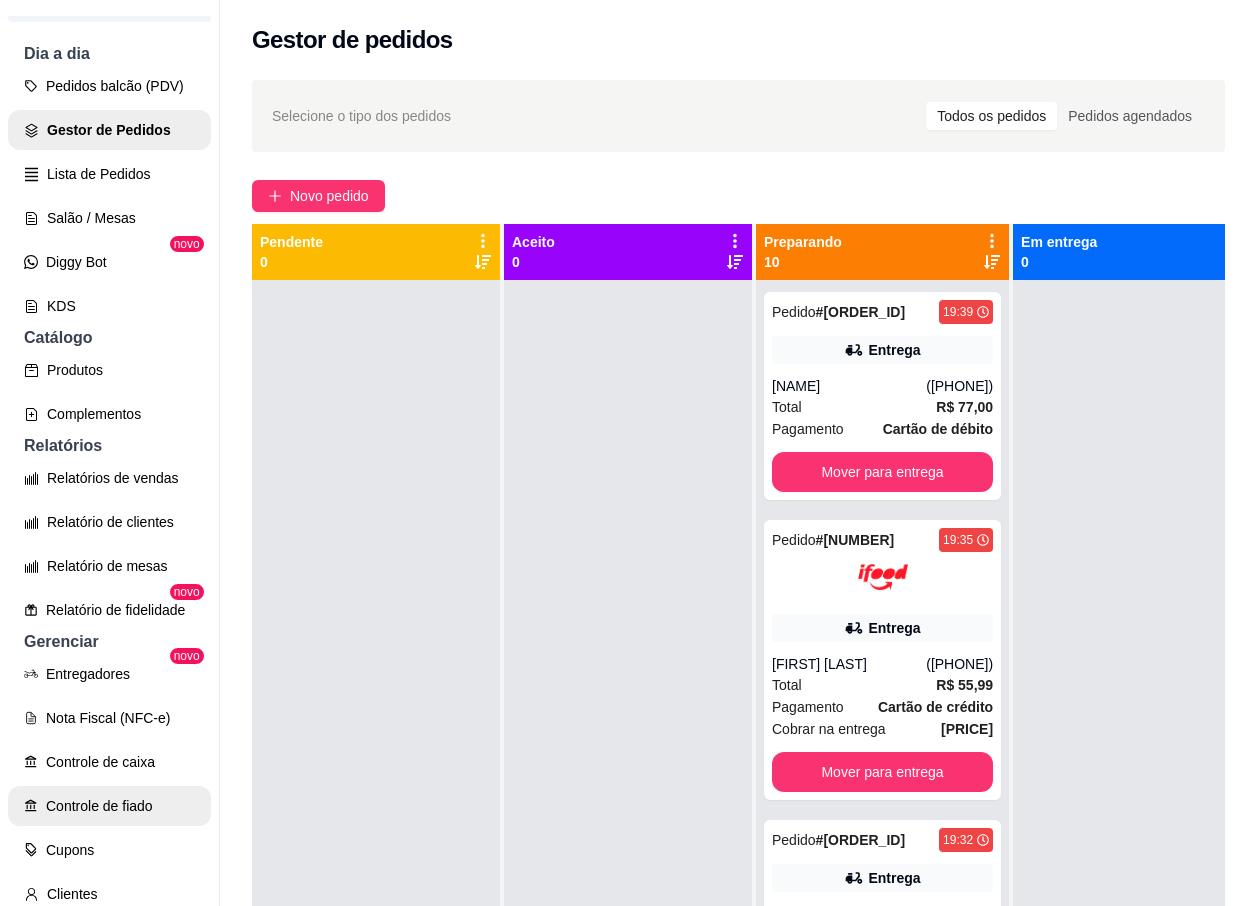 click on "Controle de fiado" at bounding box center (109, 806) 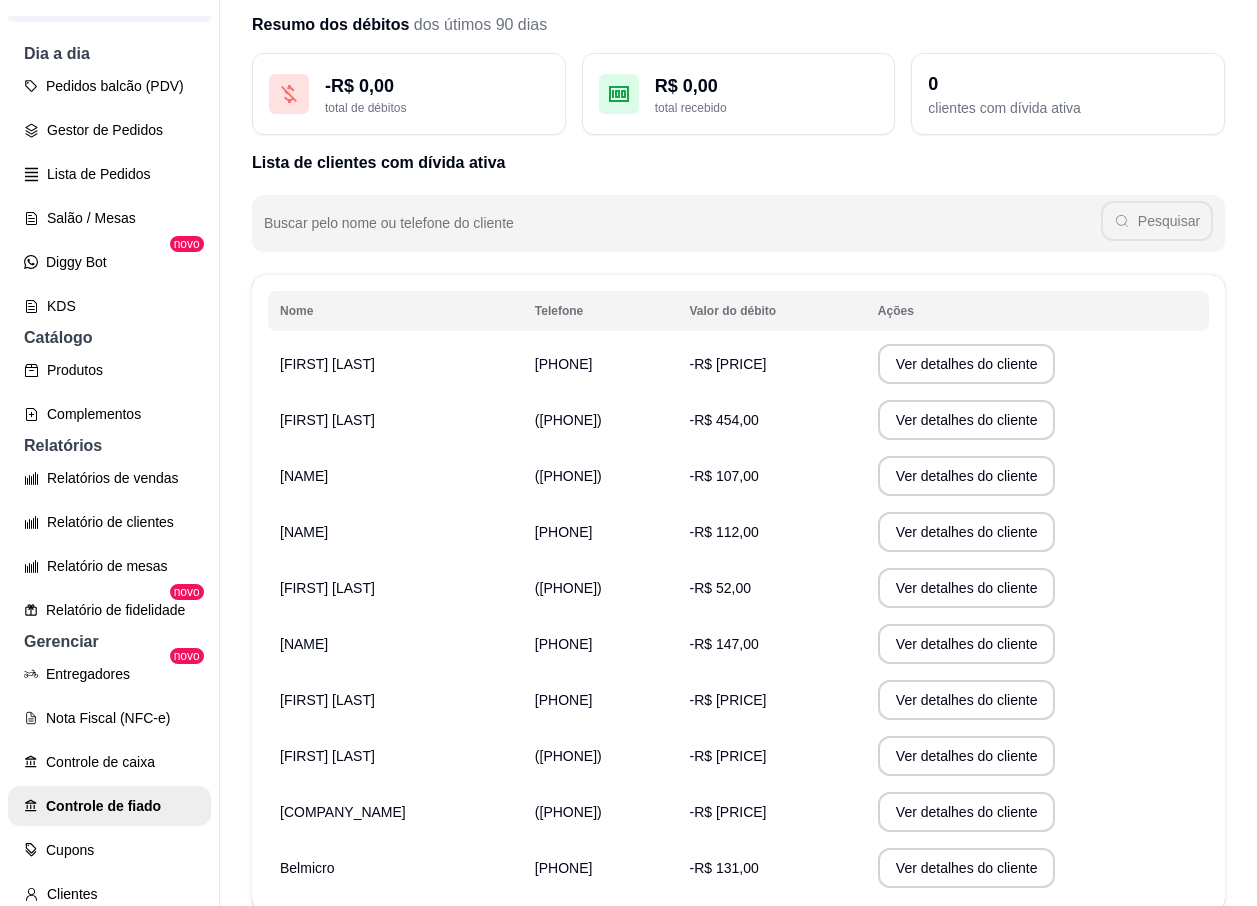 scroll, scrollTop: 216, scrollLeft: 0, axis: vertical 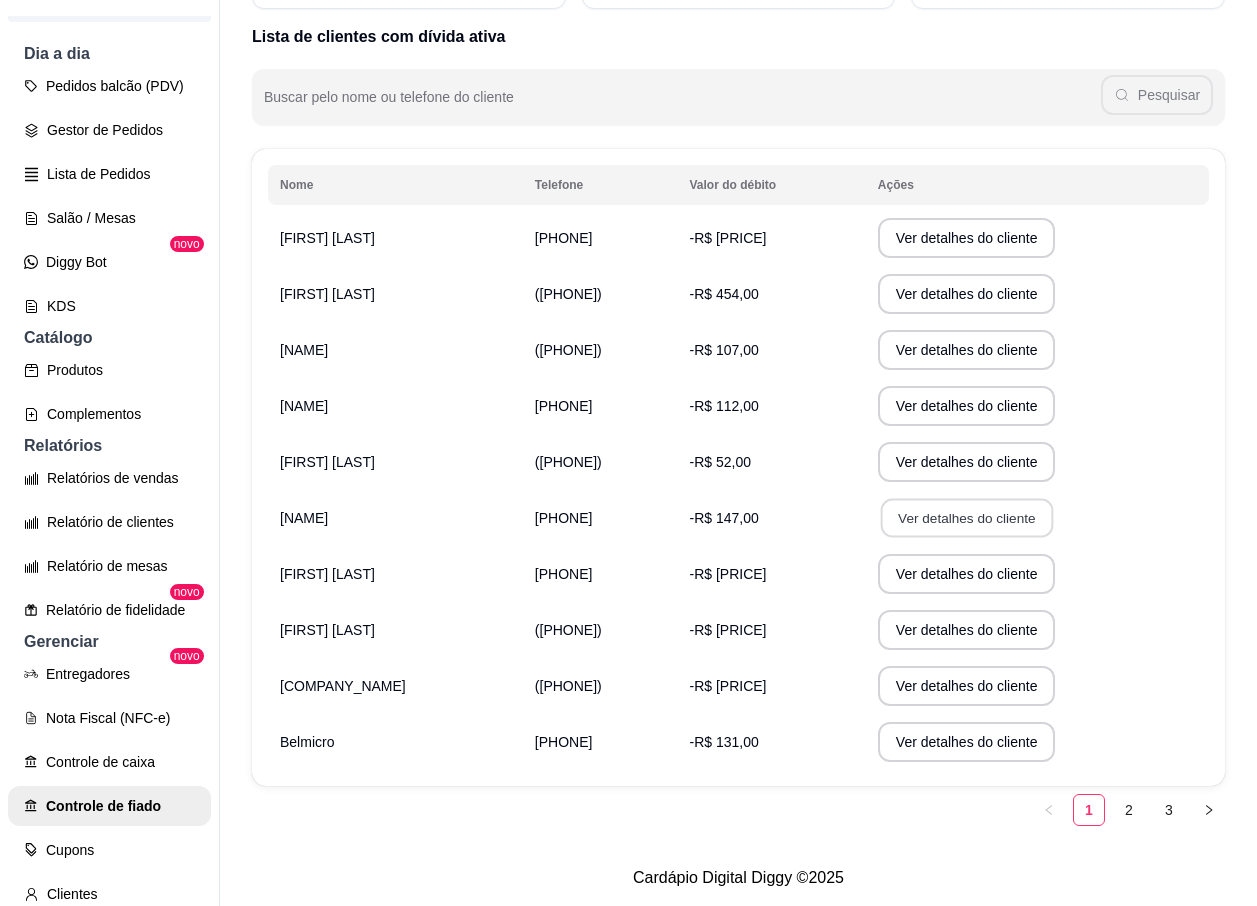 click on "Ver detalhes do cliente" at bounding box center (966, 518) 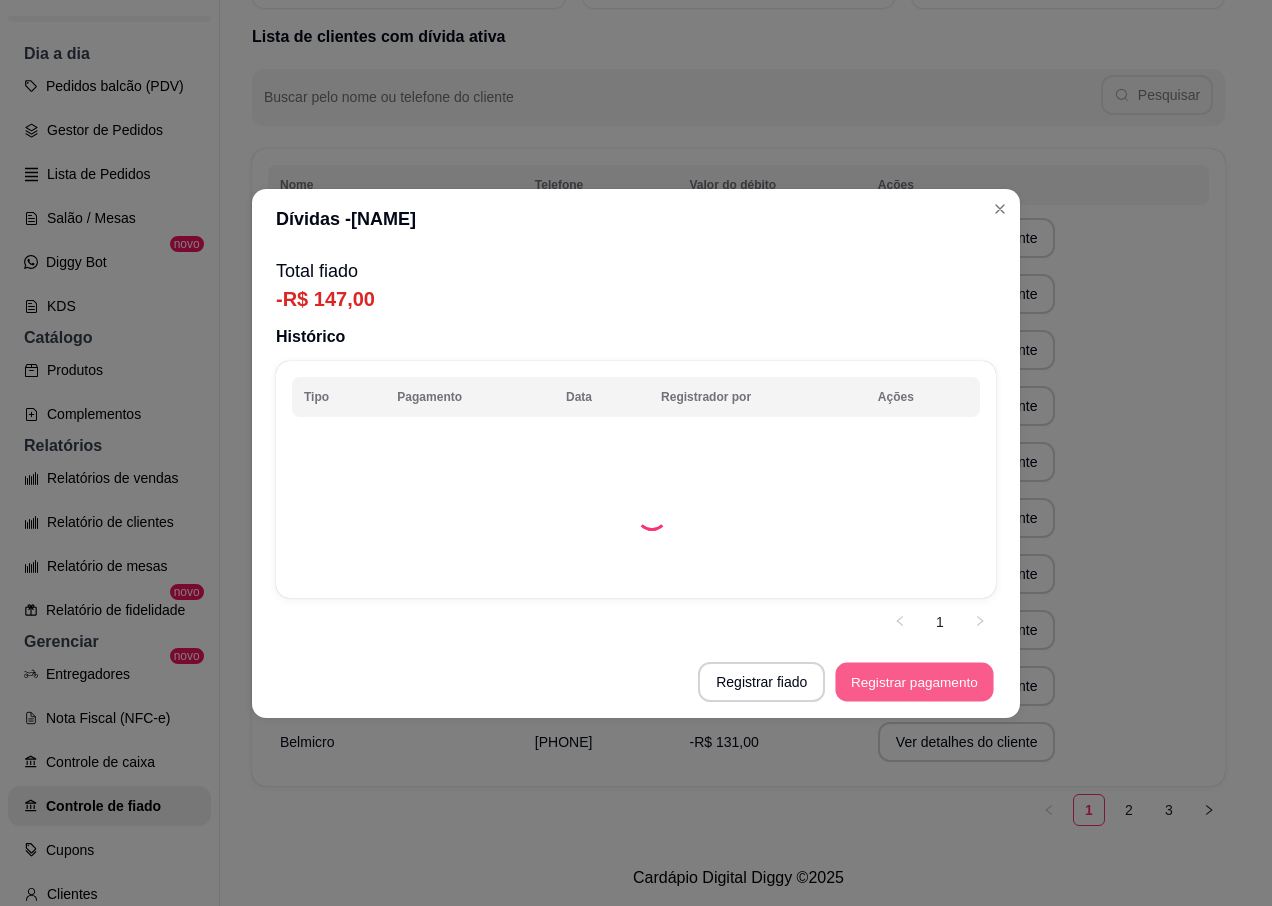 click on "Registrar pagamento" at bounding box center [915, 681] 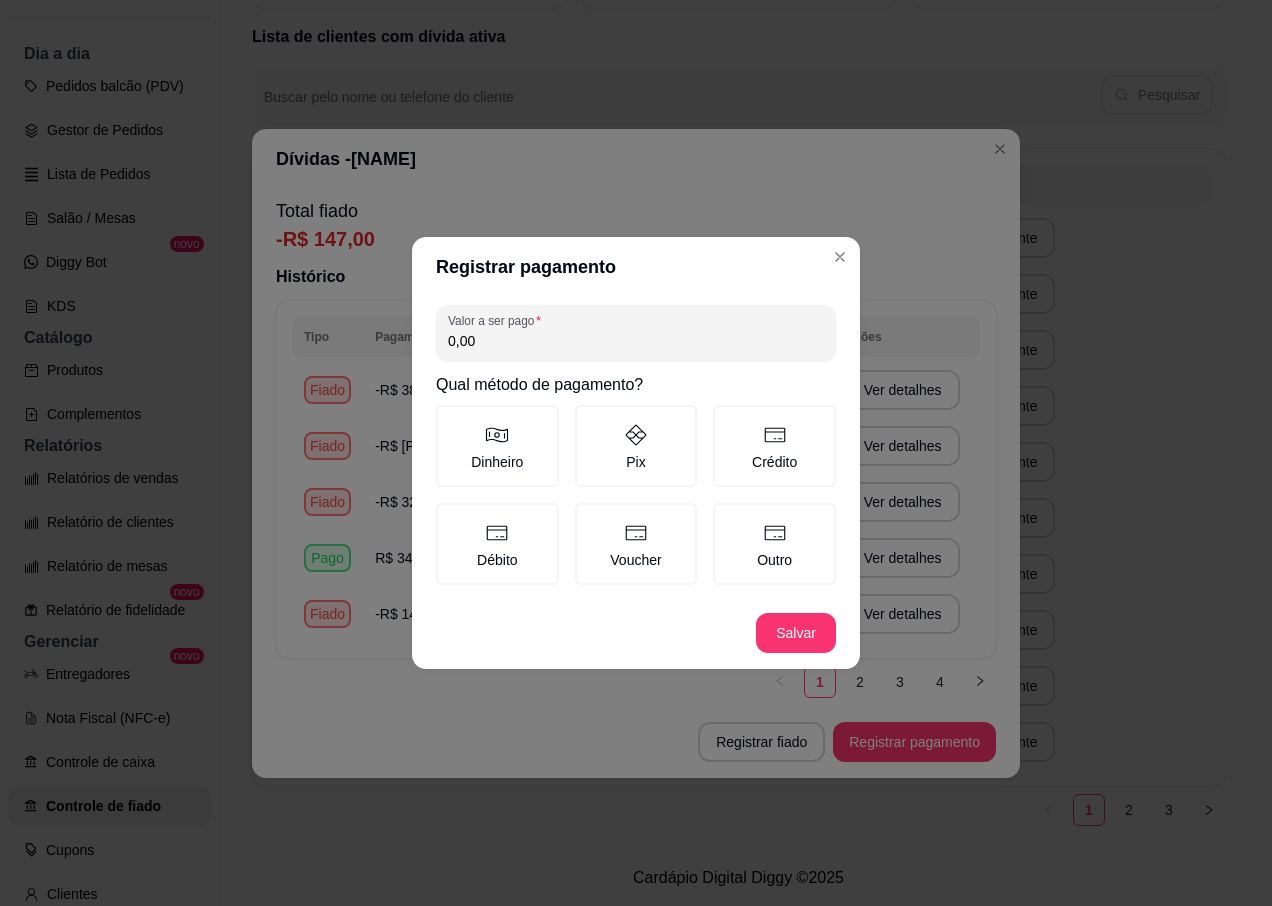 click on "0,00" at bounding box center [636, 341] 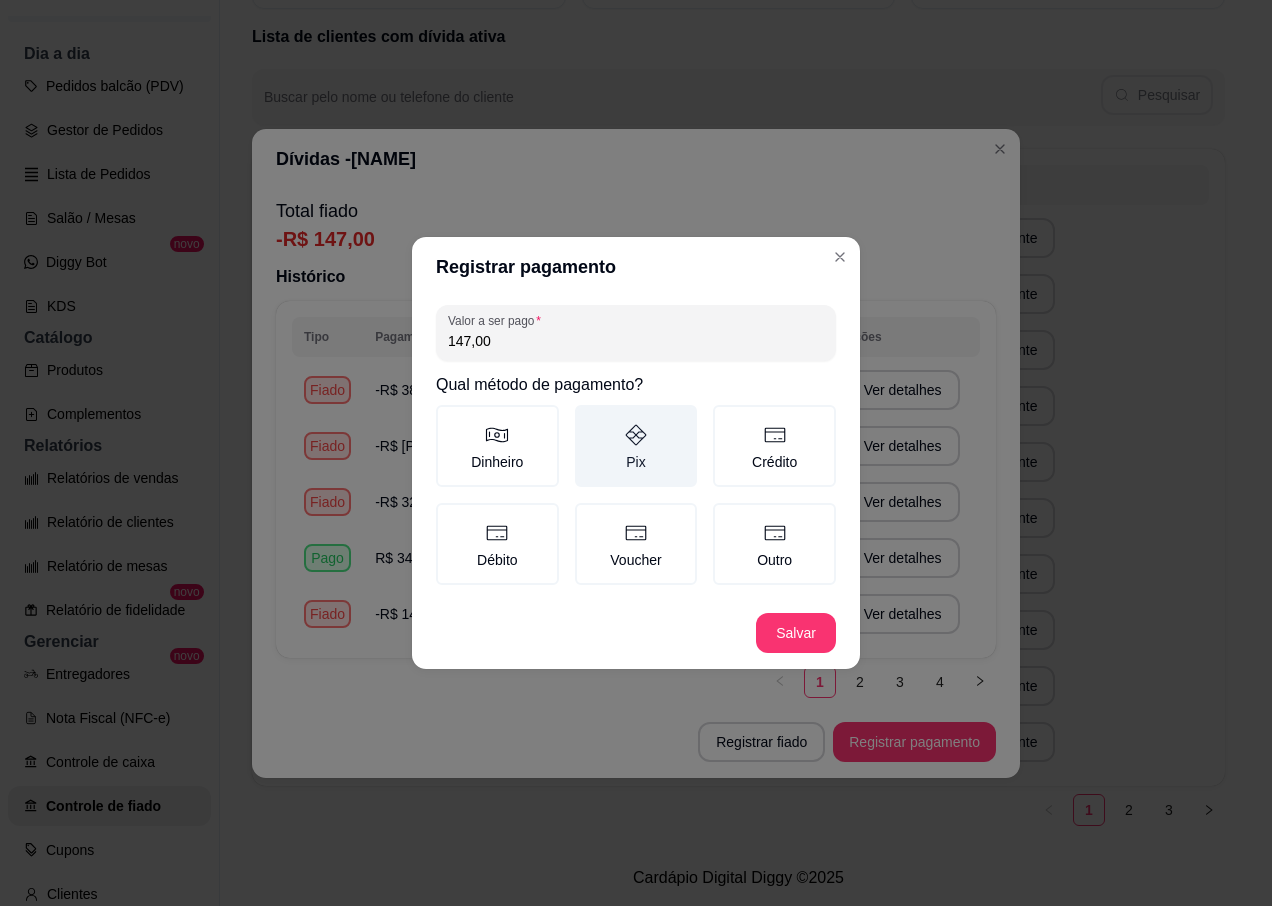 type on "147,00" 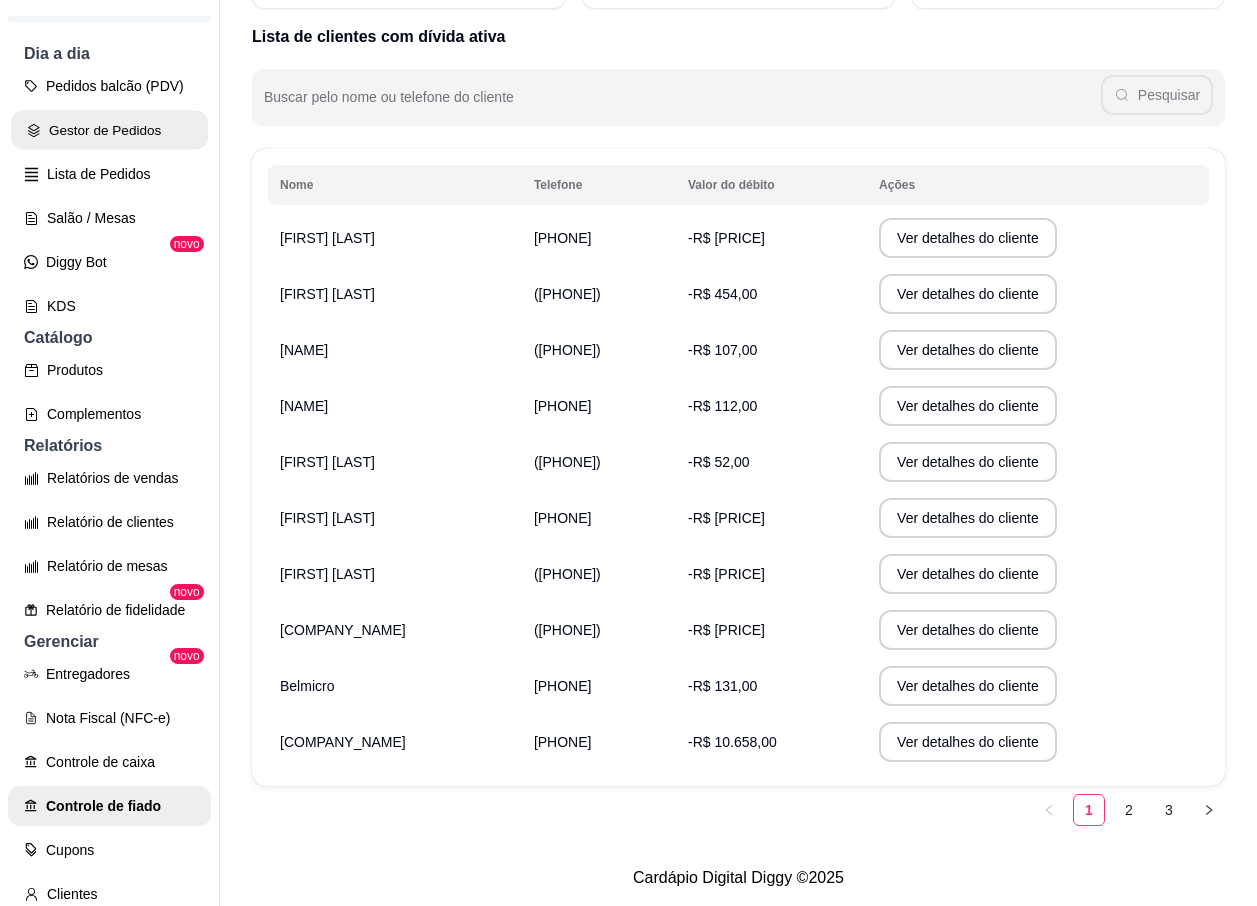 click on "Gestor de Pedidos" at bounding box center [109, 130] 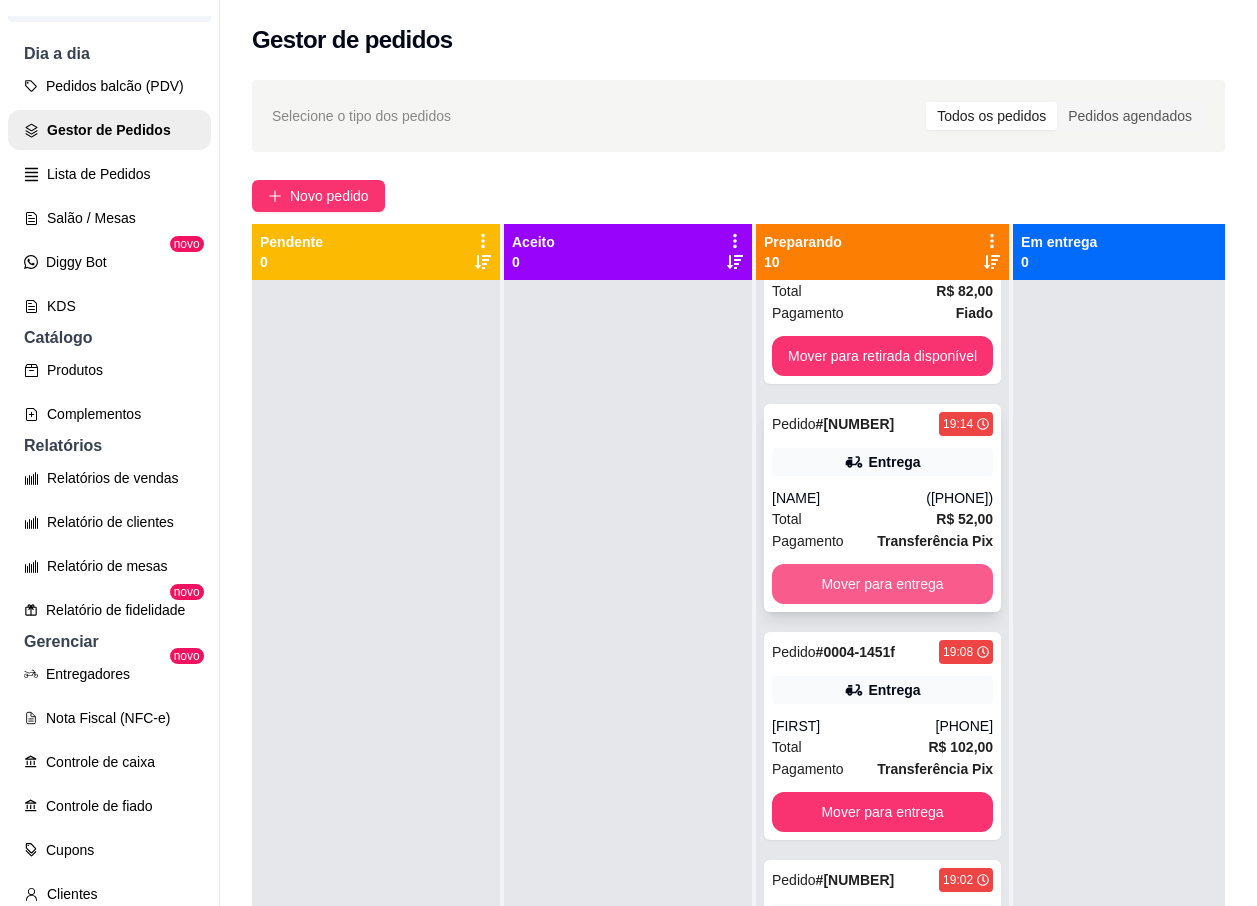 scroll, scrollTop: 1466, scrollLeft: 0, axis: vertical 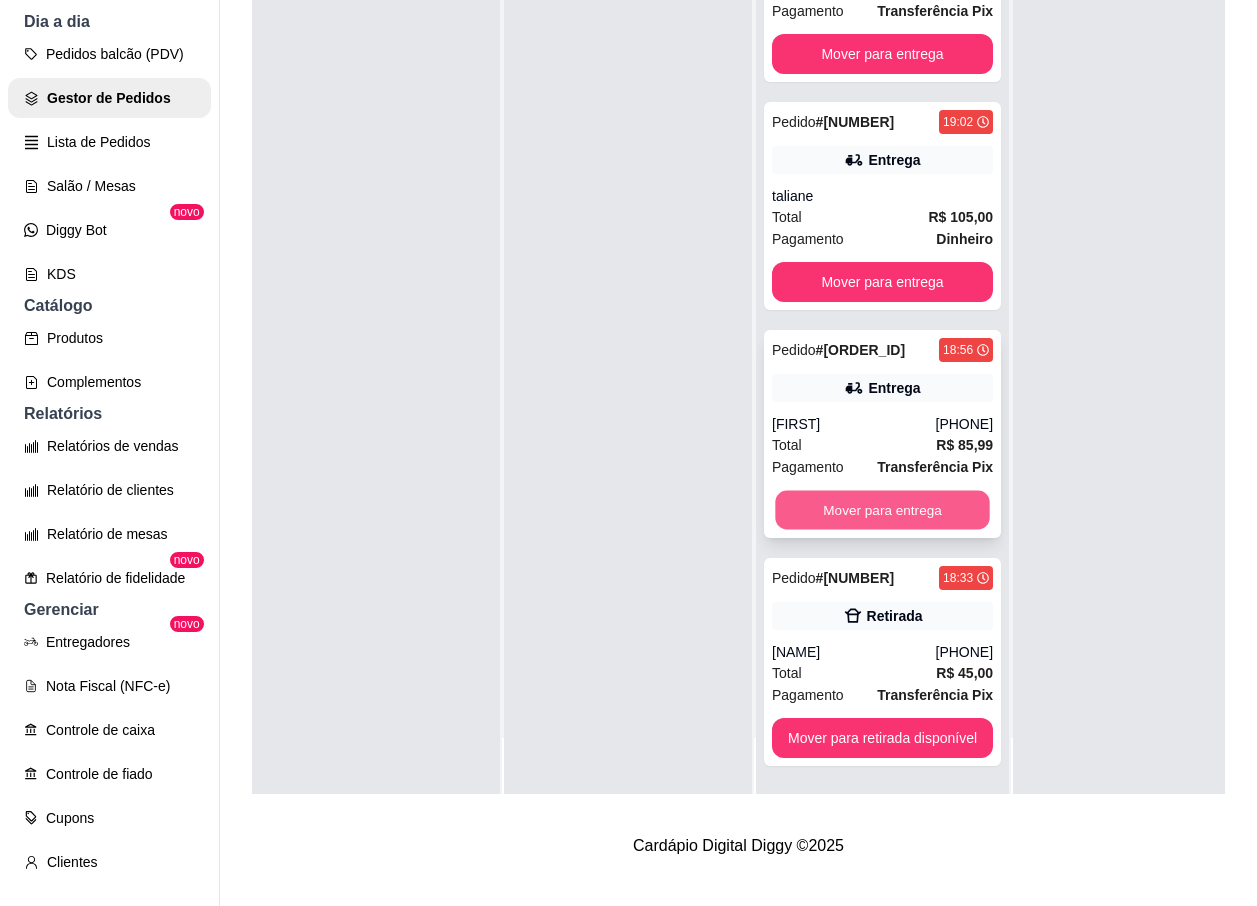 click on "Mover para entrega" at bounding box center [882, 510] 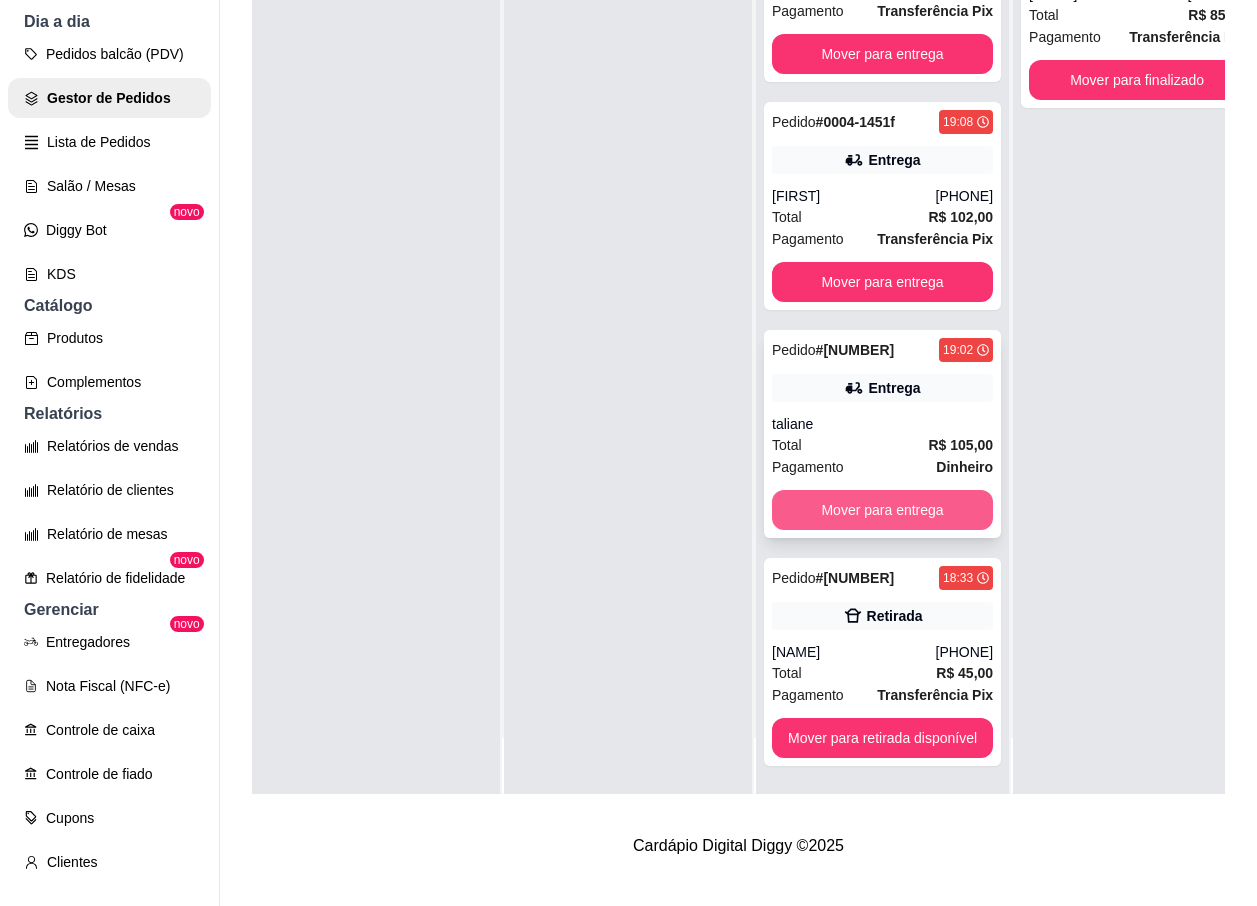 scroll, scrollTop: 1238, scrollLeft: 0, axis: vertical 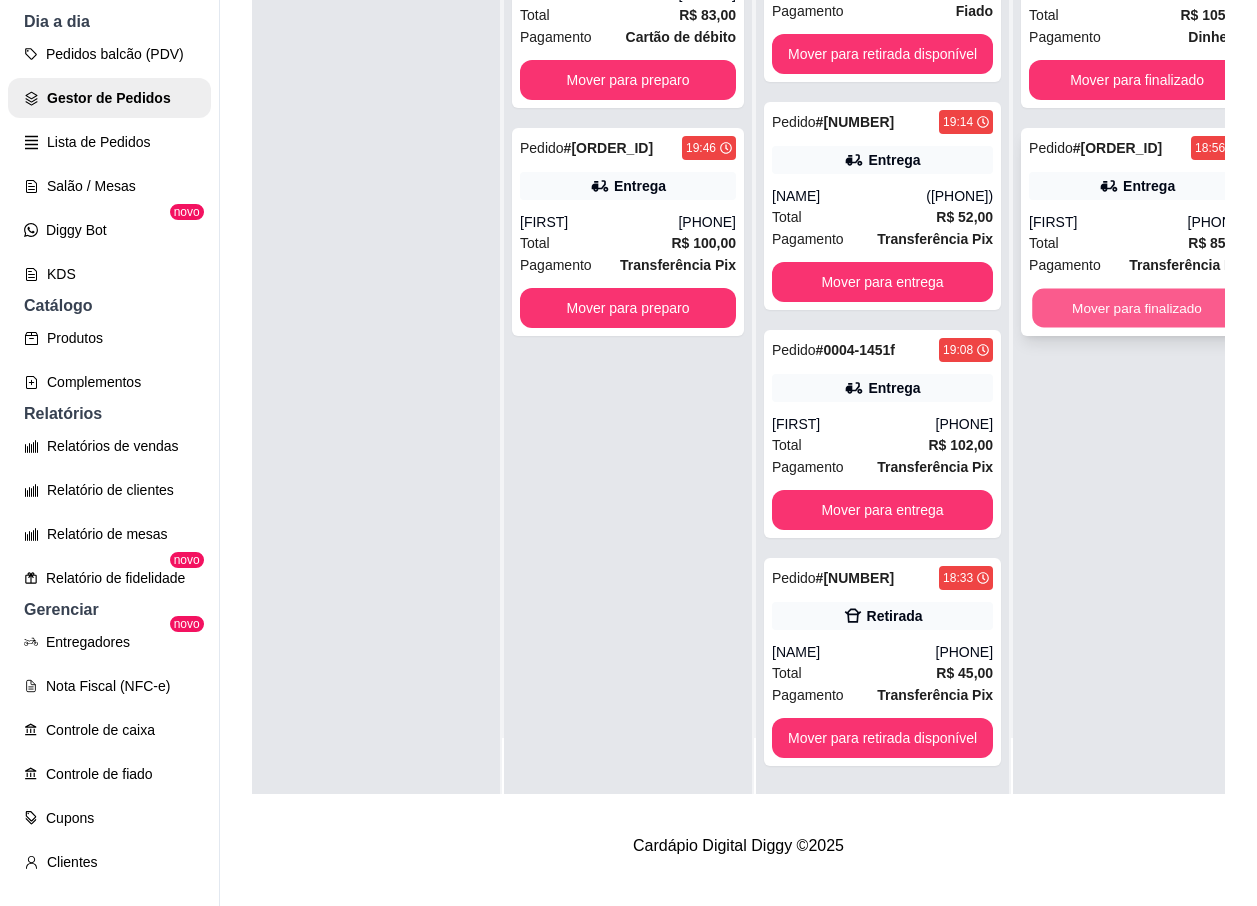 click on "Mover para finalizado" at bounding box center (1137, 308) 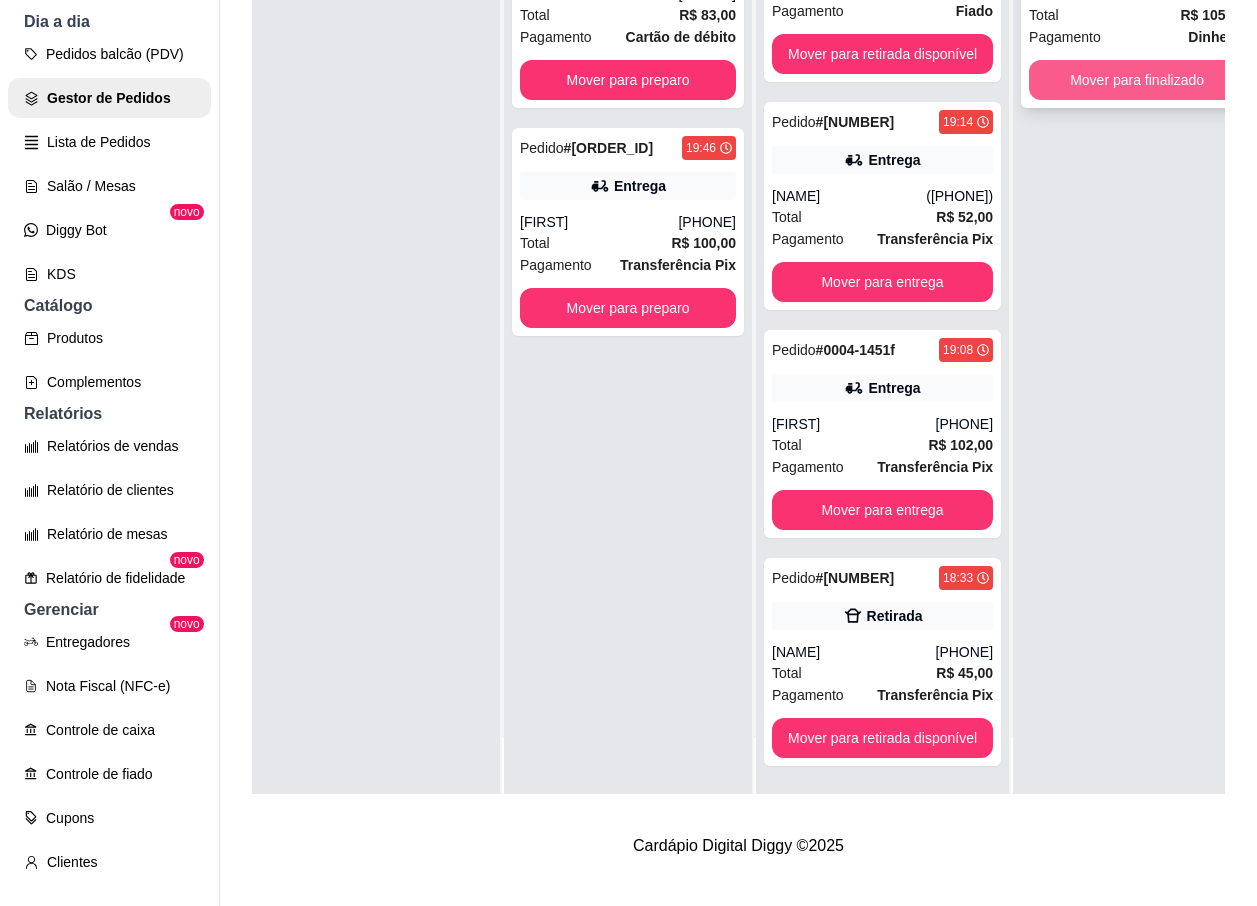 click on "Mover para finalizado" at bounding box center (1137, 80) 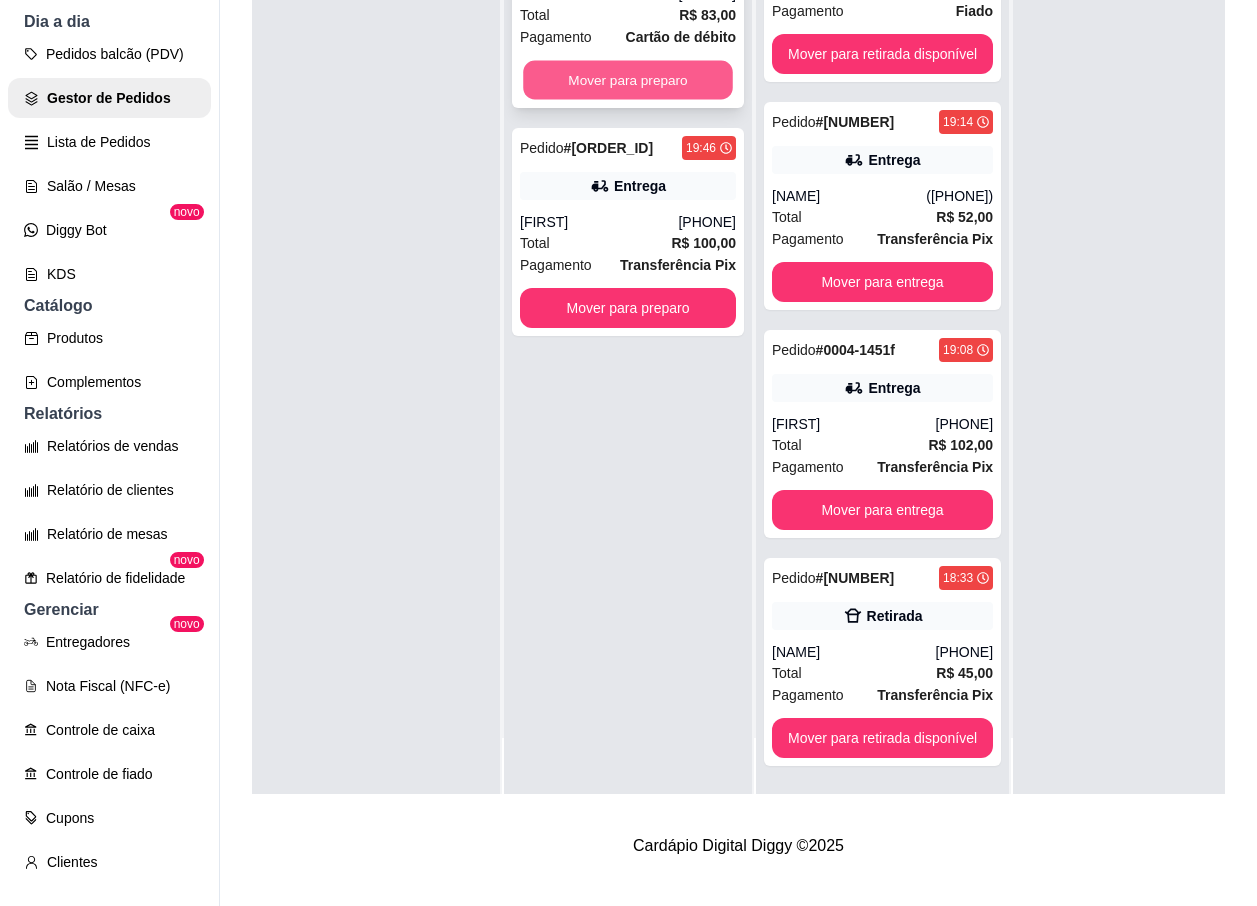 click on "Mover para preparo" at bounding box center [628, 80] 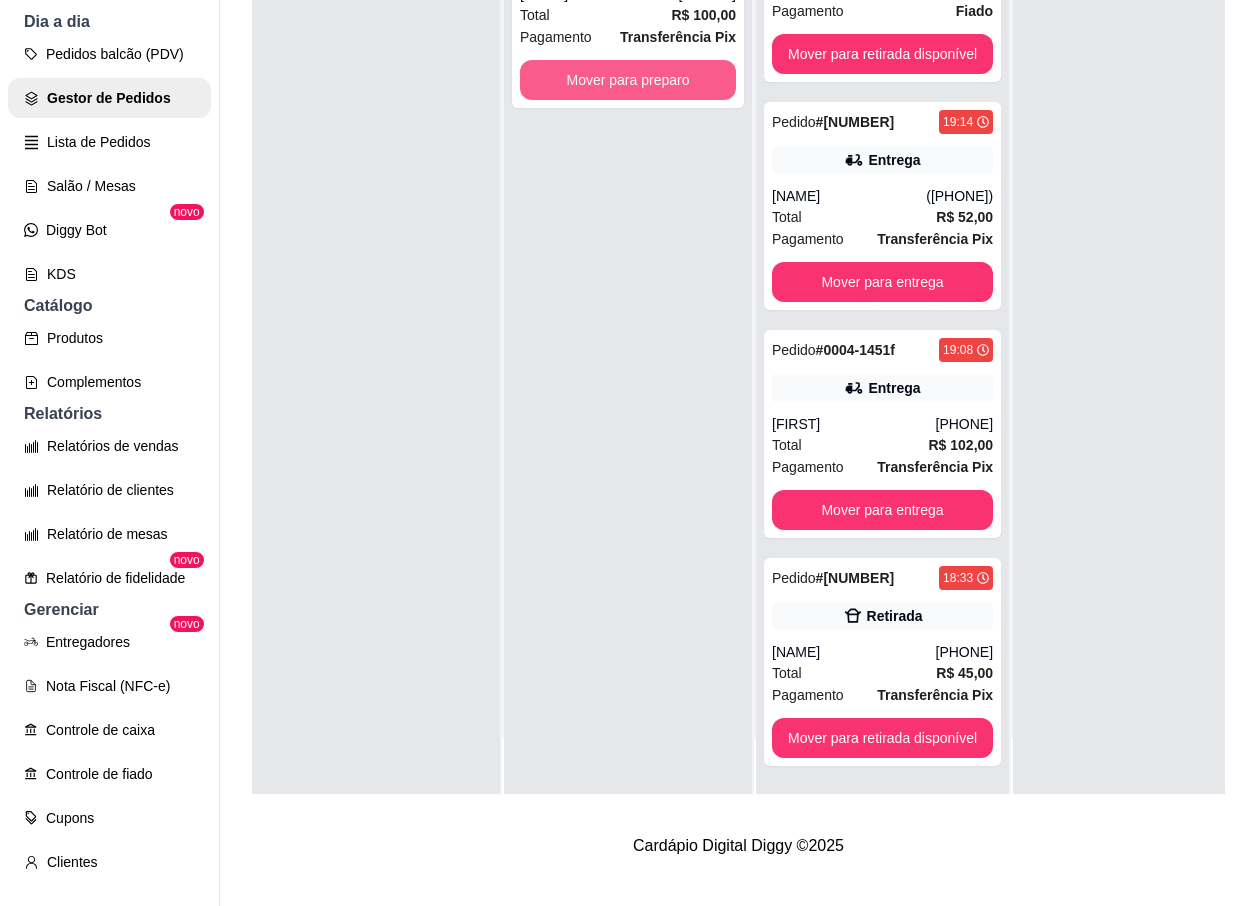 click on "Mover para preparo" at bounding box center [628, 80] 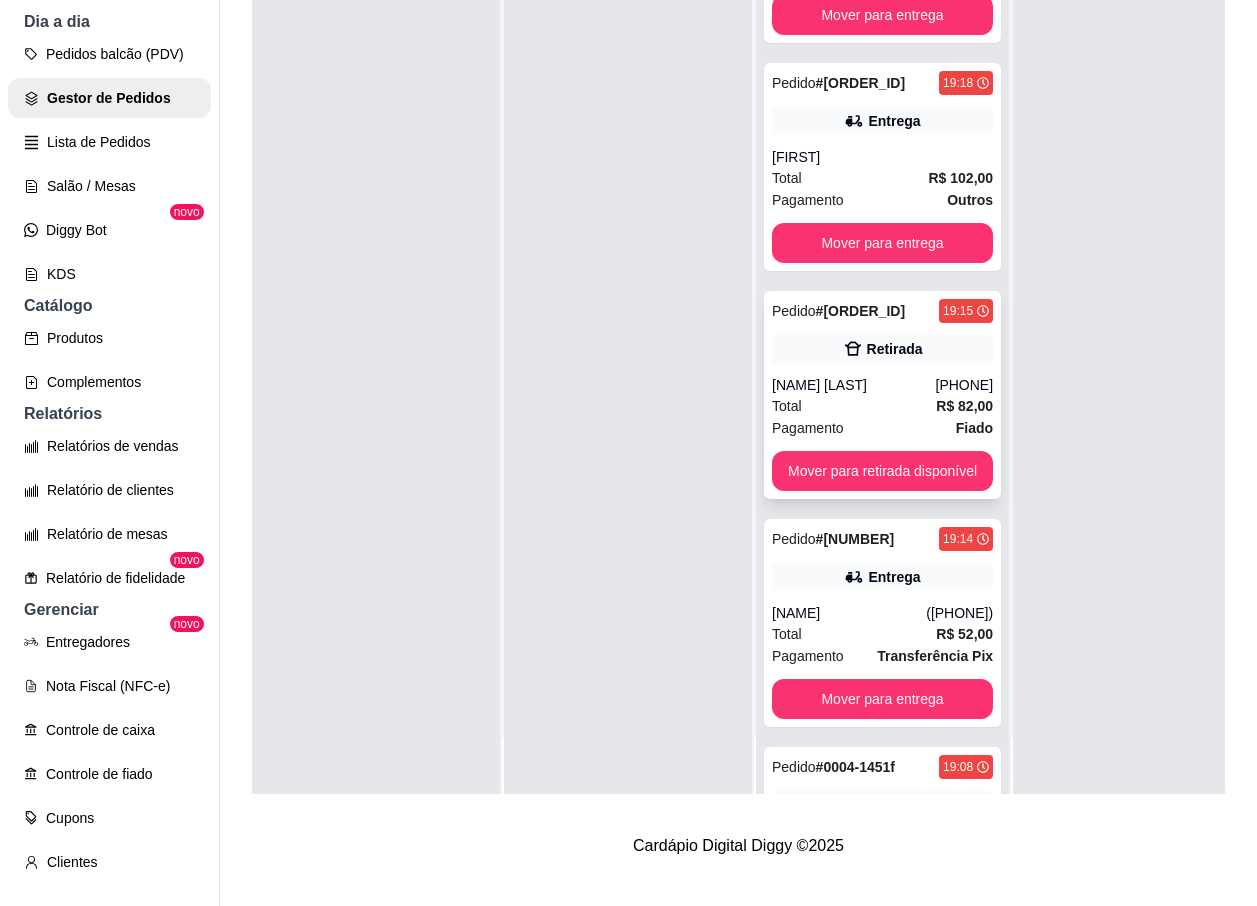 scroll, scrollTop: 866, scrollLeft: 0, axis: vertical 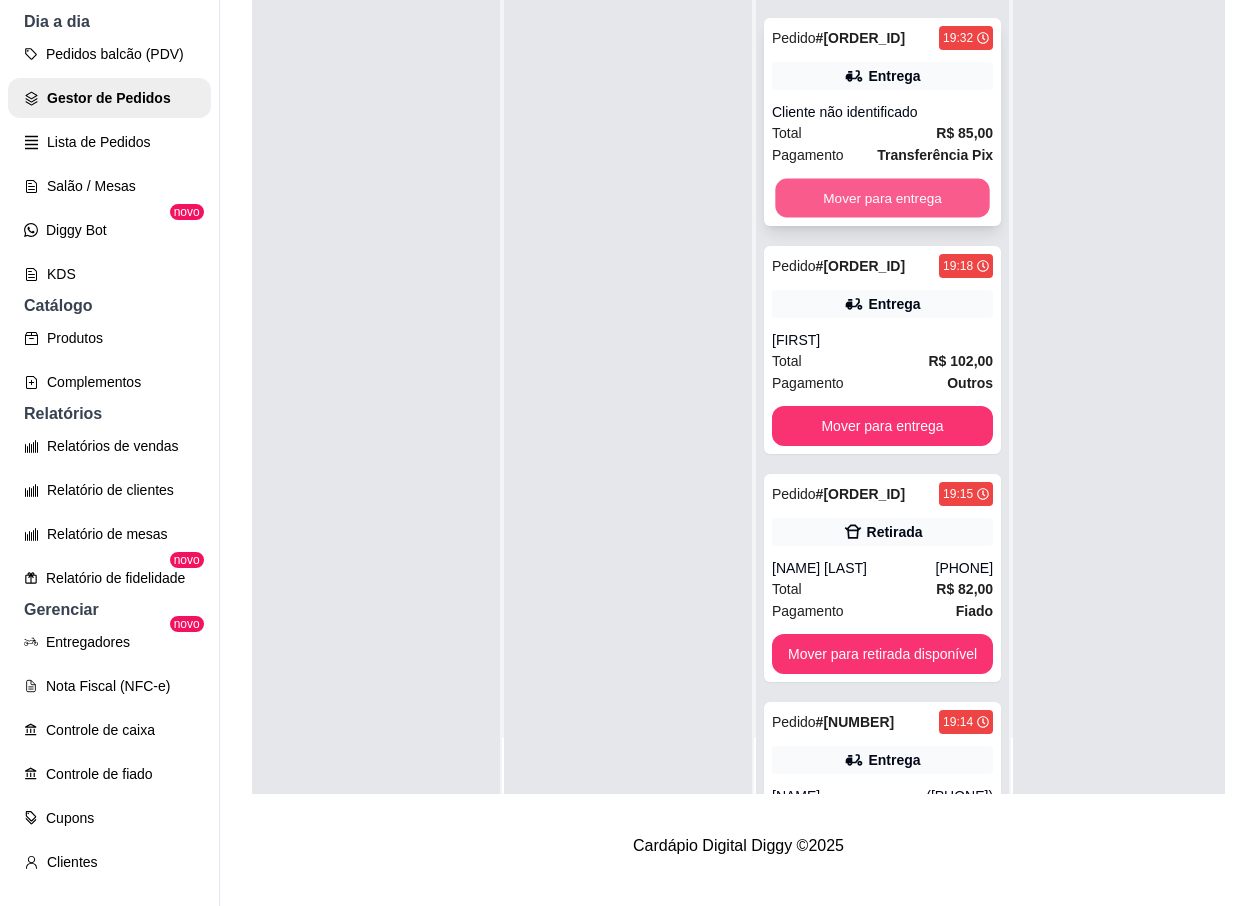 click on "Mover para entrega" at bounding box center (882, 198) 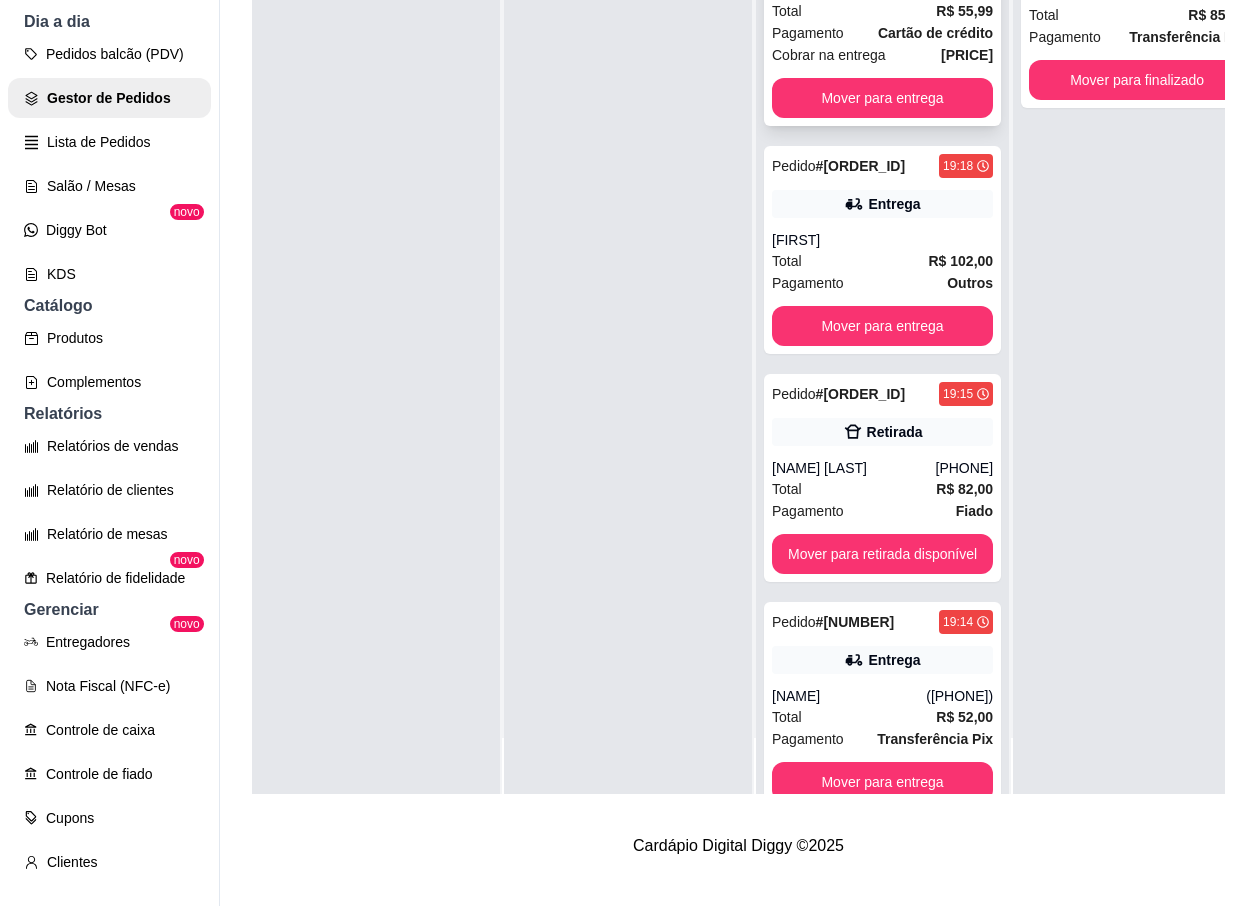 scroll, scrollTop: 338, scrollLeft: 0, axis: vertical 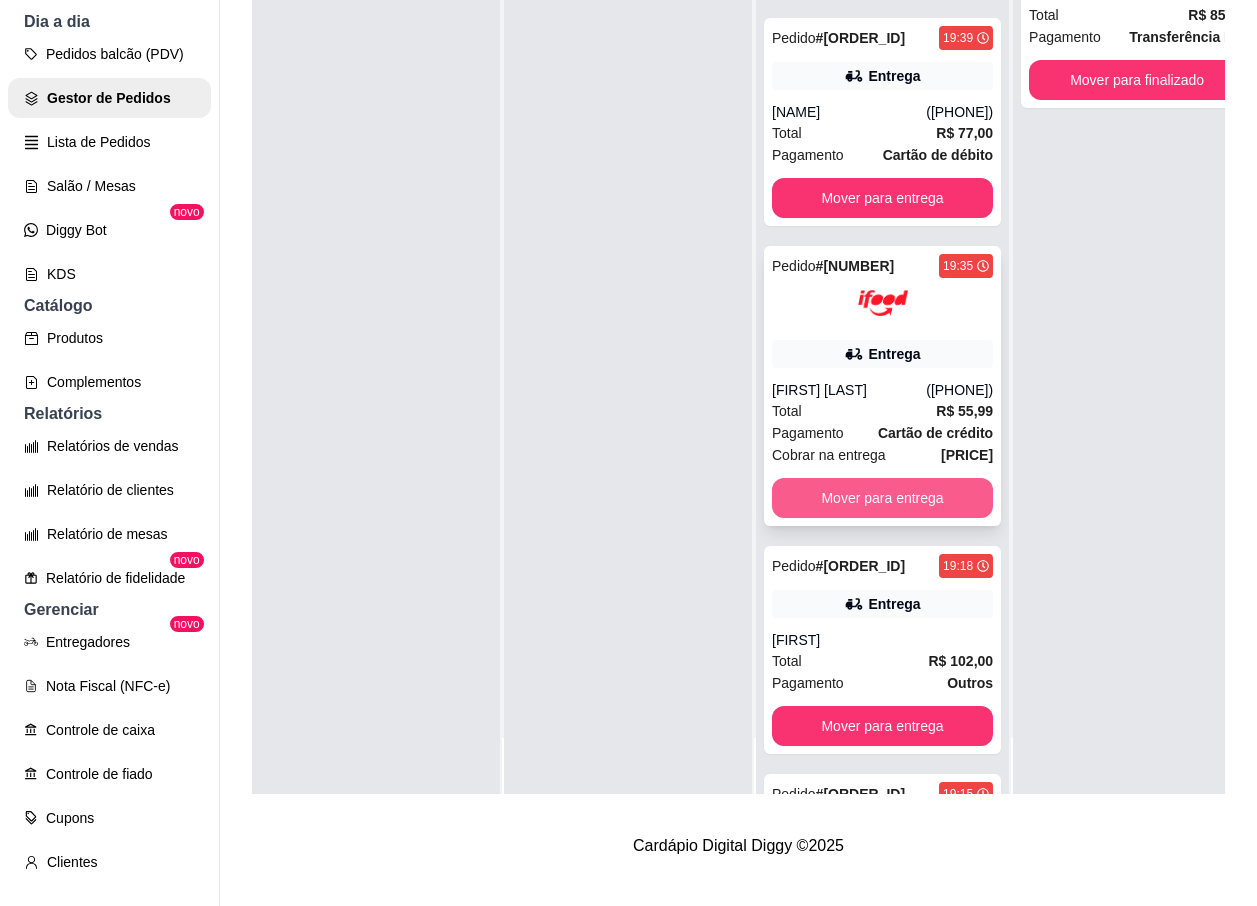click on "Mover para entrega" at bounding box center (882, 498) 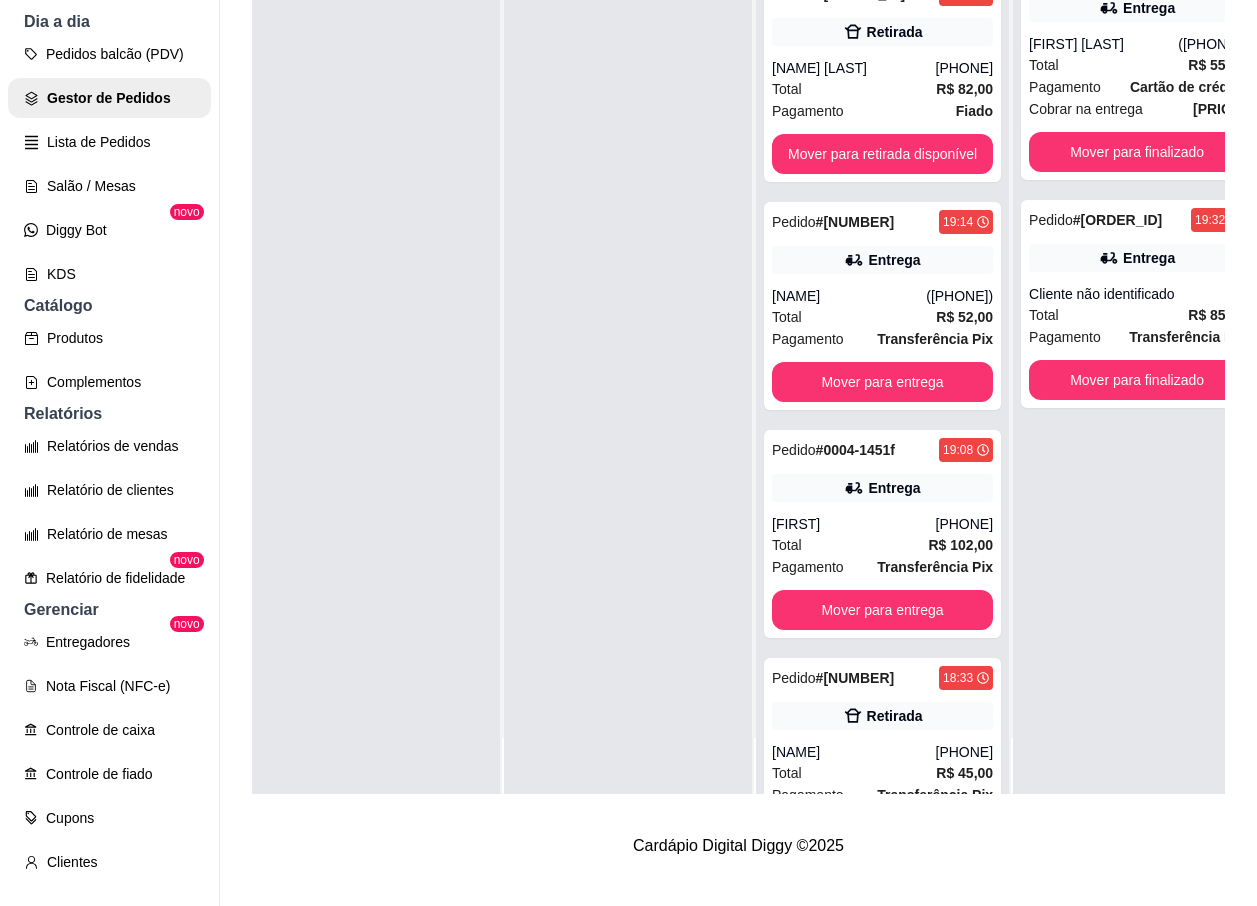 scroll, scrollTop: 538, scrollLeft: 0, axis: vertical 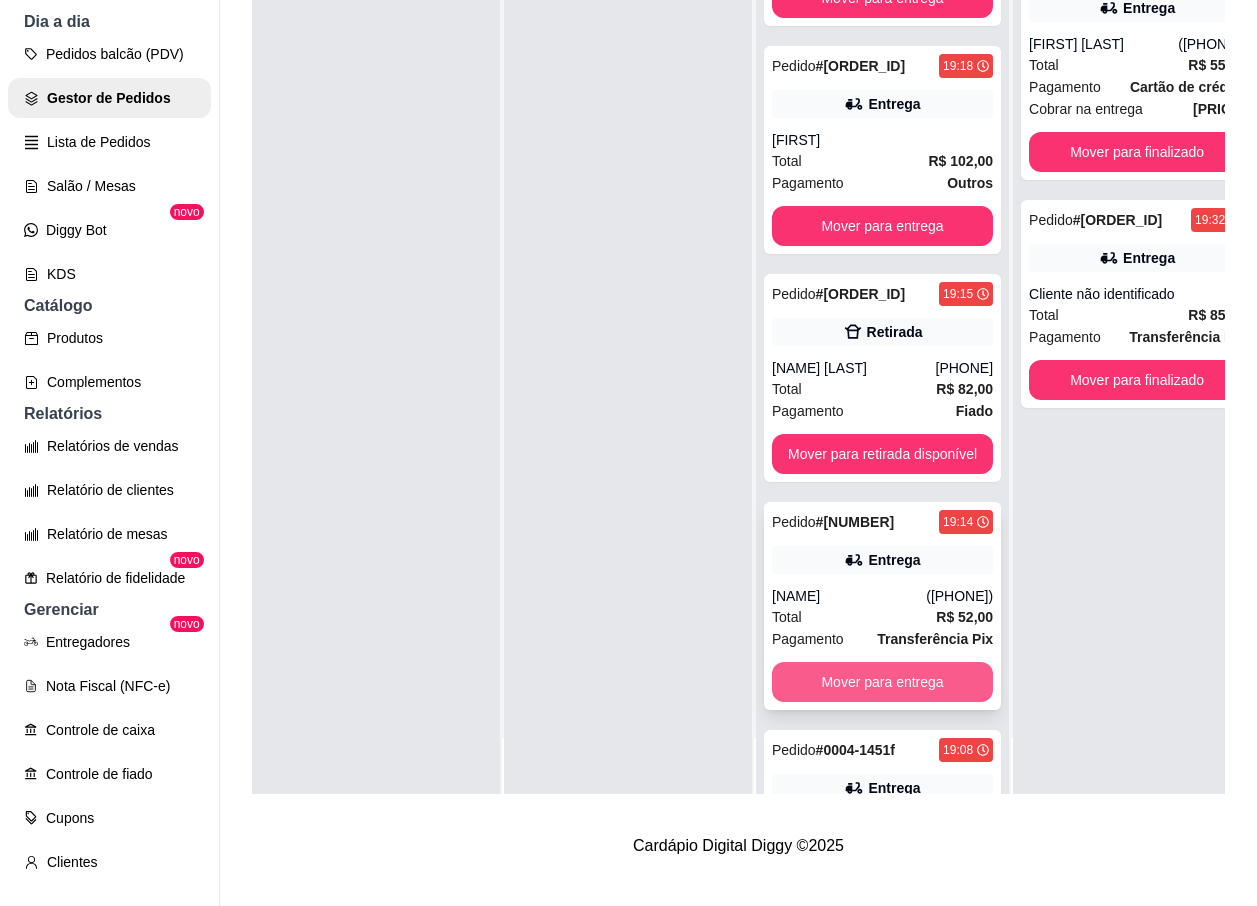click on "Mover para entrega" at bounding box center (882, 682) 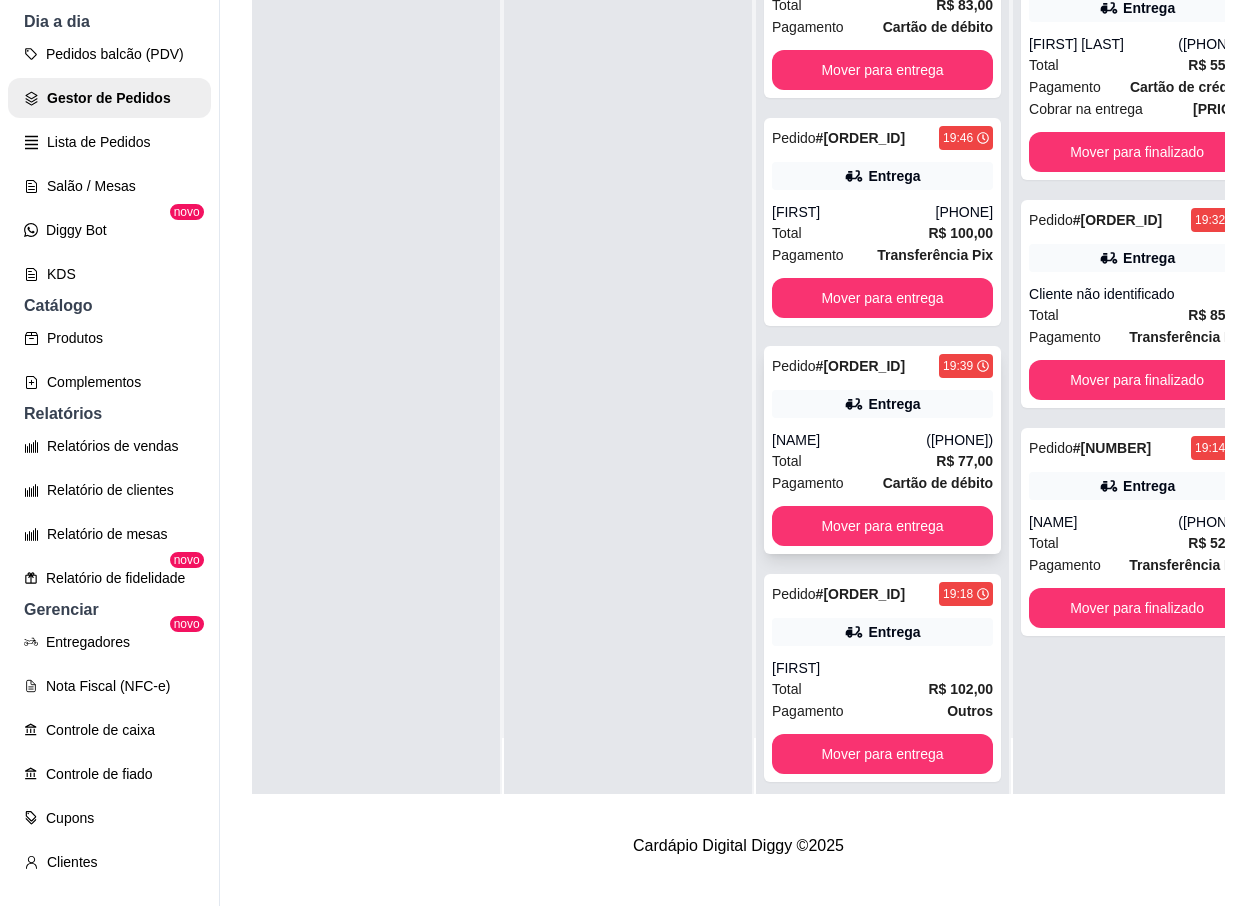 scroll, scrollTop: 0, scrollLeft: 0, axis: both 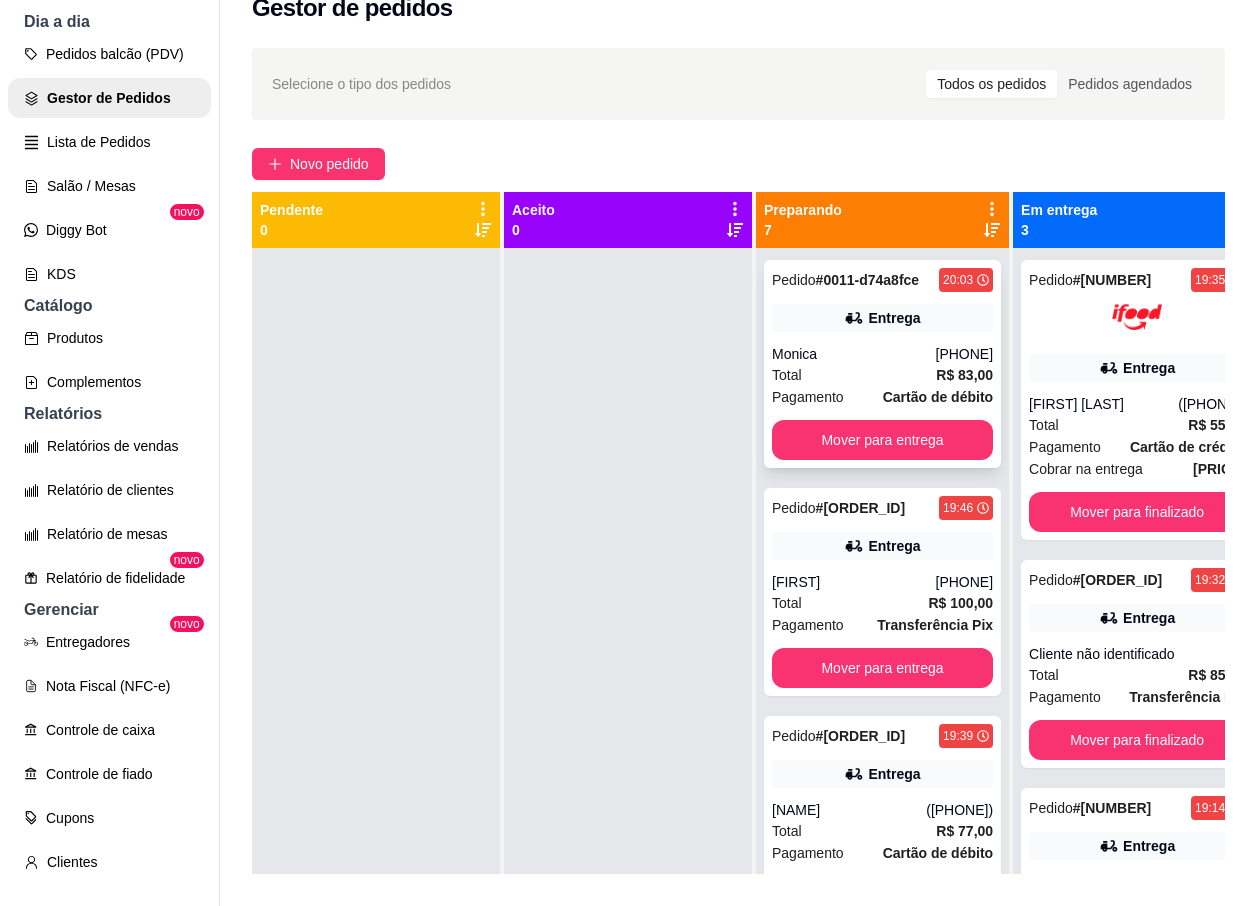 click on "Total R$ 83,00" at bounding box center [882, 375] 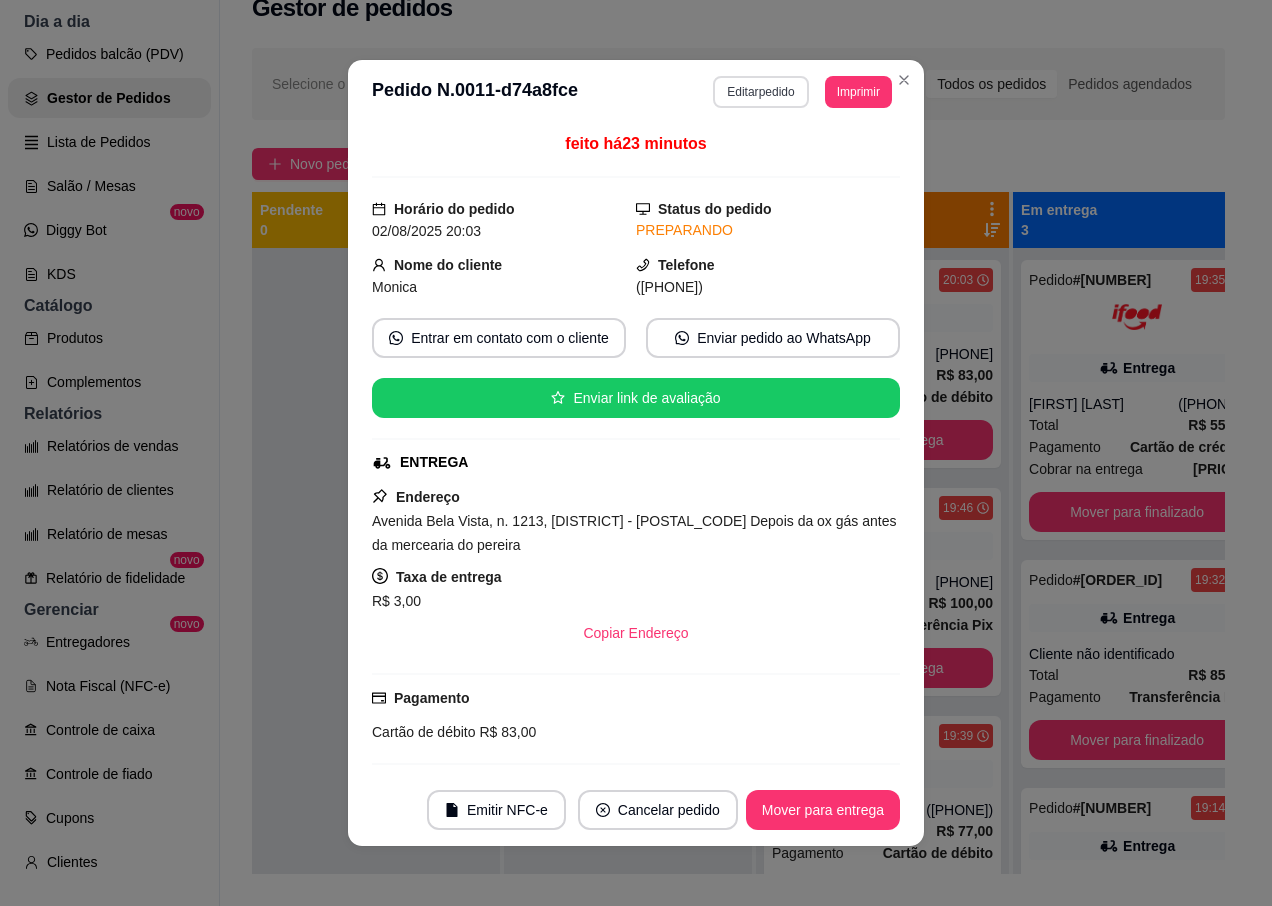 click on "Editar  pedido" at bounding box center [760, 92] 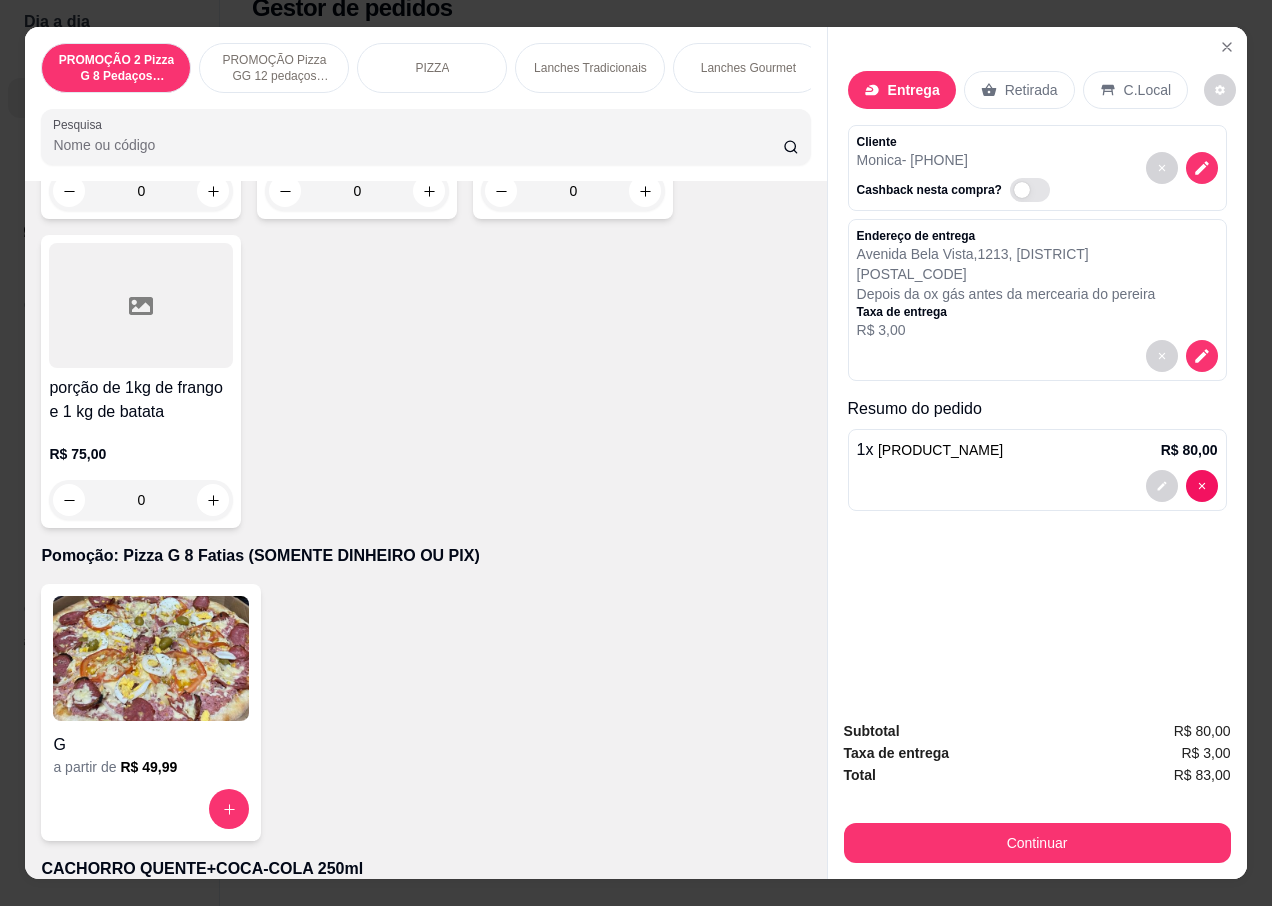 scroll, scrollTop: 8900, scrollLeft: 0, axis: vertical 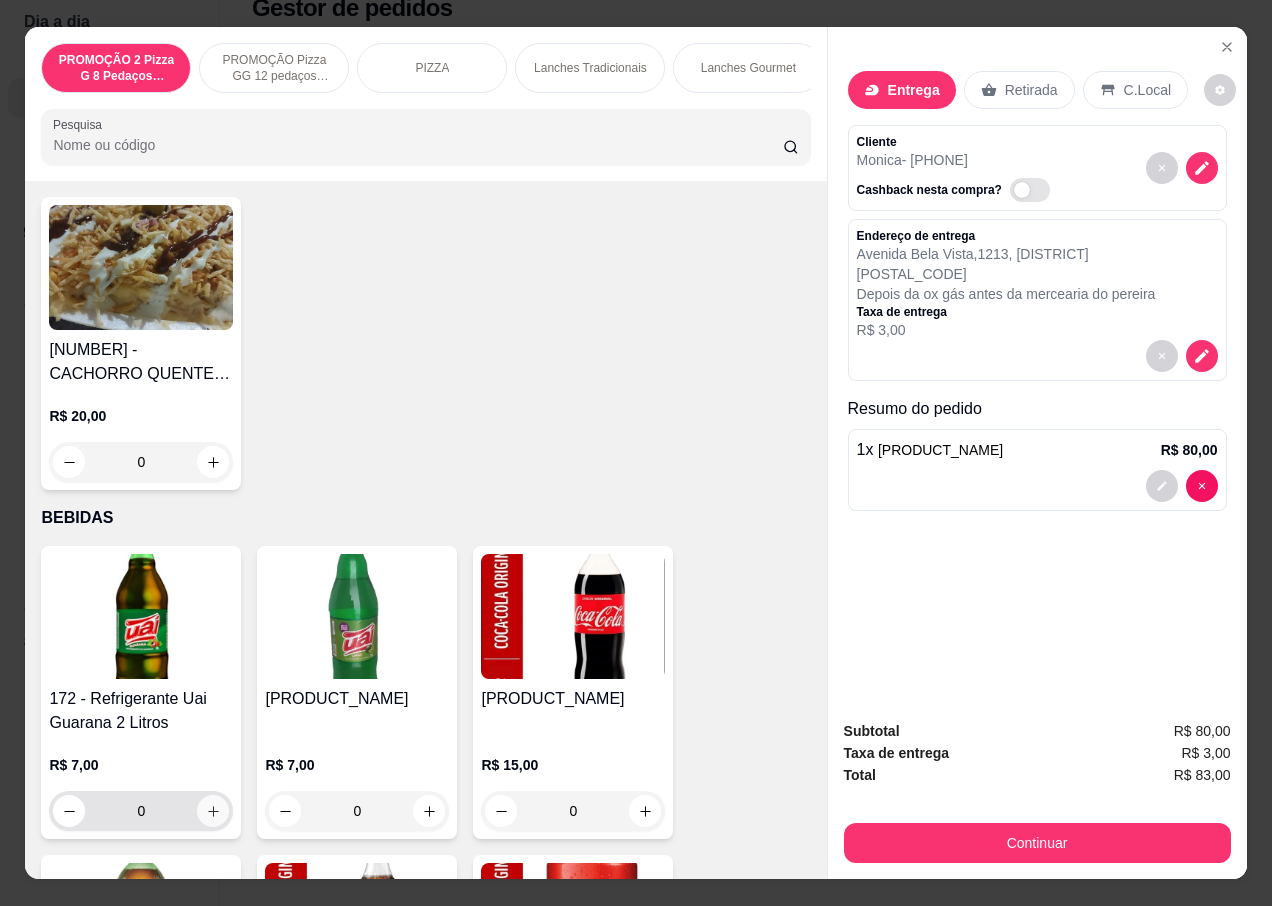 click at bounding box center [213, 811] 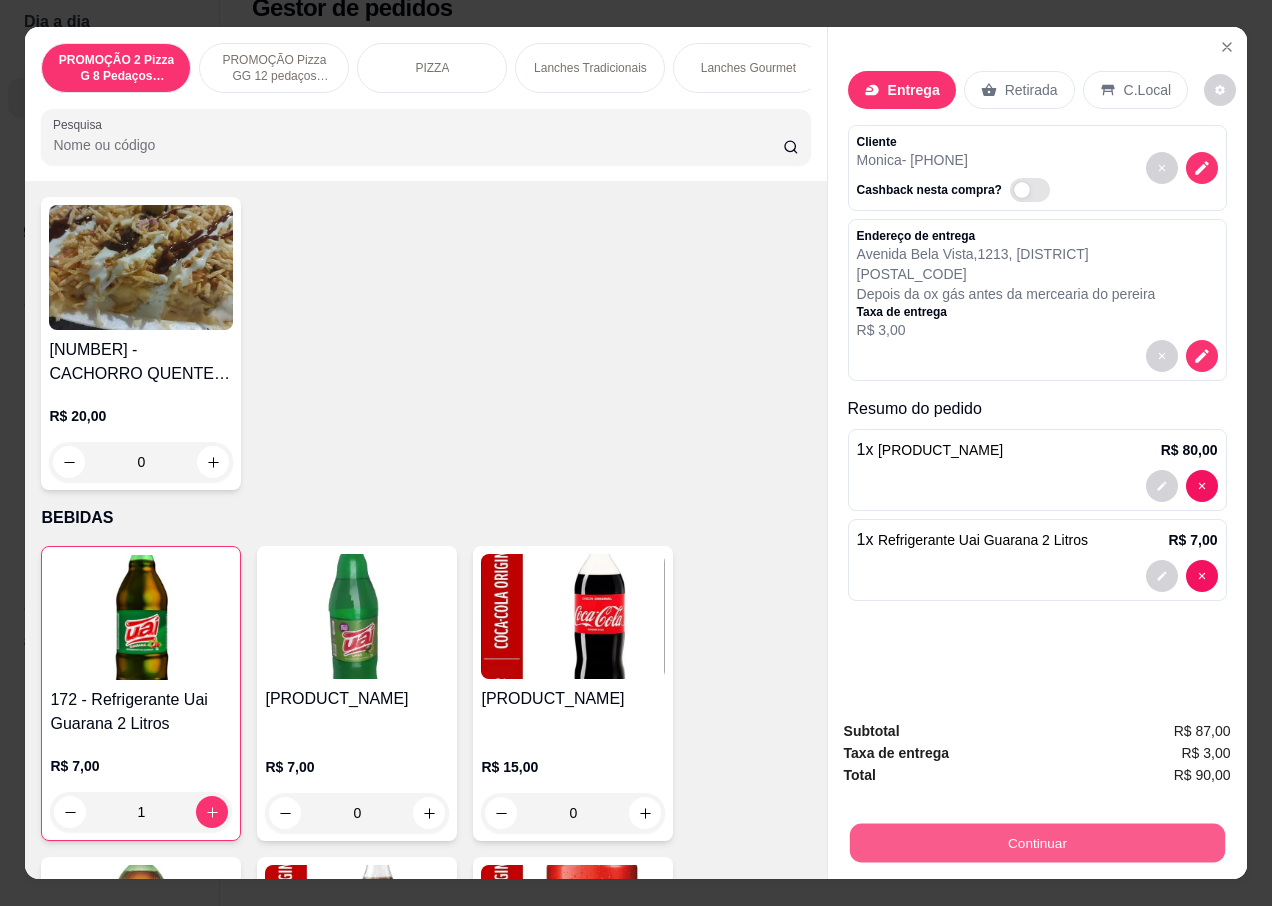 click on "Continuar" at bounding box center [1036, 842] 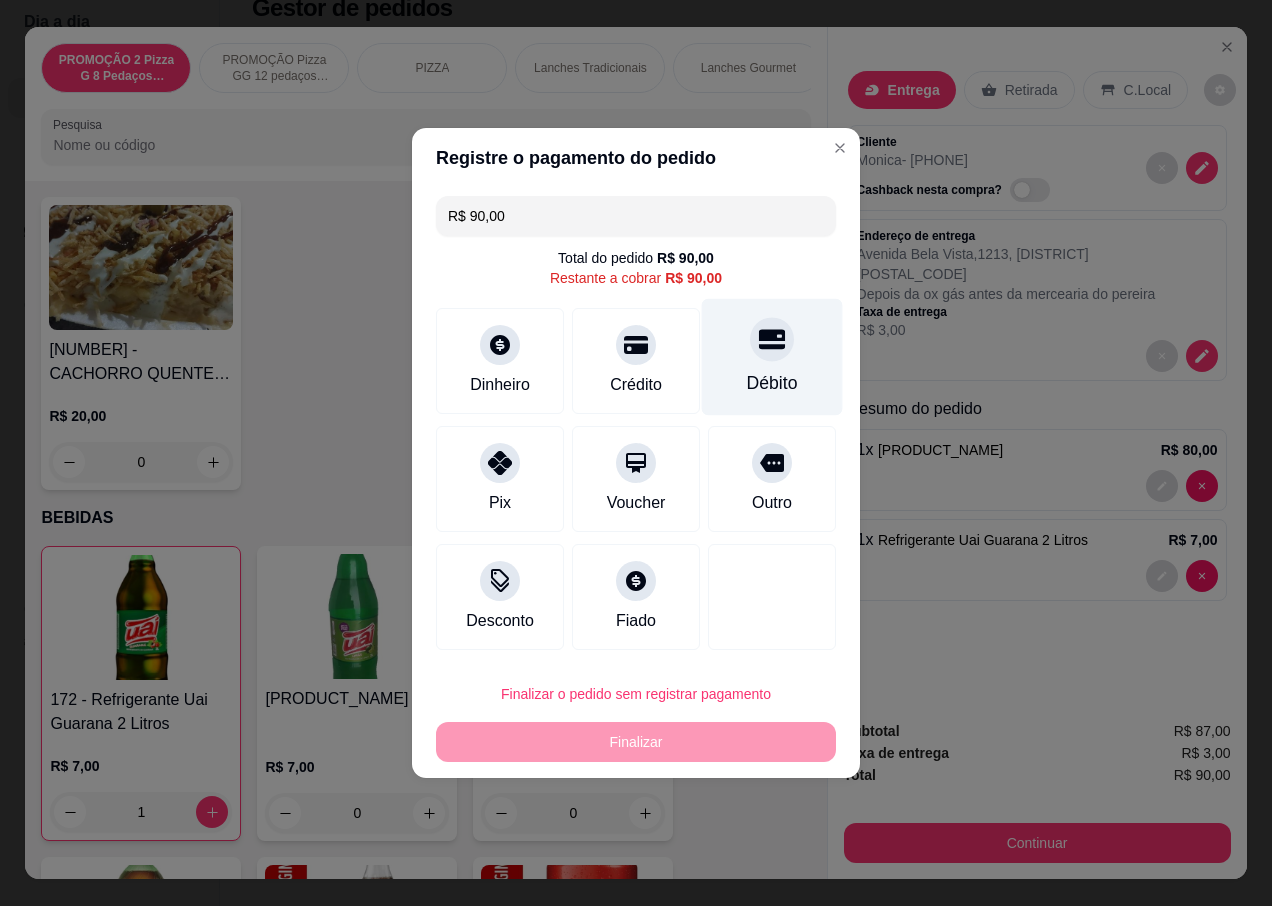 click 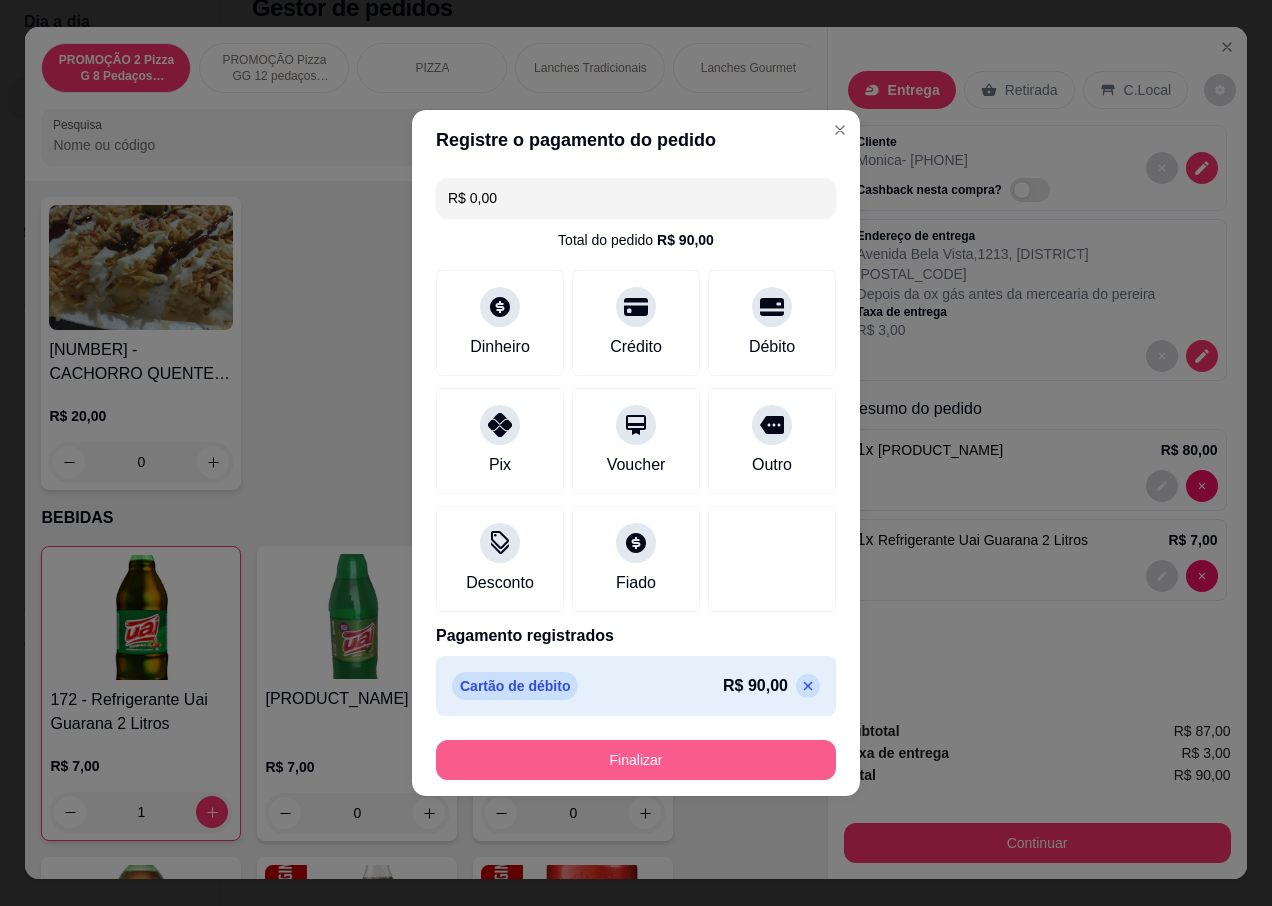 click on "Finalizar" at bounding box center (636, 760) 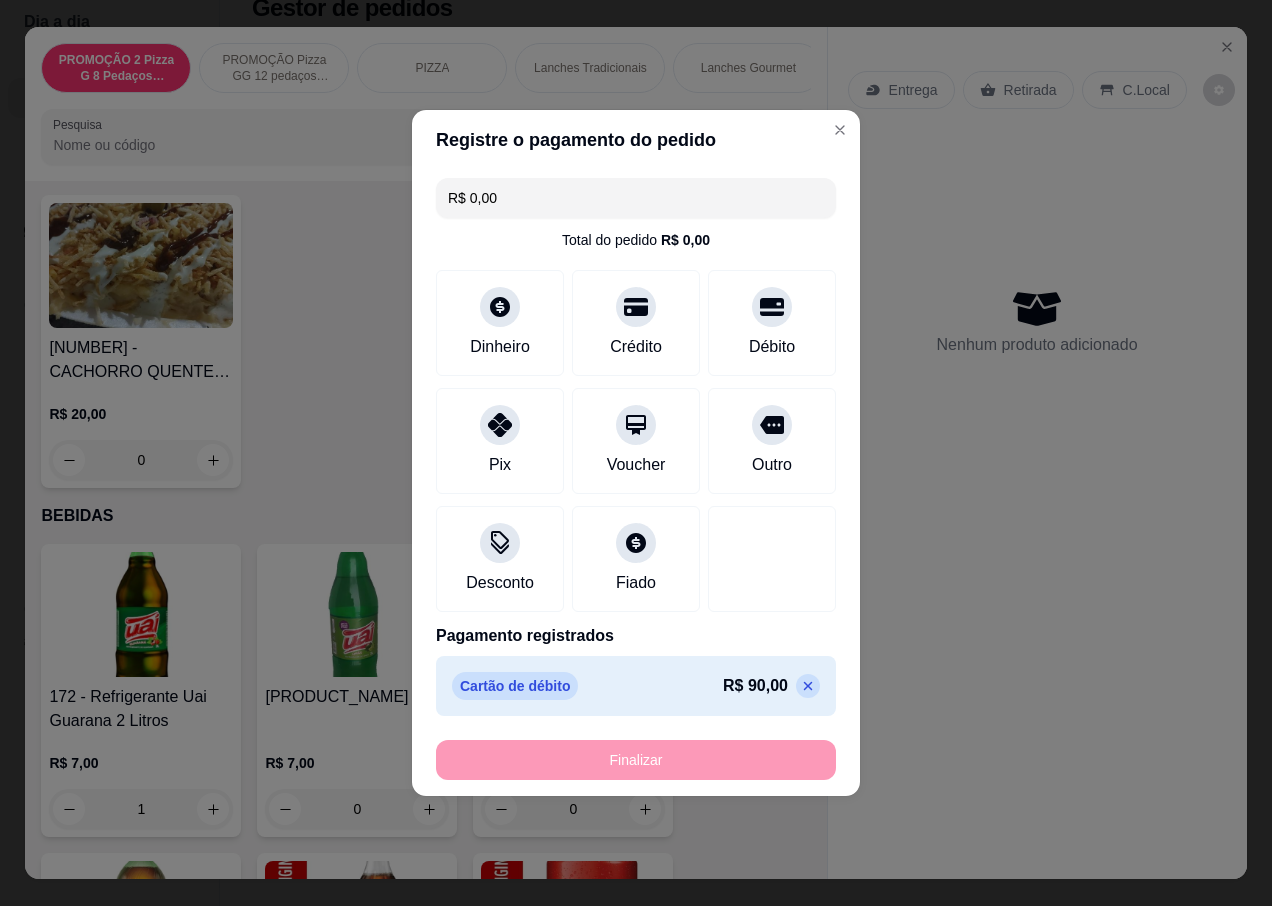 type on "0" 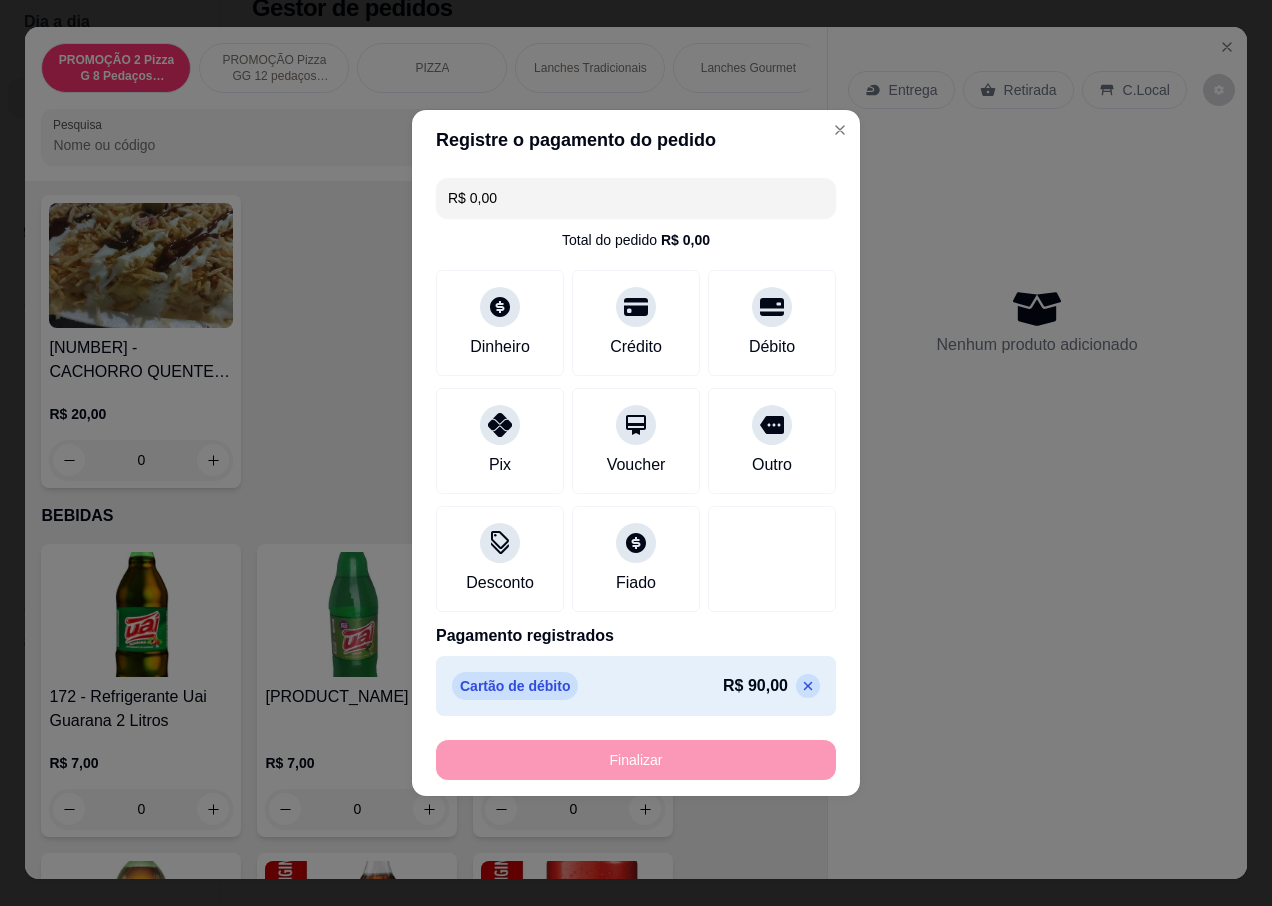 type on "-R$ 90,00" 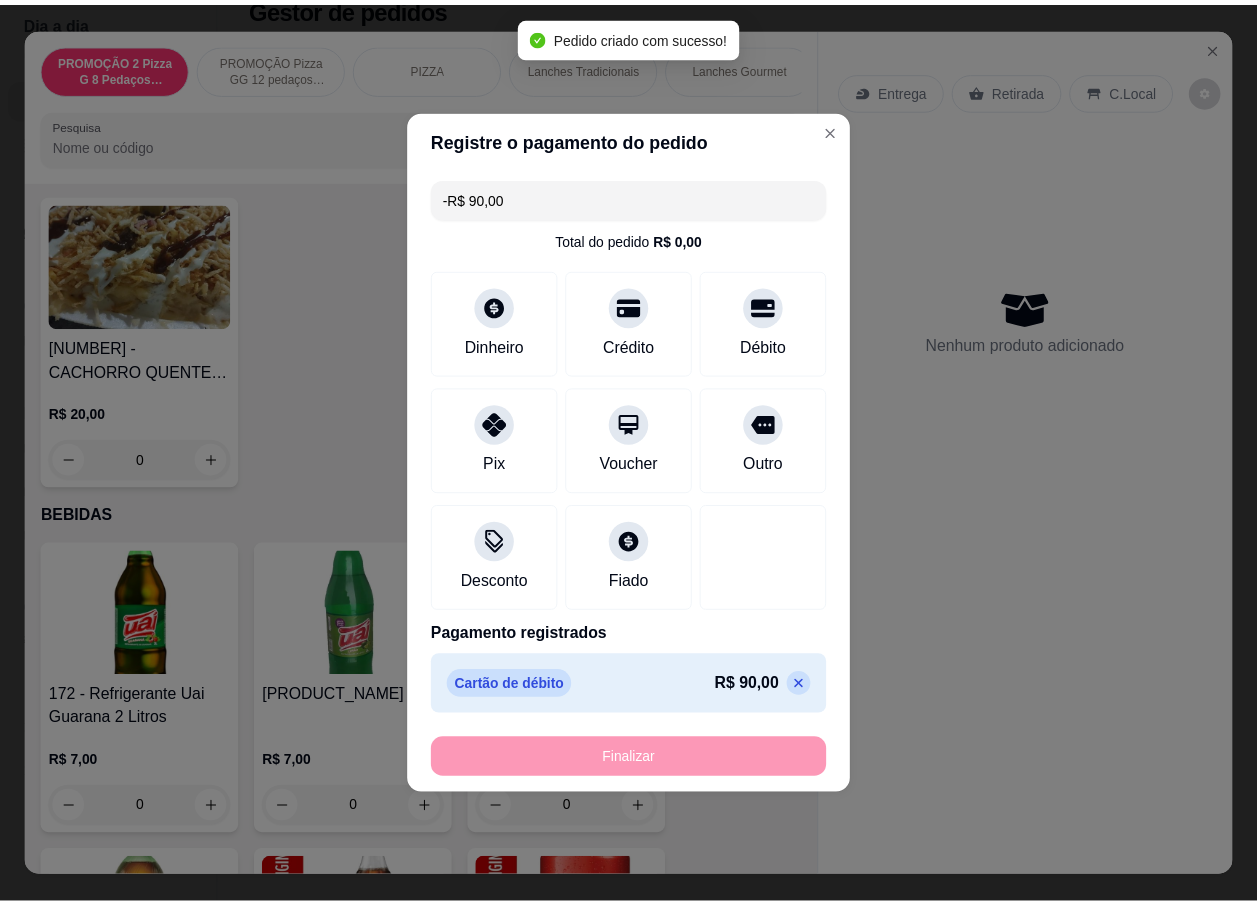 scroll, scrollTop: 8898, scrollLeft: 0, axis: vertical 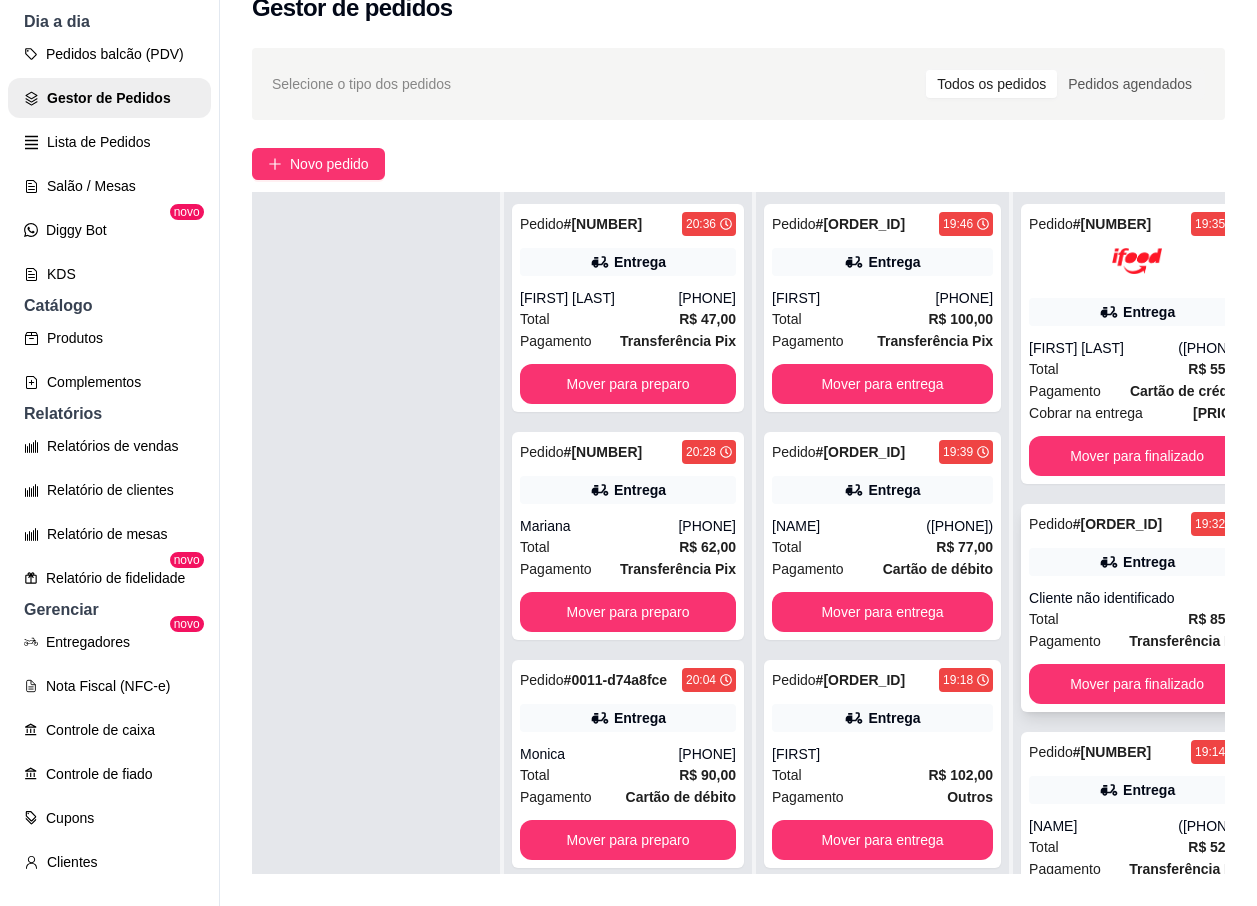 click on "Cliente não identificado" at bounding box center [1137, 598] 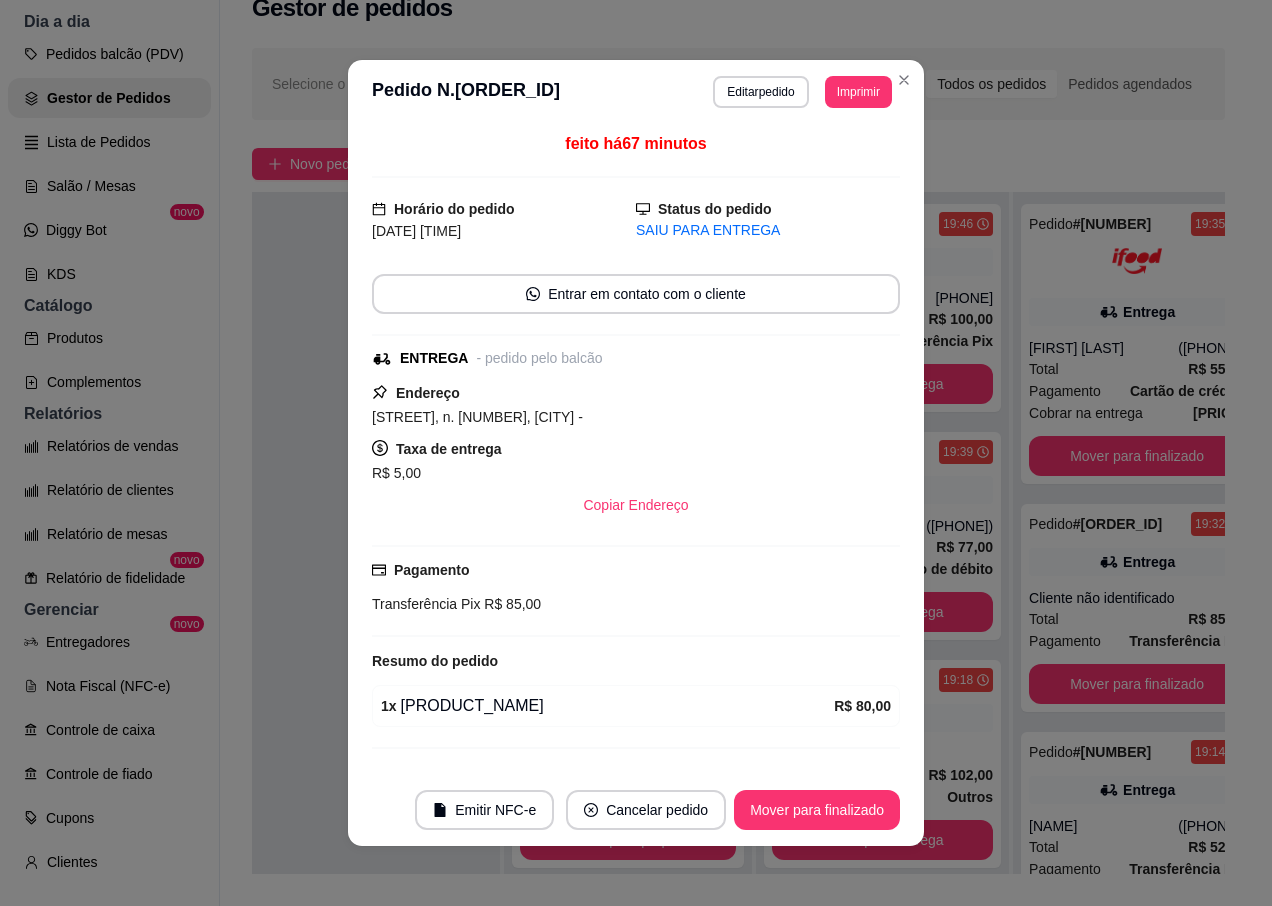 scroll, scrollTop: 63, scrollLeft: 0, axis: vertical 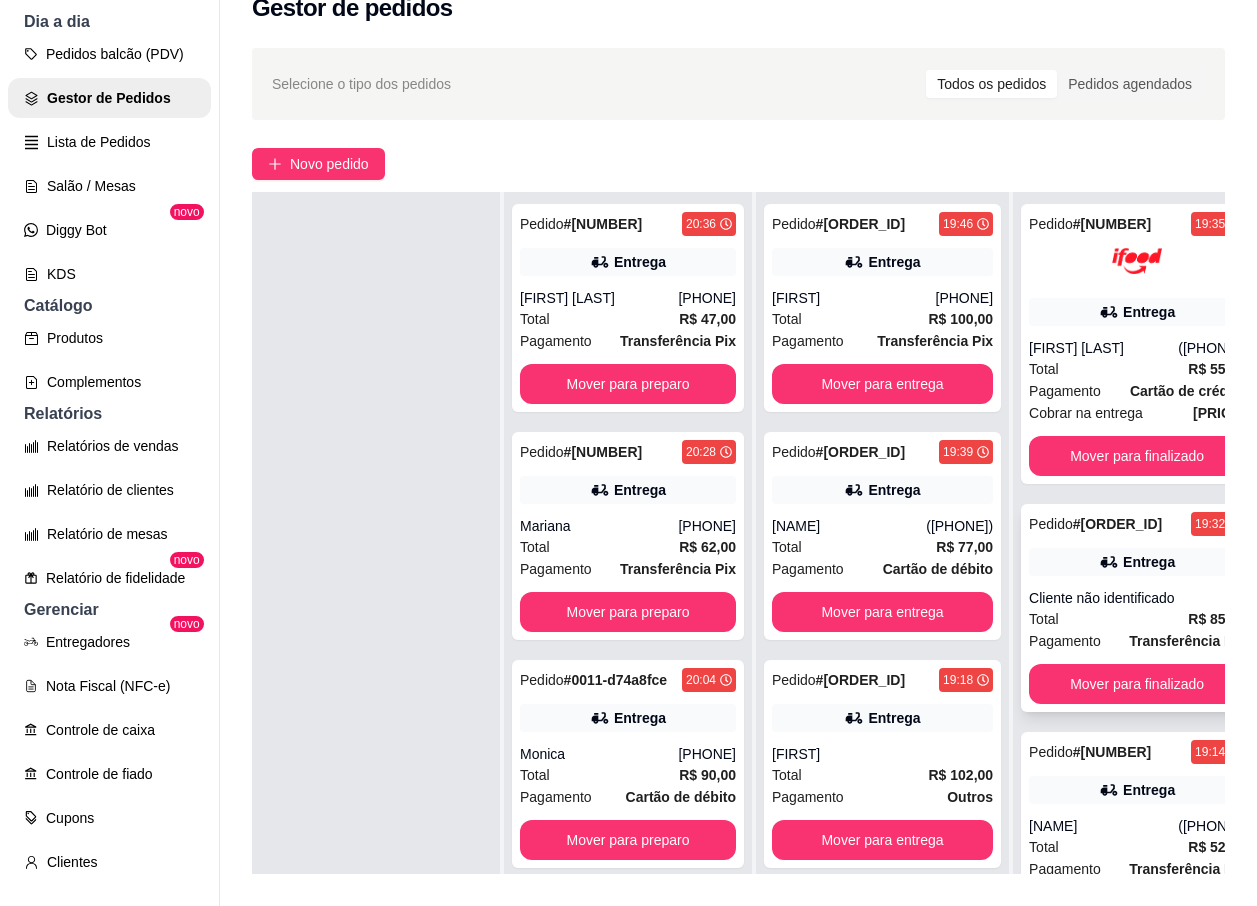 click on "Entrega" at bounding box center (1137, 562) 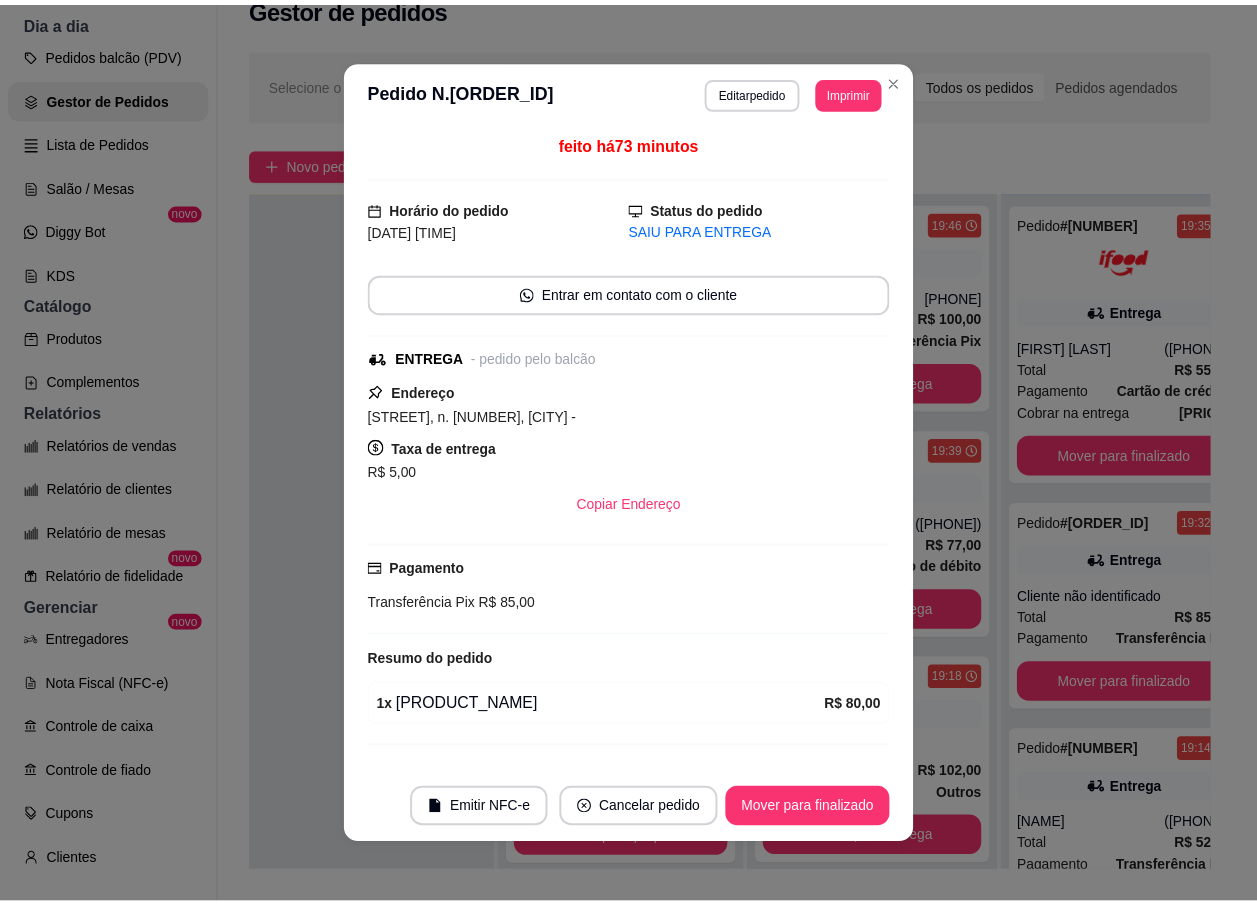 scroll, scrollTop: 63, scrollLeft: 0, axis: vertical 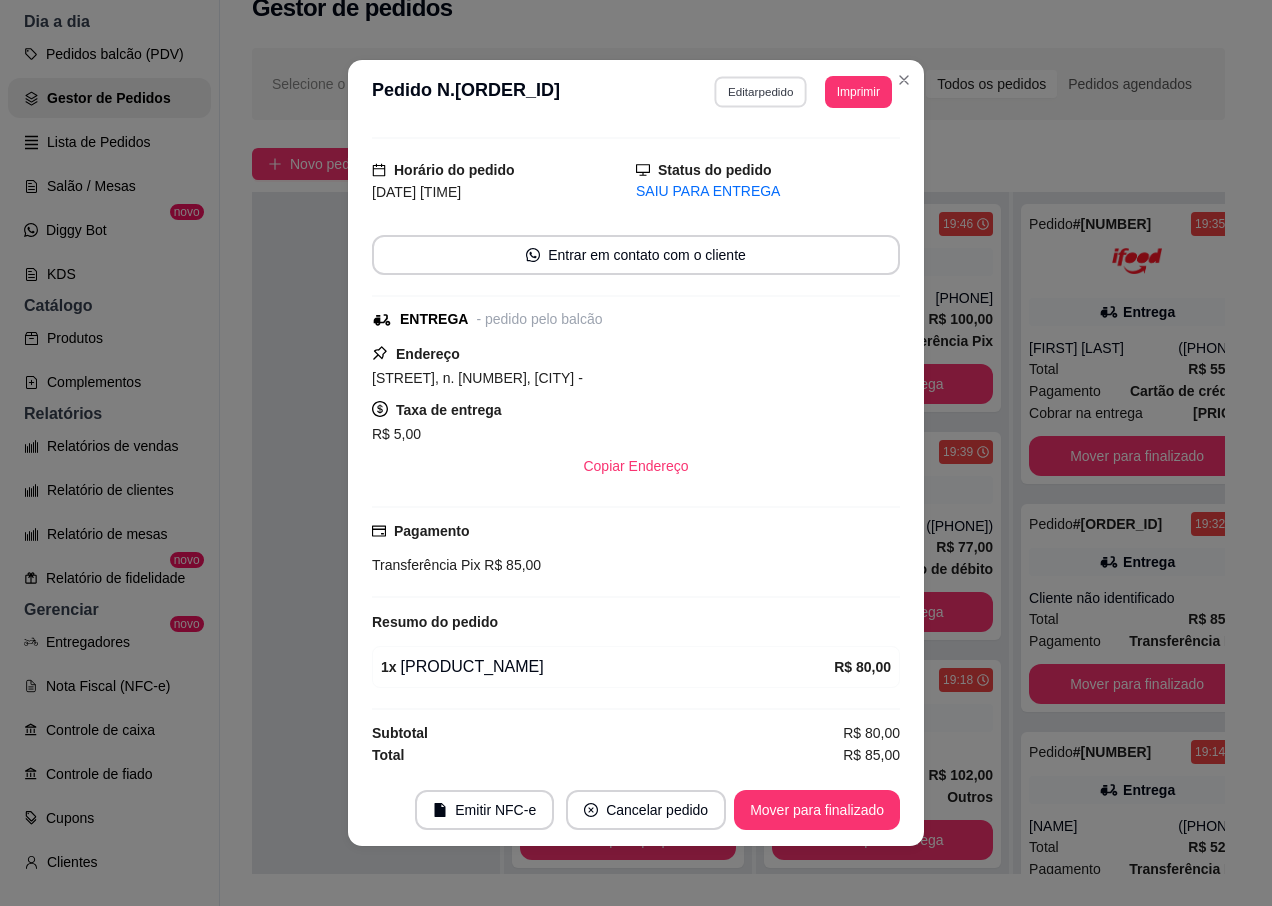 click on "Editar  pedido" at bounding box center [761, 91] 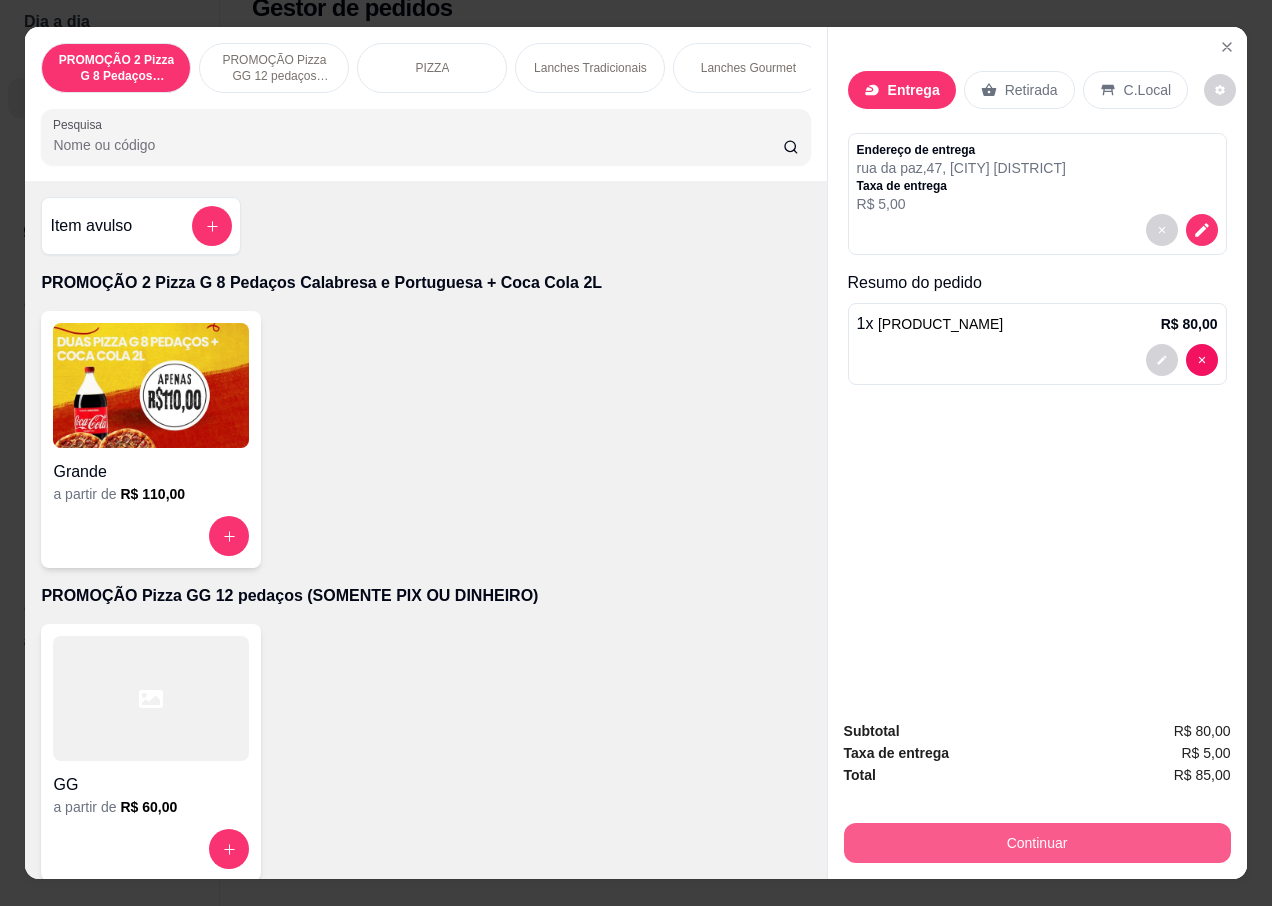 click on "Continuar" at bounding box center [1037, 843] 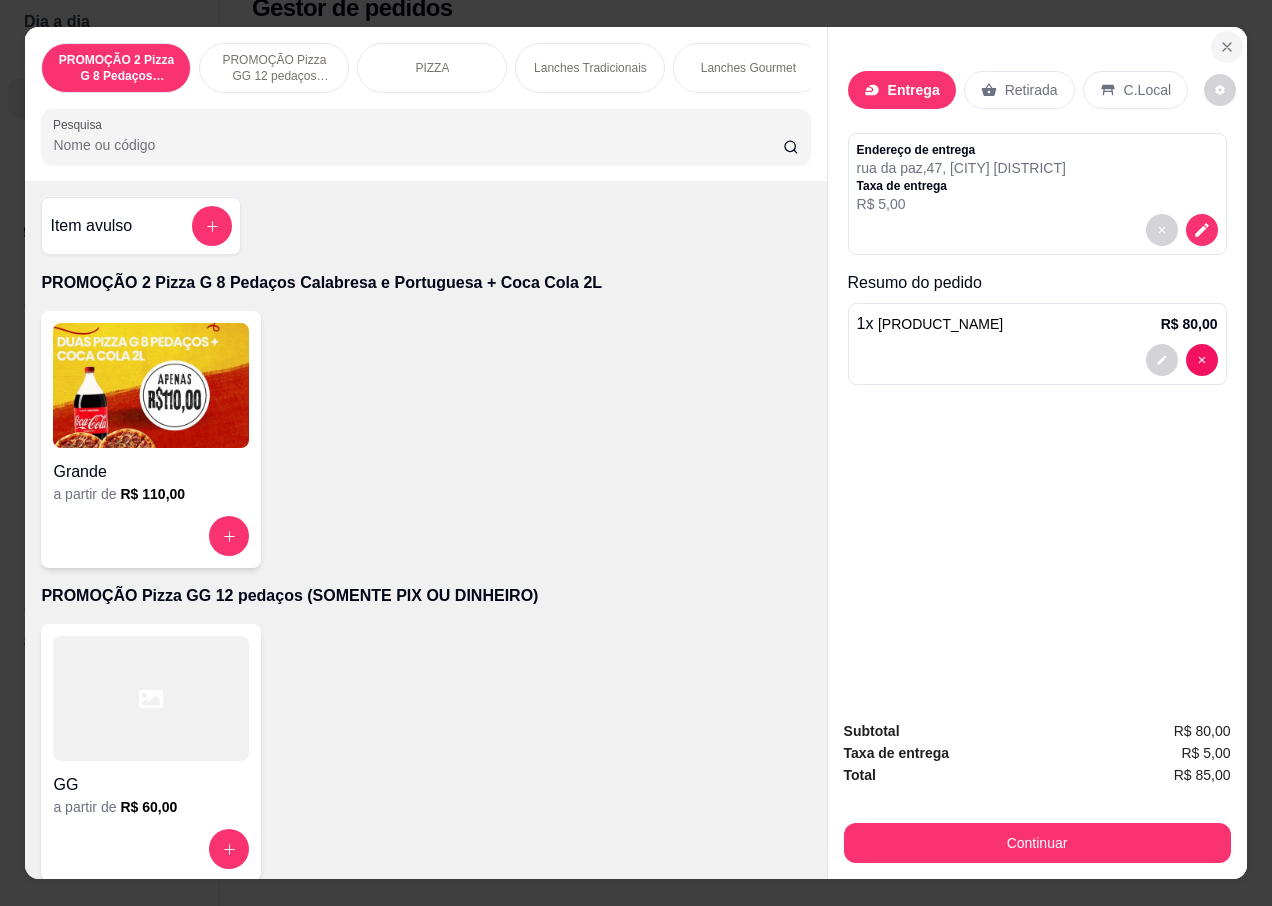 click 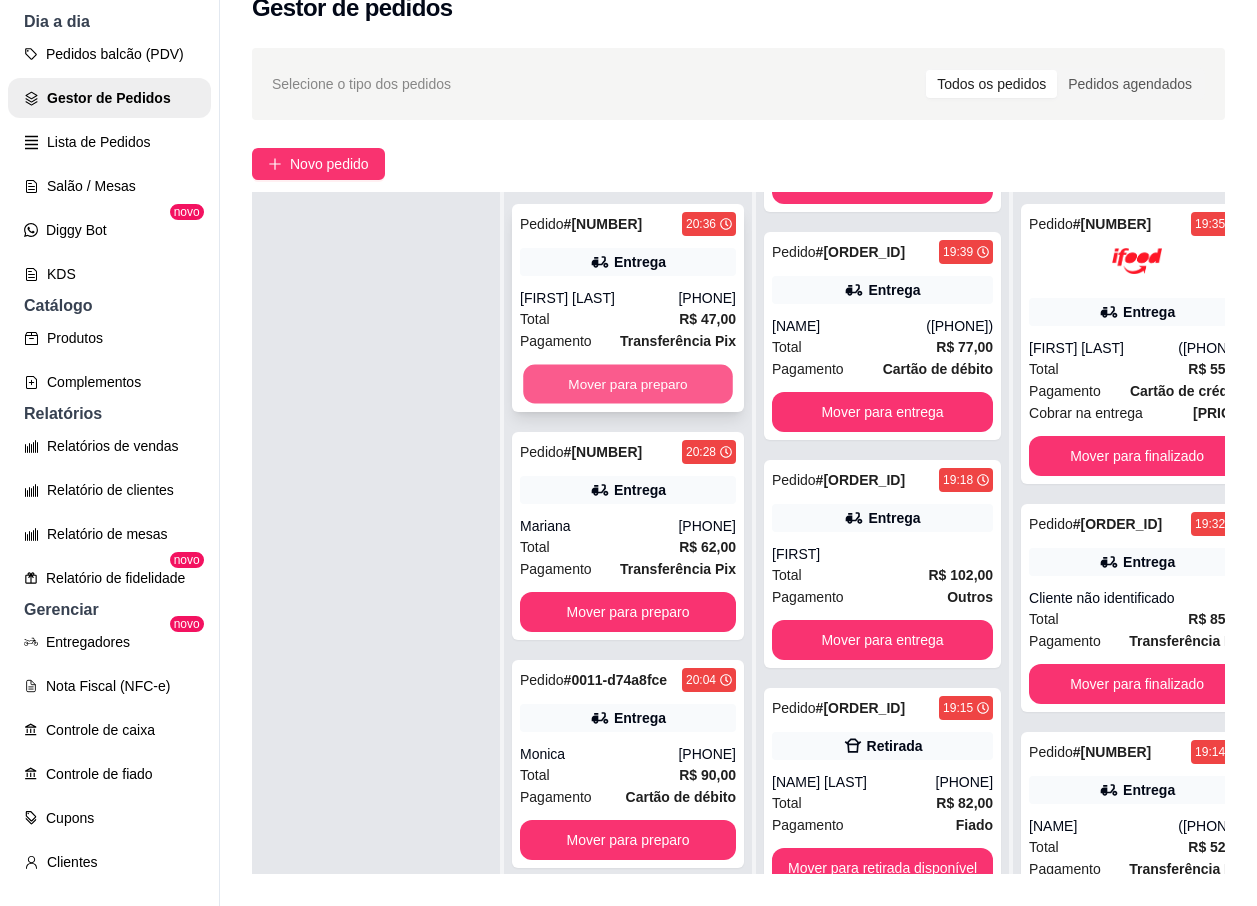 click on "Mover para preparo" at bounding box center [628, 384] 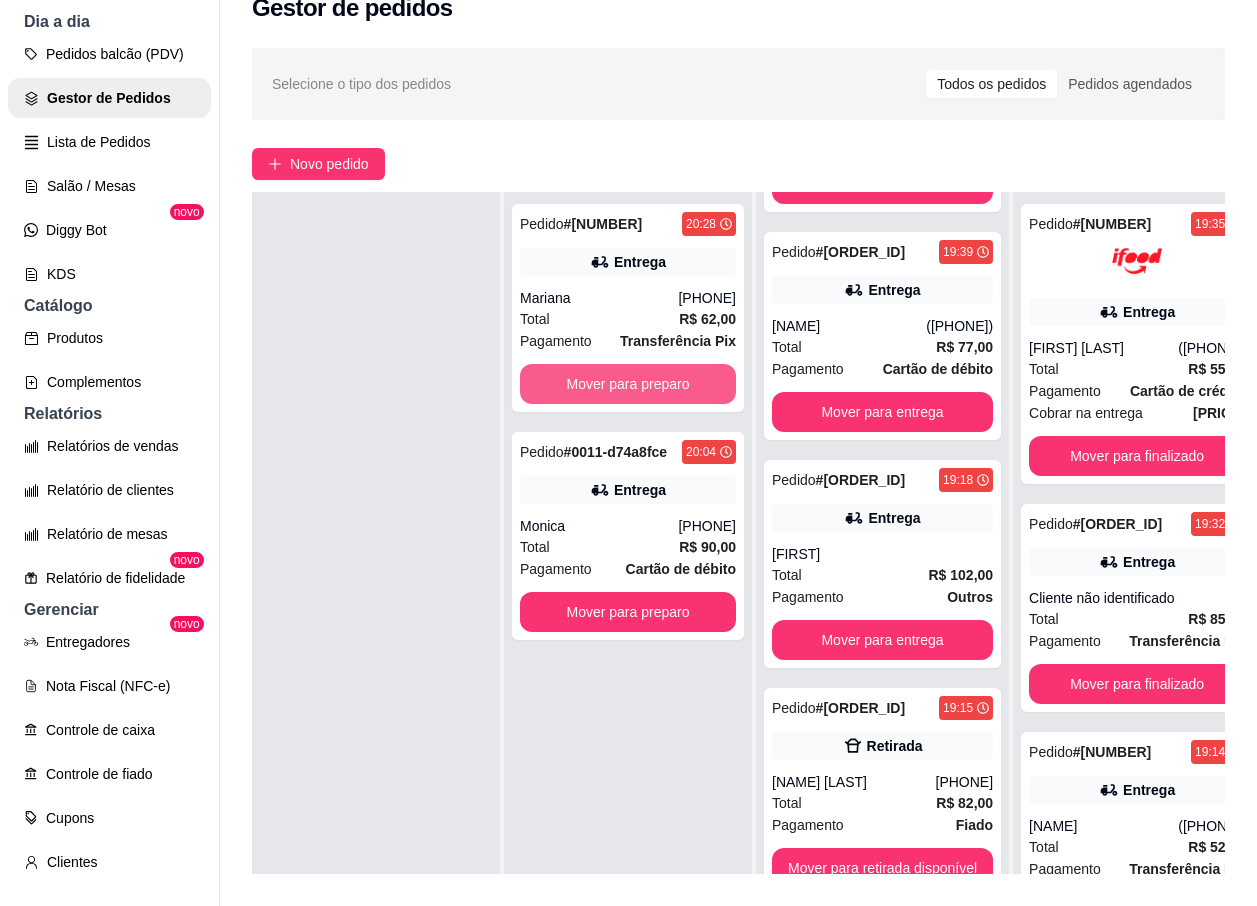 click on "Mover para preparo" at bounding box center (628, 384) 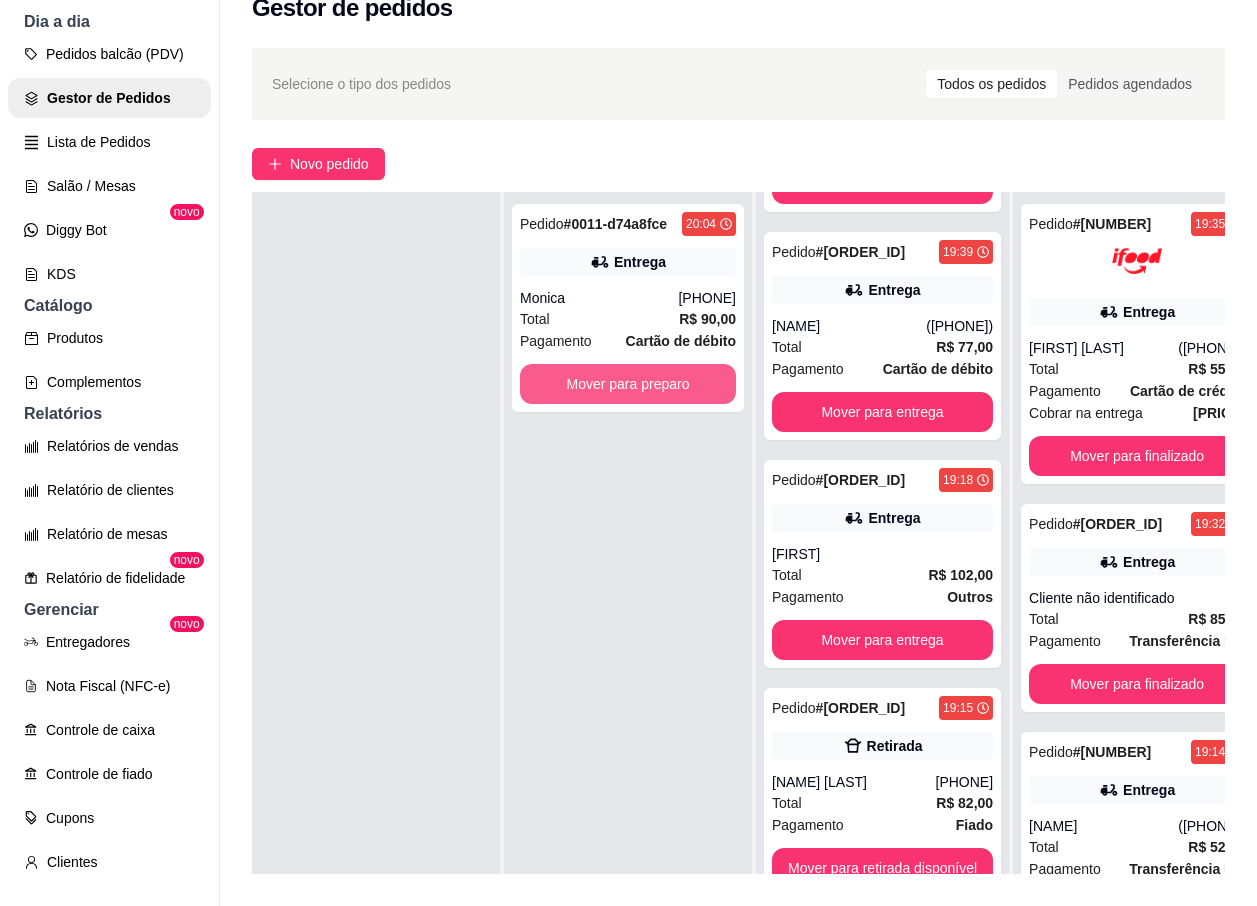 click on "Mover para preparo" at bounding box center (628, 384) 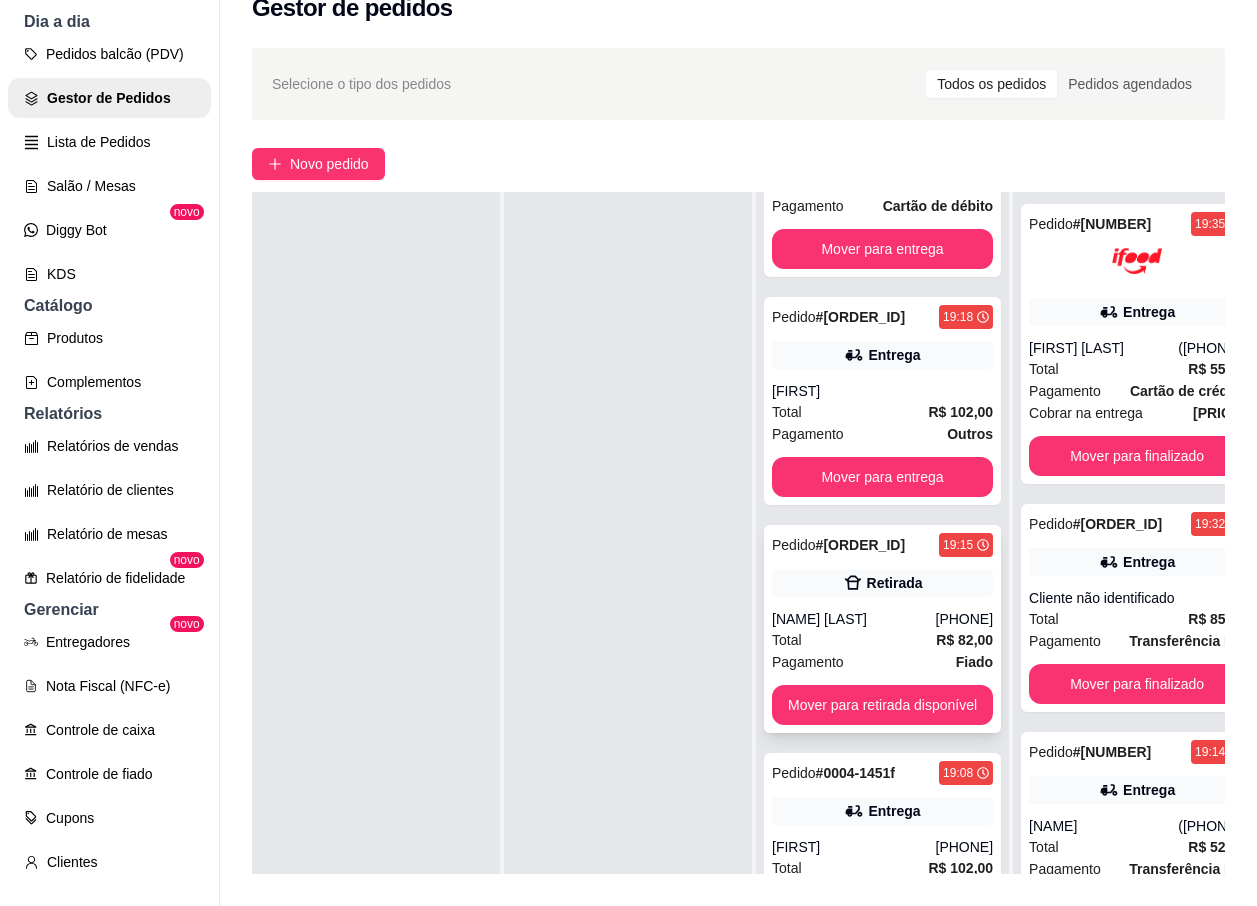 scroll, scrollTop: 1166, scrollLeft: 0, axis: vertical 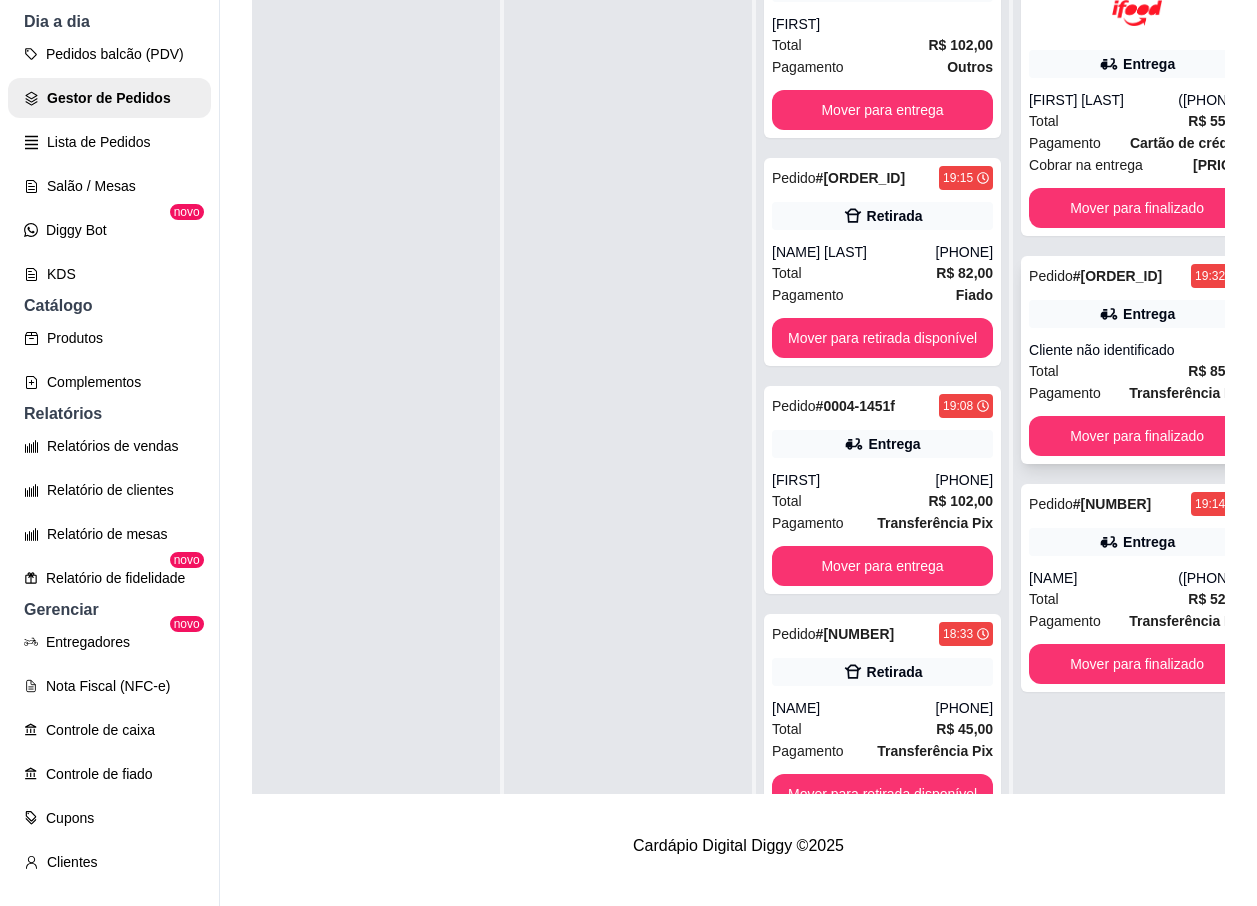 click on "Total R$ 85,00" at bounding box center [1137, 371] 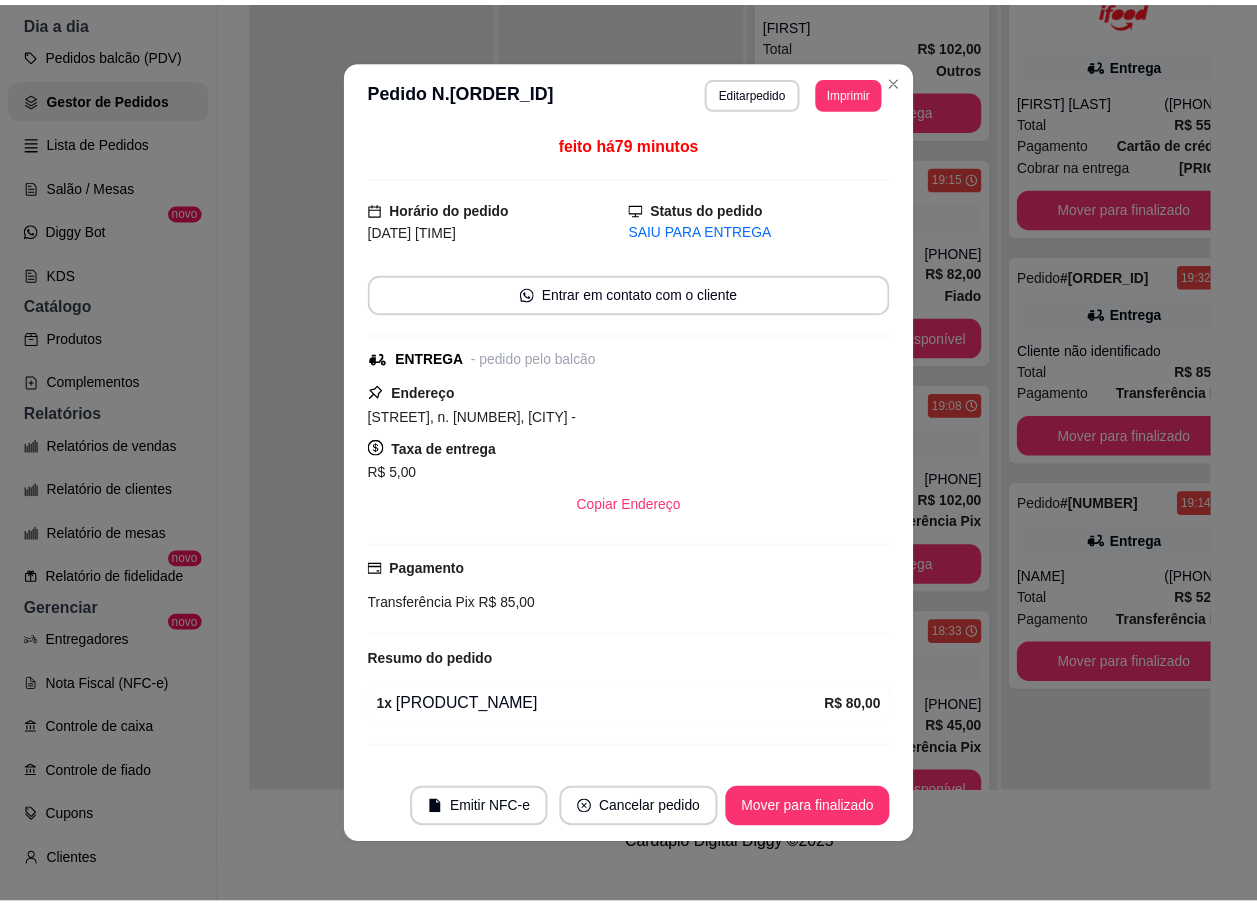 scroll, scrollTop: 63, scrollLeft: 0, axis: vertical 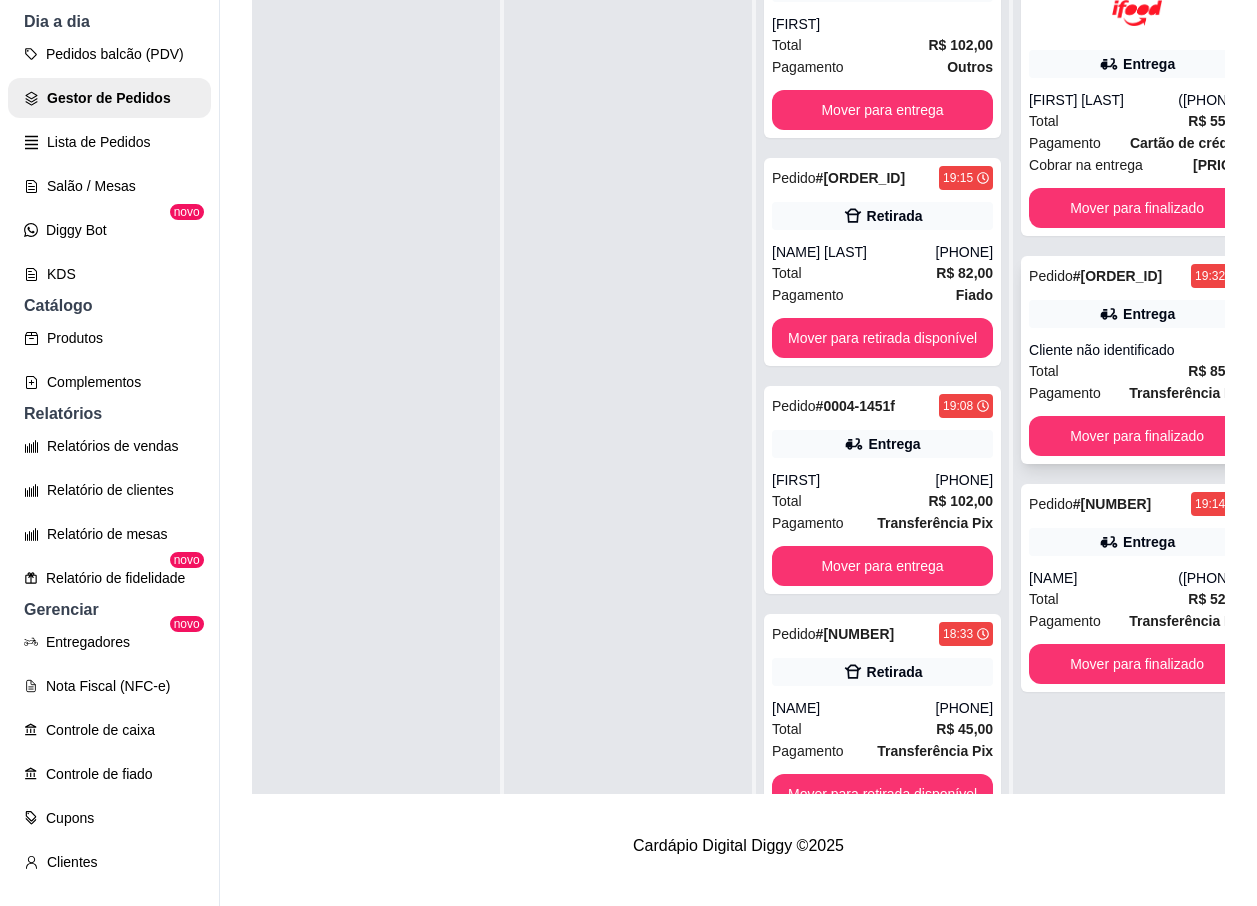 click on "Pedido  # [ORDER_ID] [TIME] Entrega Cliente não identificado Total R$ 85,00 Pagamento Transferência Pix Mover para finalizado" at bounding box center (1137, 360) 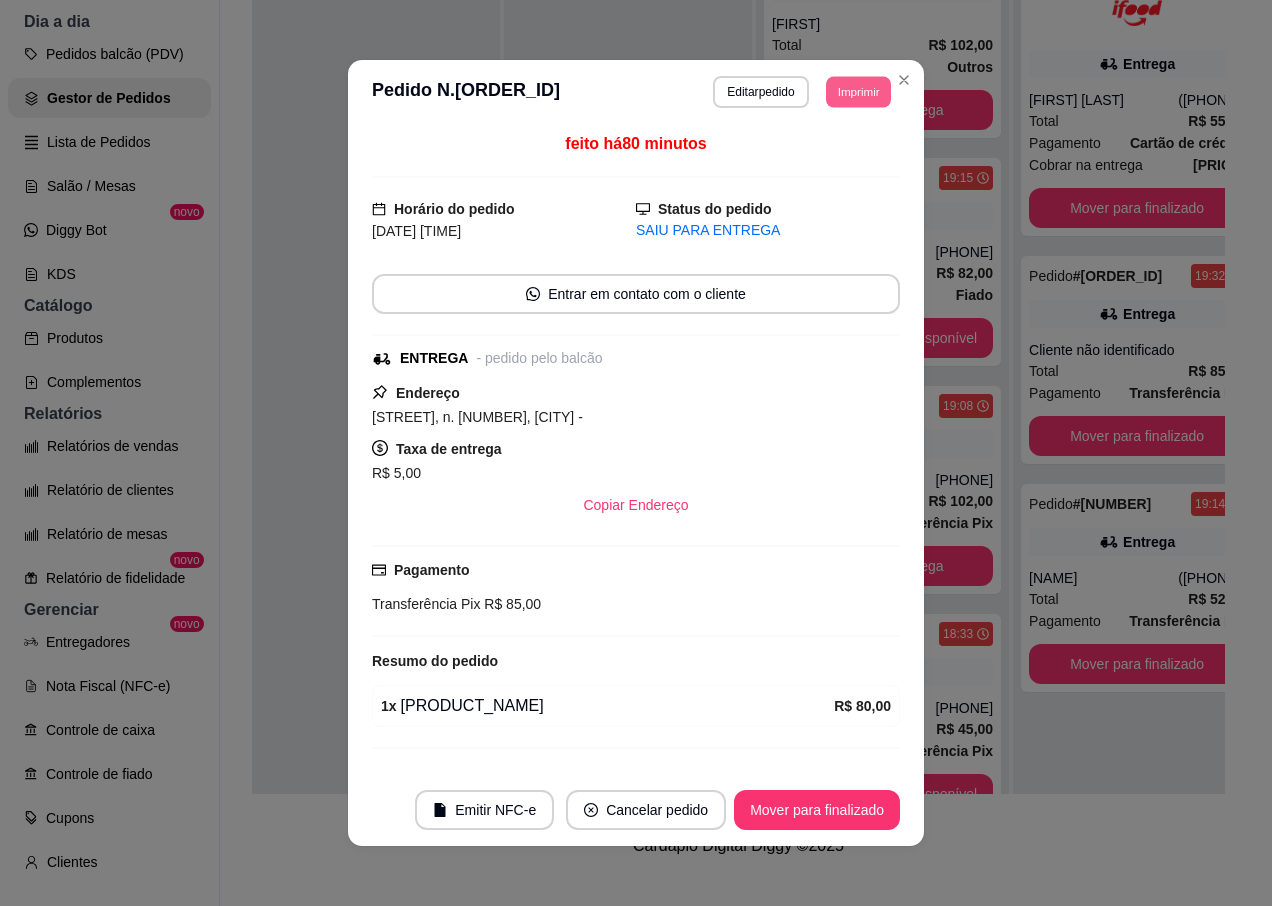 click on "Imprimir" at bounding box center [858, 91] 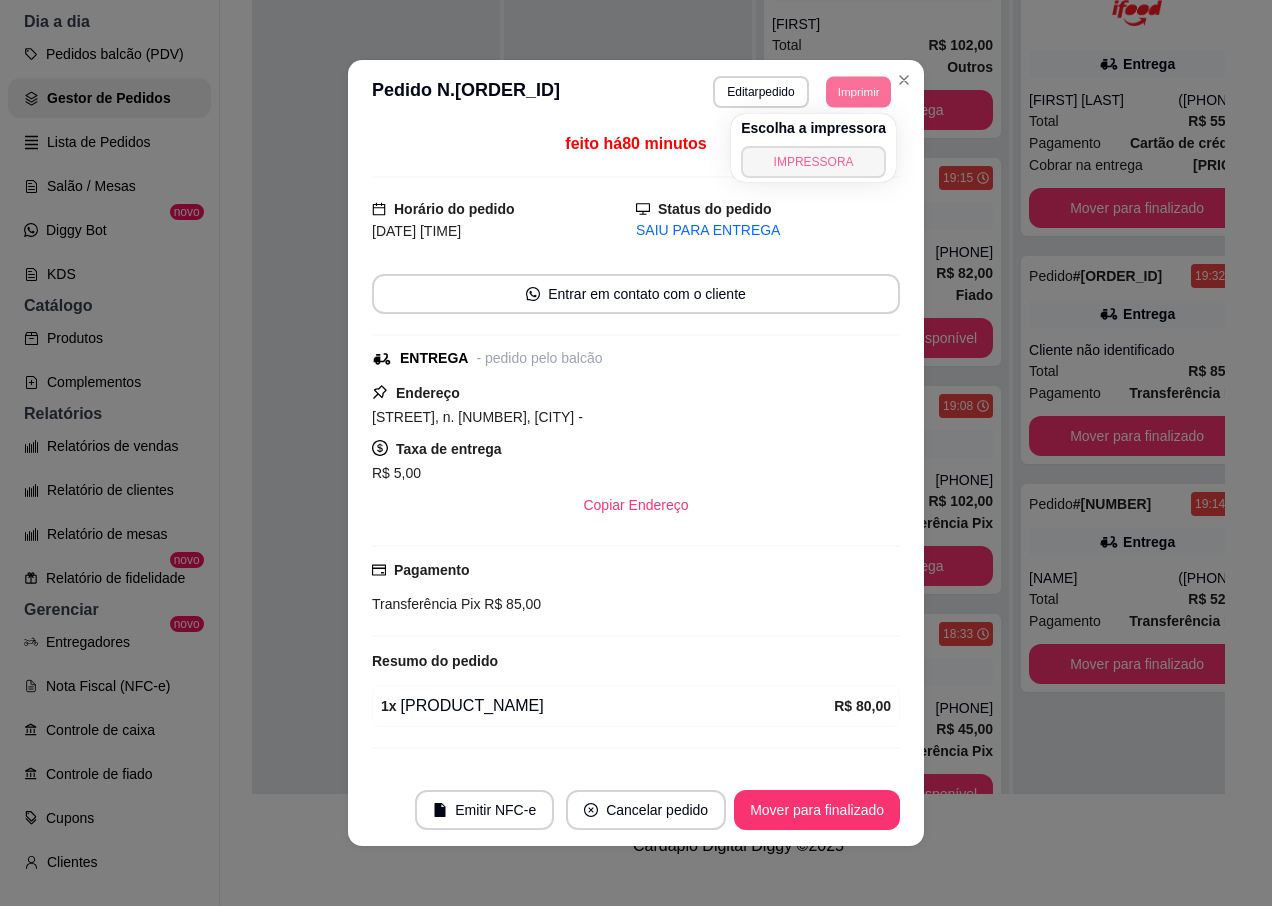 click on "IMPRESSORA" at bounding box center (813, 162) 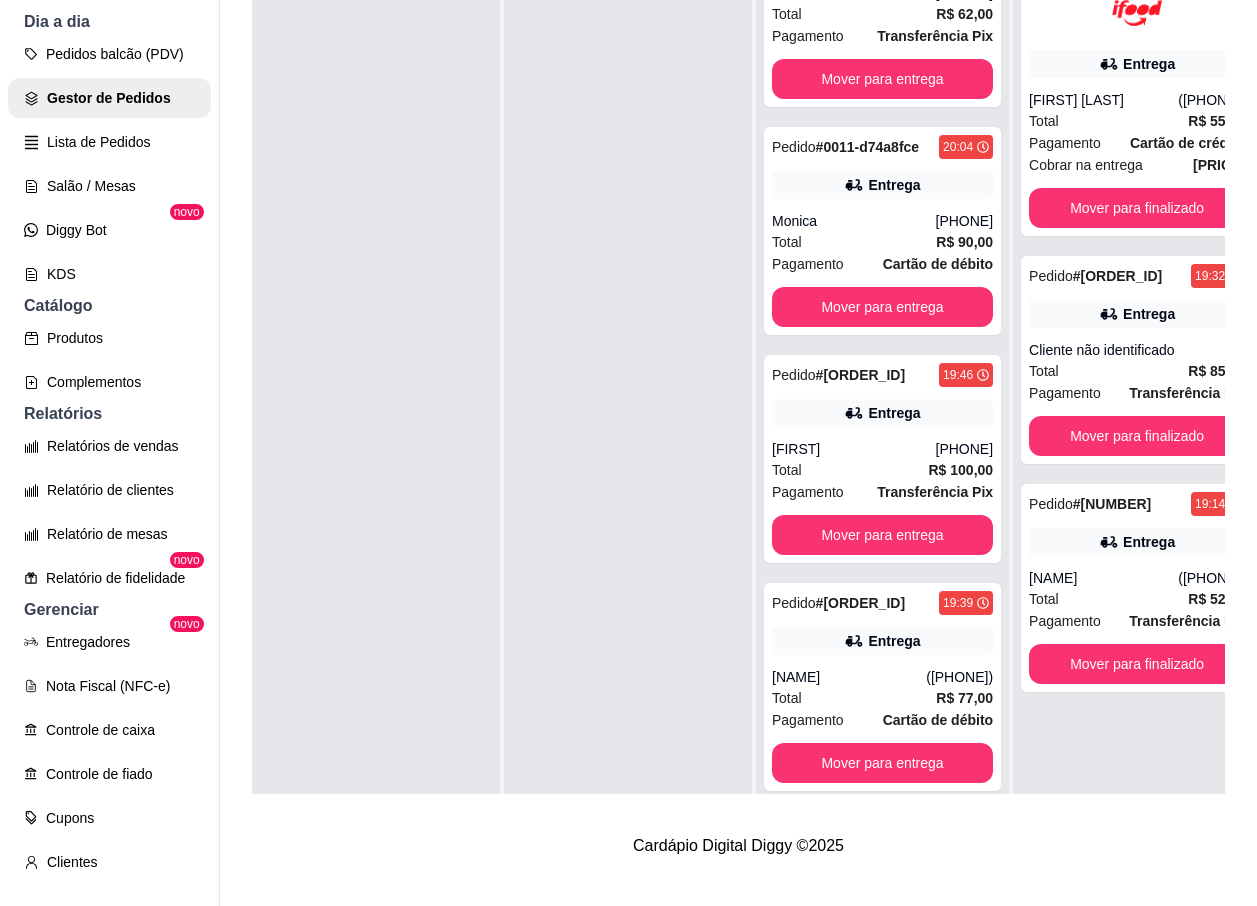 scroll, scrollTop: 266, scrollLeft: 0, axis: vertical 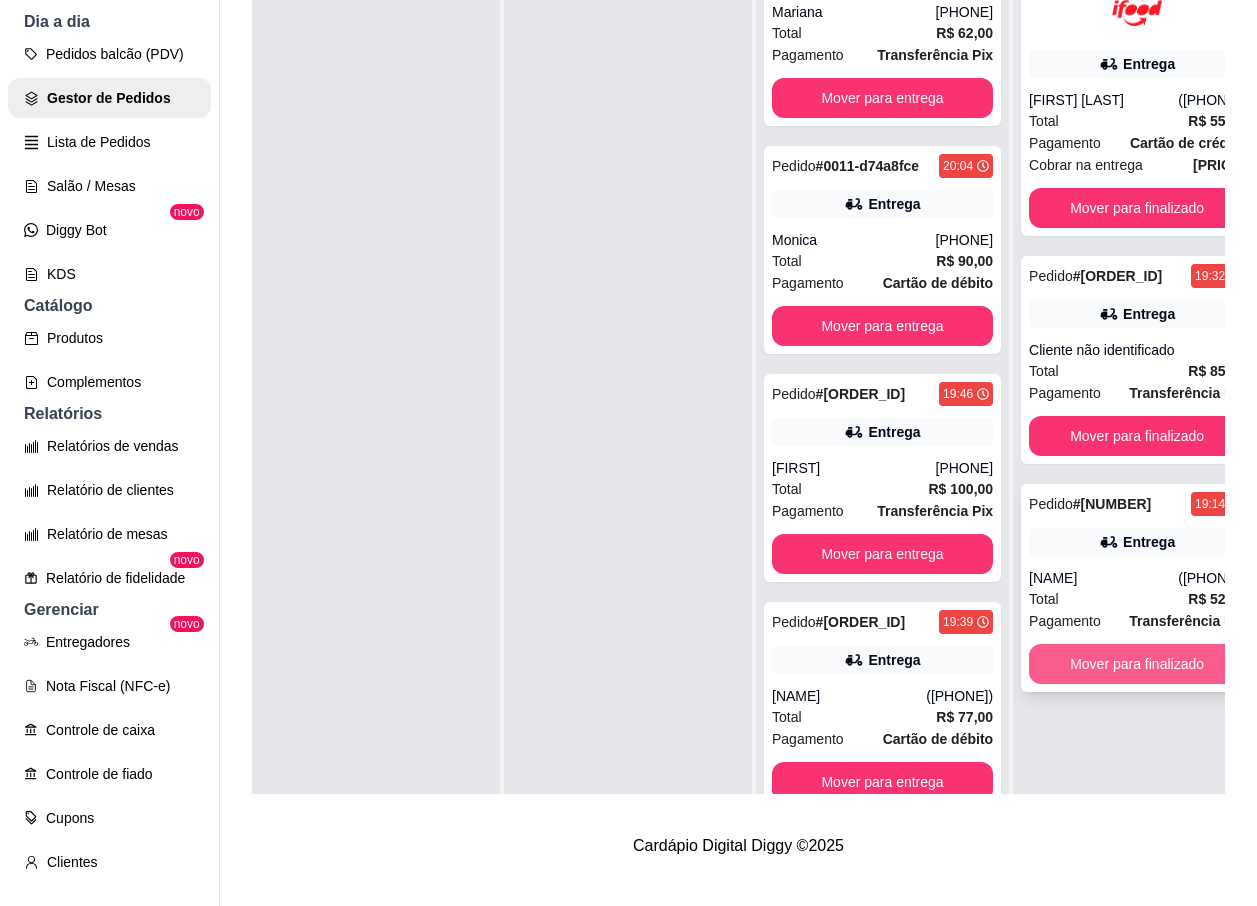 click on "Mover para finalizado" at bounding box center (1137, 664) 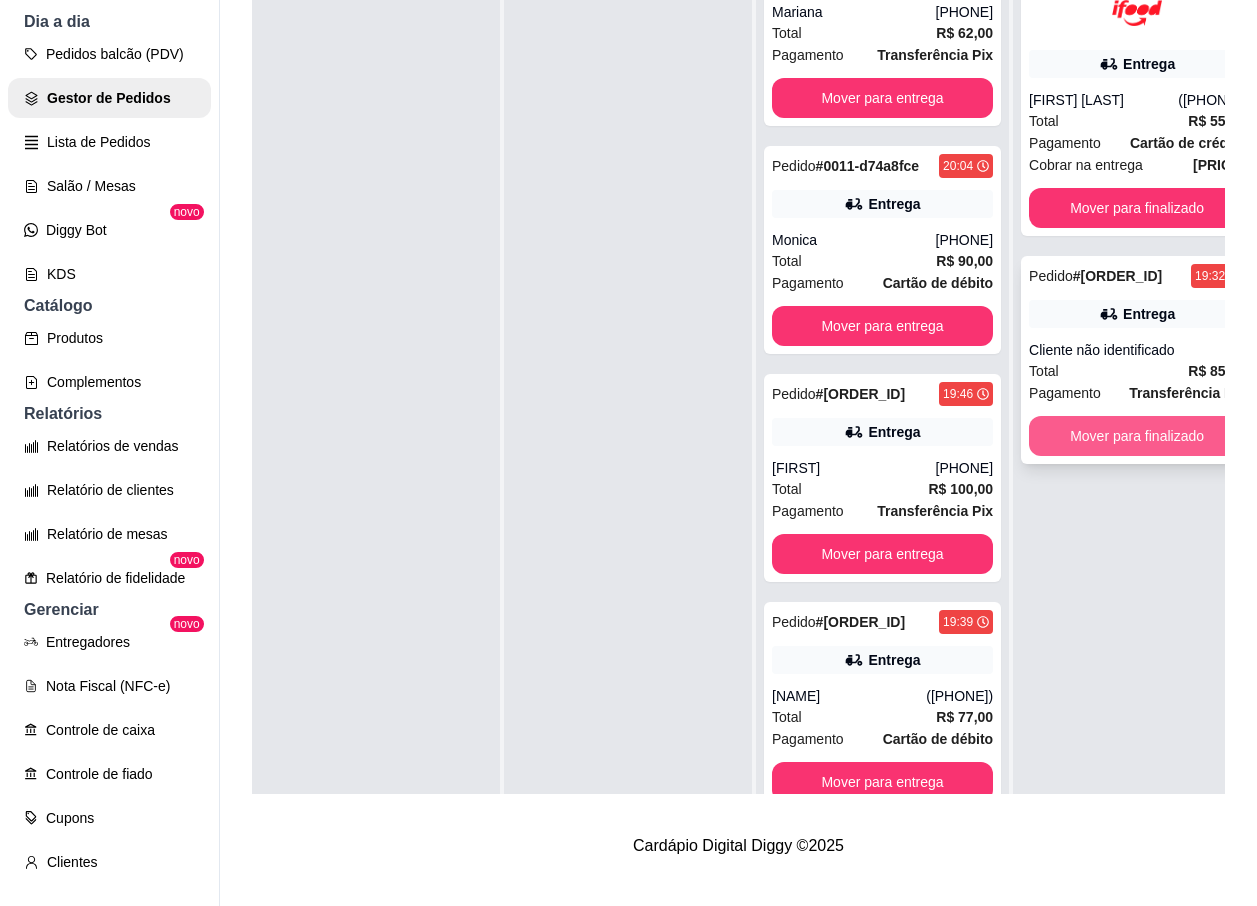 click on "Mover para finalizado" at bounding box center [1137, 436] 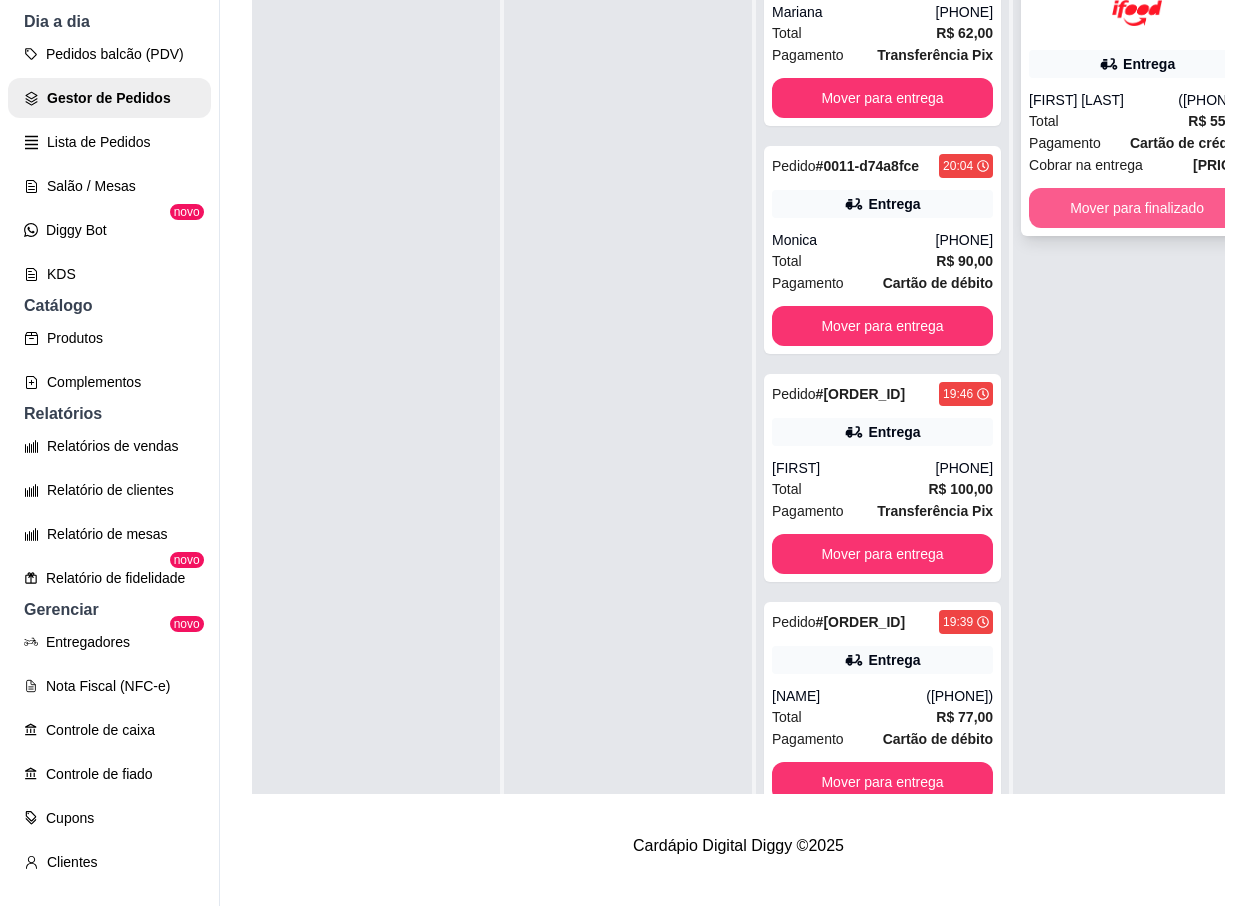 click on "Mover para finalizado" at bounding box center [1137, 208] 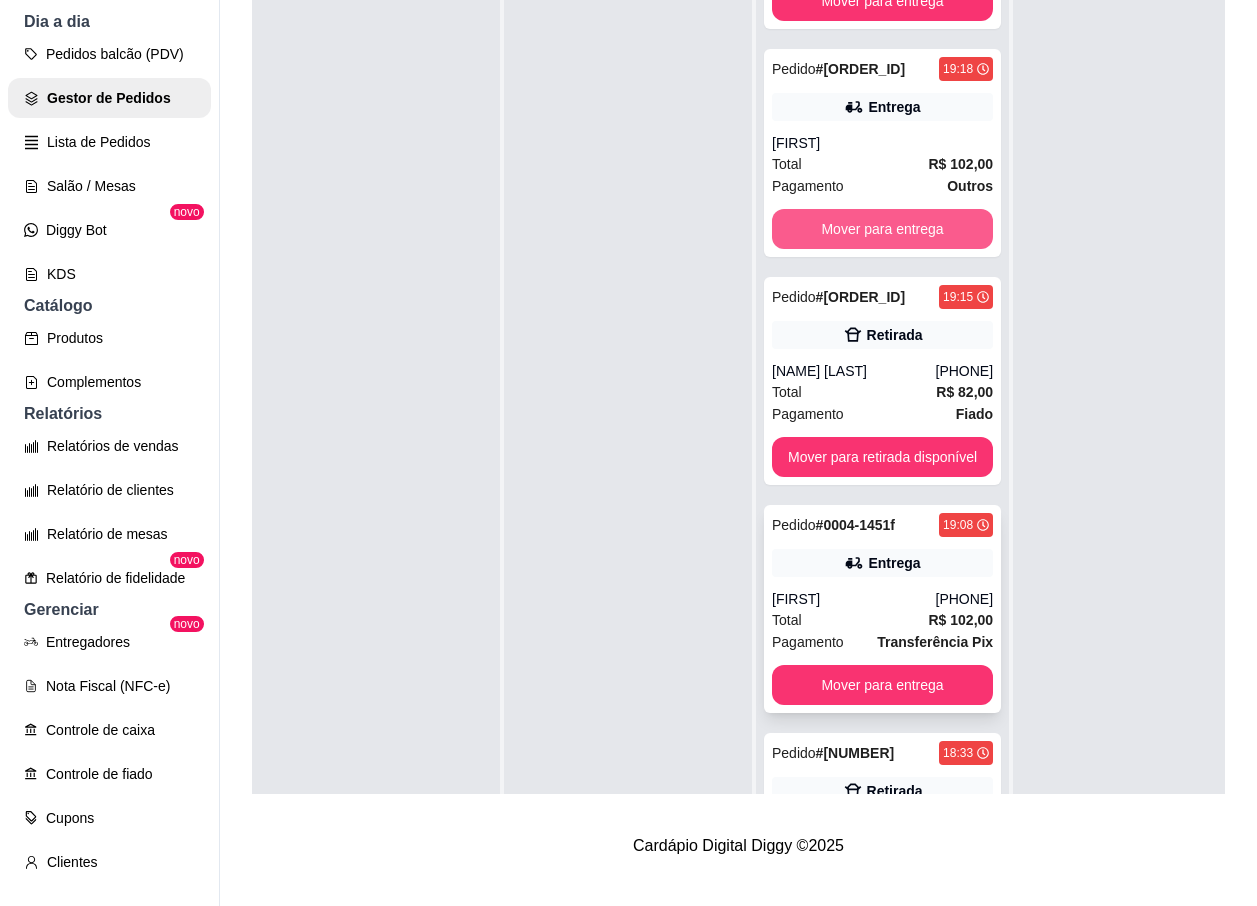 scroll, scrollTop: 1166, scrollLeft: 0, axis: vertical 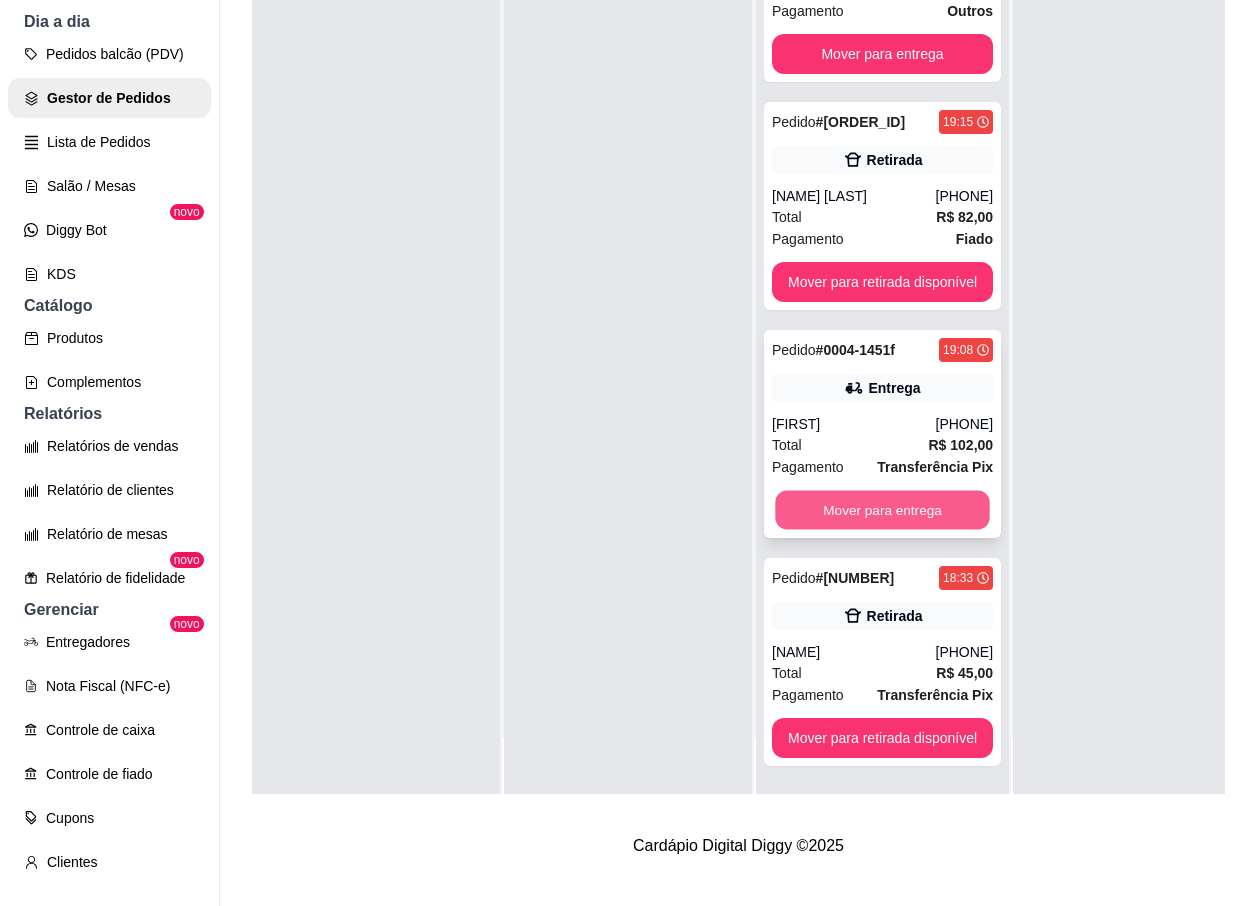 click on "Mover para entrega" at bounding box center (882, 510) 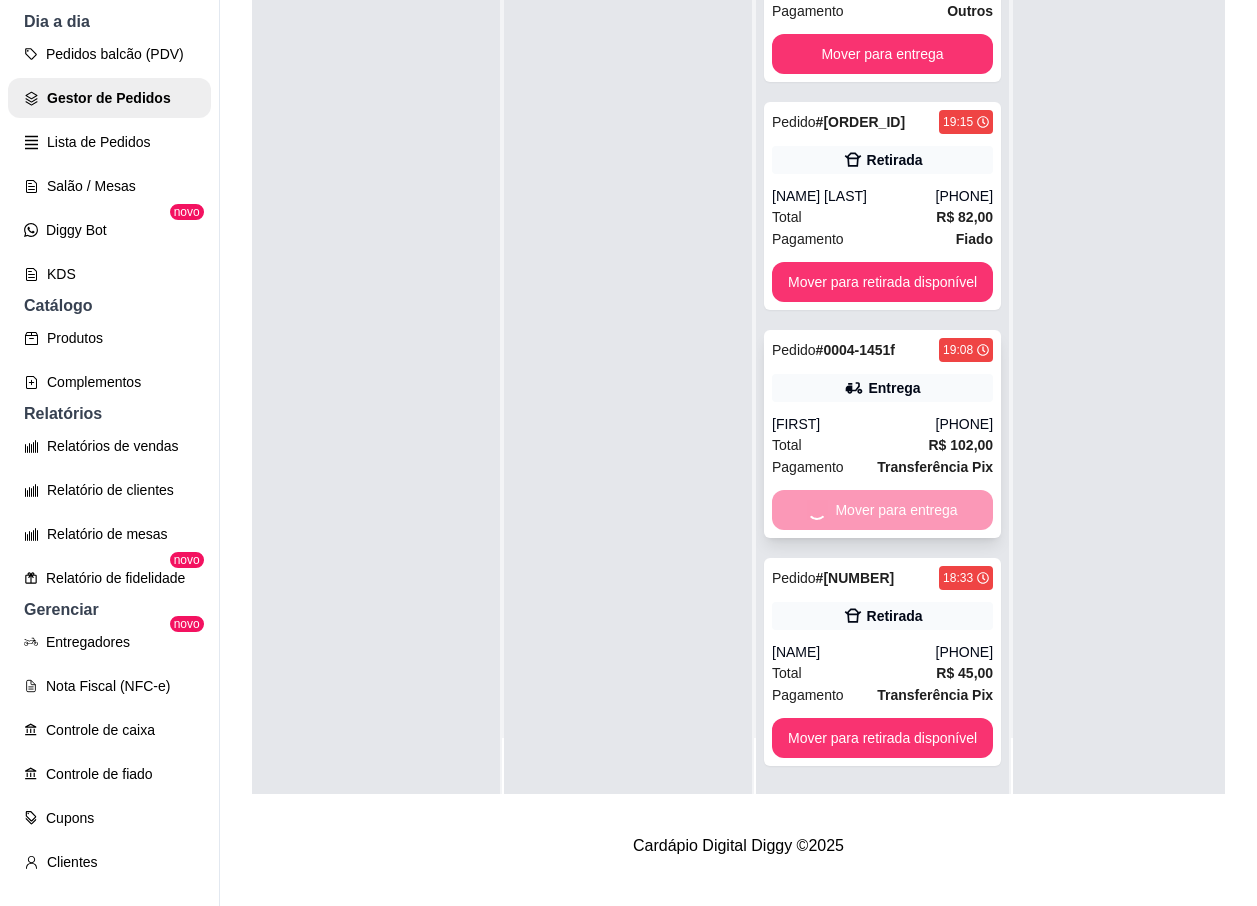 scroll, scrollTop: 938, scrollLeft: 0, axis: vertical 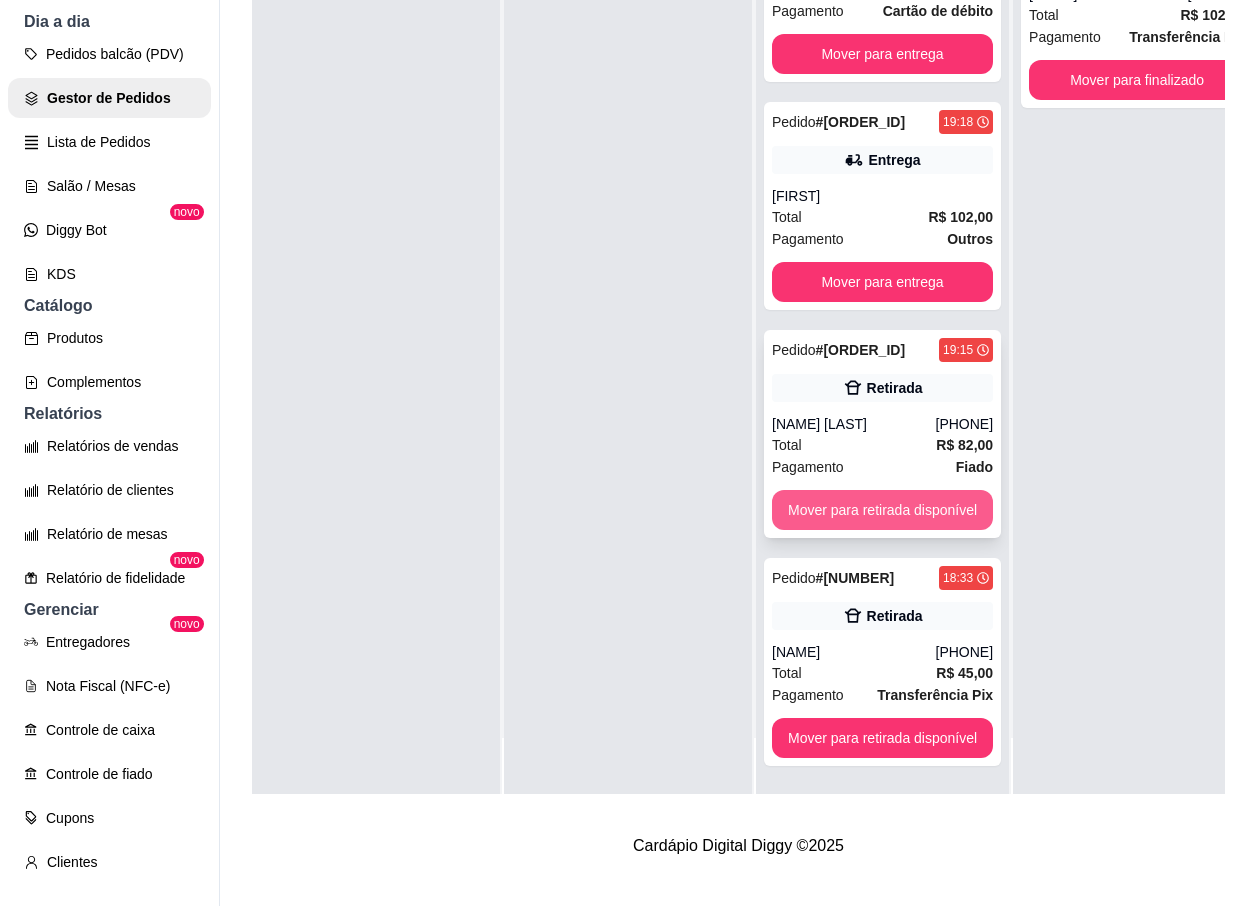 click on "Mover para retirada disponível" at bounding box center (882, 510) 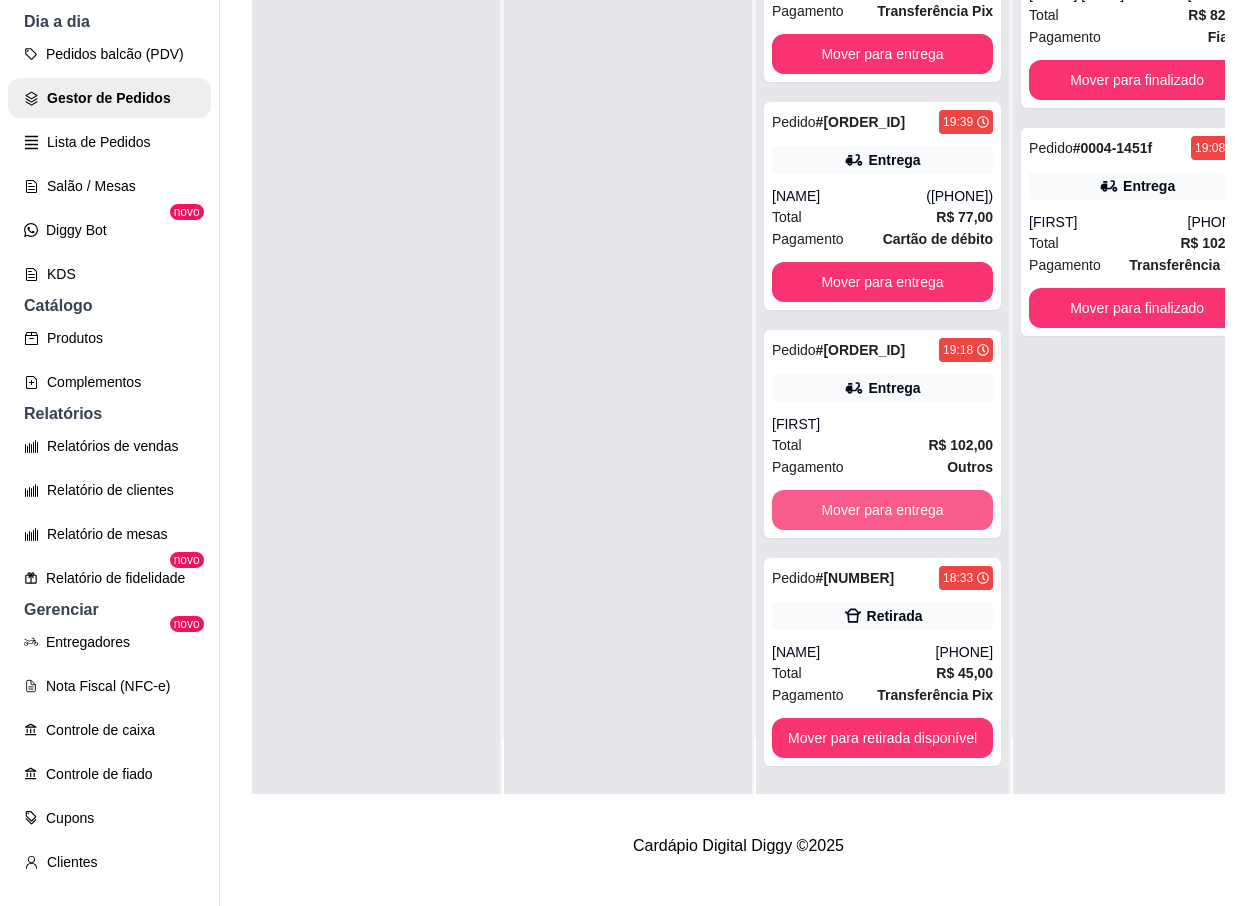scroll, scrollTop: 710, scrollLeft: 0, axis: vertical 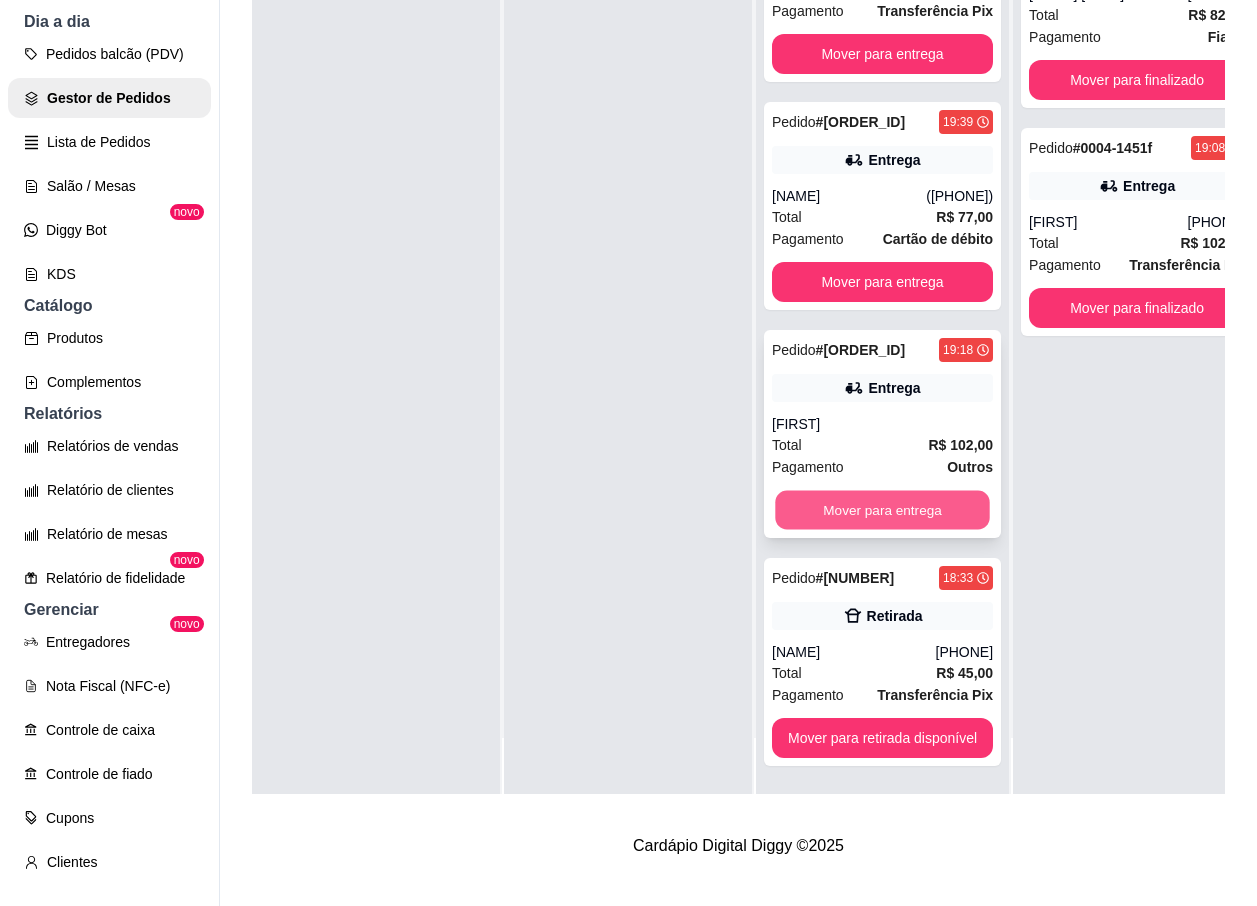 click on "Mover para entrega" at bounding box center (882, 510) 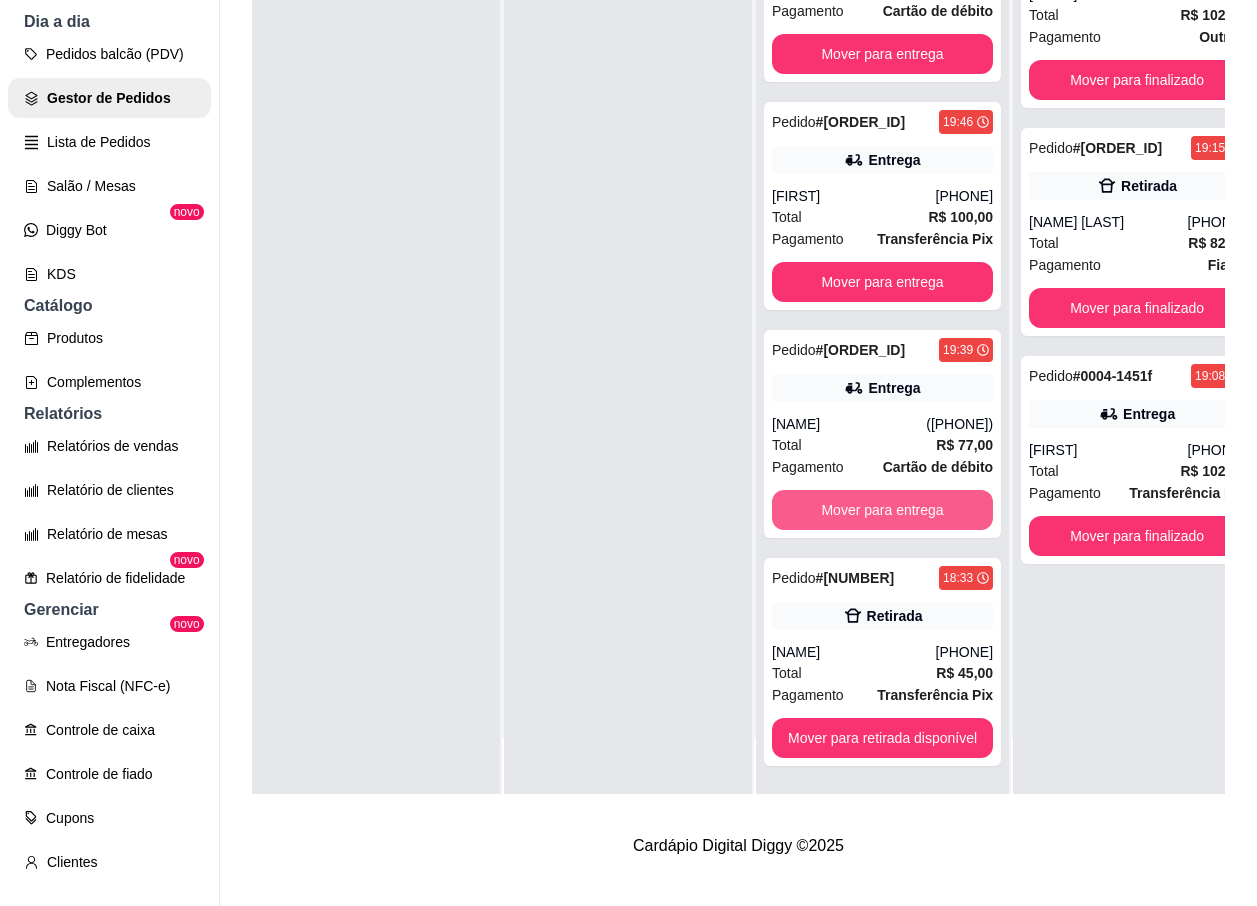 scroll, scrollTop: 482, scrollLeft: 0, axis: vertical 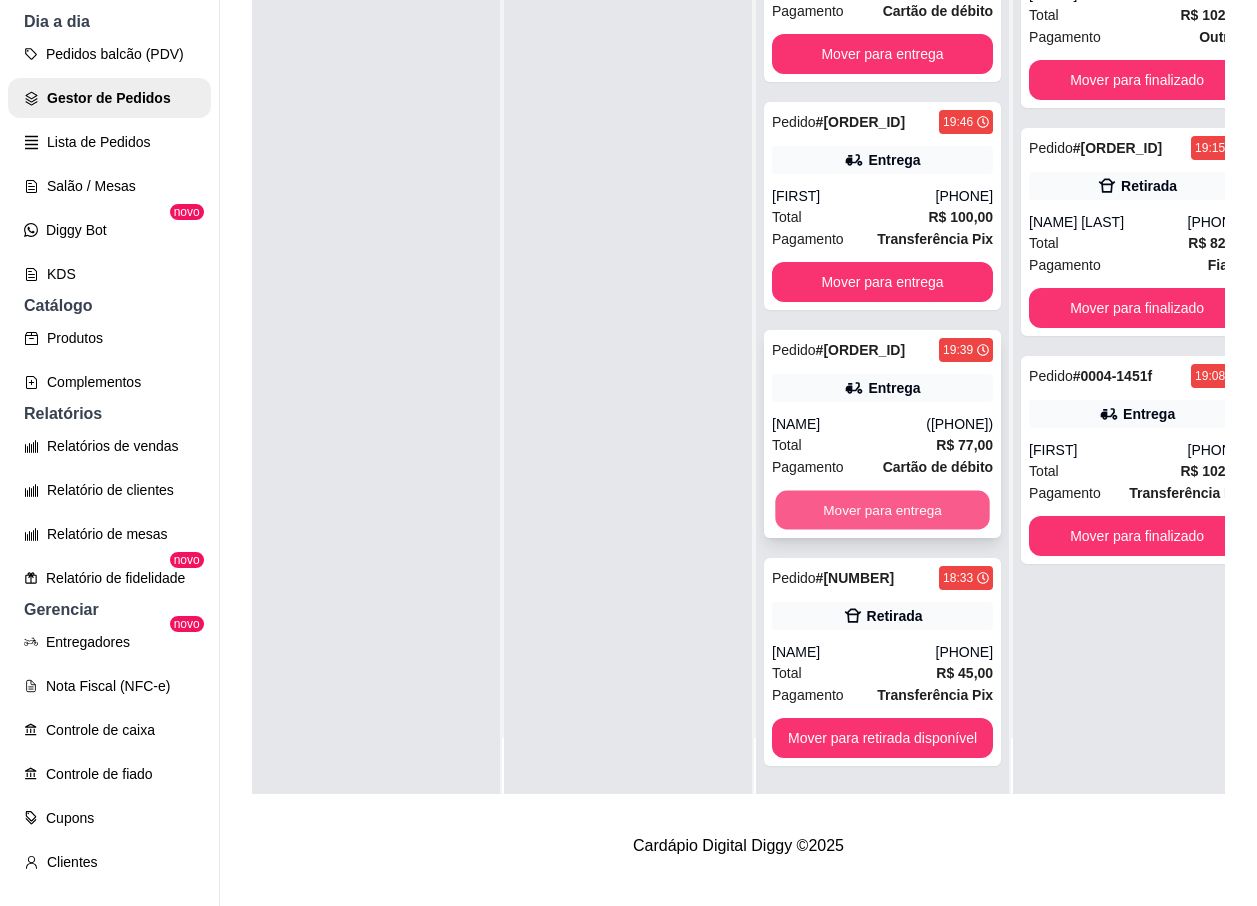 click on "Mover para entrega" at bounding box center (882, 510) 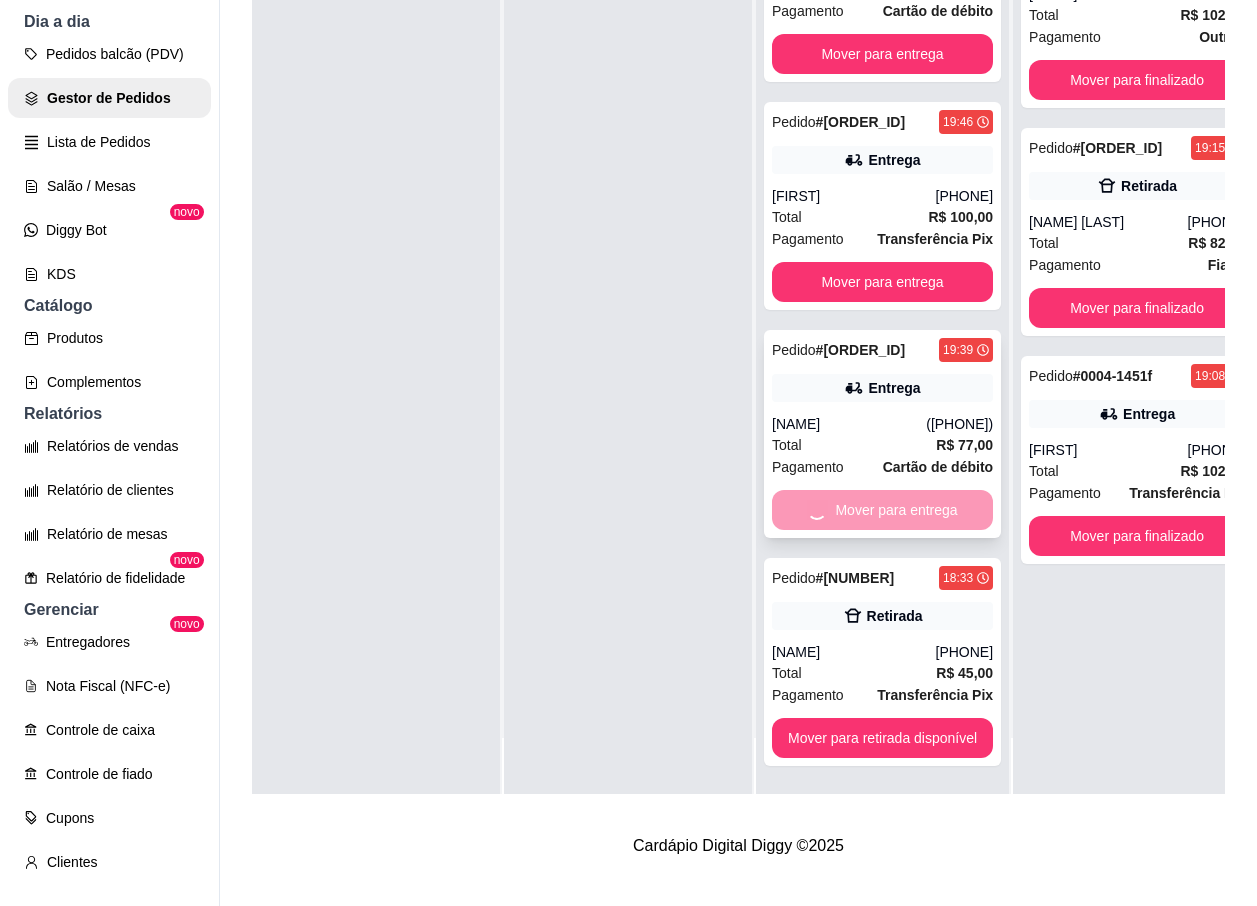scroll, scrollTop: 254, scrollLeft: 0, axis: vertical 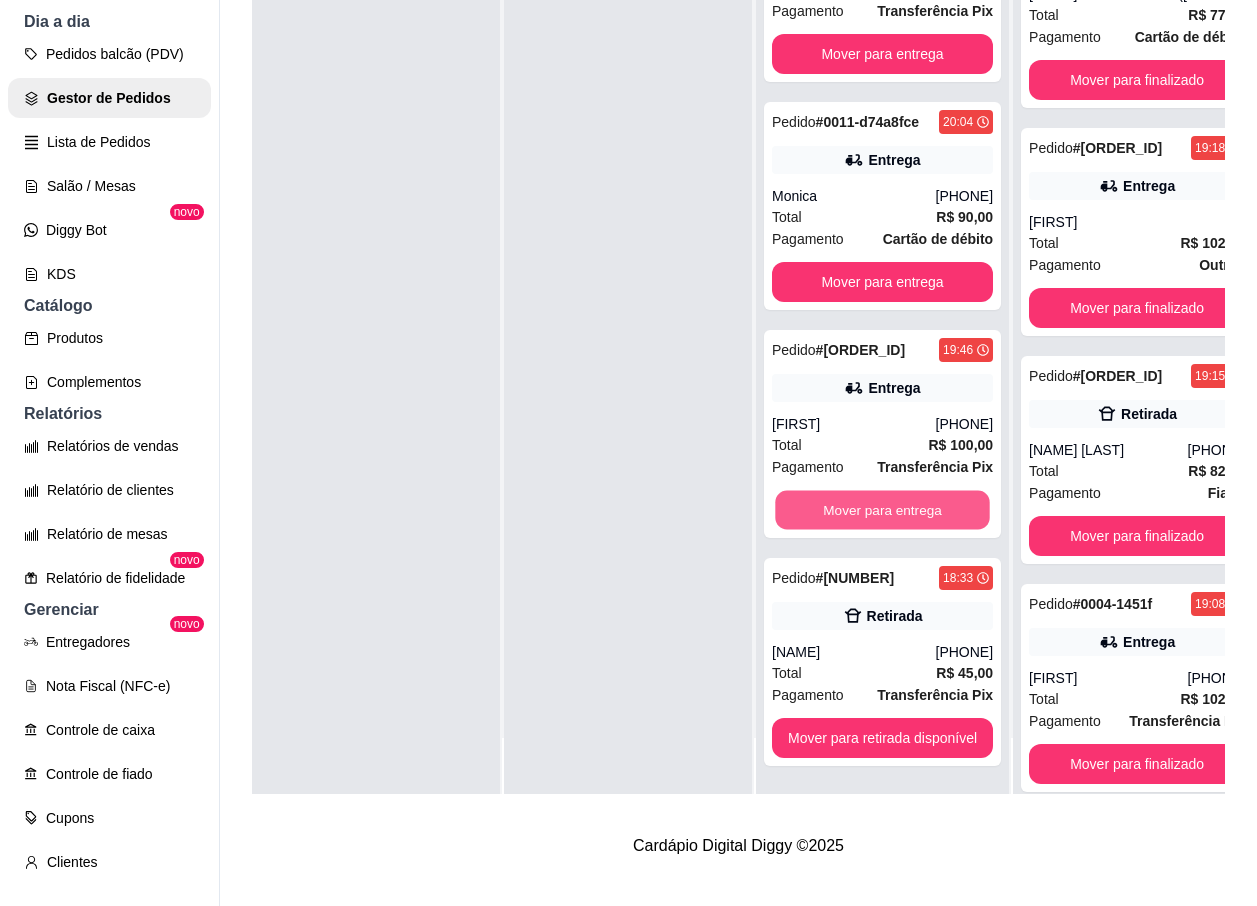 click on "Mover para entrega" at bounding box center [882, 510] 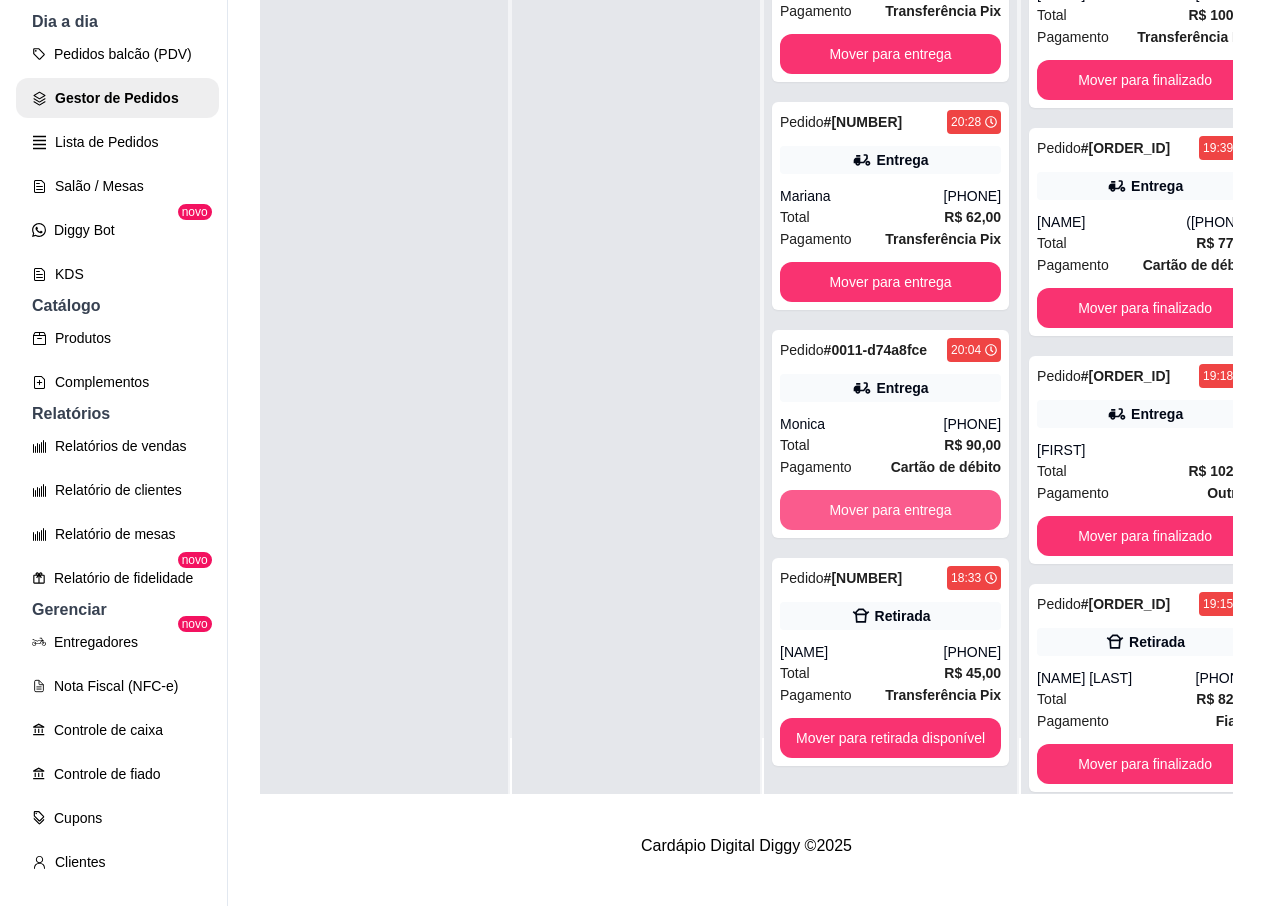 scroll, scrollTop: 26, scrollLeft: 0, axis: vertical 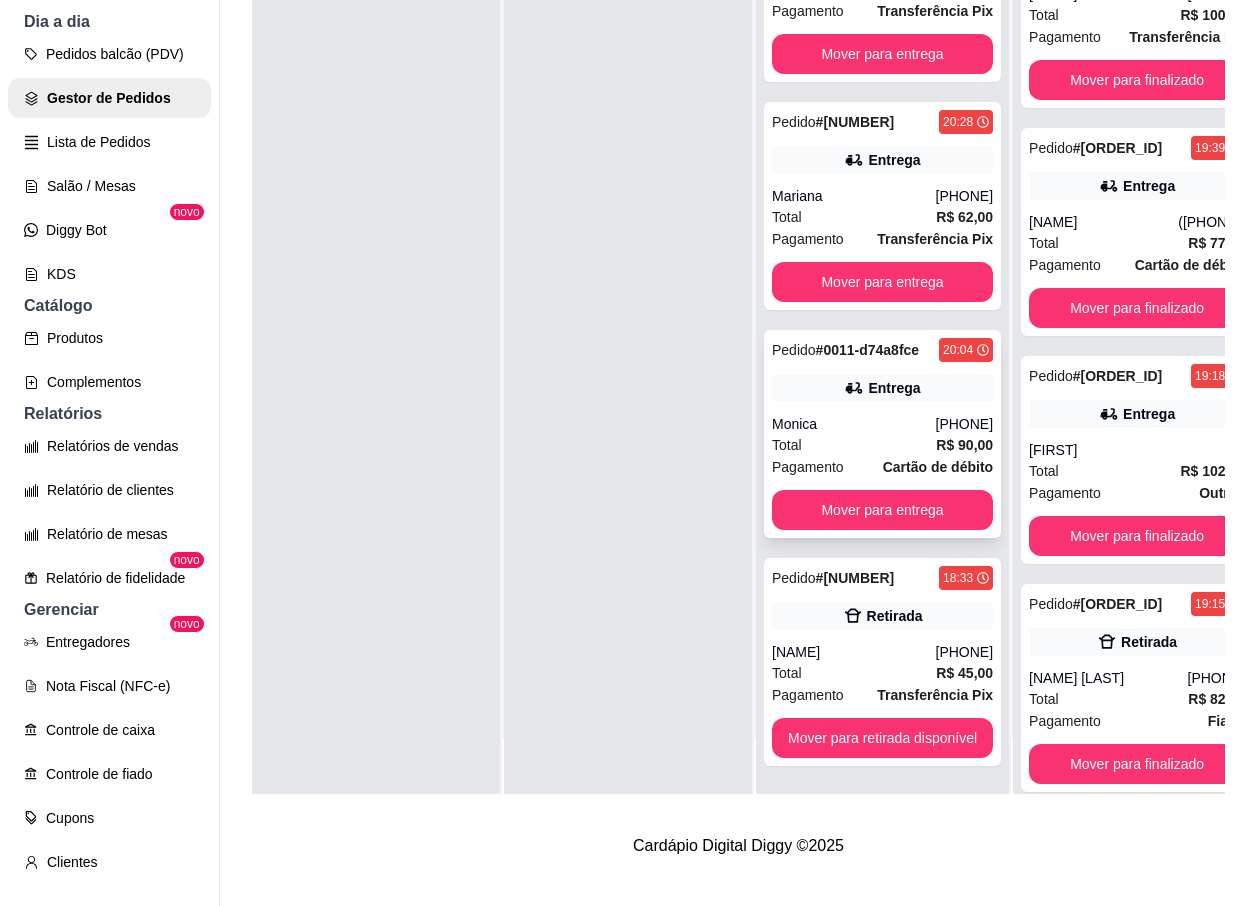 click on "Pedido  # [ORDER_ID] [TIME] Entrega [FIRST] ([PHONE]) Total R$ 90,00 Pagamento Cartão de débito Mover para entrega" at bounding box center [882, 434] 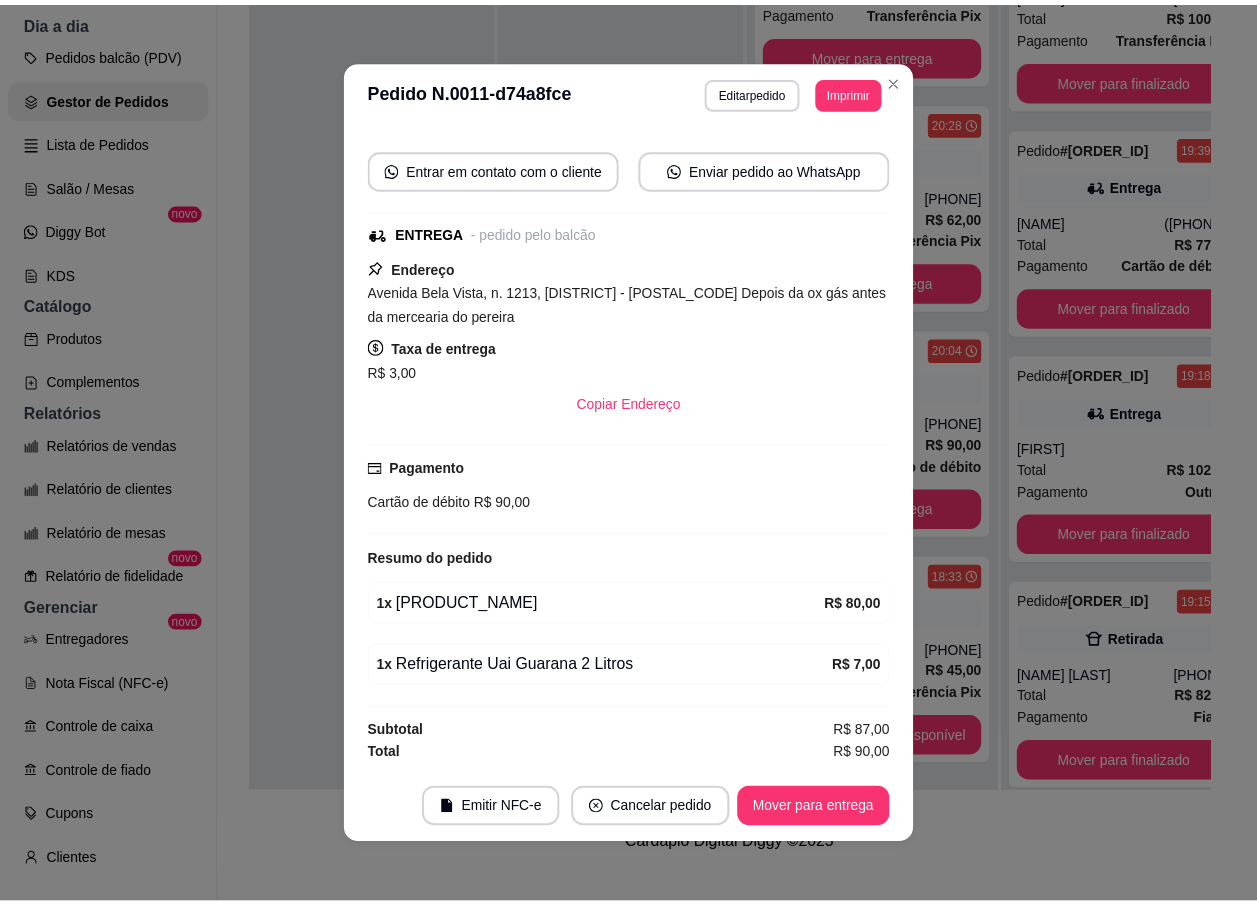 scroll, scrollTop: 237, scrollLeft: 0, axis: vertical 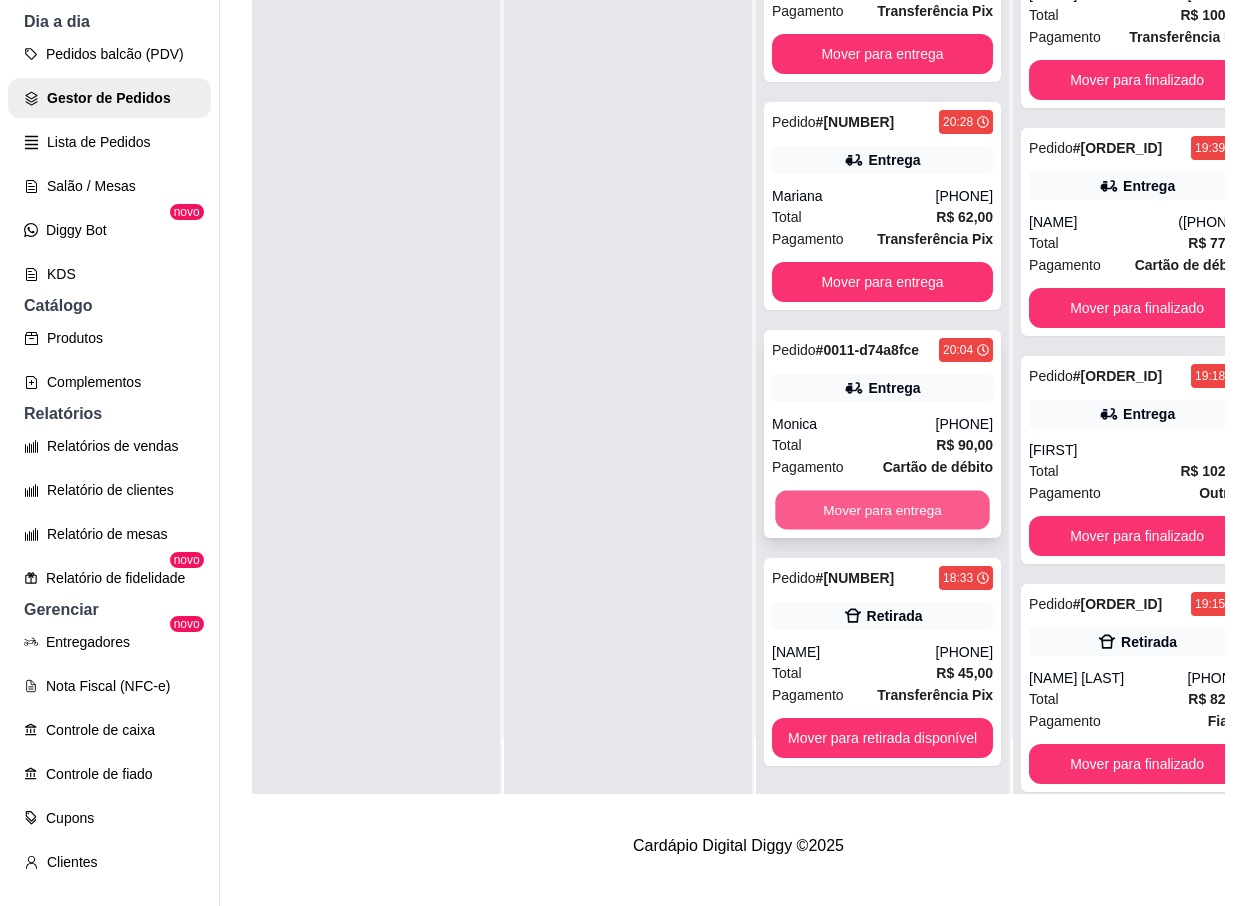 click on "Mover para entrega" at bounding box center (882, 510) 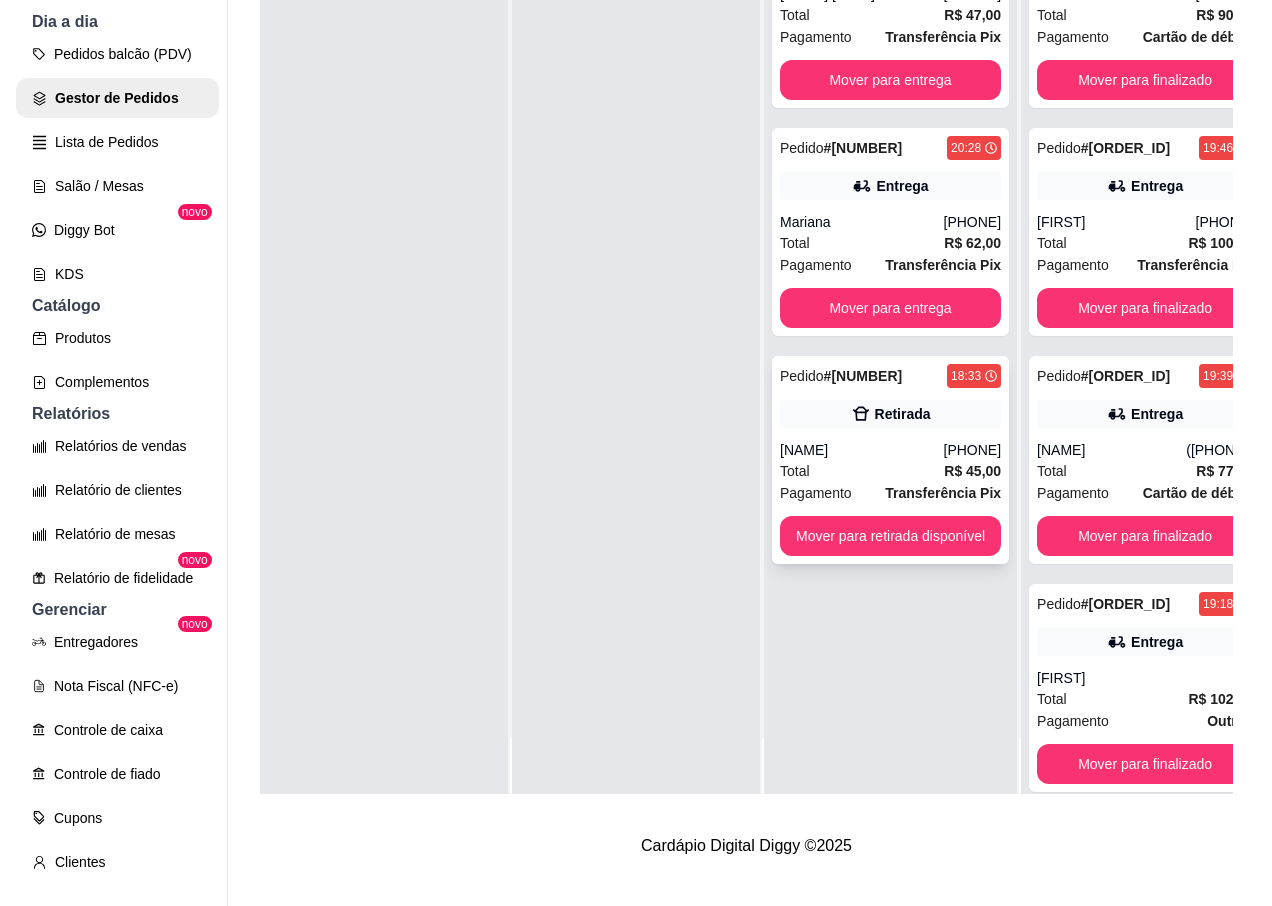 scroll, scrollTop: 0, scrollLeft: 0, axis: both 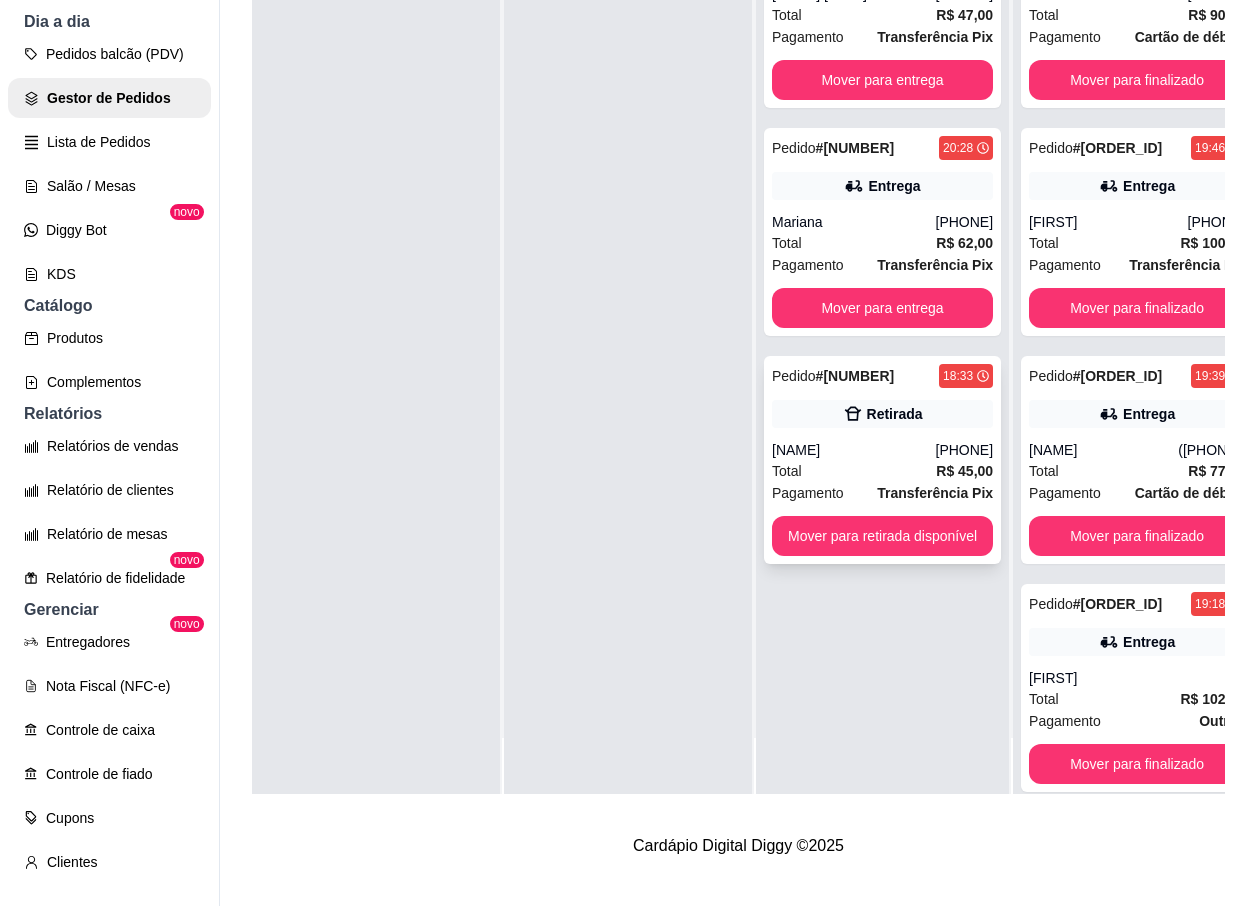 click on "Transferência Pix" at bounding box center [935, 493] 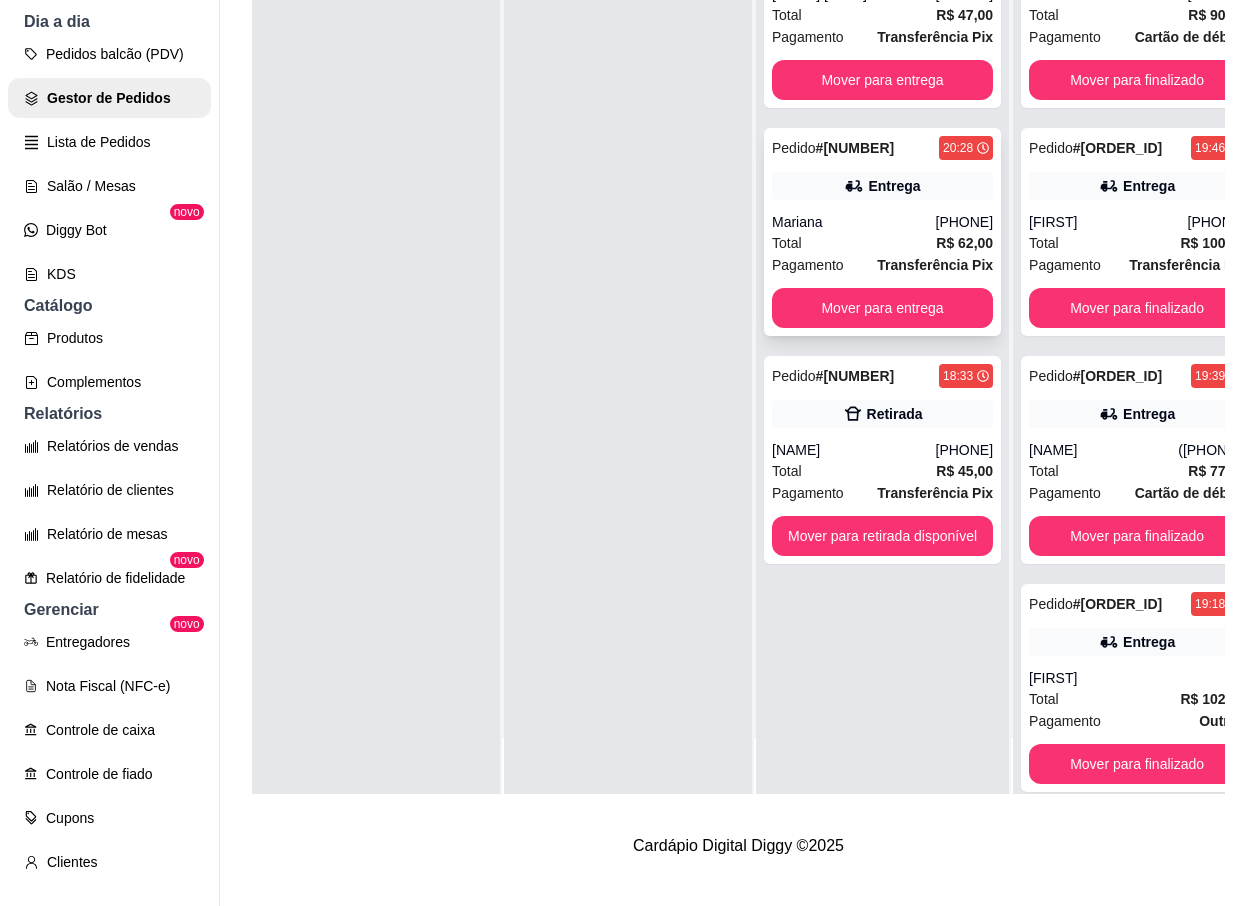 click on "[PHONE]" at bounding box center [965, 222] 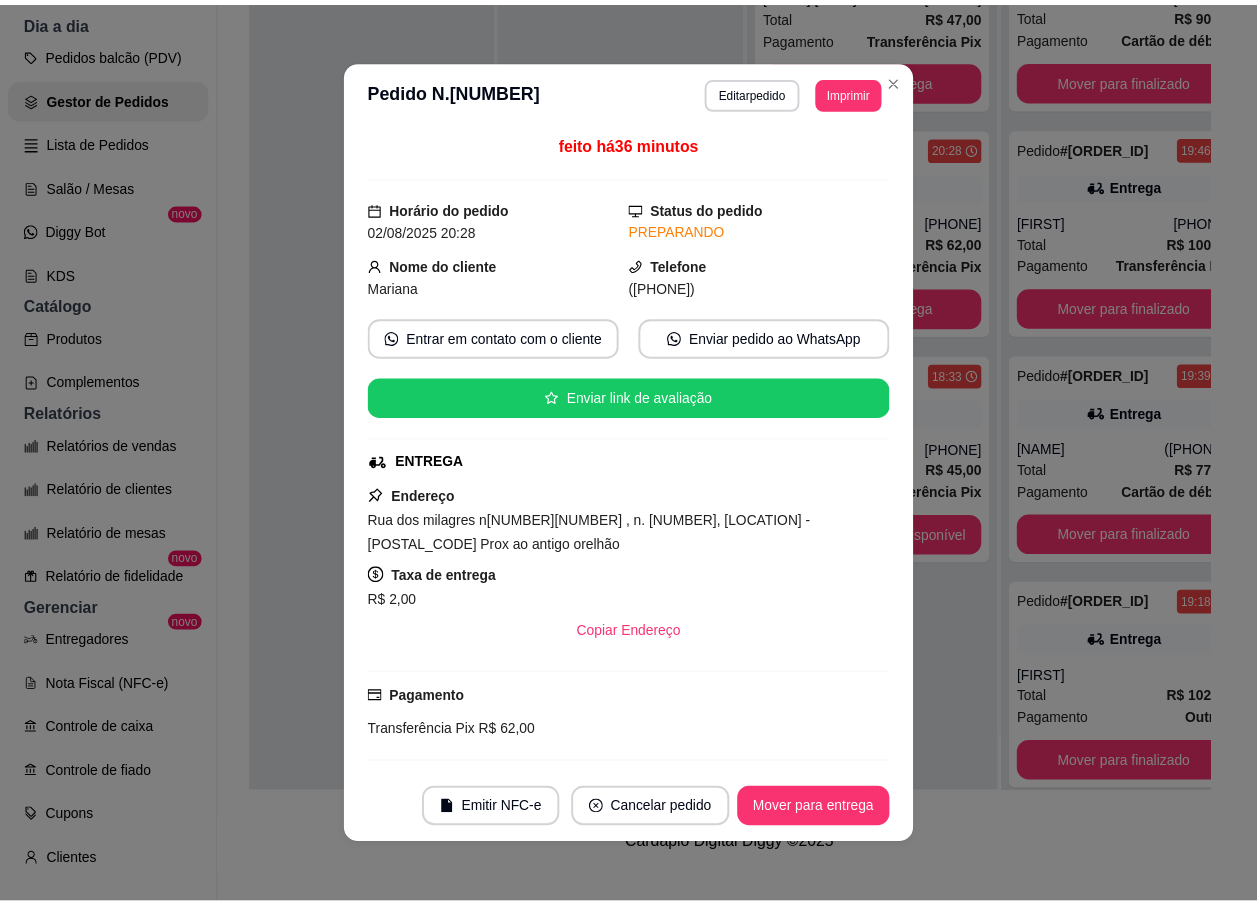 scroll, scrollTop: 319, scrollLeft: 0, axis: vertical 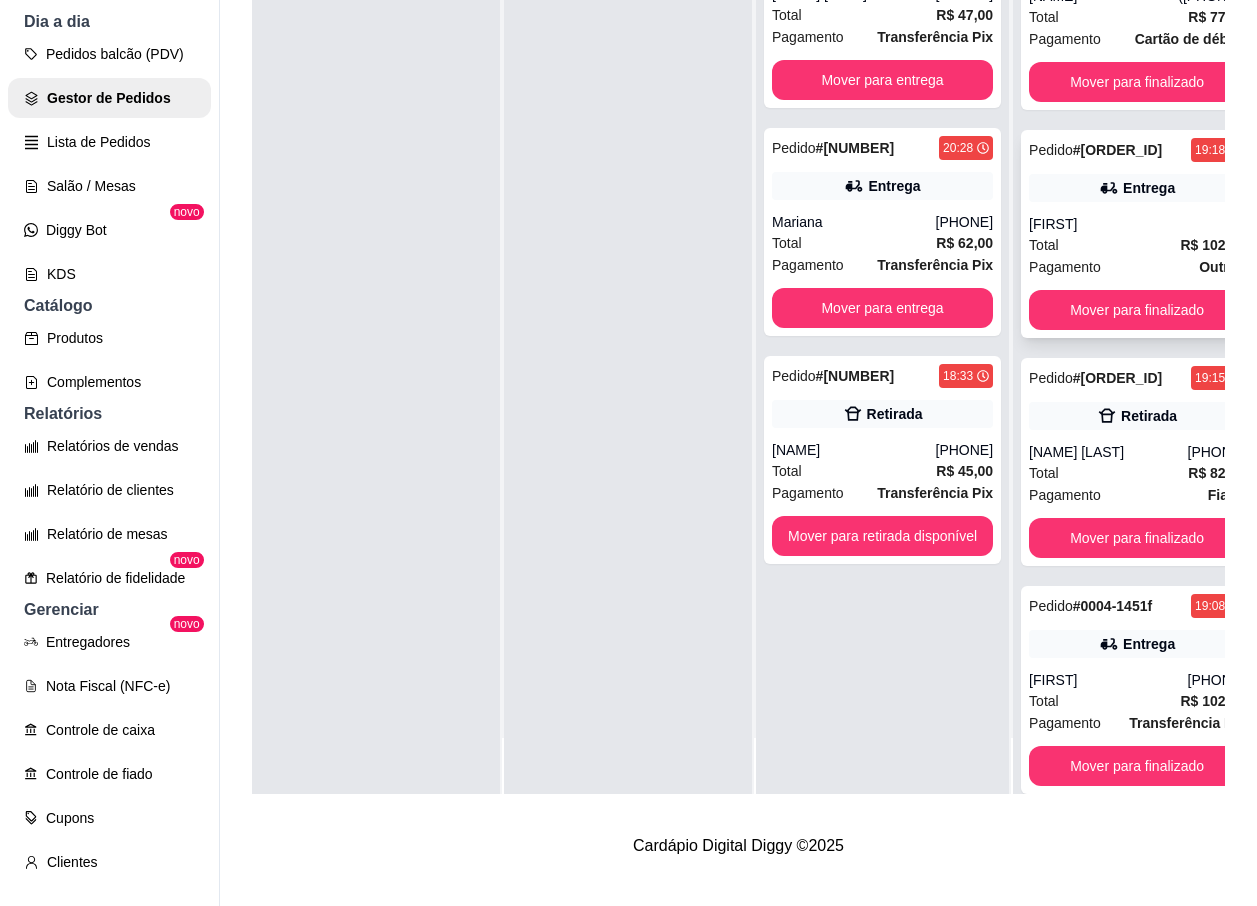 click on "[FIRST]" at bounding box center [1137, 224] 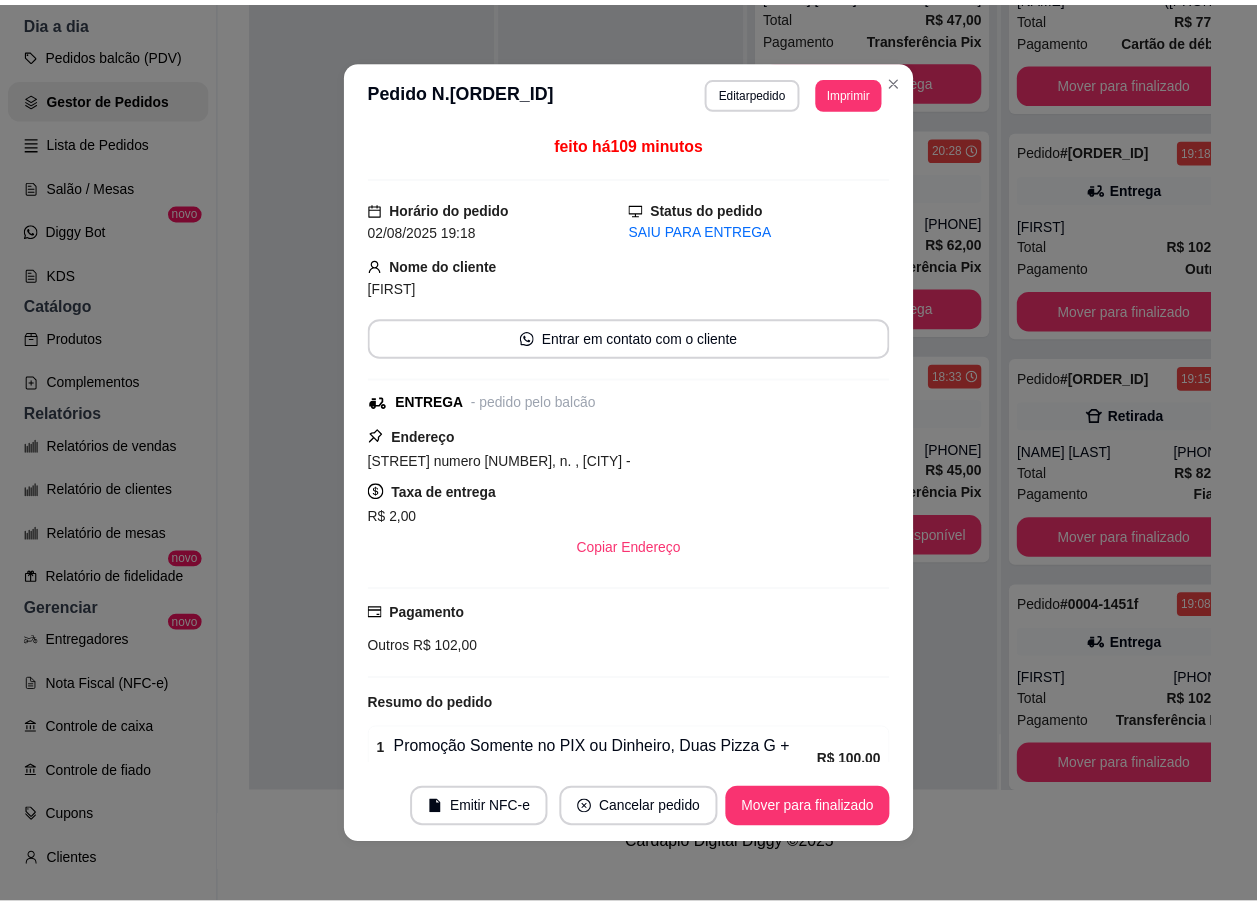 scroll, scrollTop: 4, scrollLeft: 0, axis: vertical 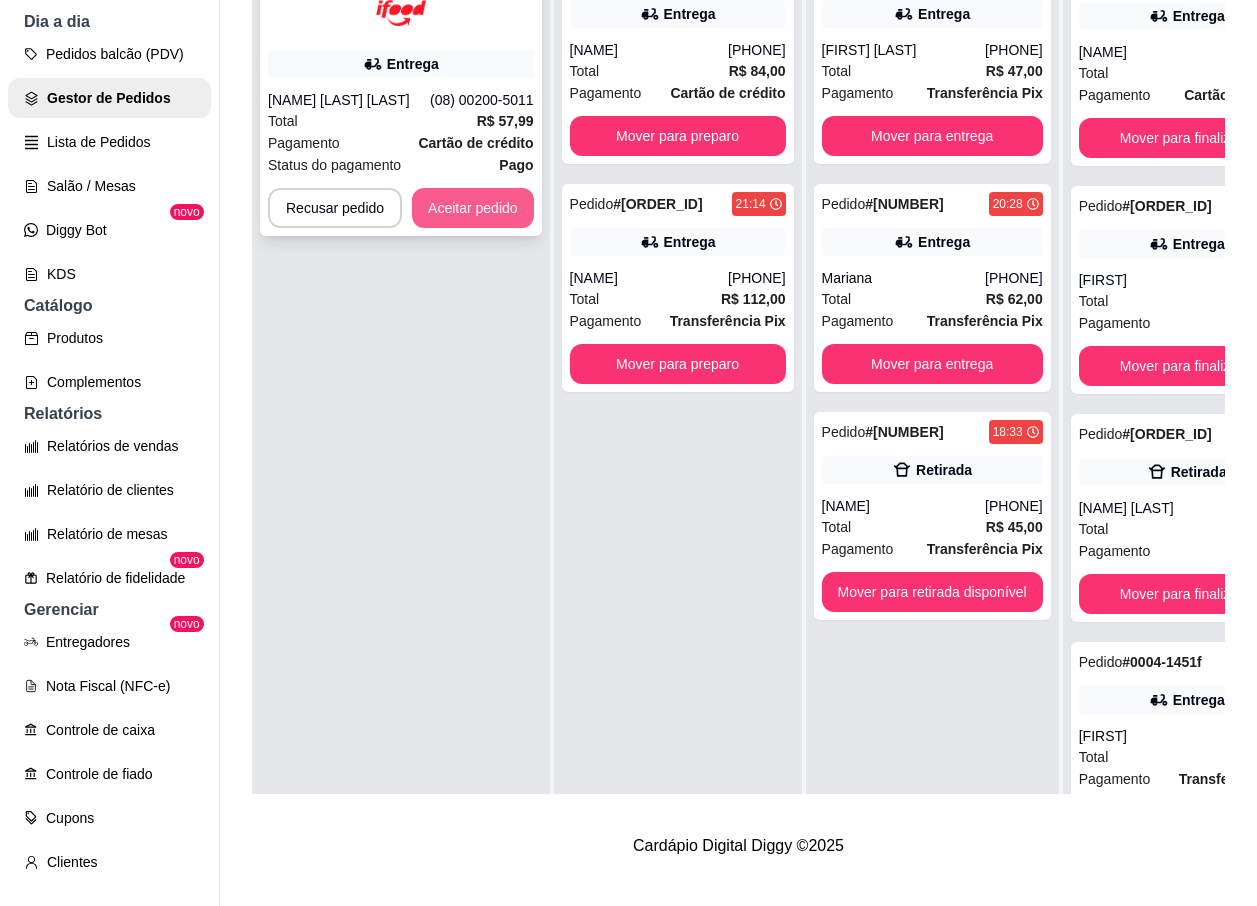click on "Aceitar pedido" at bounding box center (473, 208) 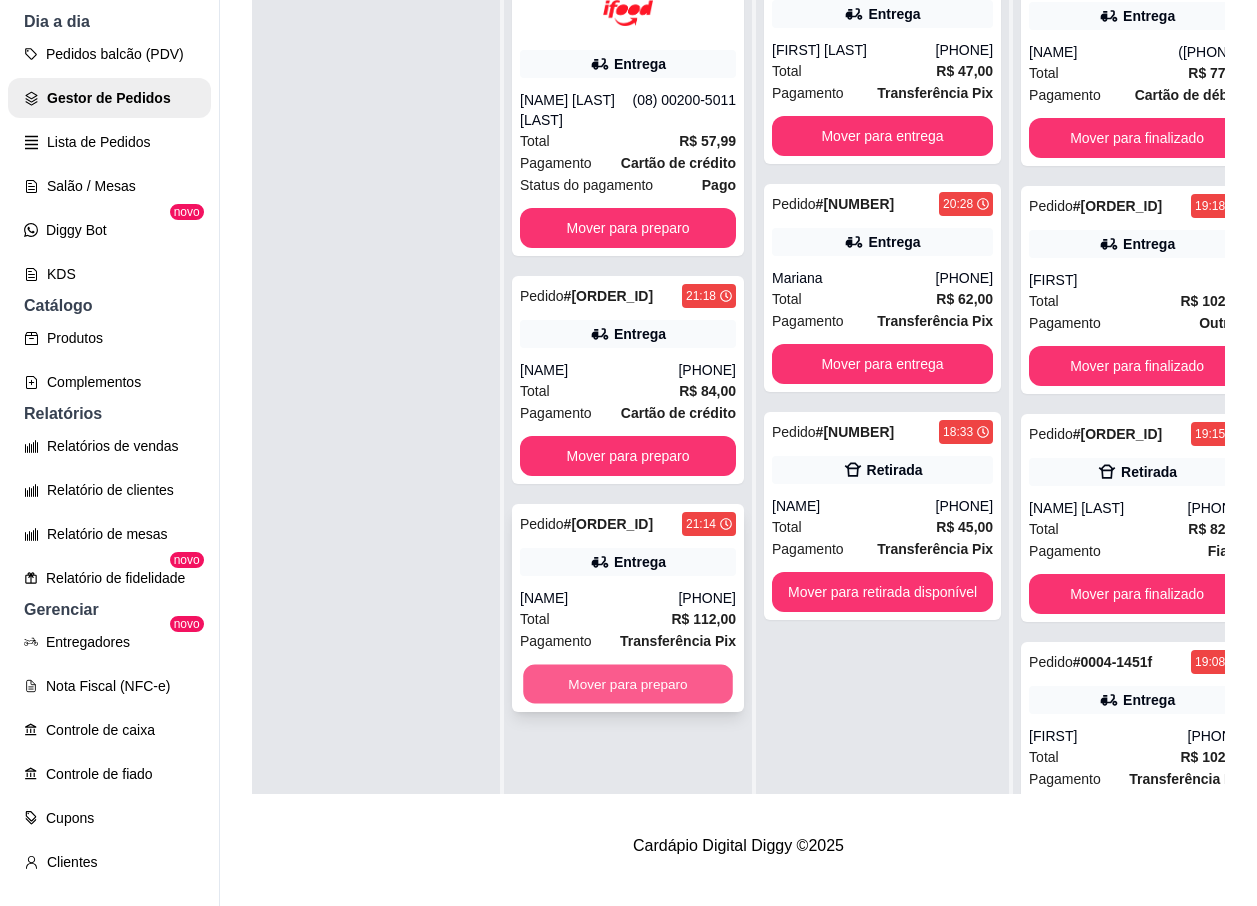 click on "Mover para preparo" at bounding box center [628, 684] 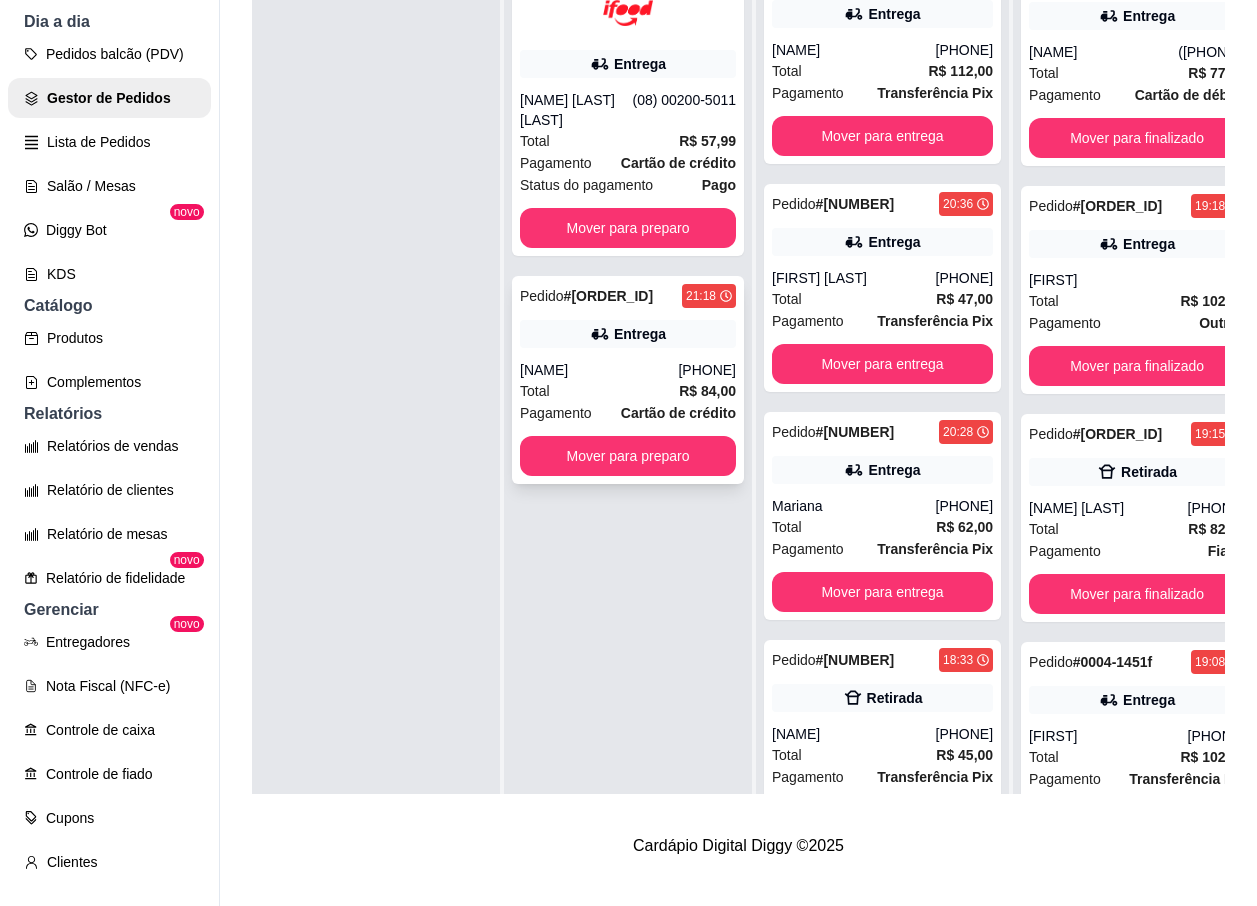 click on "Pedido # [NUMBER] [TIME] Entrega [NAME] ([PHONE]) Total R$ [PRICE] Pagamento Cartão de crédito Mover para preparo" at bounding box center (628, 380) 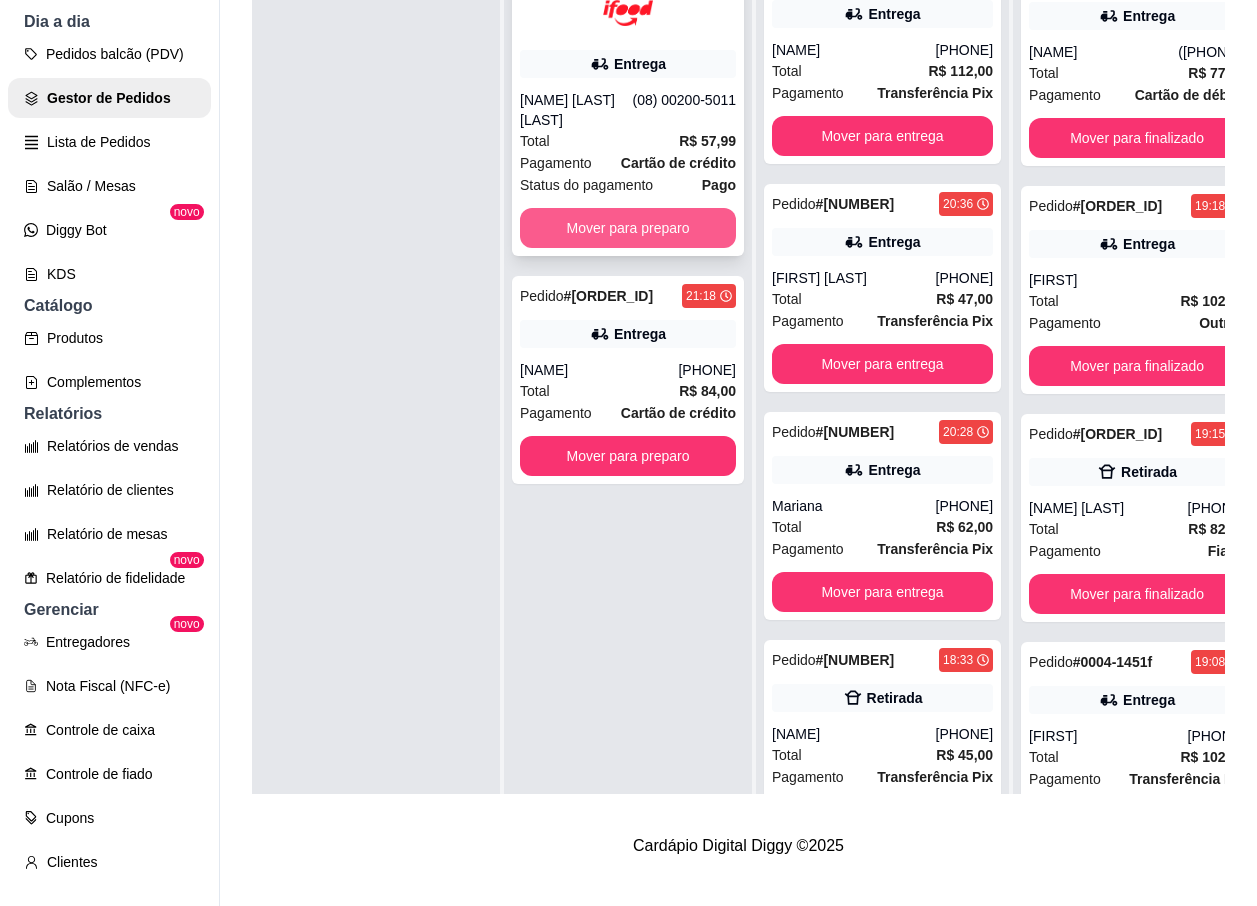 click on "Mover para preparo" at bounding box center [628, 228] 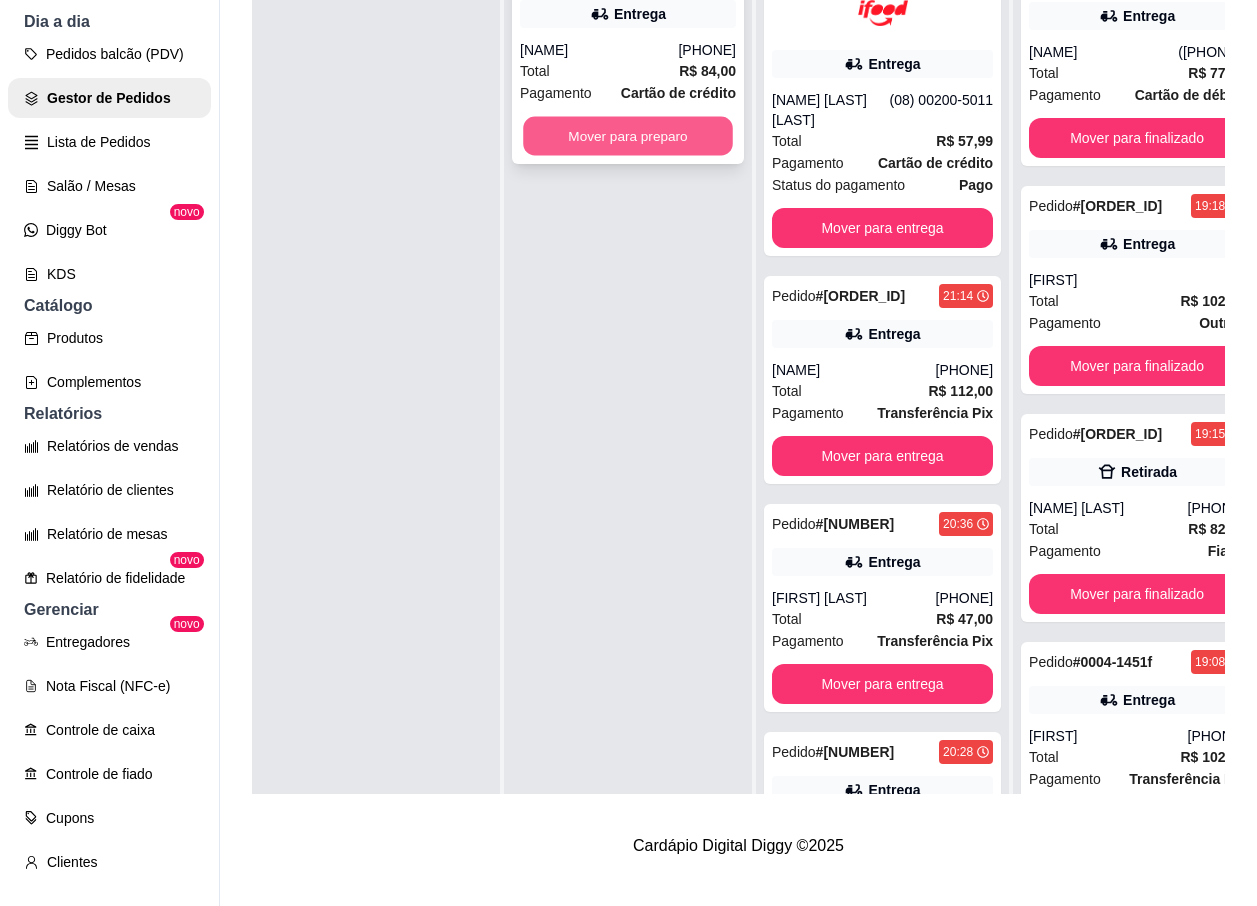 click on "Mover para preparo" at bounding box center [628, 136] 